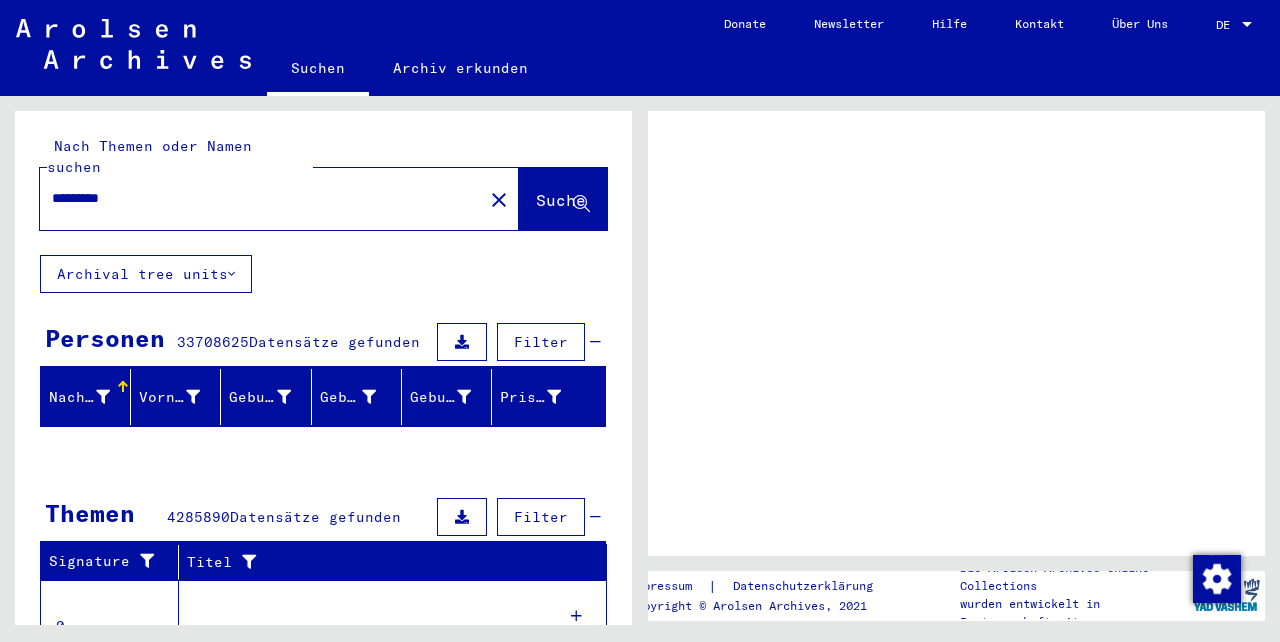 scroll, scrollTop: 0, scrollLeft: 0, axis: both 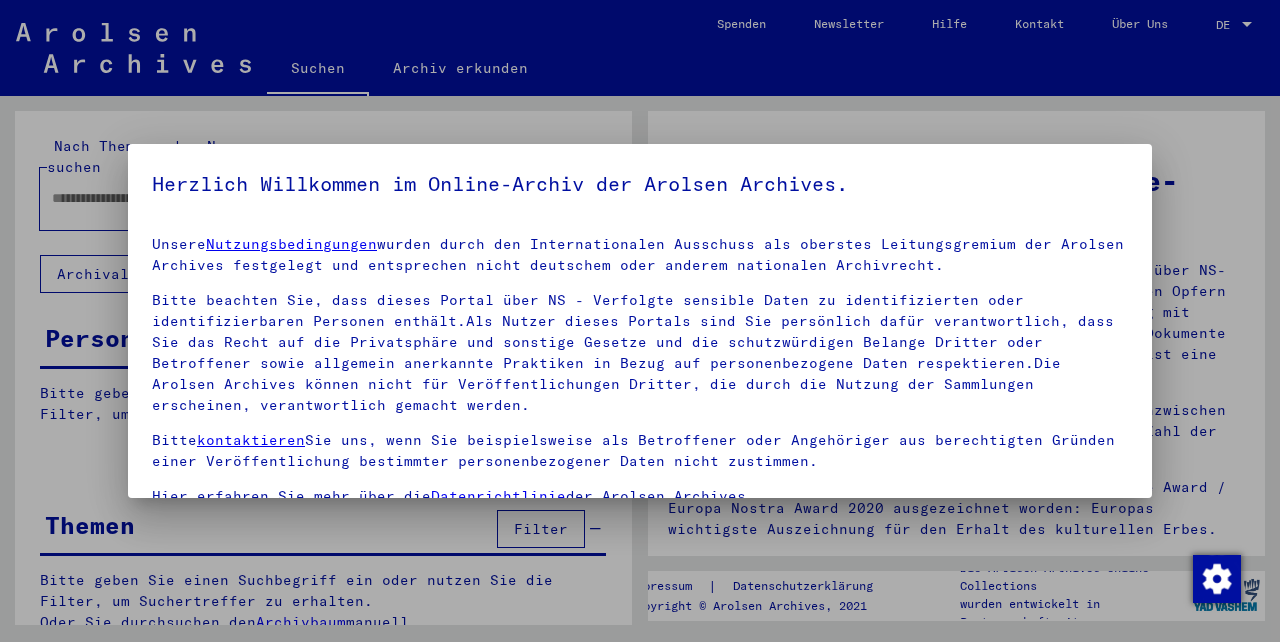 type on "*********" 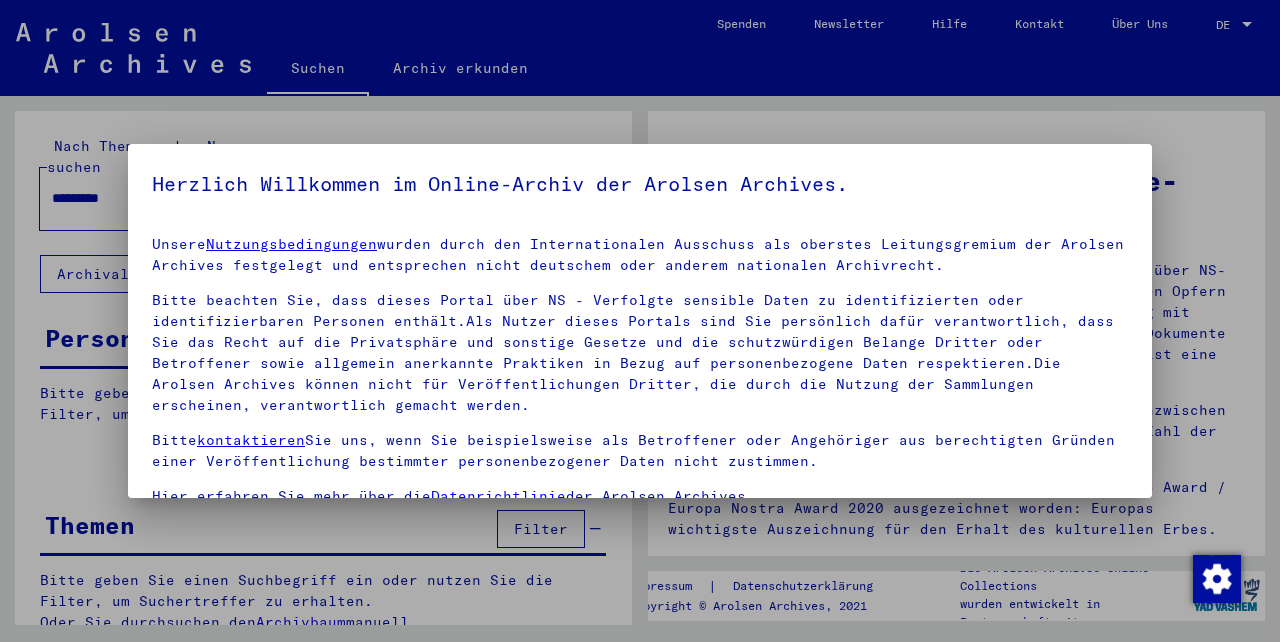 scroll, scrollTop: 105, scrollLeft: 0, axis: vertical 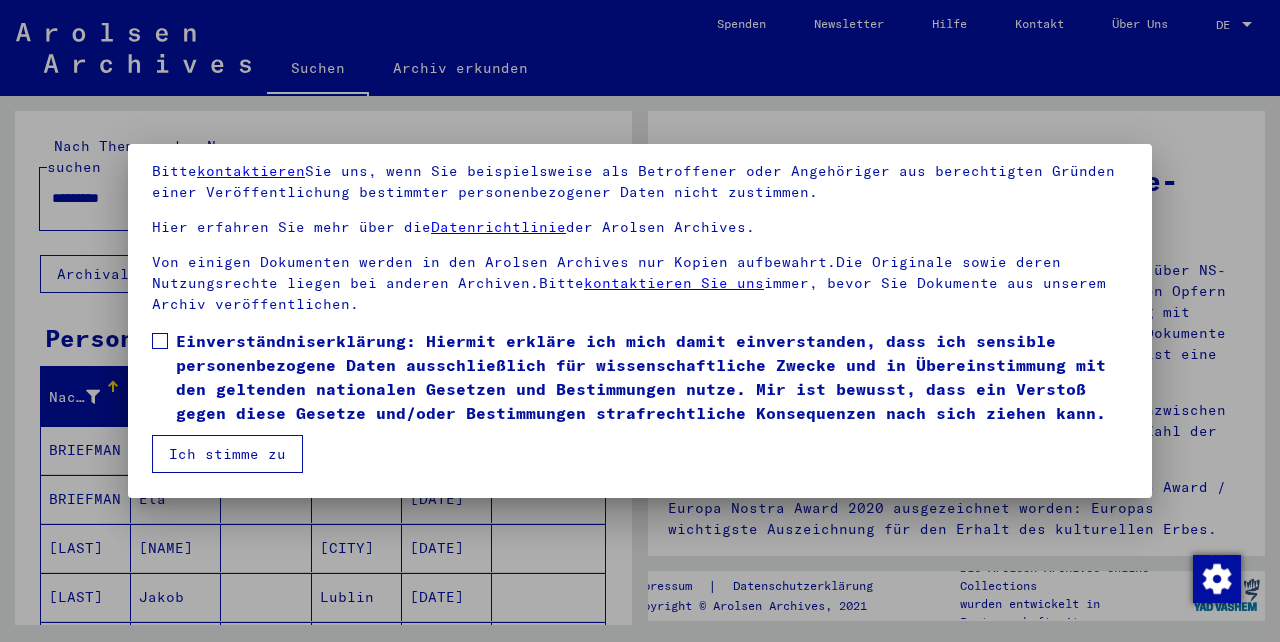 click on "Einverständniserklärung: Hiermit erkläre ich mich damit einverstanden, dass ich sensible personenbezogene Daten ausschließlich für wissenschaftliche Zwecke und in Übereinstimmung mit den geltenden nationalen Gesetzen und Bestimmungen nutze. Mir ist bewusst, dass ein Verstoß gegen diese Gesetze und/oder Bestimmungen strafrechtliche Konsequenzen nach sich ziehen kann." at bounding box center [640, 377] 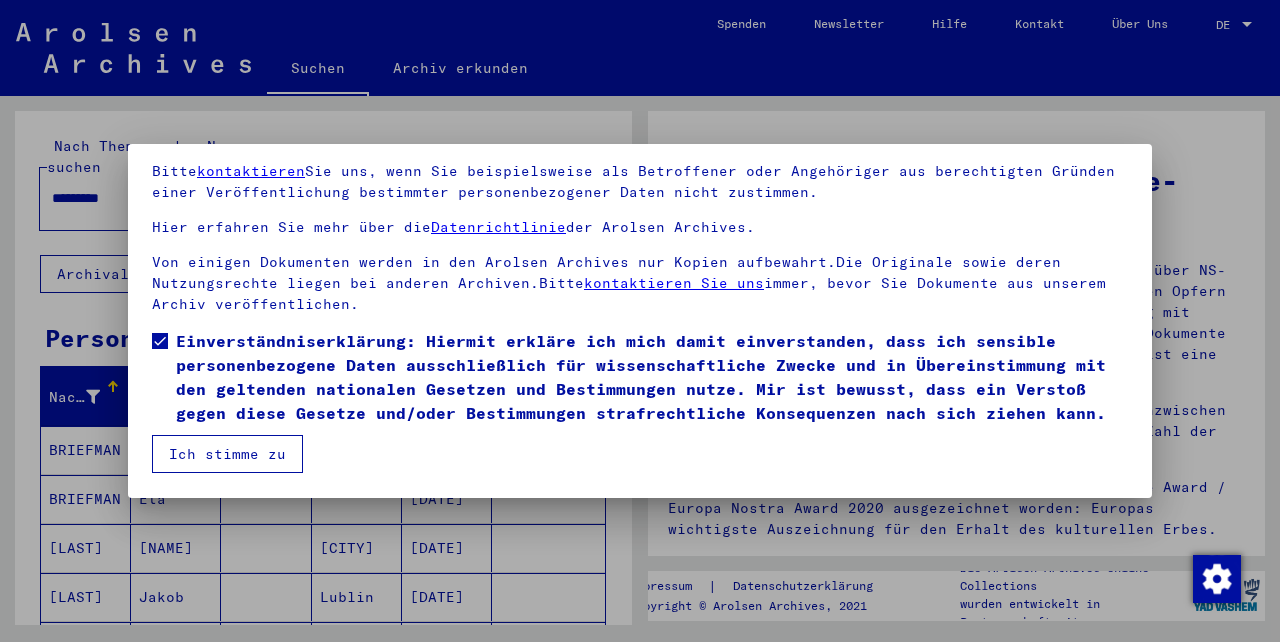 click on "Ich stimme zu" at bounding box center (227, 454) 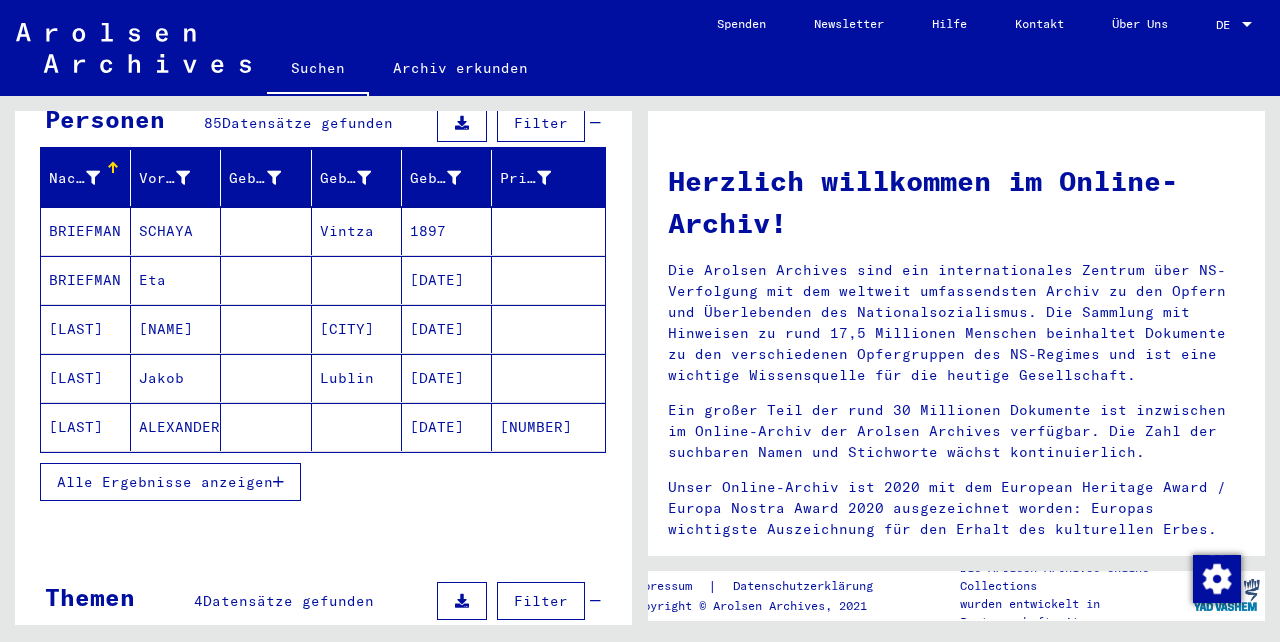 scroll, scrollTop: 220, scrollLeft: 0, axis: vertical 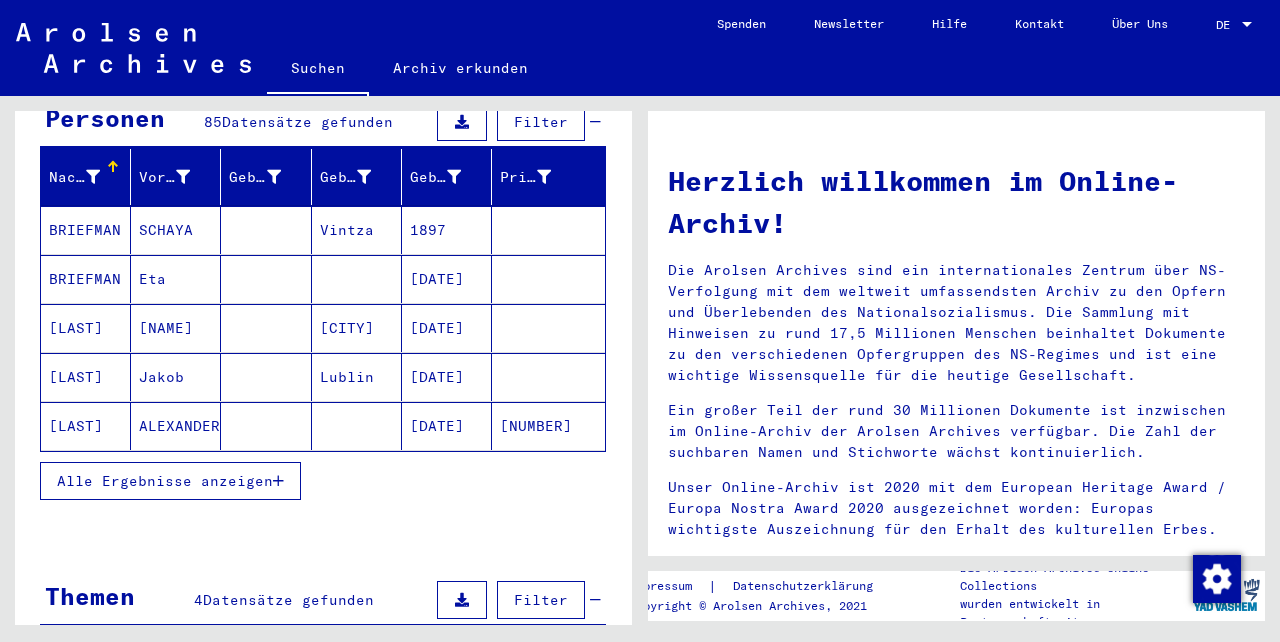 click on "Alle Ergebnisse anzeigen" at bounding box center [165, 481] 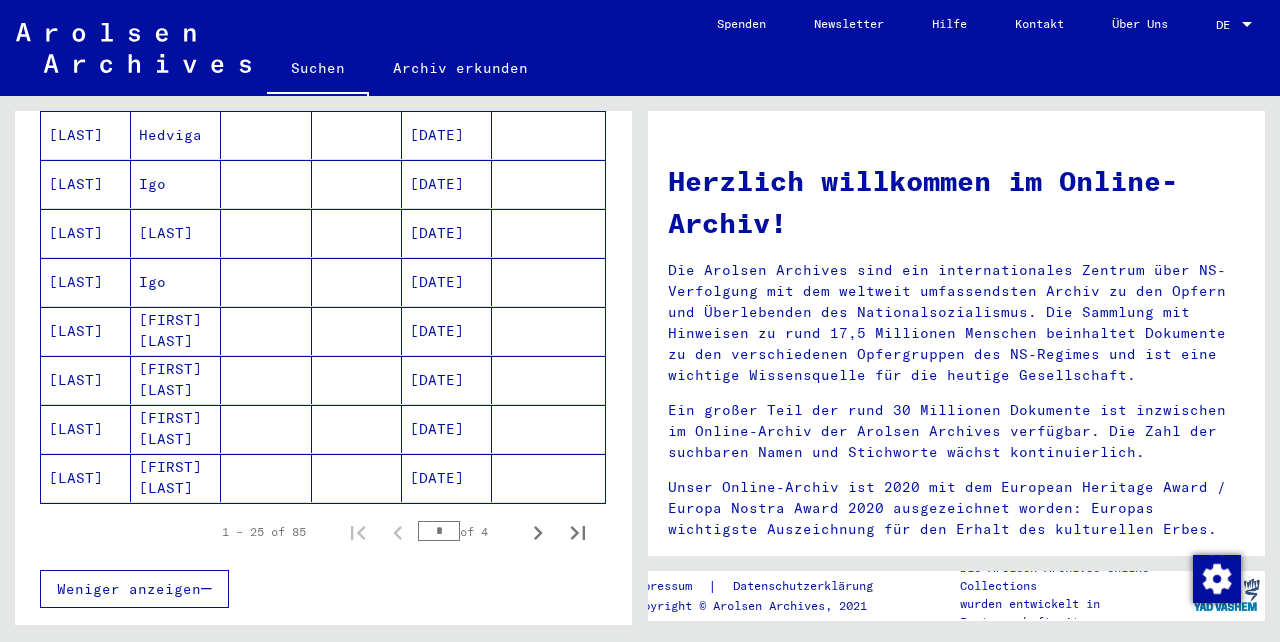 scroll, scrollTop: 1149, scrollLeft: 0, axis: vertical 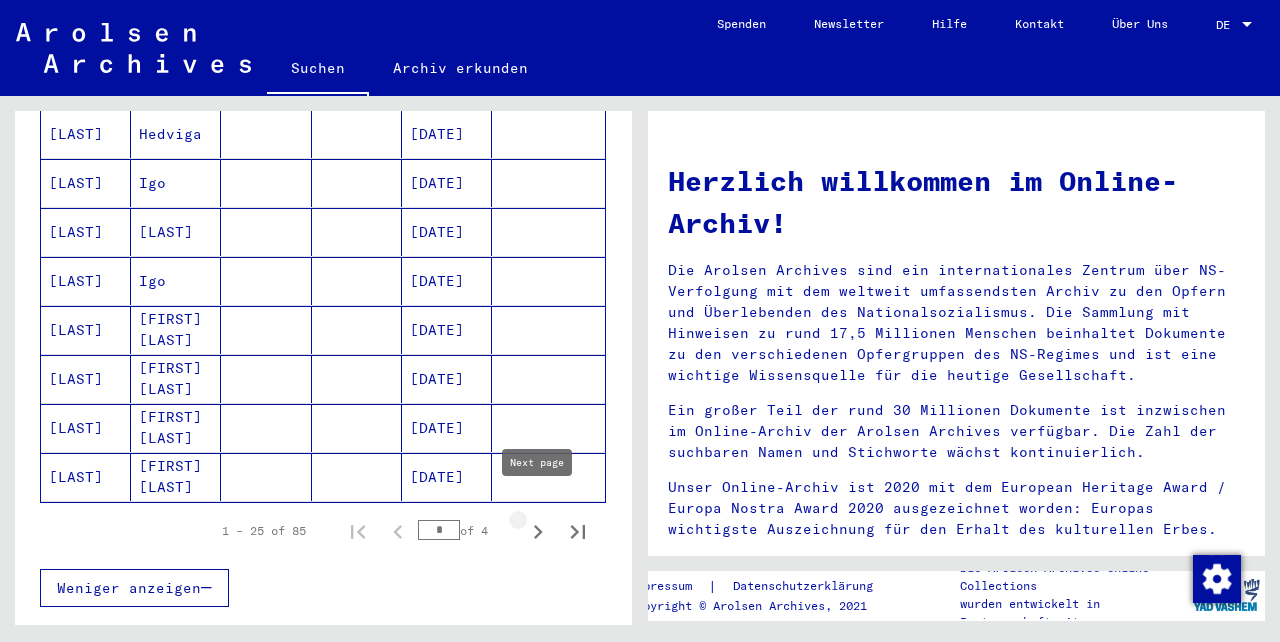 click 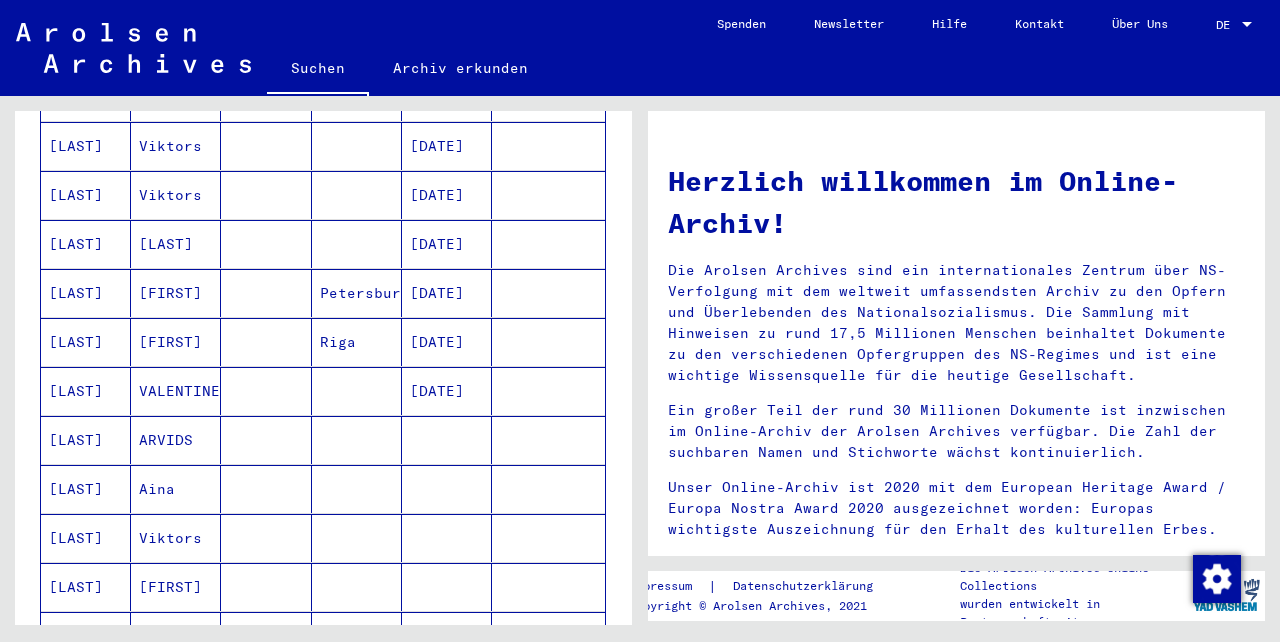 scroll, scrollTop: 595, scrollLeft: 0, axis: vertical 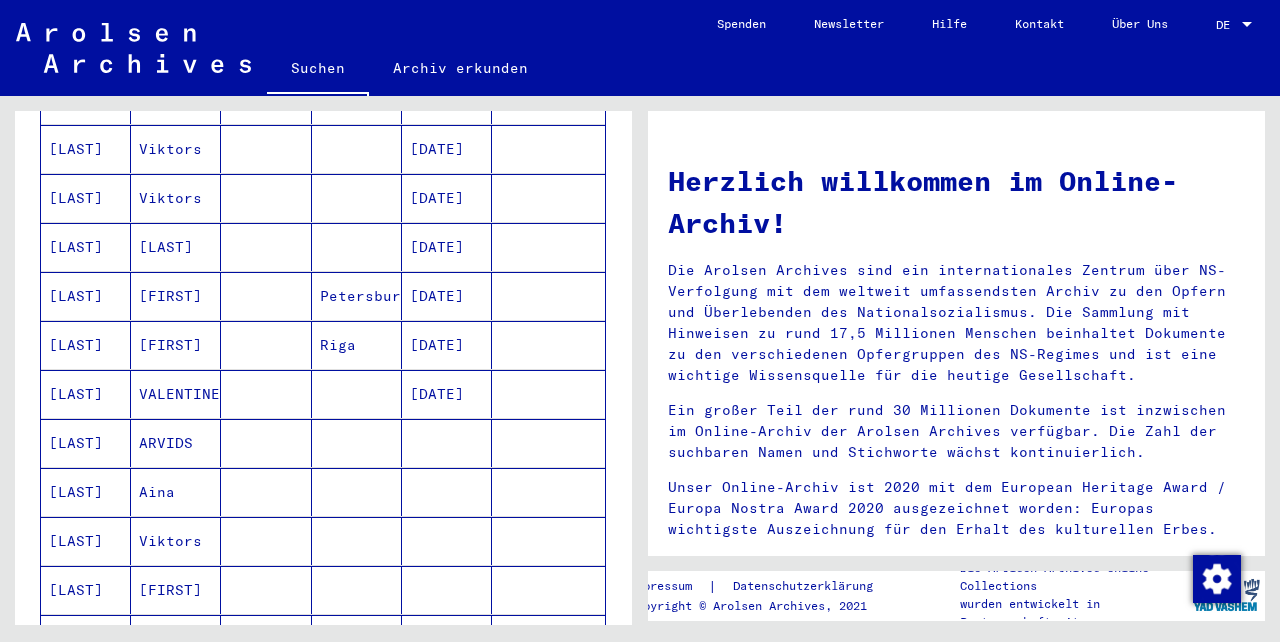 type 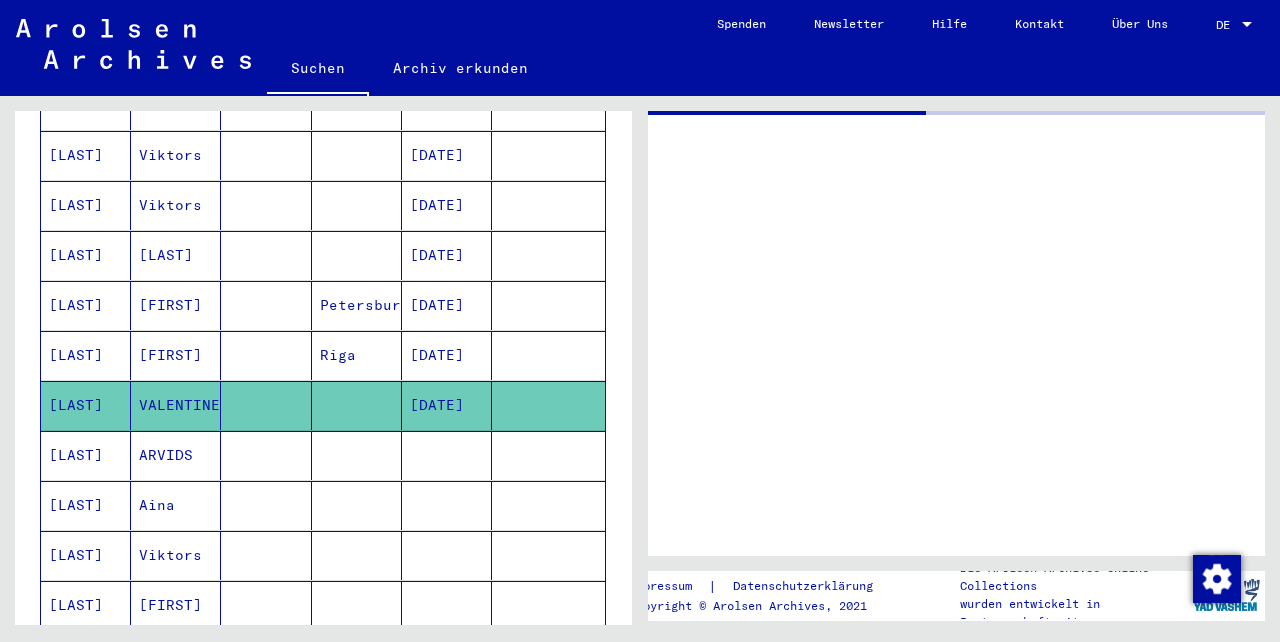 scroll, scrollTop: 602, scrollLeft: 0, axis: vertical 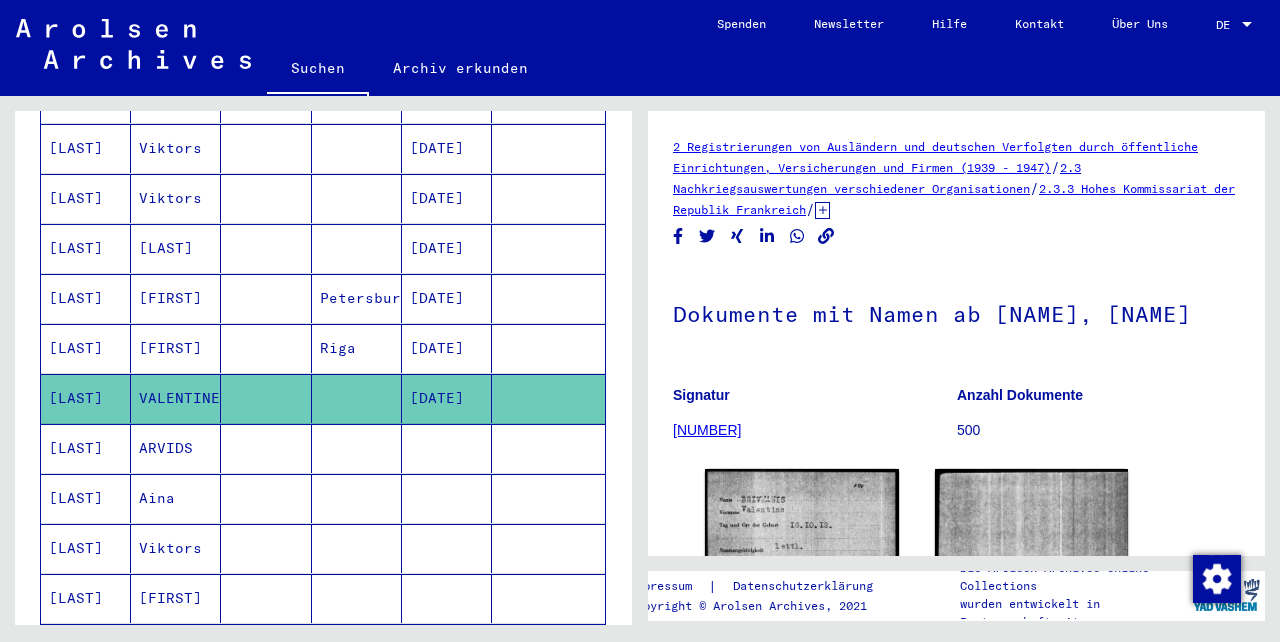 click on "2.3 Nachkriegsauswertungen verschiedener Organisationen" 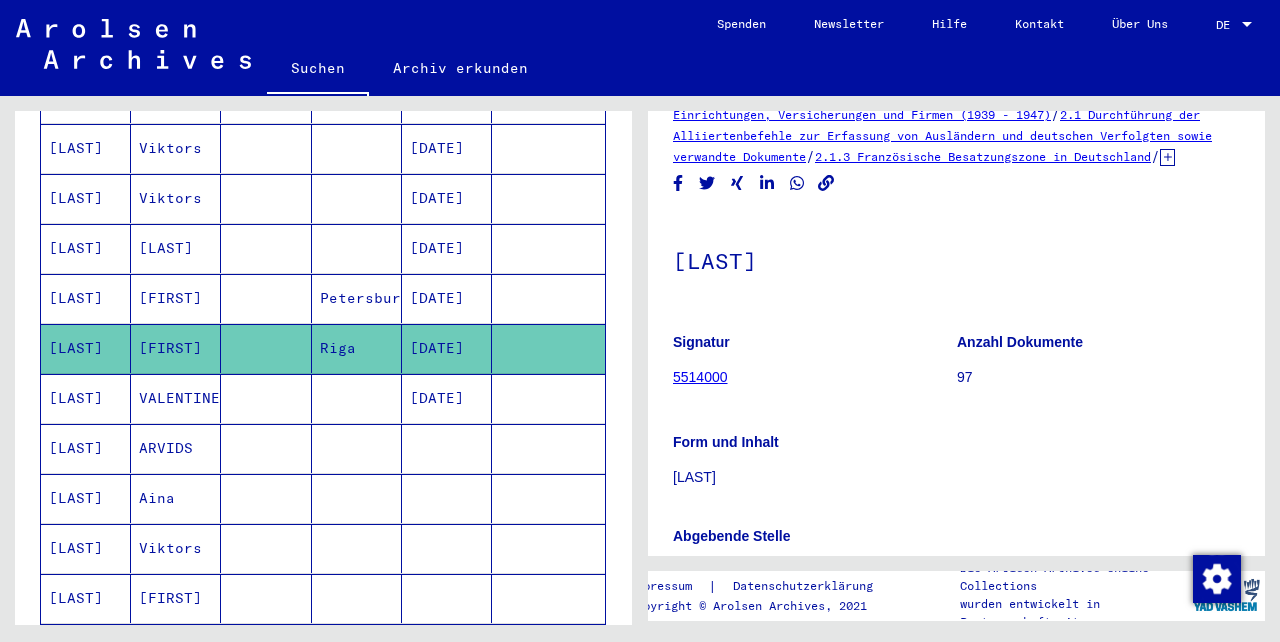 scroll, scrollTop: 48, scrollLeft: 0, axis: vertical 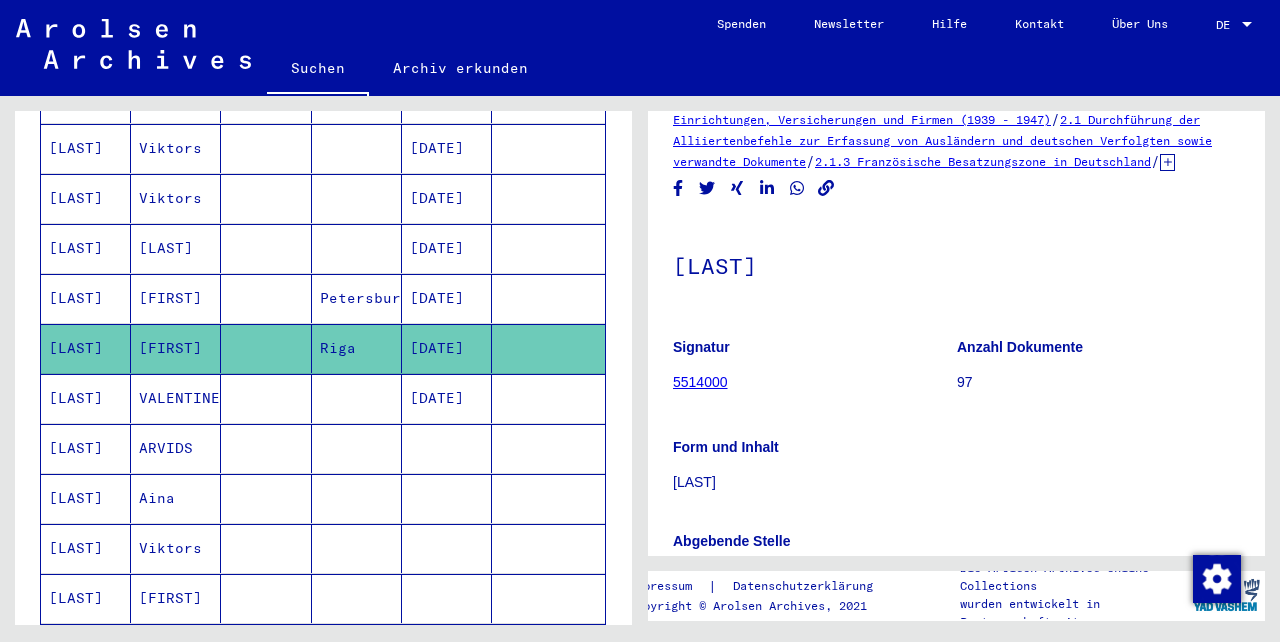 click on "[FIRST]" at bounding box center (176, 348) 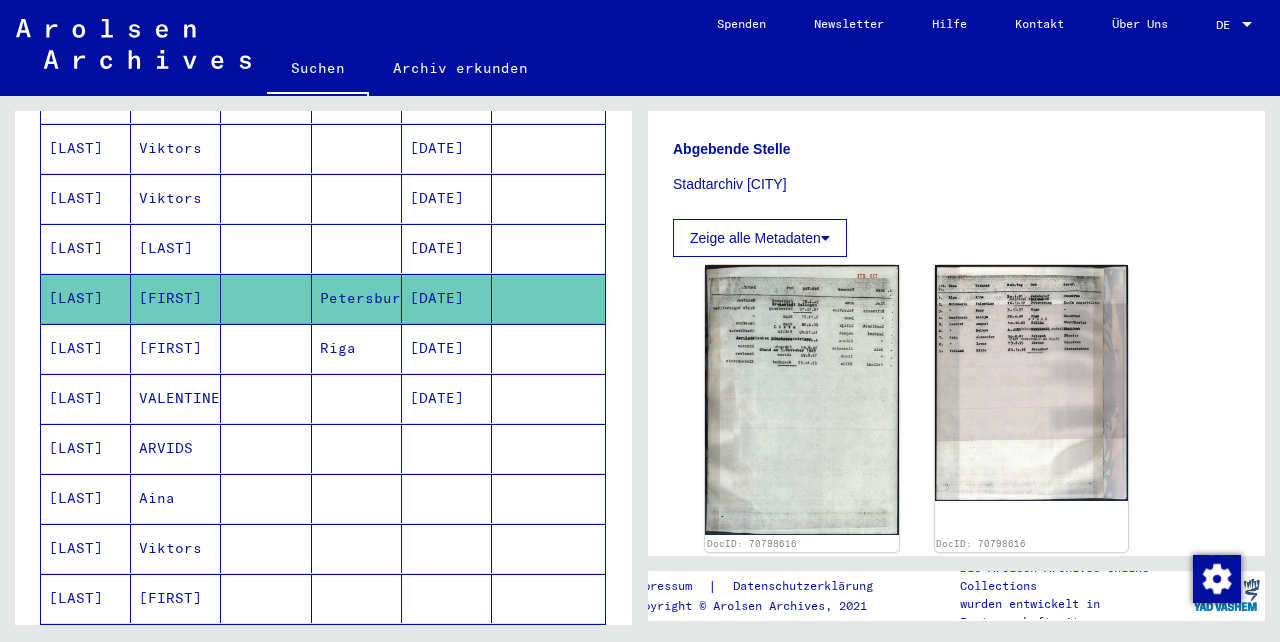 scroll, scrollTop: 419, scrollLeft: 0, axis: vertical 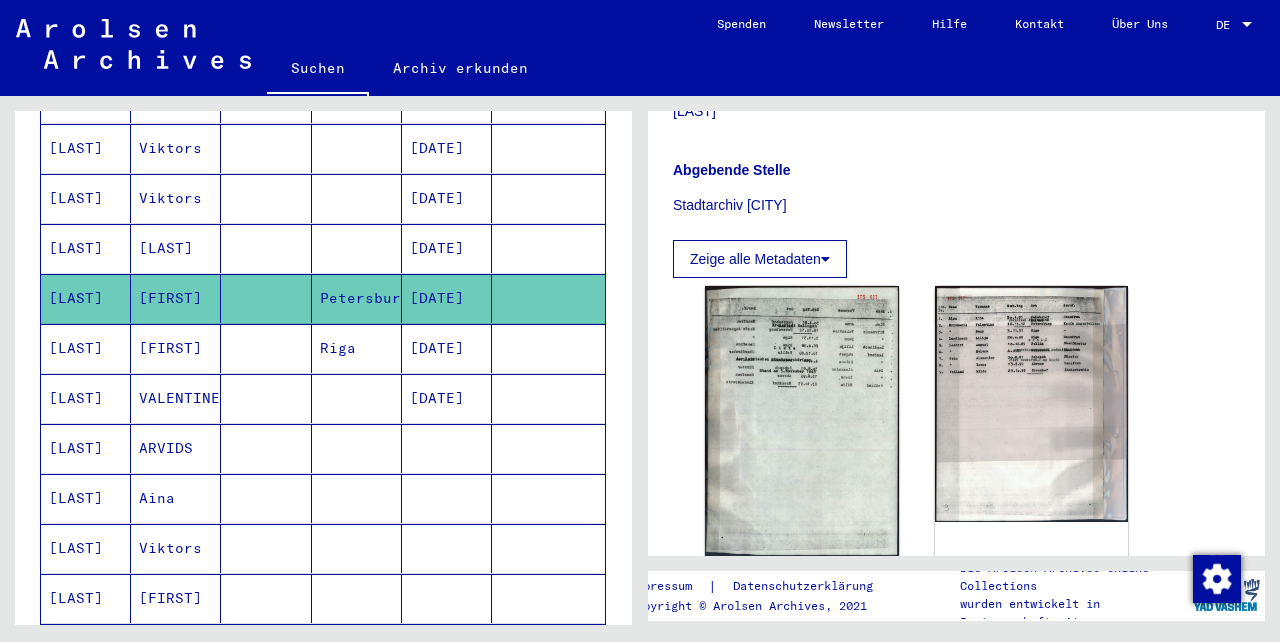 click on "[FIRST]" 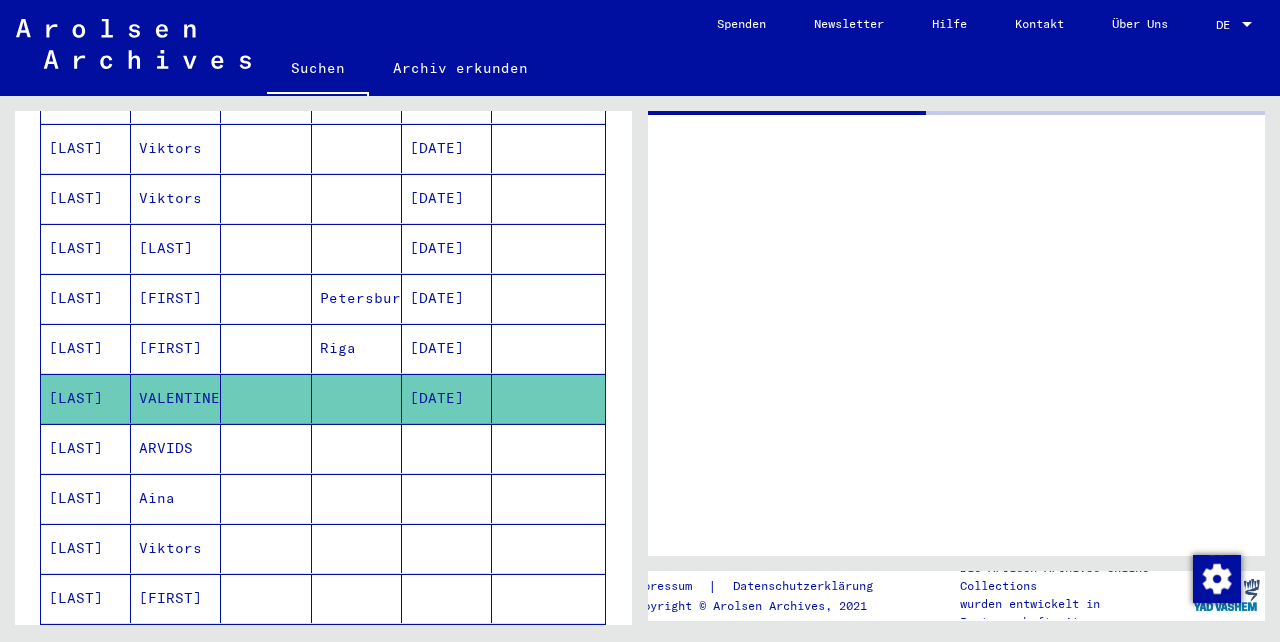 scroll, scrollTop: 0, scrollLeft: 0, axis: both 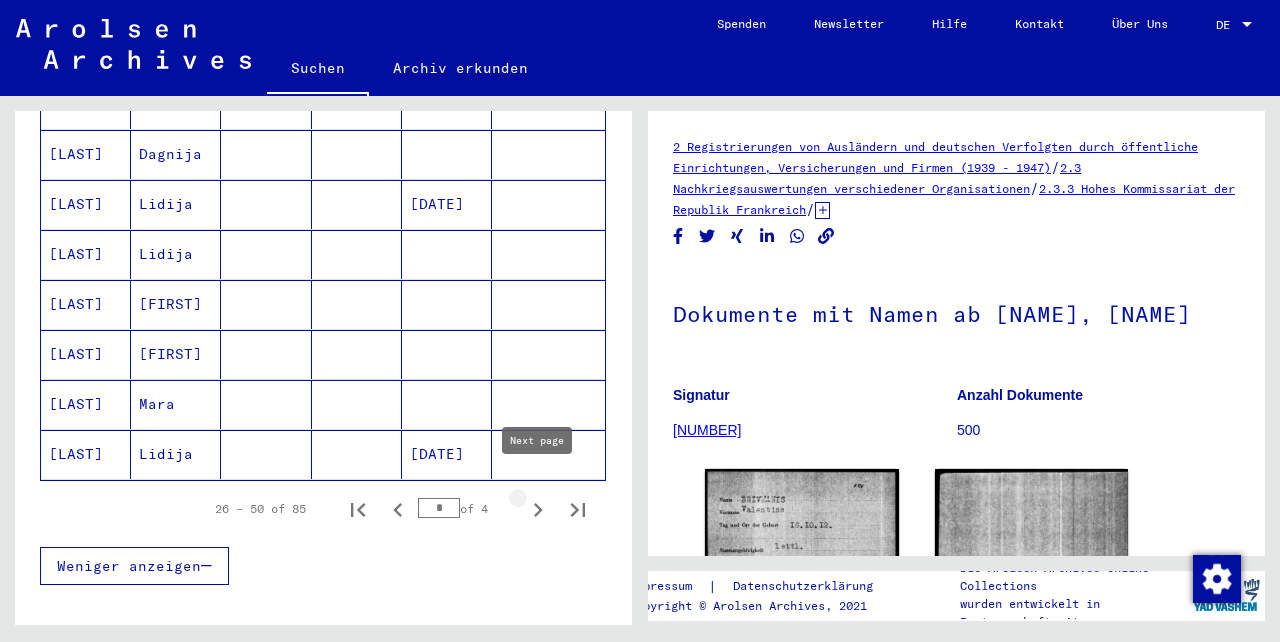 click 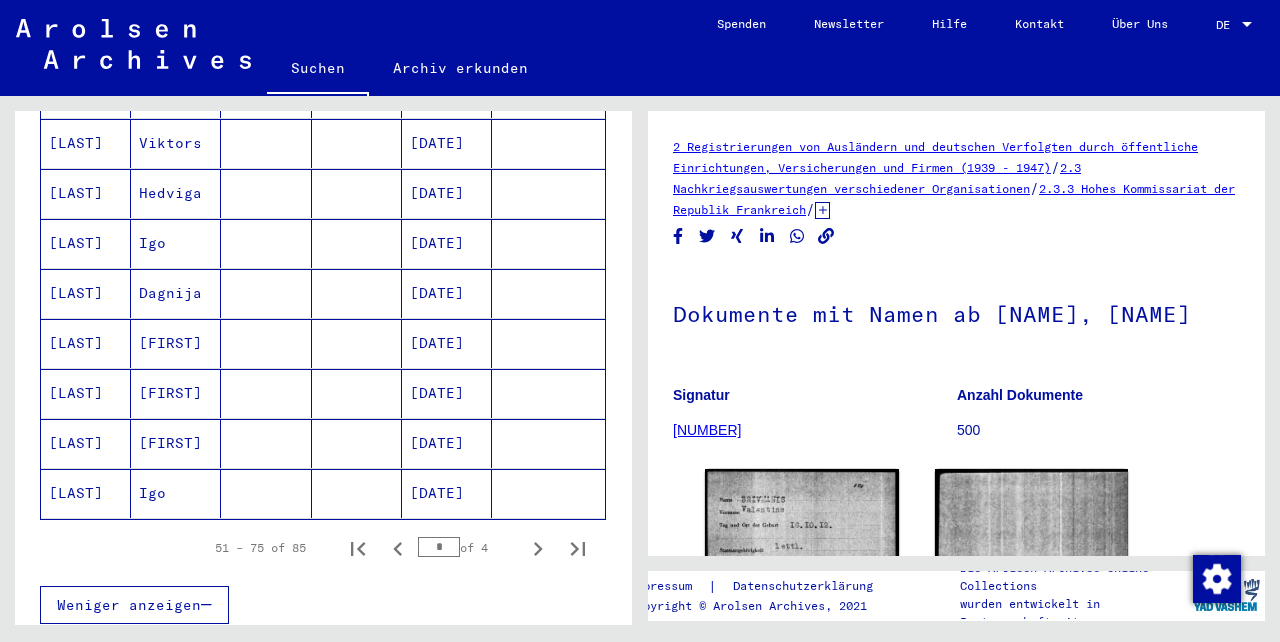 scroll, scrollTop: 1210, scrollLeft: 0, axis: vertical 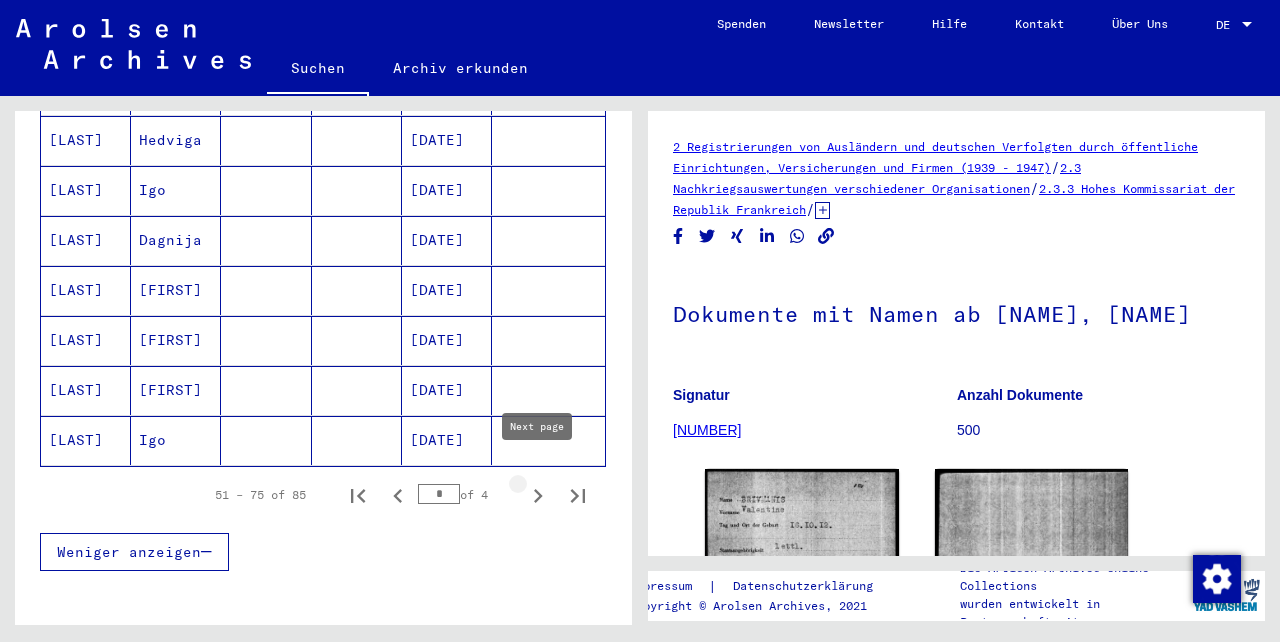 click 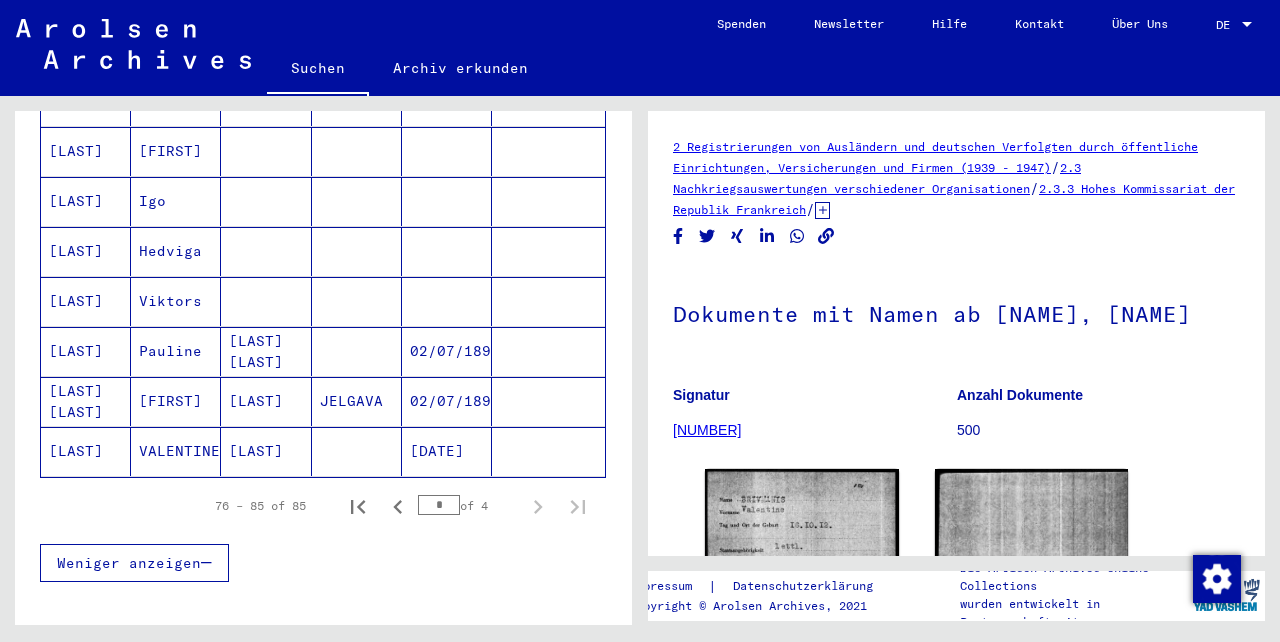 scroll, scrollTop: 443, scrollLeft: 0, axis: vertical 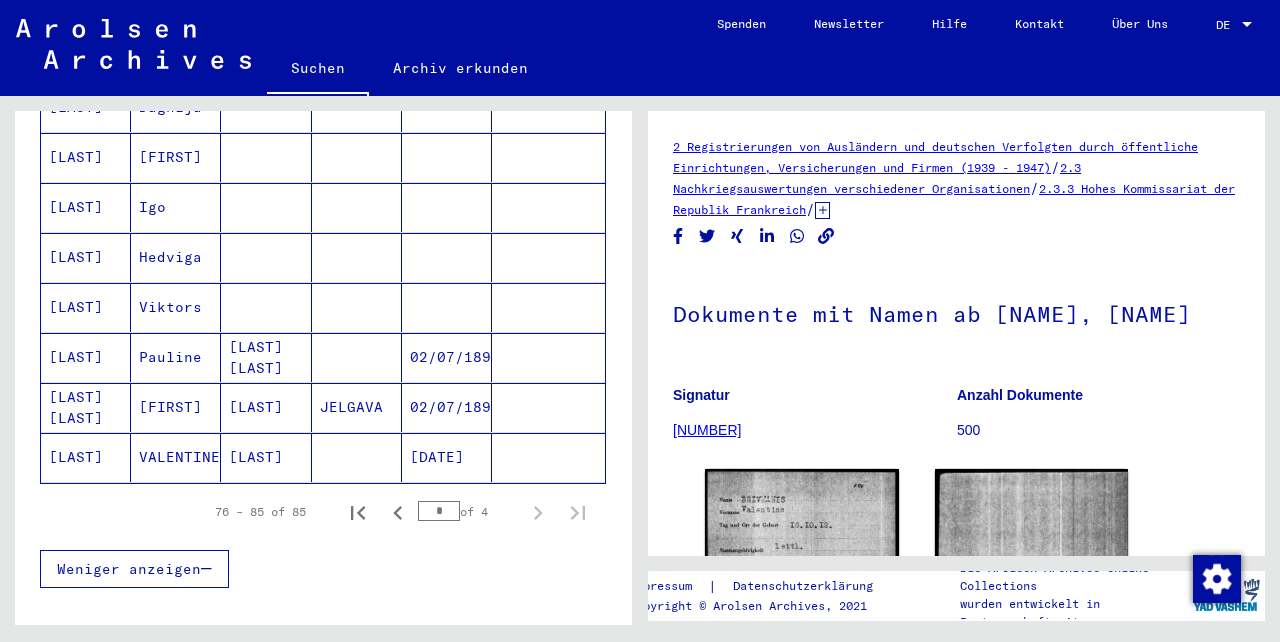 click on "VALENTINE" 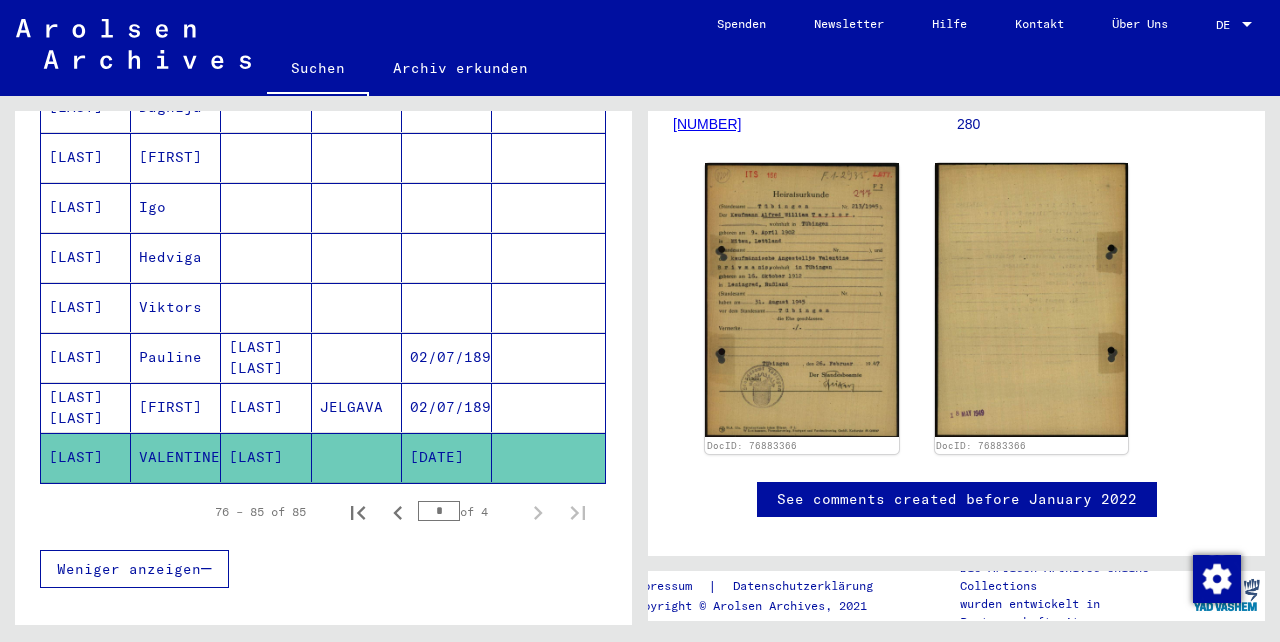 scroll, scrollTop: 331, scrollLeft: 0, axis: vertical 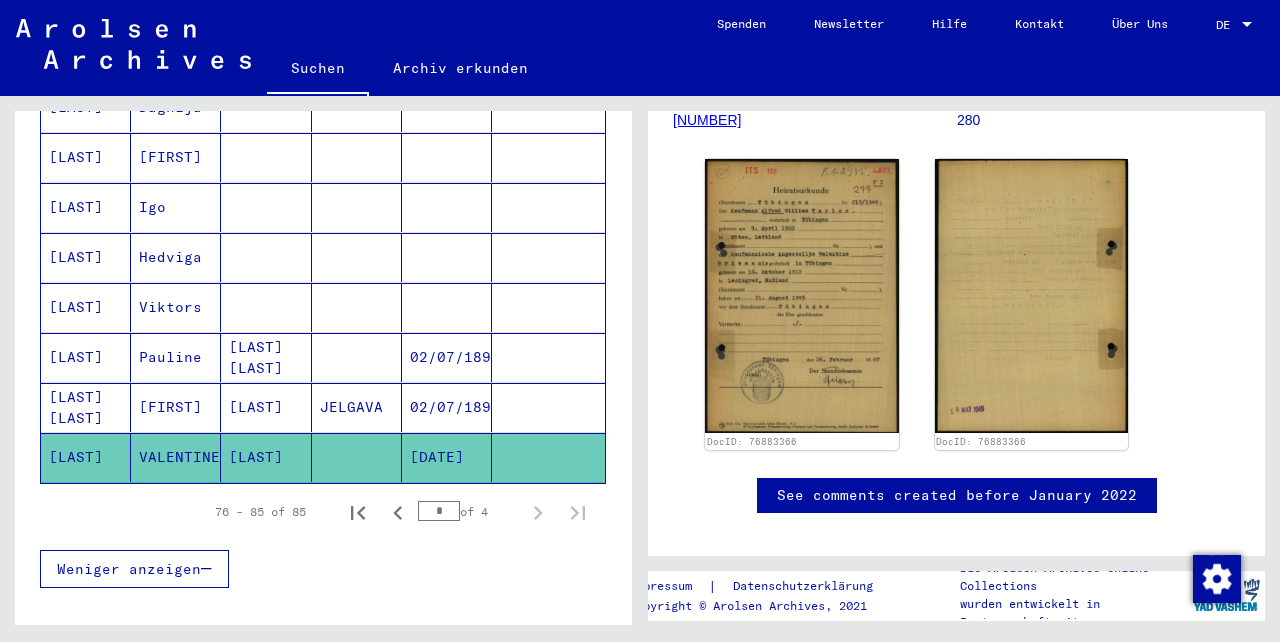 click on "[LAST] [LAST]" at bounding box center [86, 457] 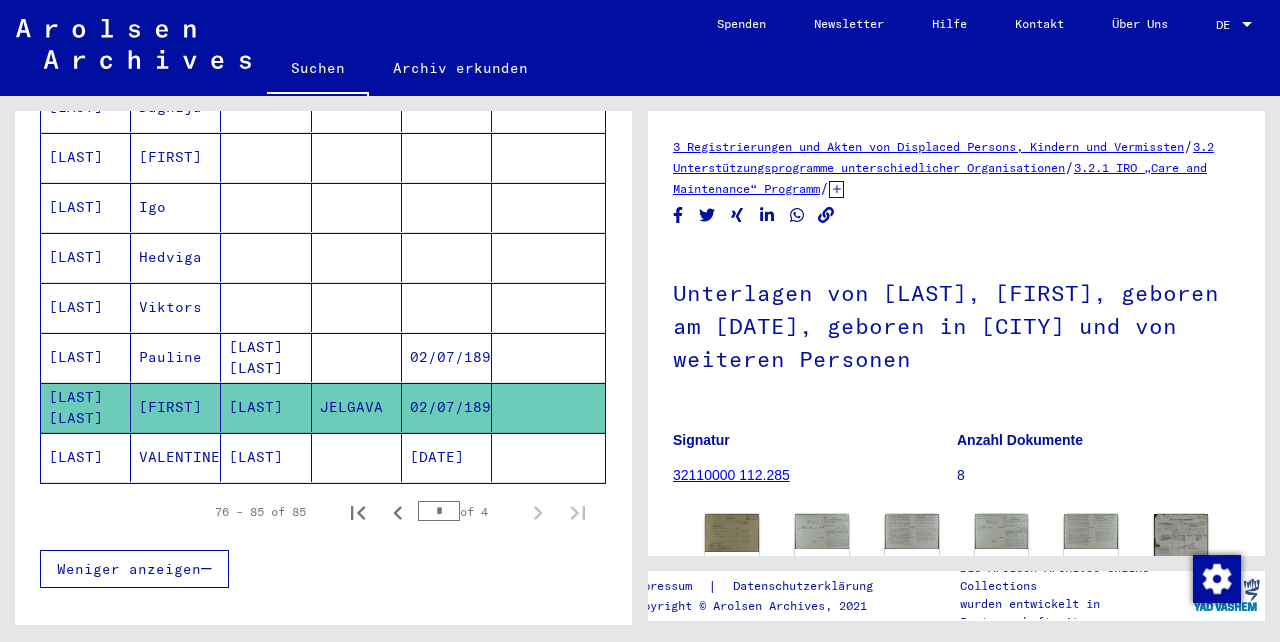 click on "[LAST]" at bounding box center (86, 407) 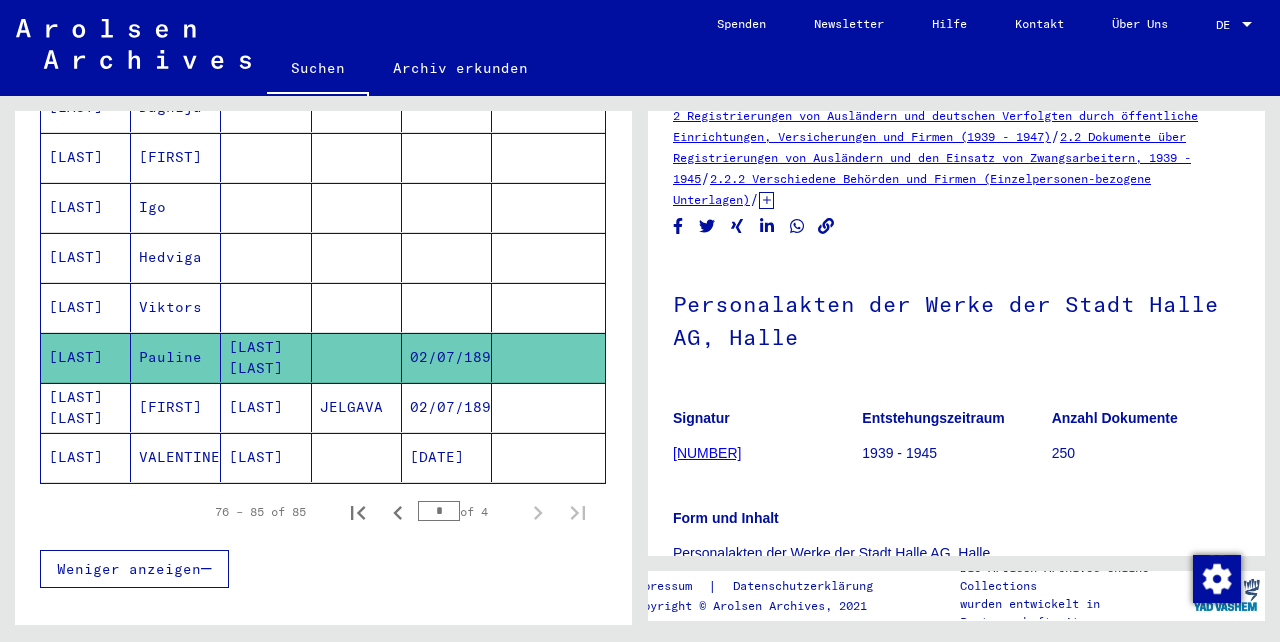 scroll, scrollTop: 0, scrollLeft: 0, axis: both 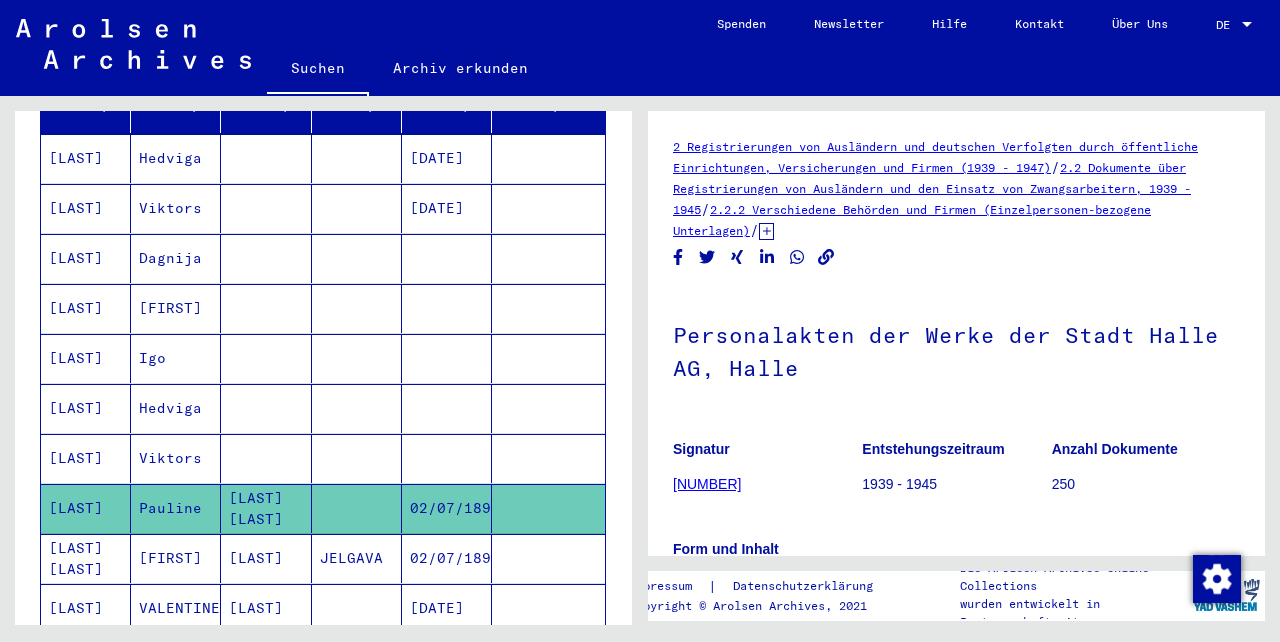 click on "Viktors" at bounding box center [176, 508] 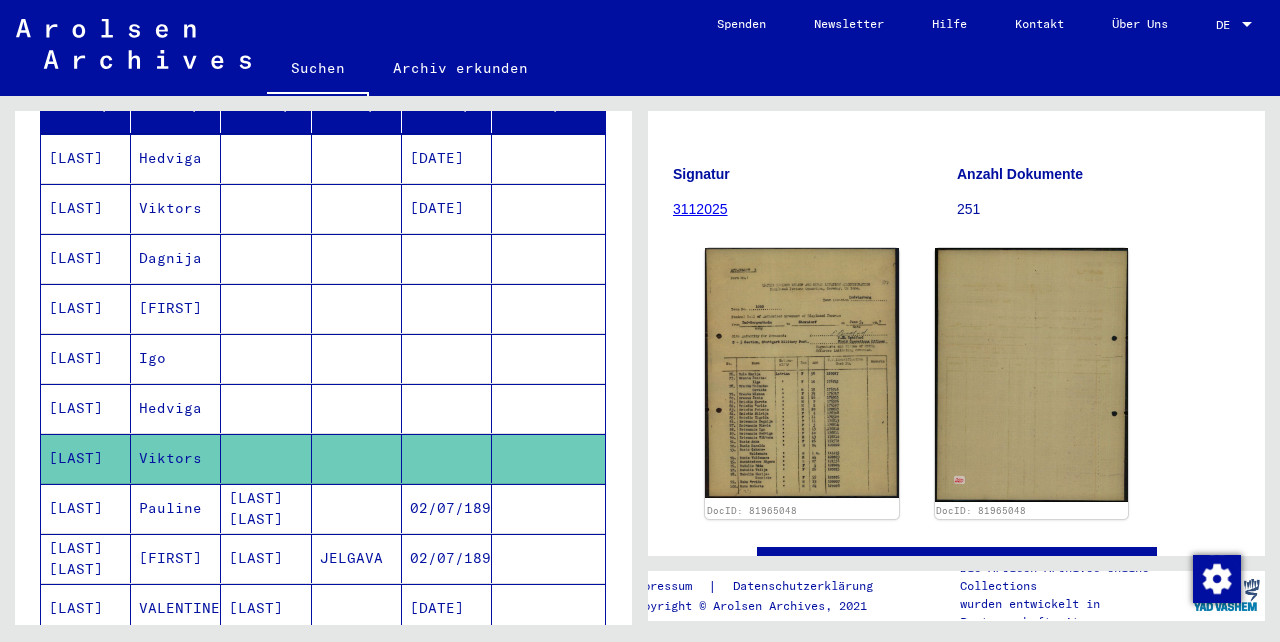 scroll, scrollTop: 209, scrollLeft: 0, axis: vertical 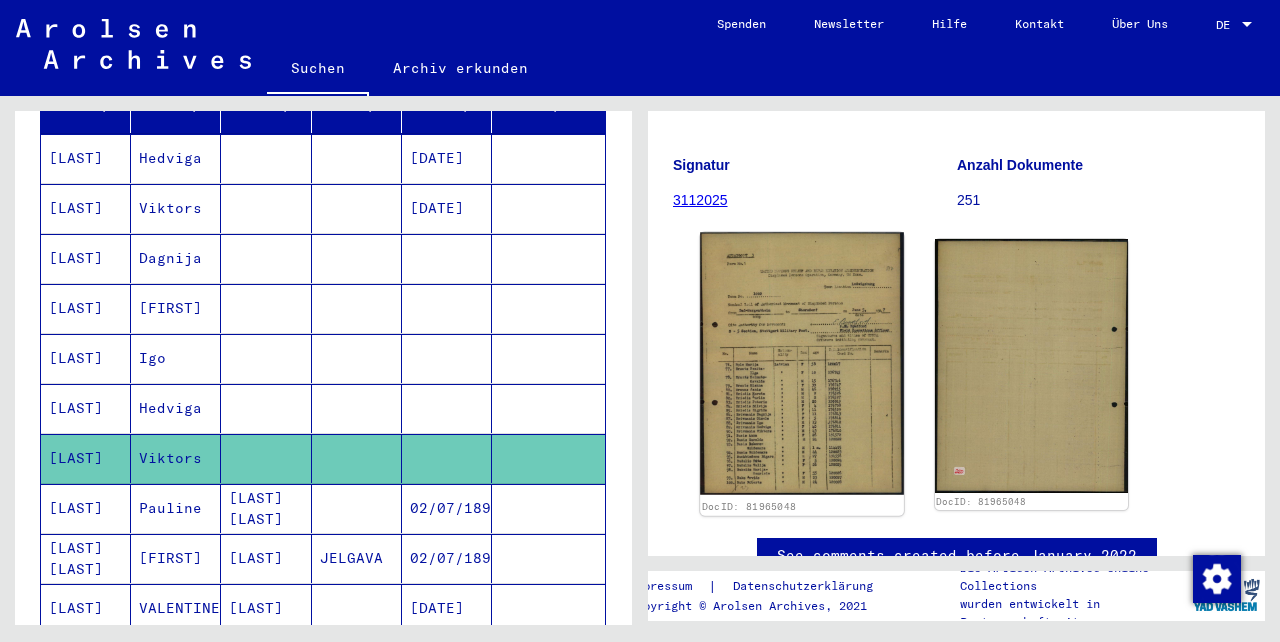 click 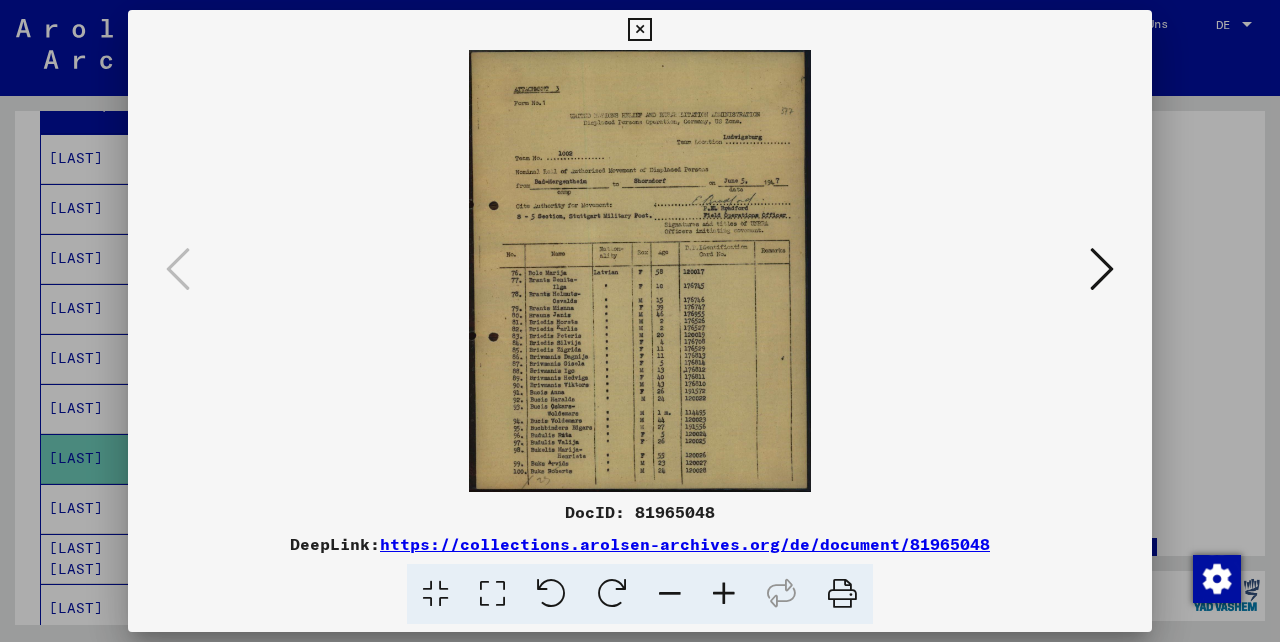 click at bounding box center (639, 30) 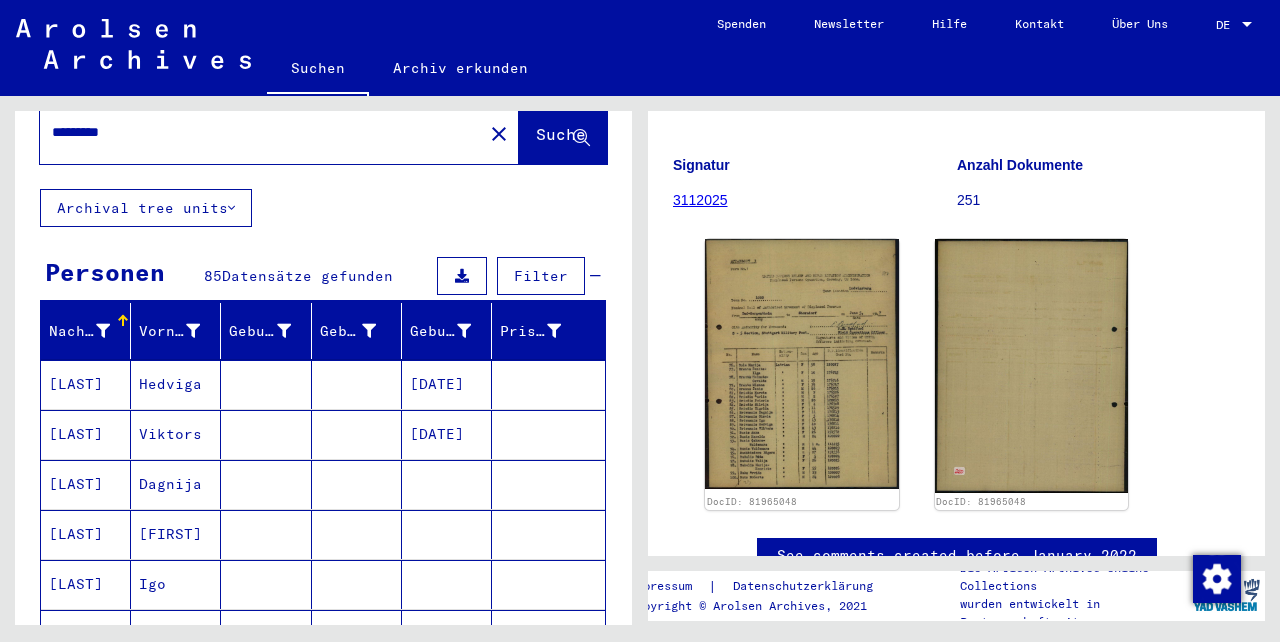 scroll, scrollTop: 0, scrollLeft: 0, axis: both 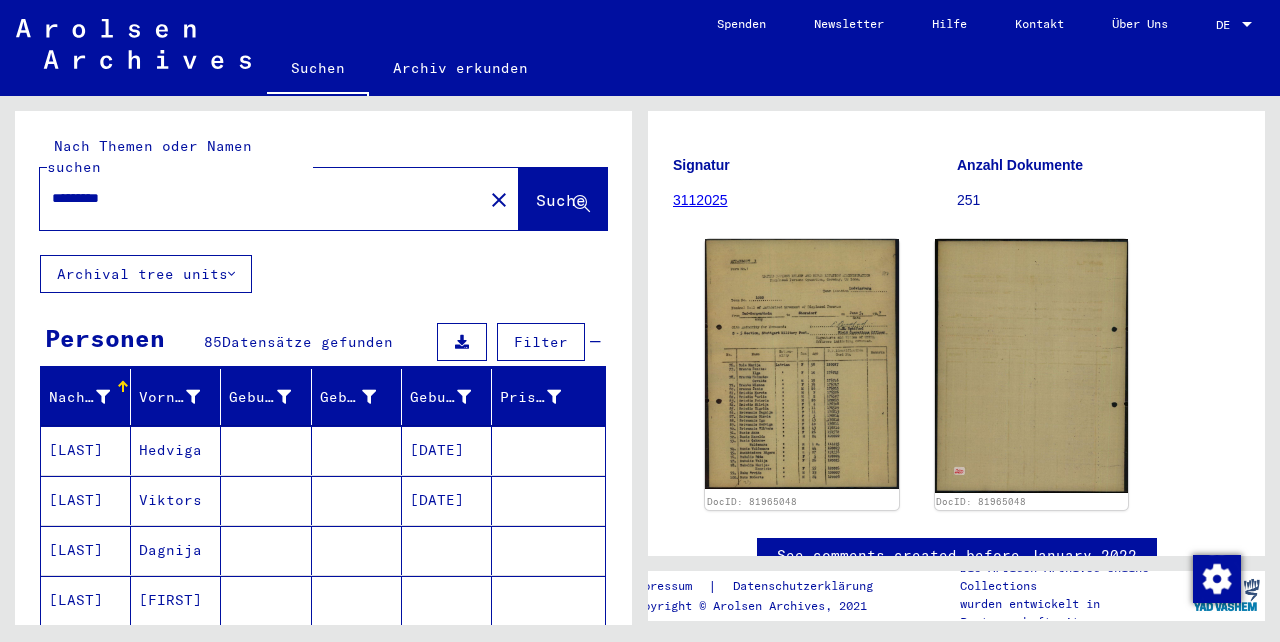 click on "*********" at bounding box center (261, 198) 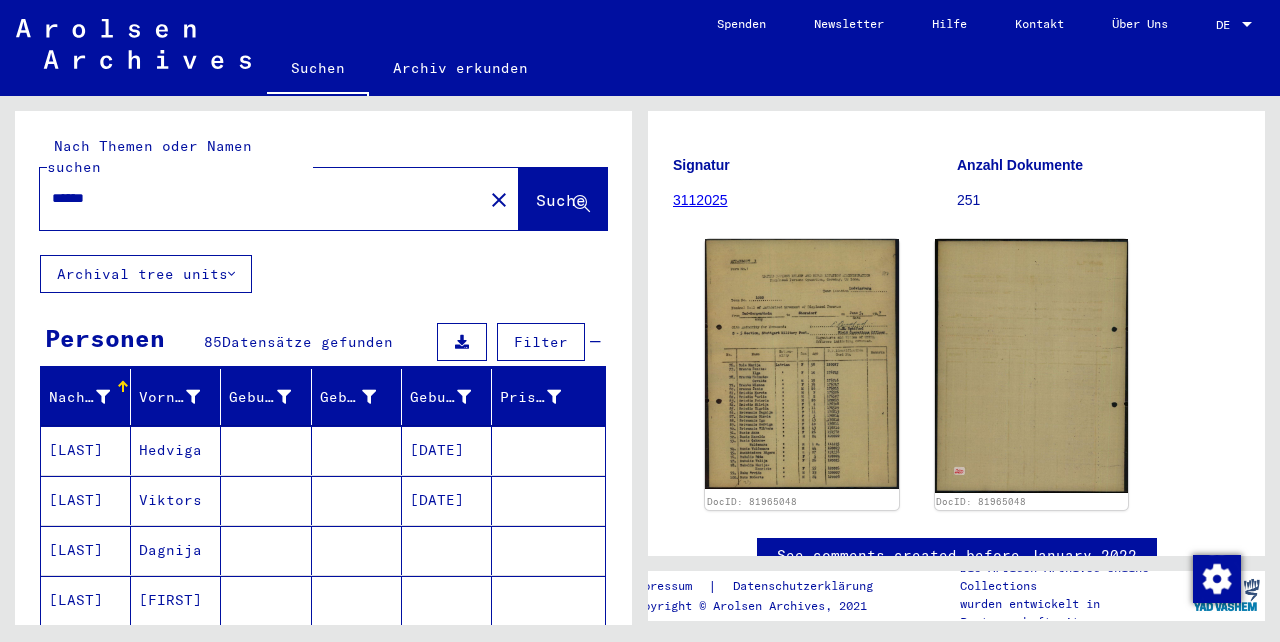 scroll, scrollTop: 0, scrollLeft: 0, axis: both 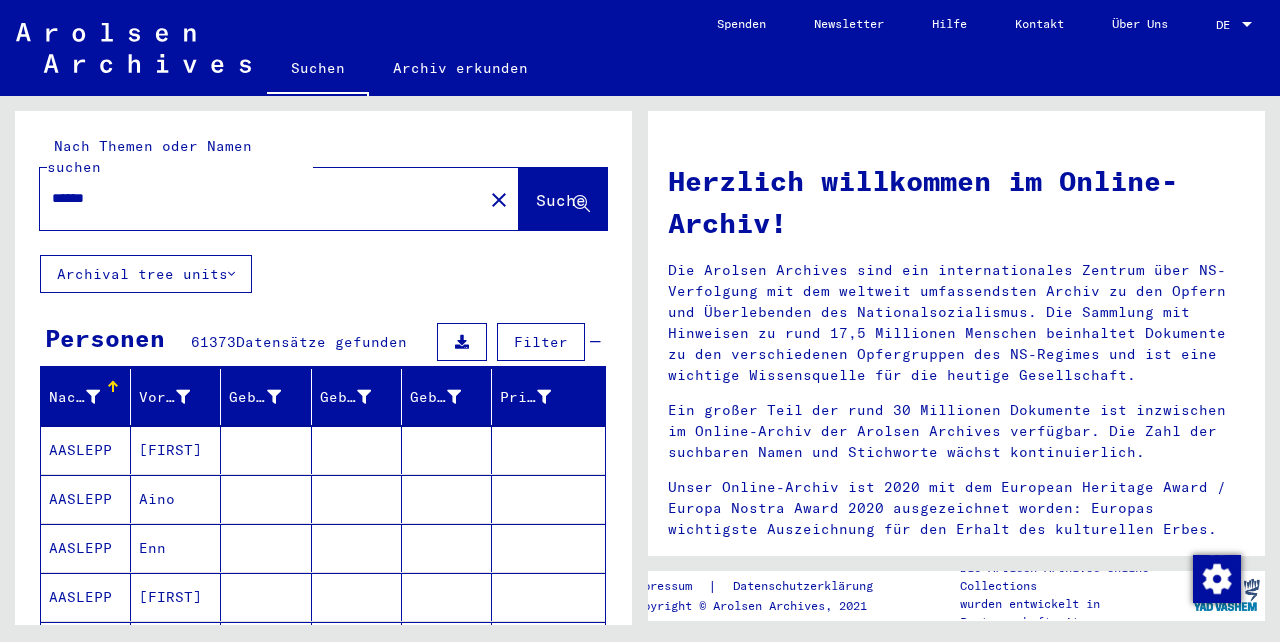 click on "Nachname" at bounding box center [77, 397] 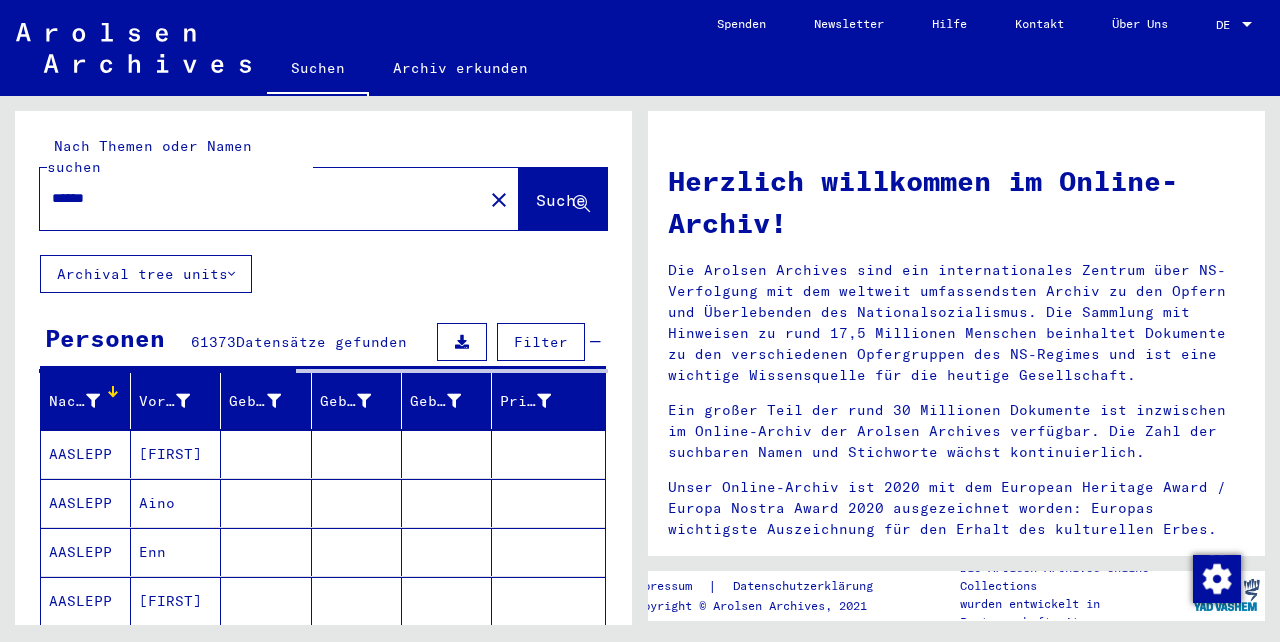 click on "Nachname" at bounding box center (74, 401) 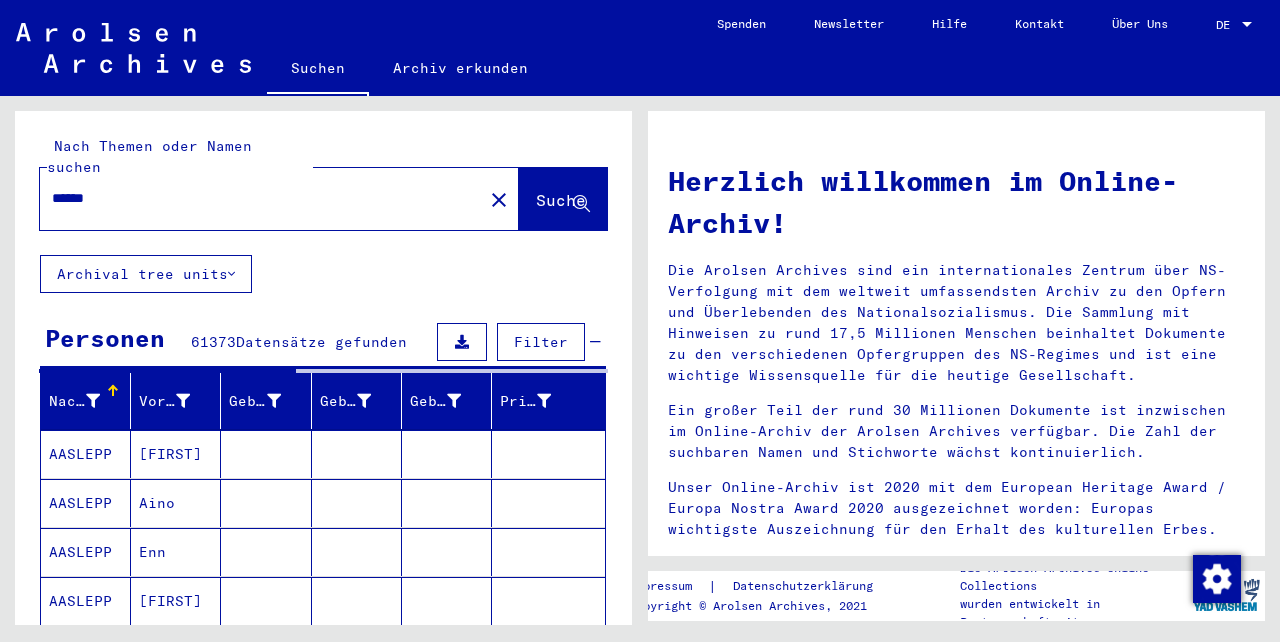 click on "Filter" at bounding box center (541, 342) 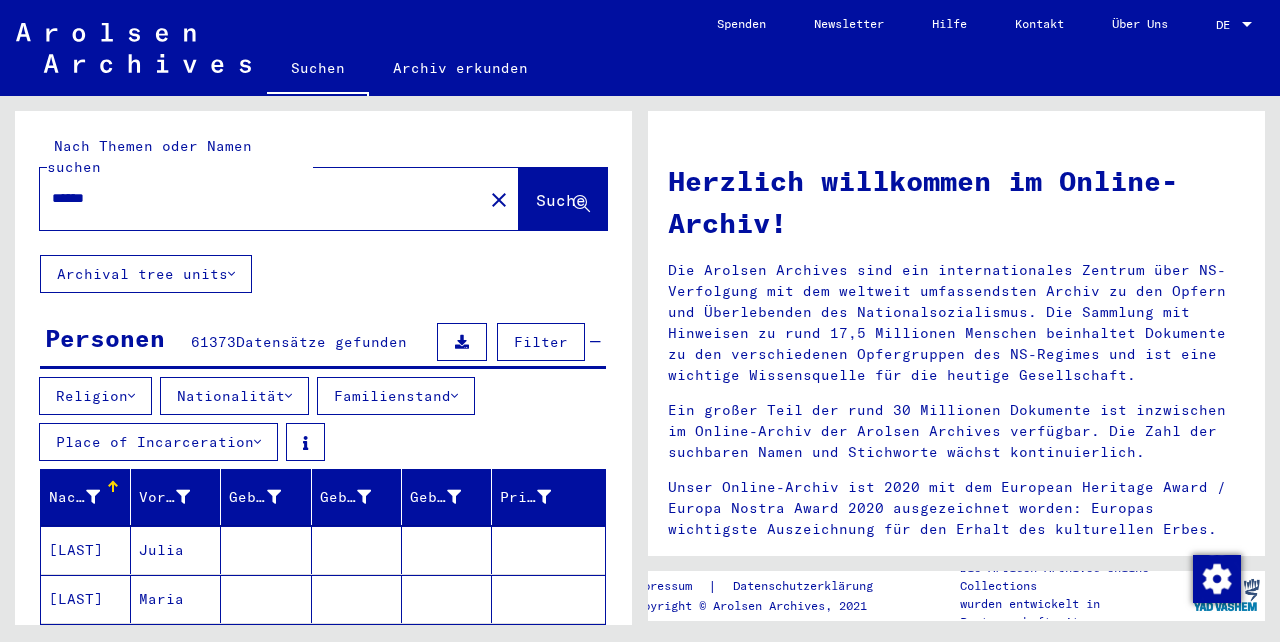 click on "Nationalität" at bounding box center [234, 396] 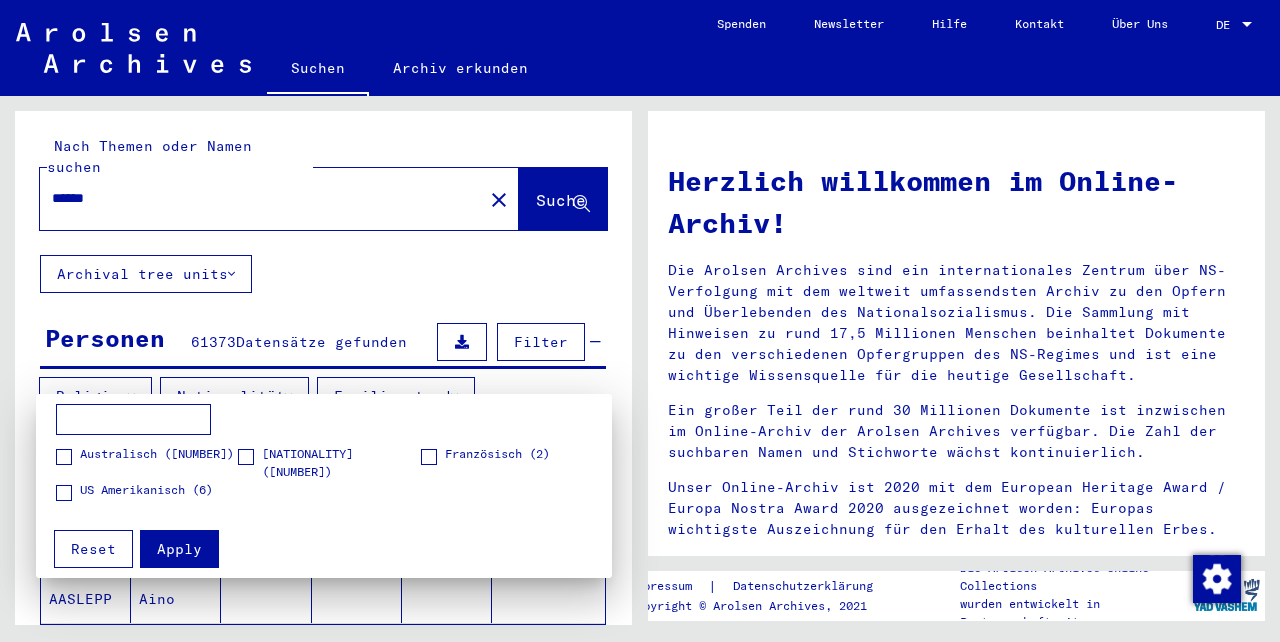 click at bounding box center [640, 321] 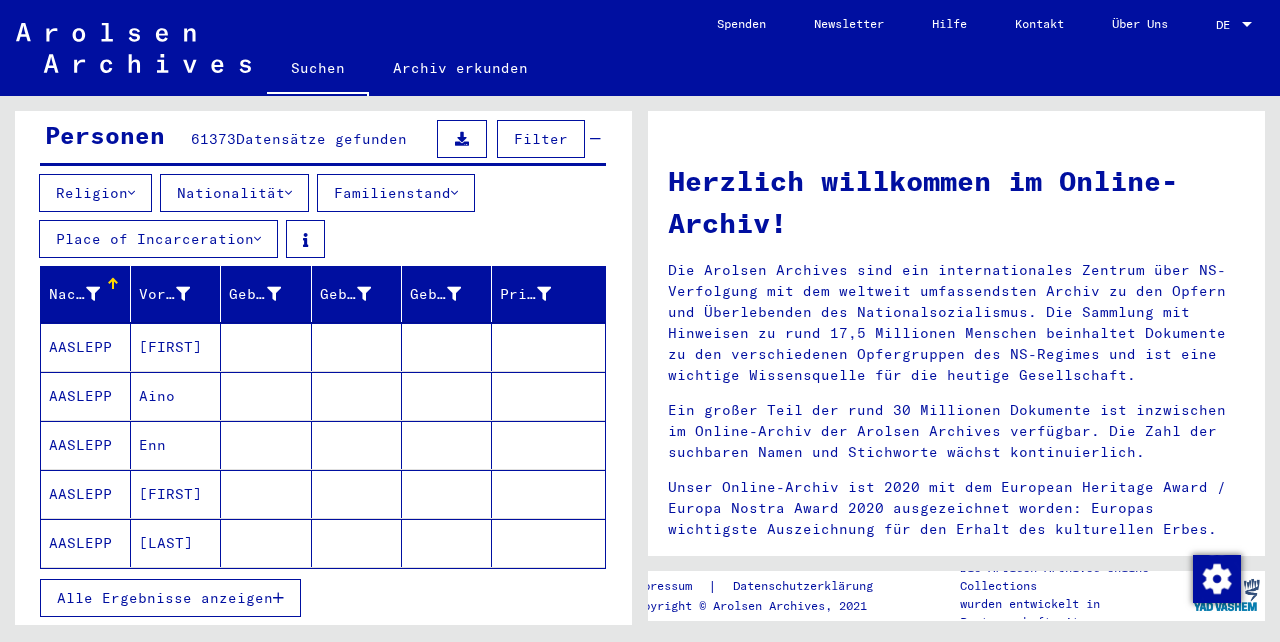 scroll, scrollTop: 232, scrollLeft: 0, axis: vertical 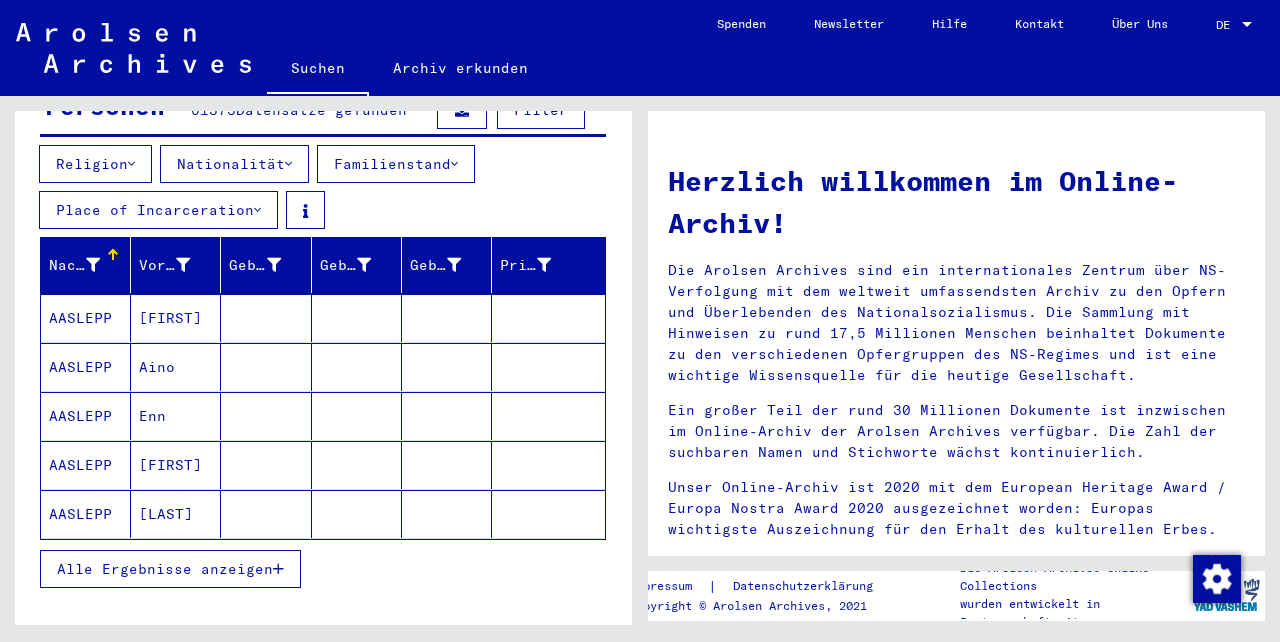 click on "Nachname" at bounding box center [74, 265] 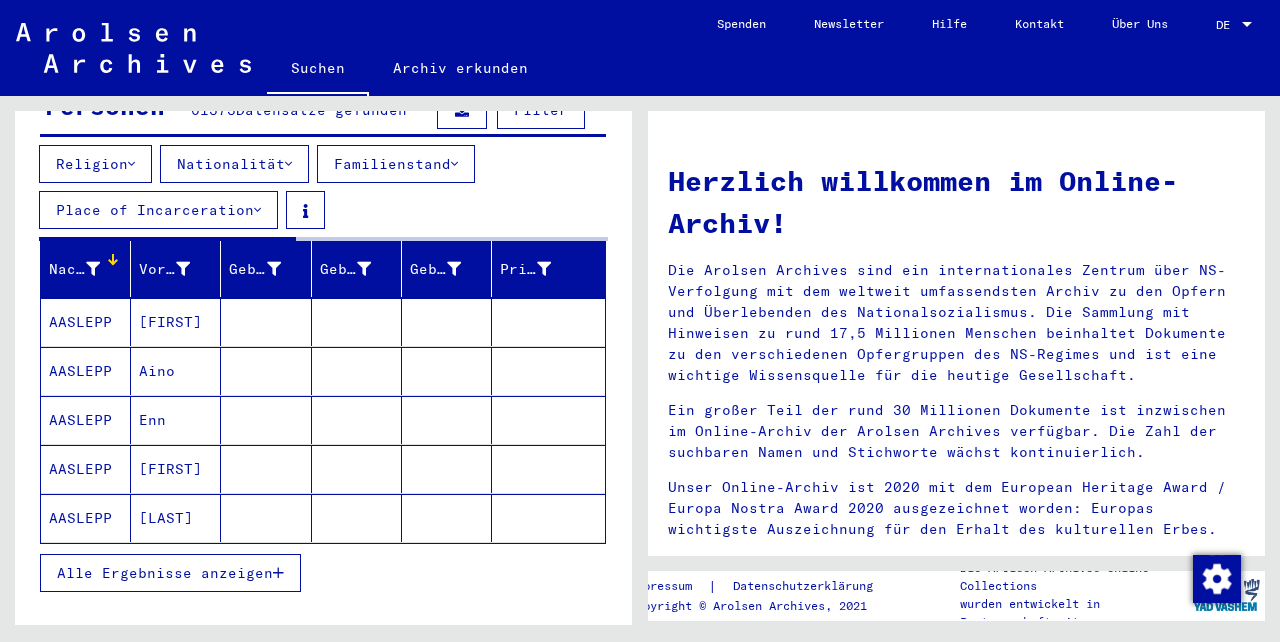 click on "Nachname" at bounding box center [74, 269] 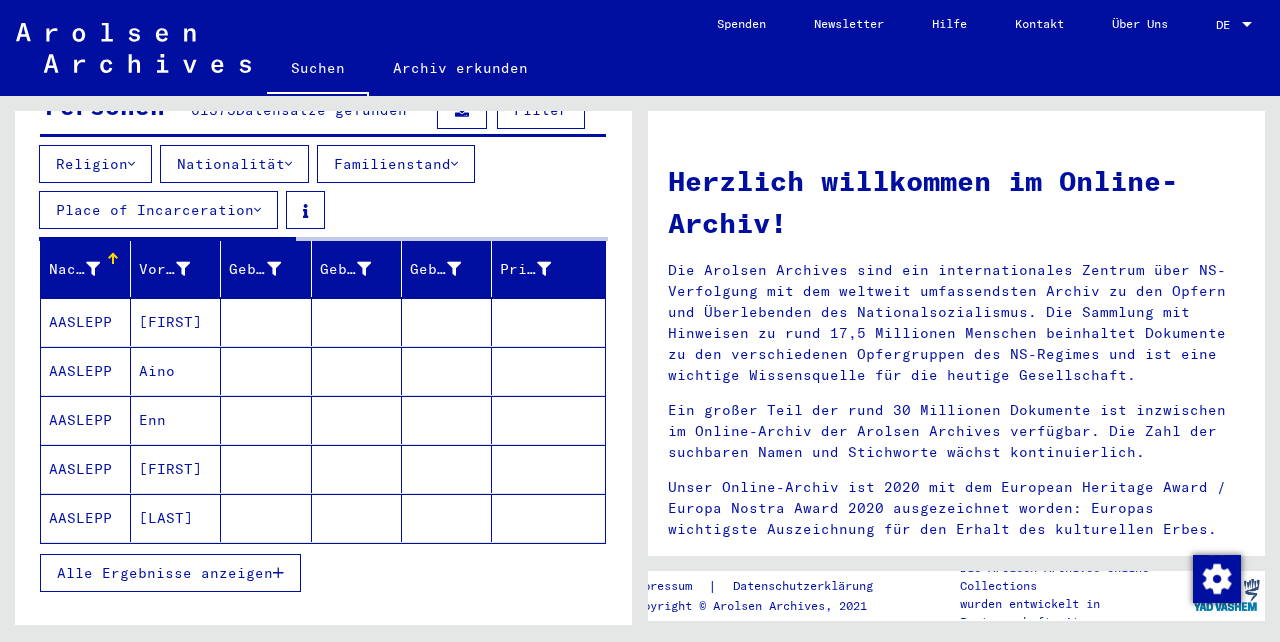 click on "Nachname" at bounding box center (74, 269) 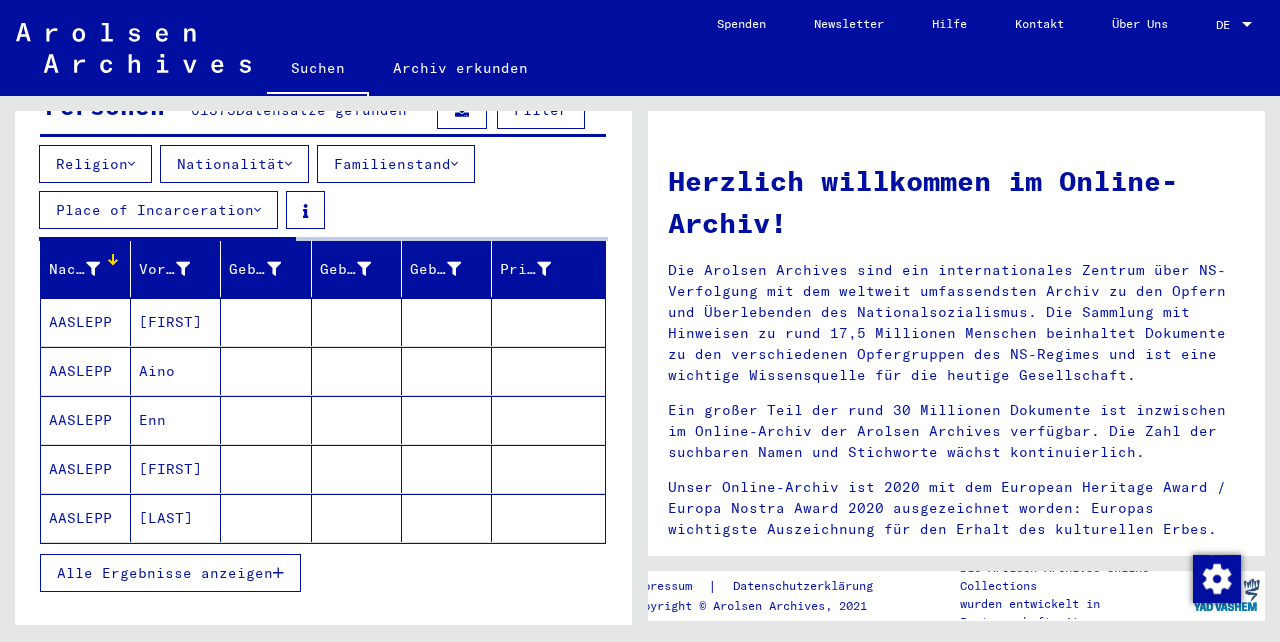 click on "Nachname" at bounding box center (74, 269) 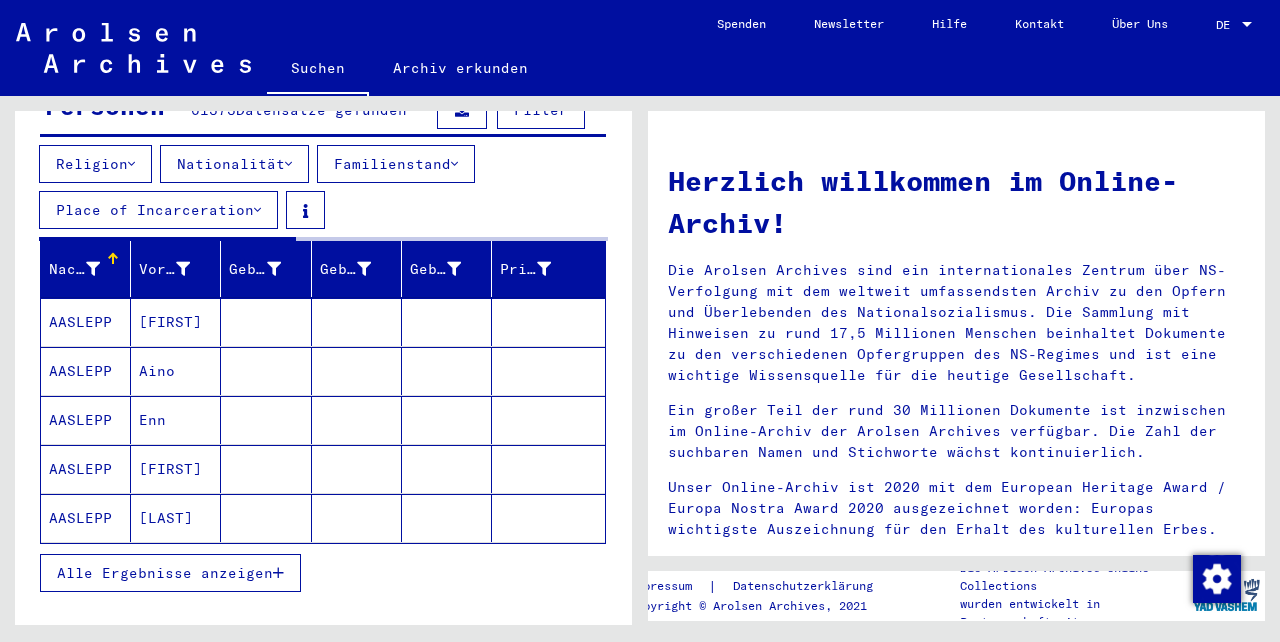 click on "Alle Ergebnisse anzeigen" at bounding box center (165, 573) 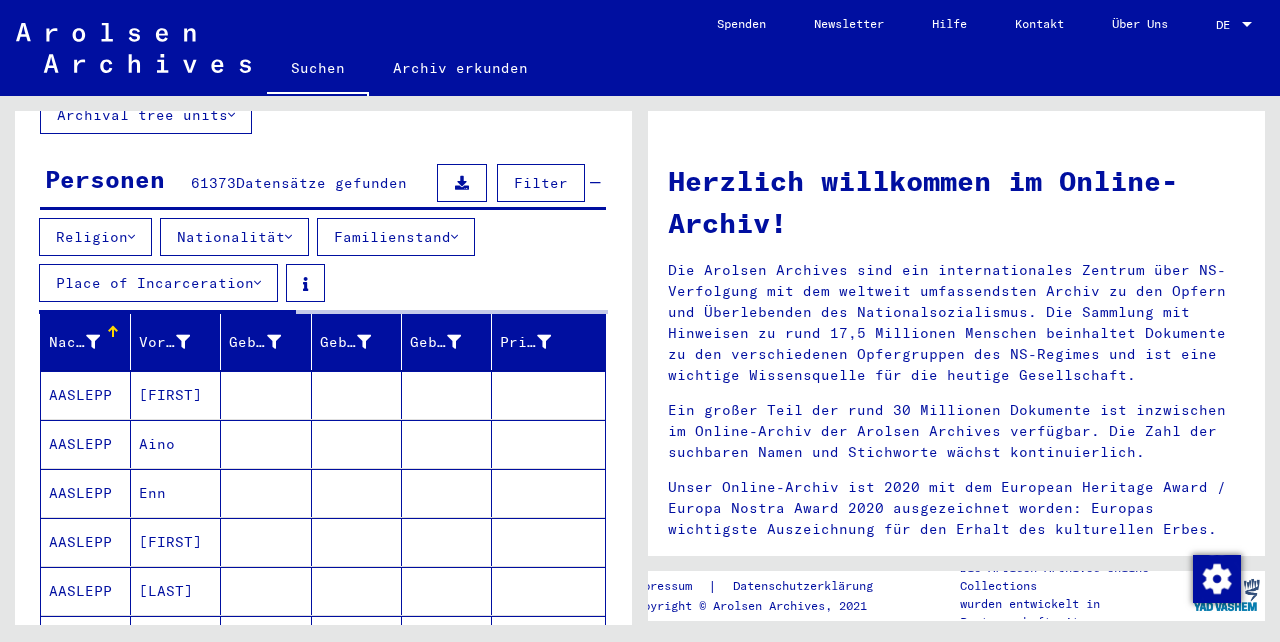 scroll, scrollTop: 0, scrollLeft: 0, axis: both 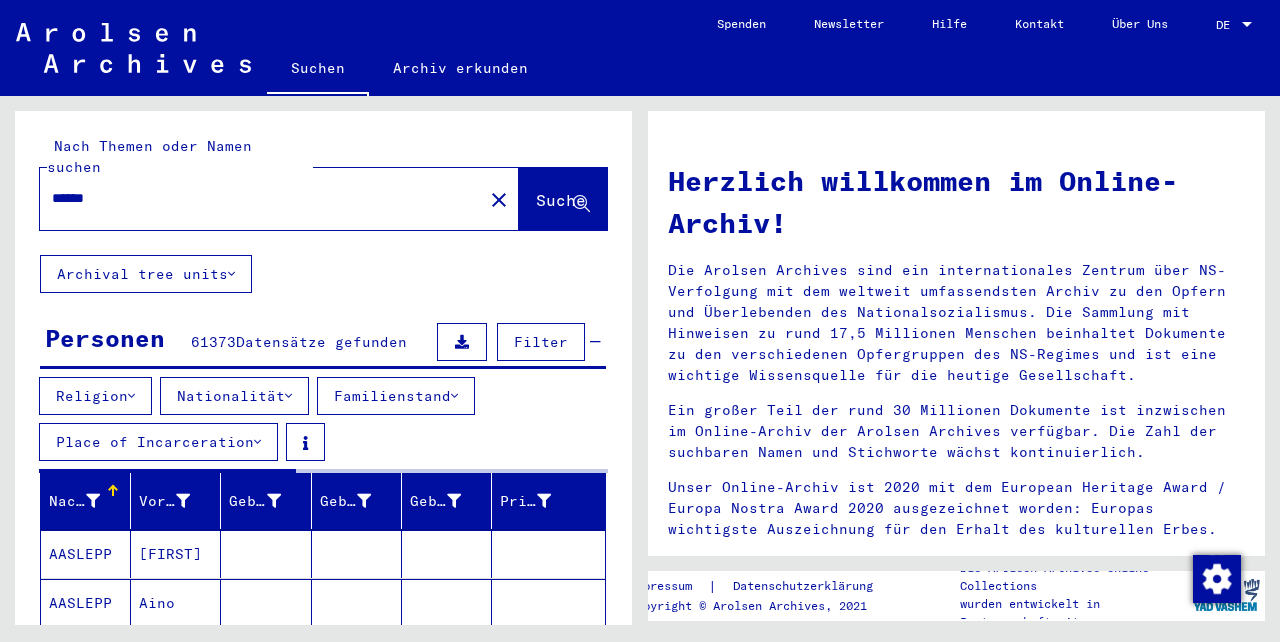 click on "******" at bounding box center (255, 198) 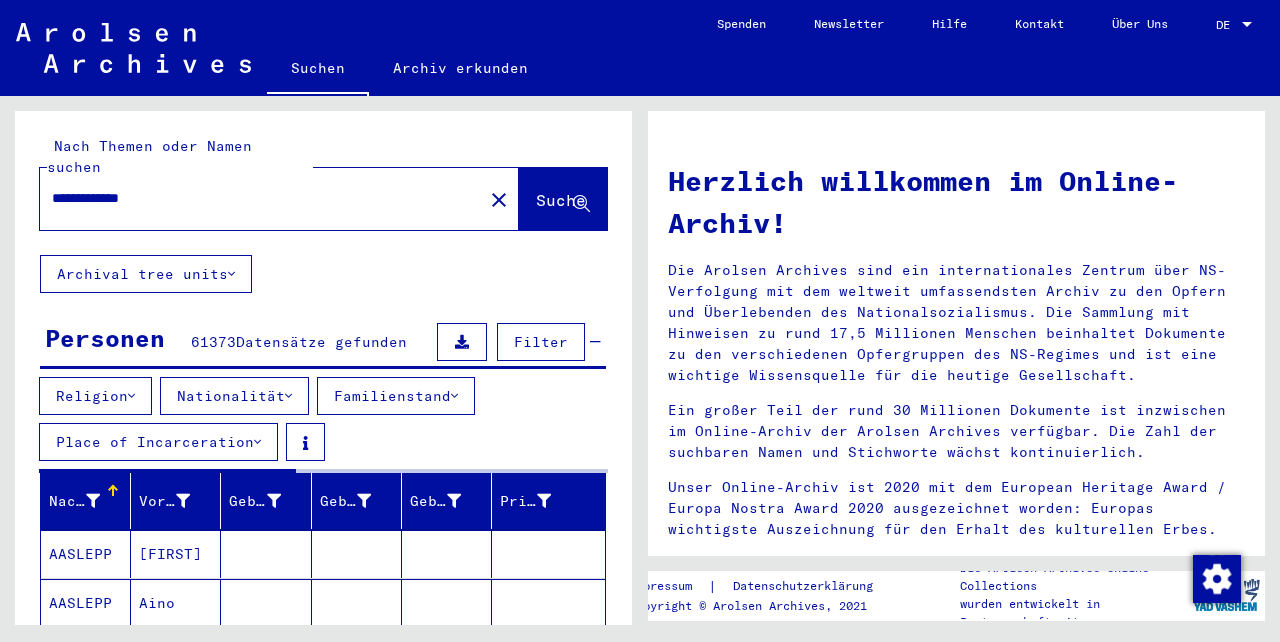 type on "**********" 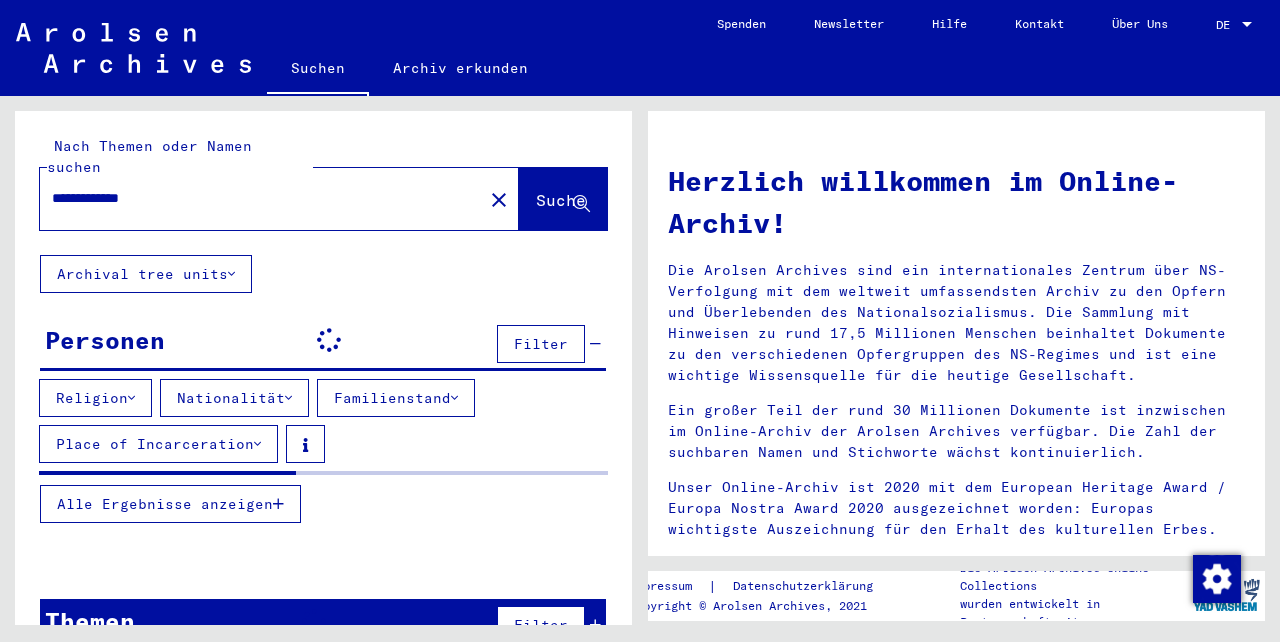 click on "**********" at bounding box center (255, 198) 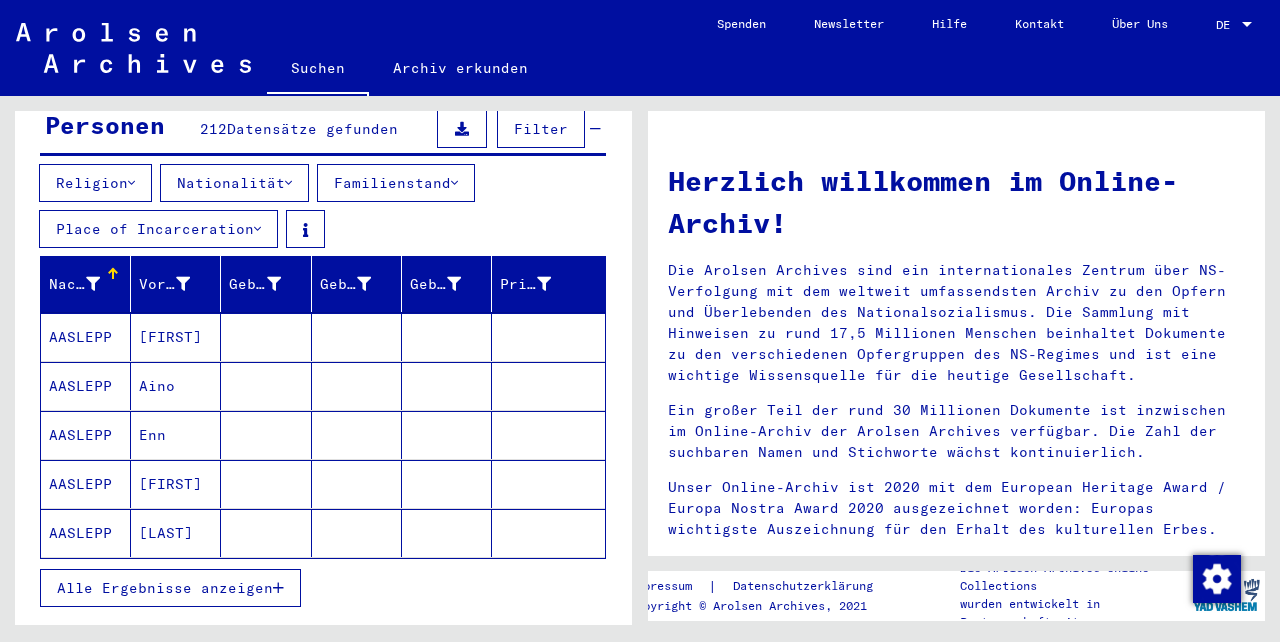 scroll, scrollTop: 211, scrollLeft: 0, axis: vertical 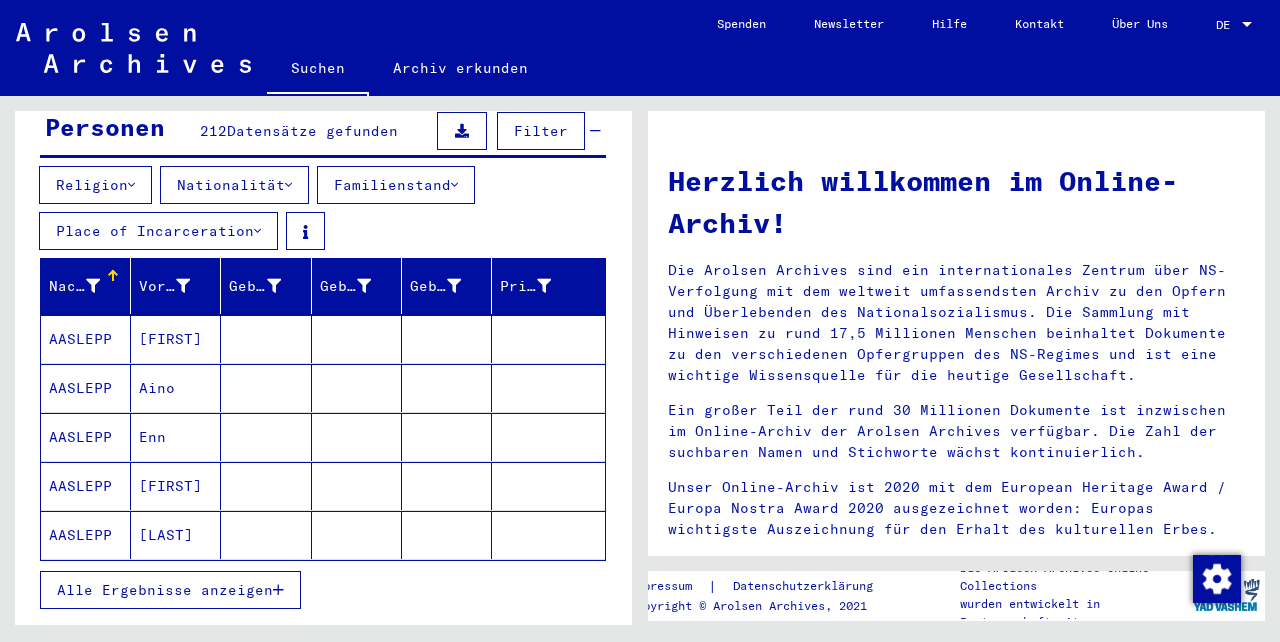 click on "Alle Ergebnisse anzeigen" at bounding box center (165, 590) 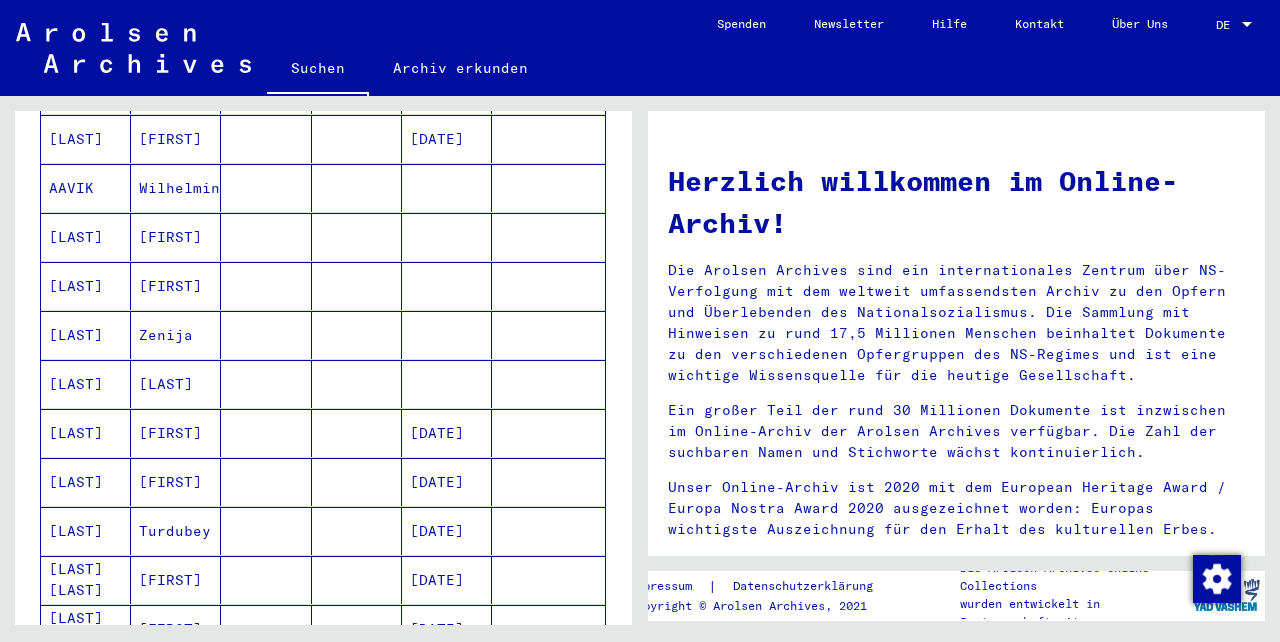 scroll, scrollTop: 1359, scrollLeft: 0, axis: vertical 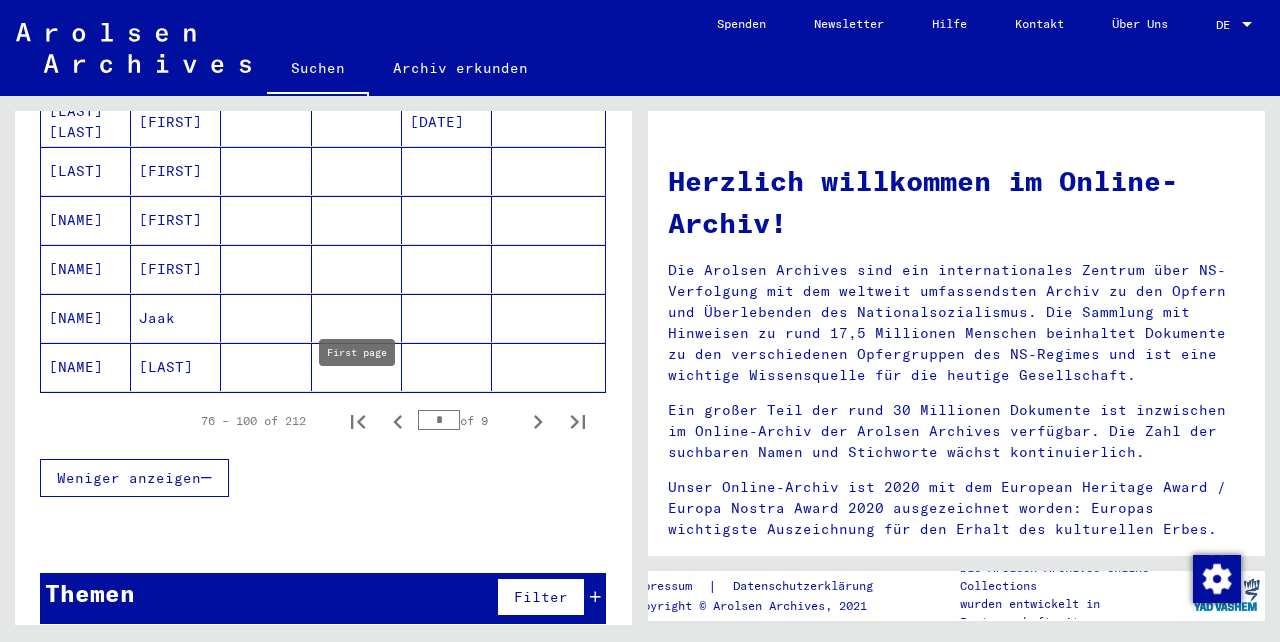click 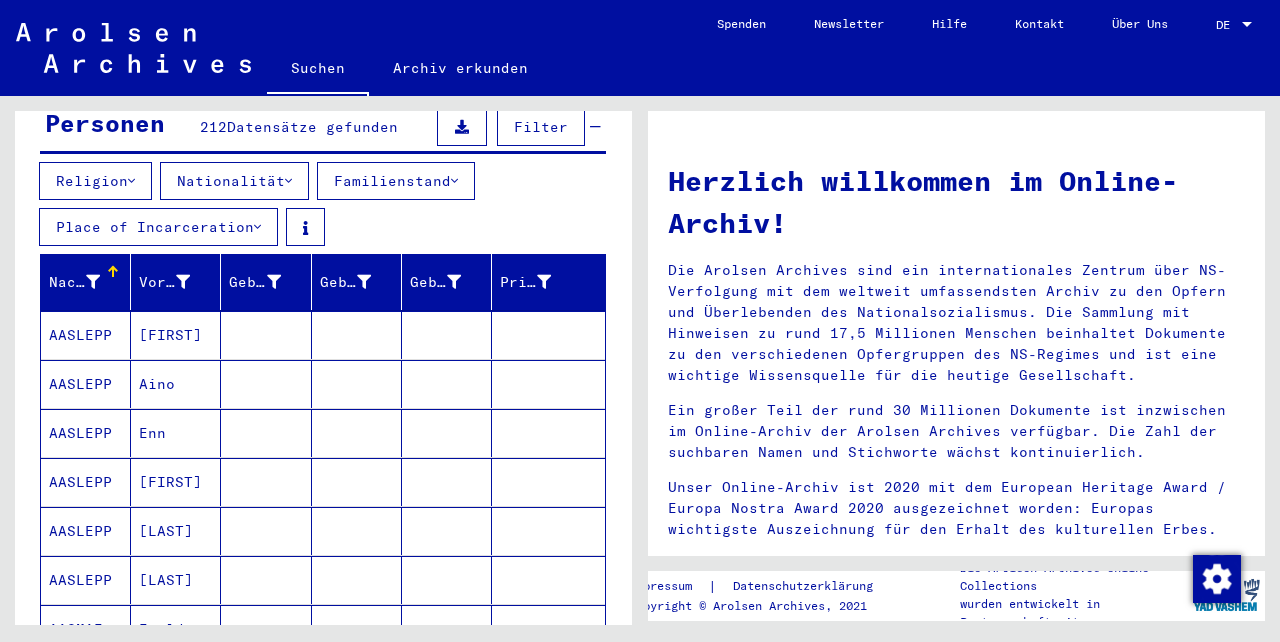 scroll, scrollTop: 0, scrollLeft: 0, axis: both 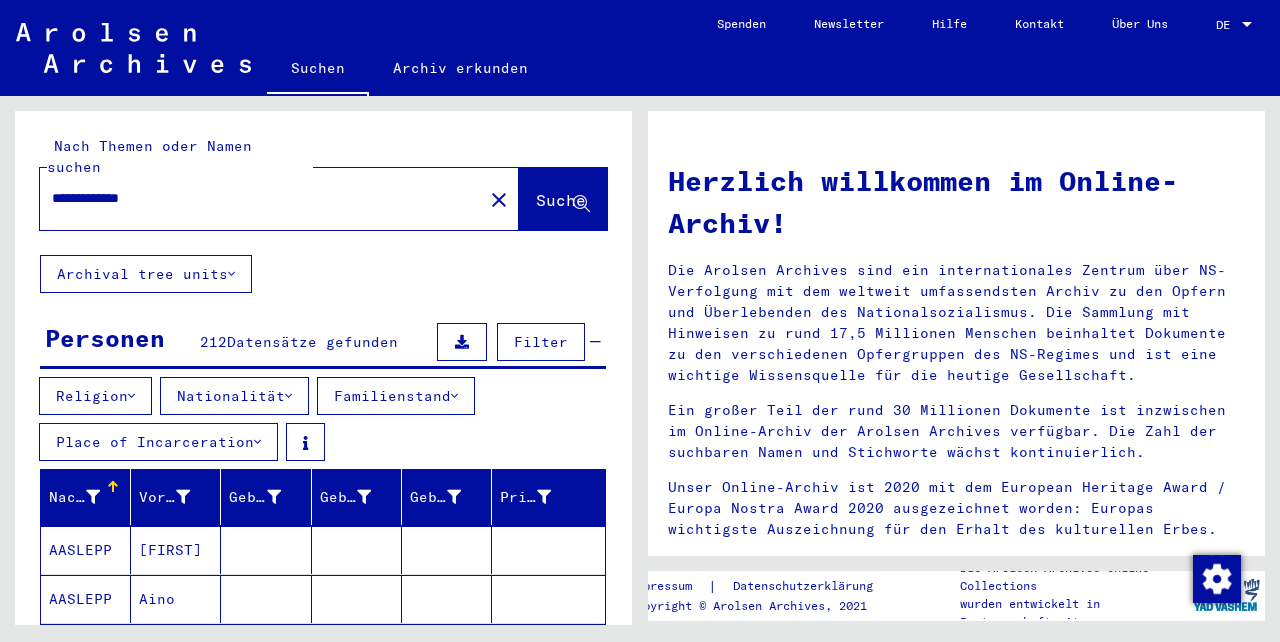 click on "**********" at bounding box center [255, 198] 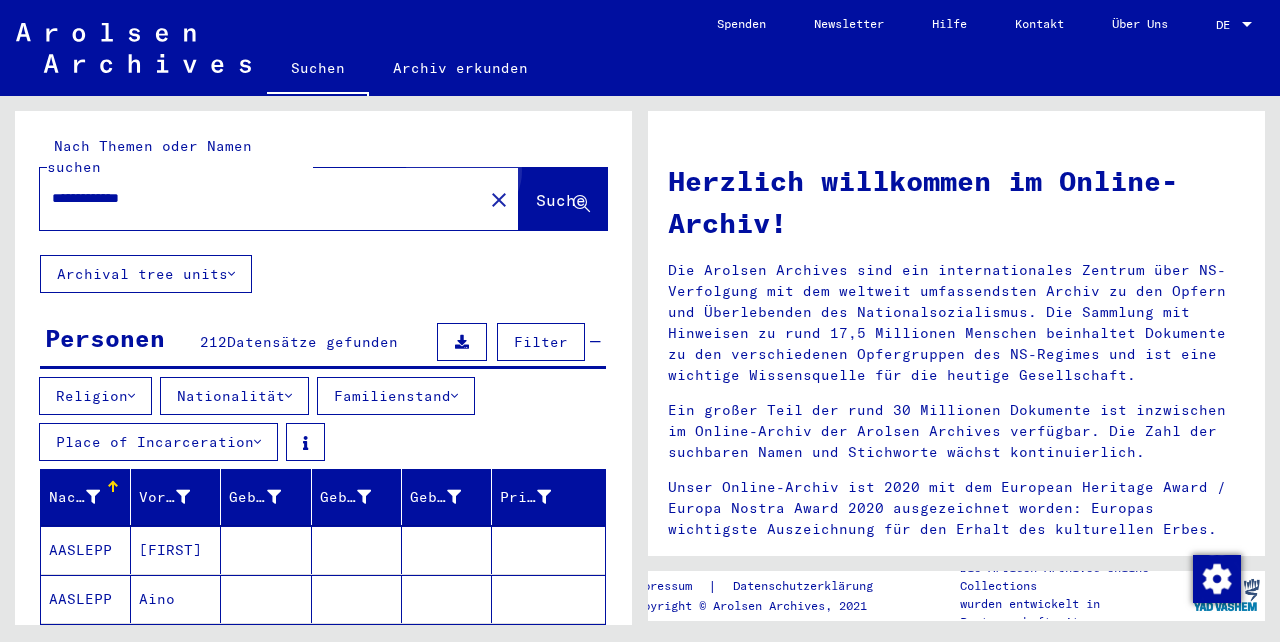 click on "Suche" 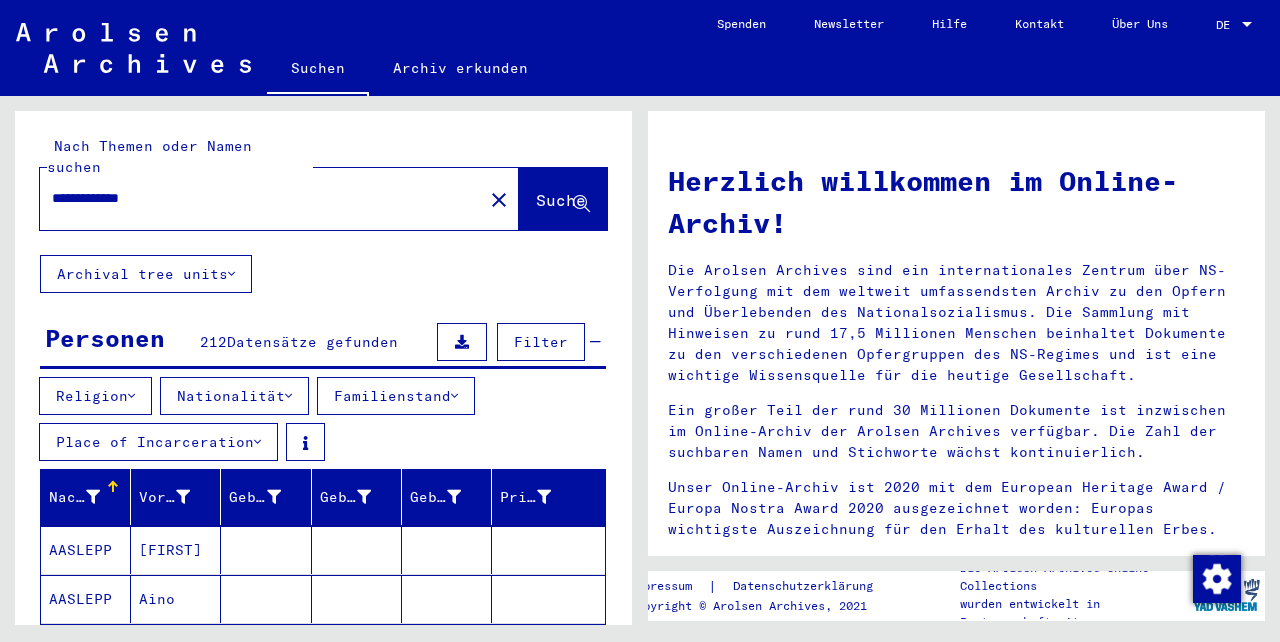 drag, startPoint x: 235, startPoint y: 175, endPoint x: 17, endPoint y: 167, distance: 218.14674 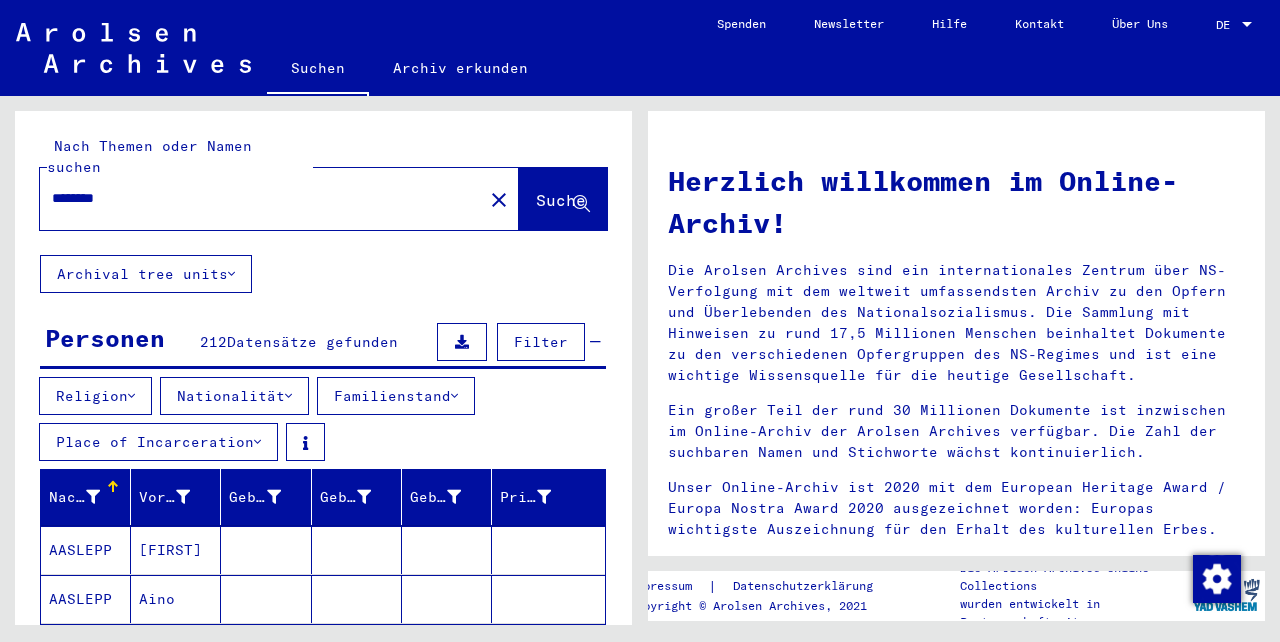 type on "********" 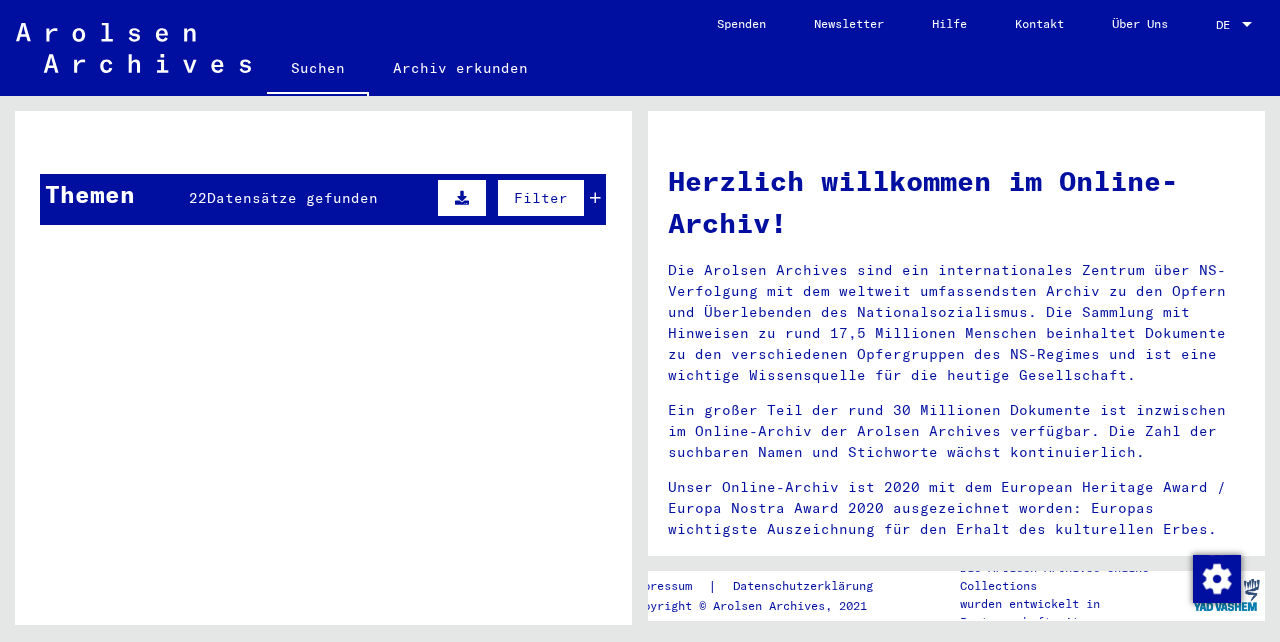 scroll, scrollTop: 670, scrollLeft: 0, axis: vertical 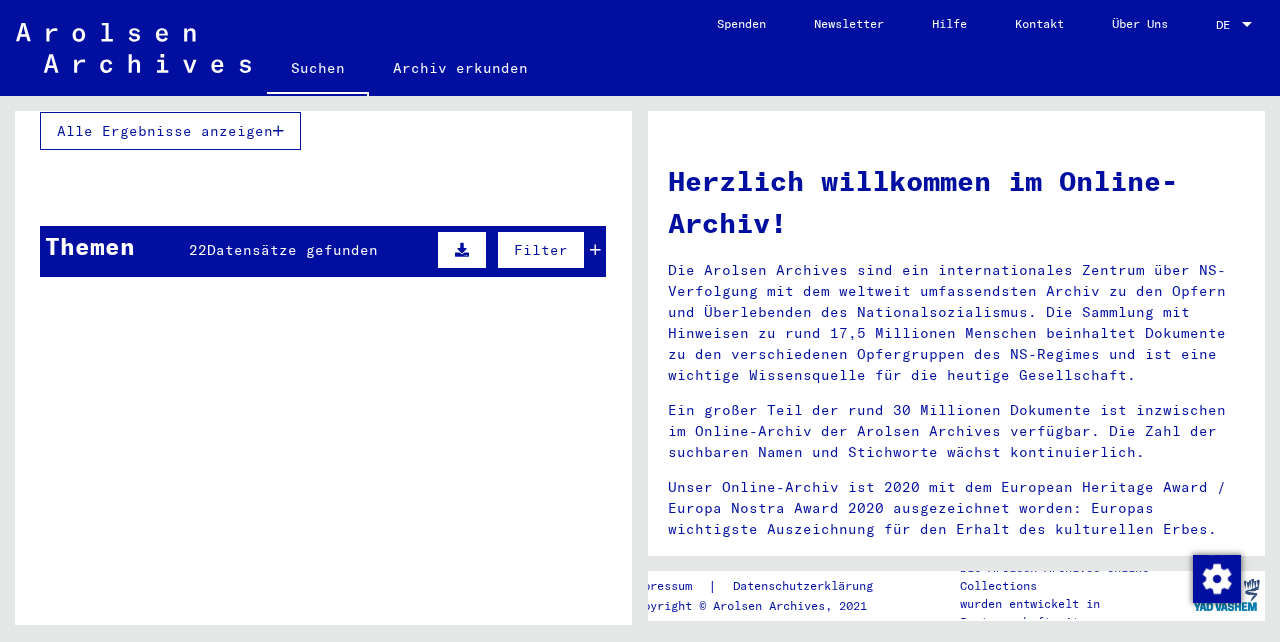 click on "Datensätze gefunden" at bounding box center (292, 250) 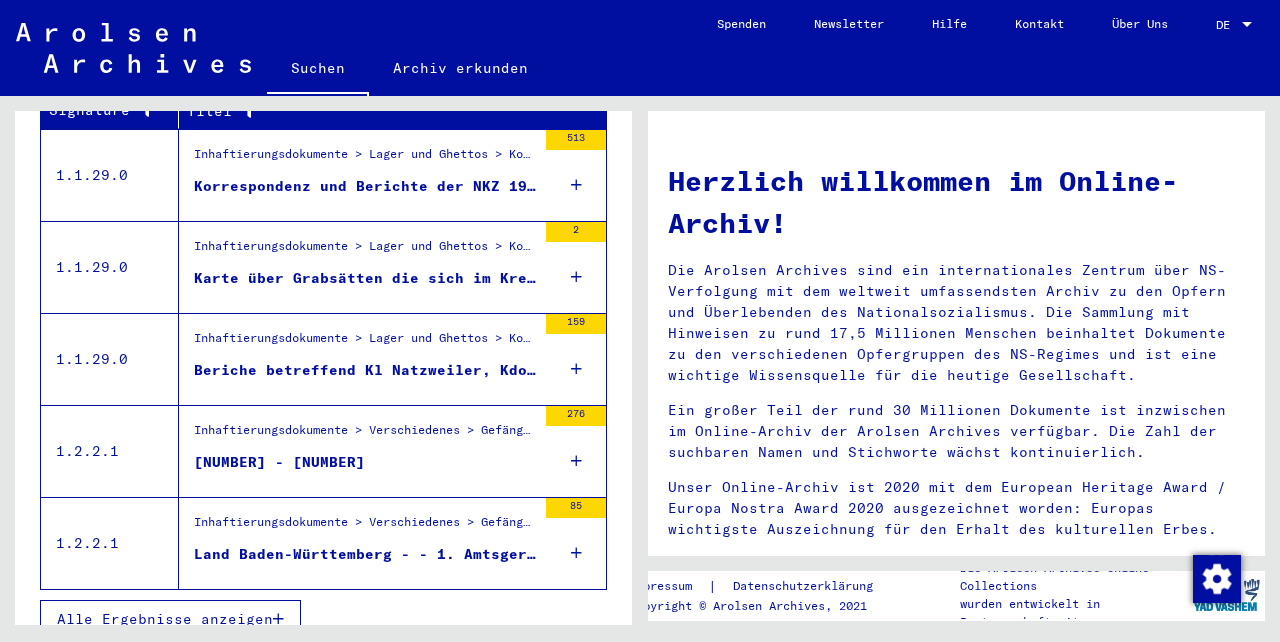 scroll, scrollTop: 857, scrollLeft: 0, axis: vertical 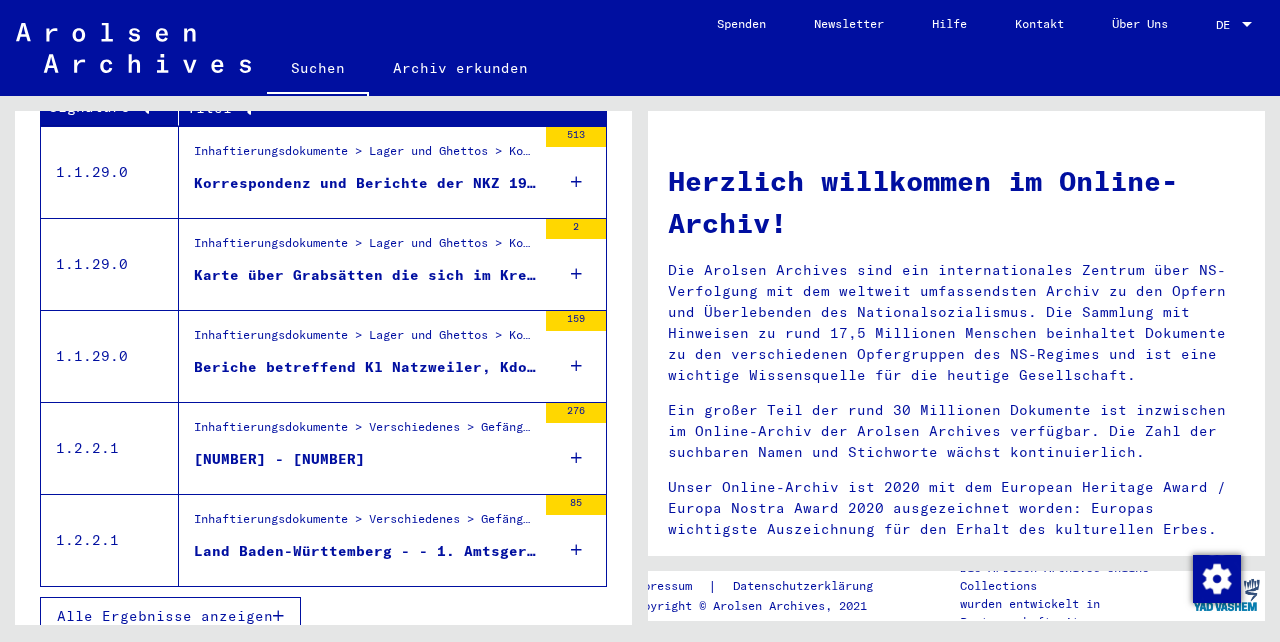 click on "Alle Ergebnisse anzeigen" at bounding box center (165, 616) 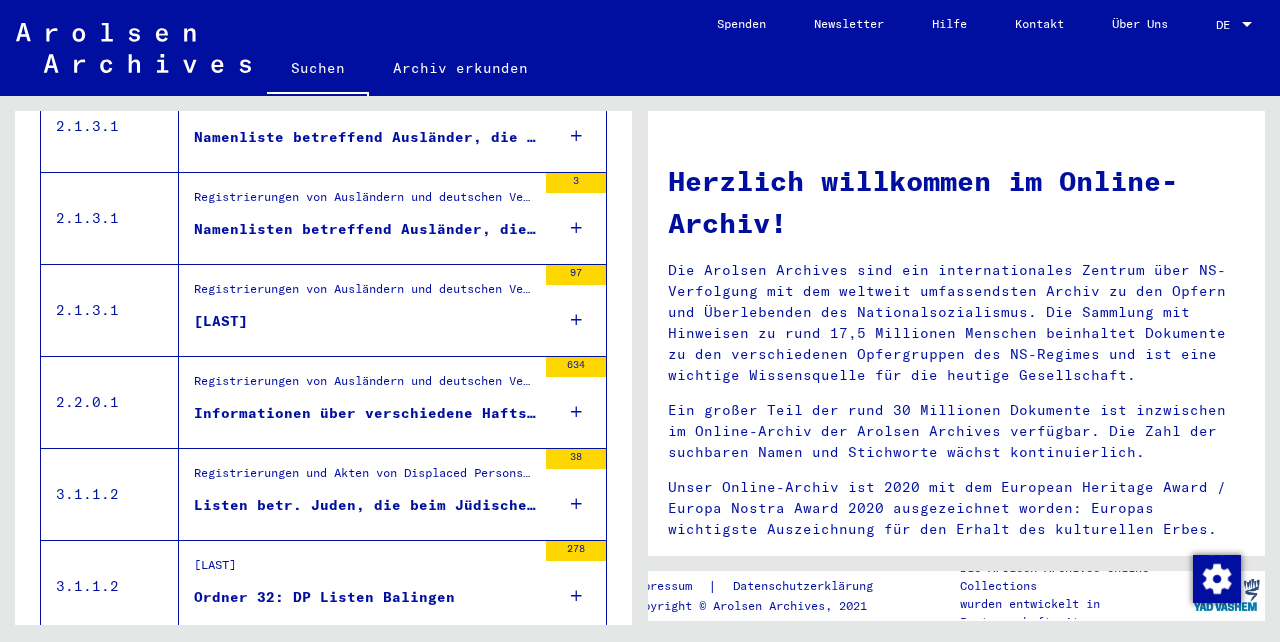 scroll, scrollTop: 2116, scrollLeft: 0, axis: vertical 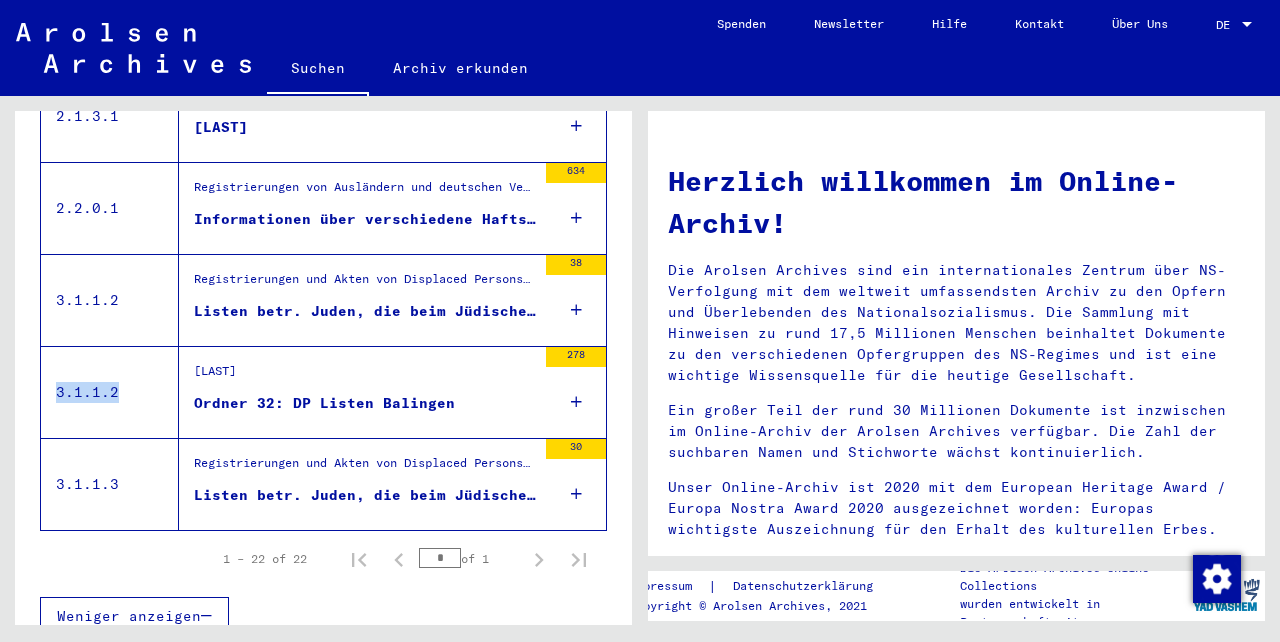 click on "Ordner 32: DP Listen Balingen" at bounding box center (324, 403) 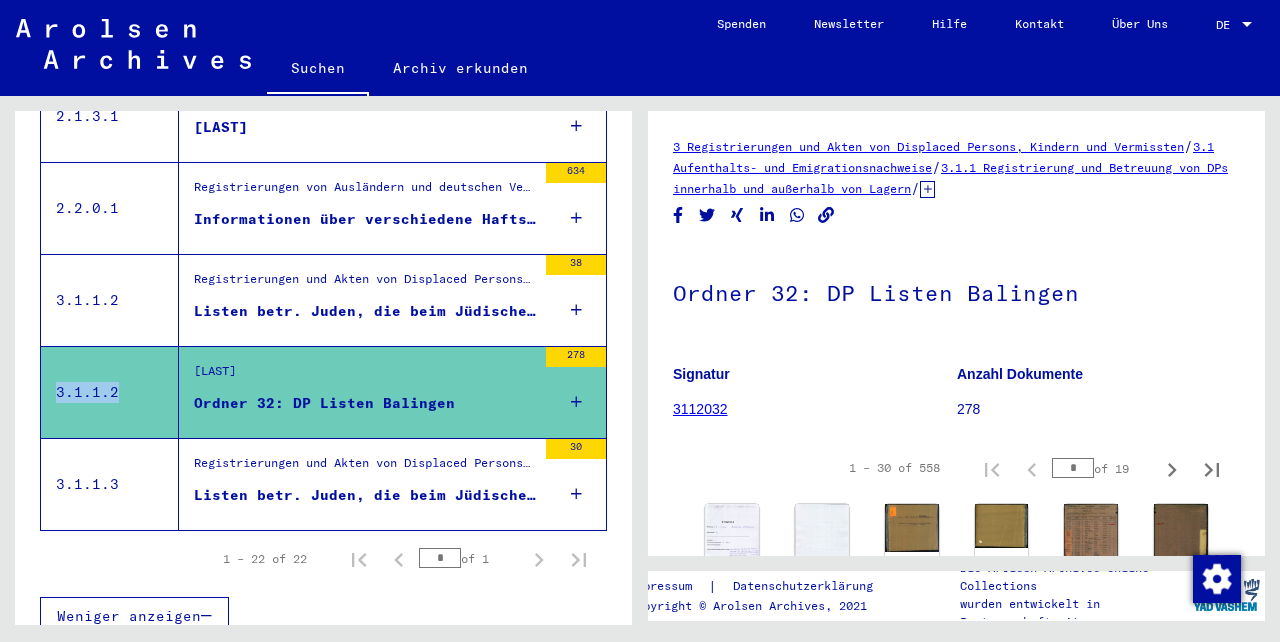scroll, scrollTop: 161, scrollLeft: 0, axis: vertical 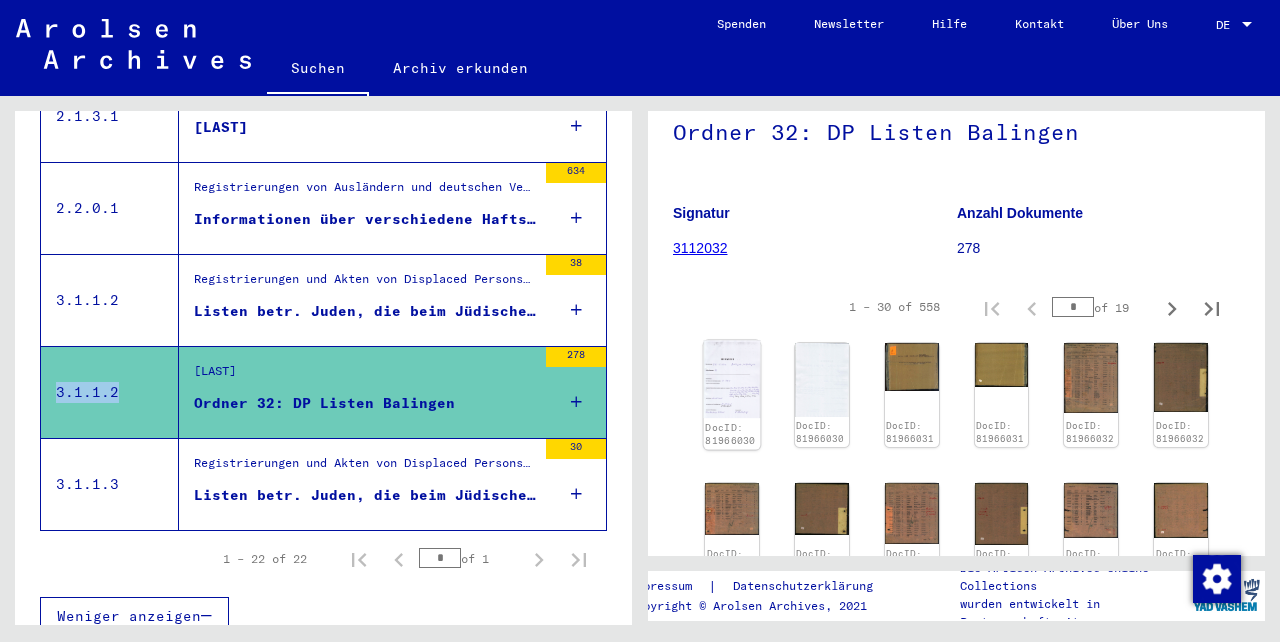 click 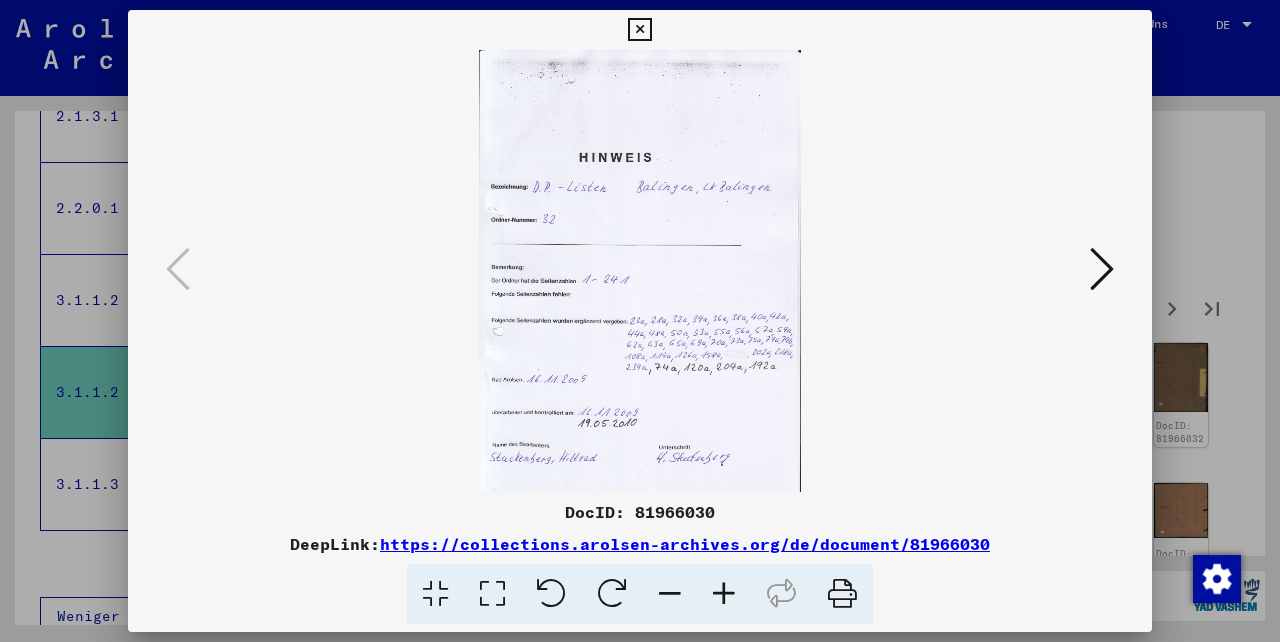 click at bounding box center [1102, 269] 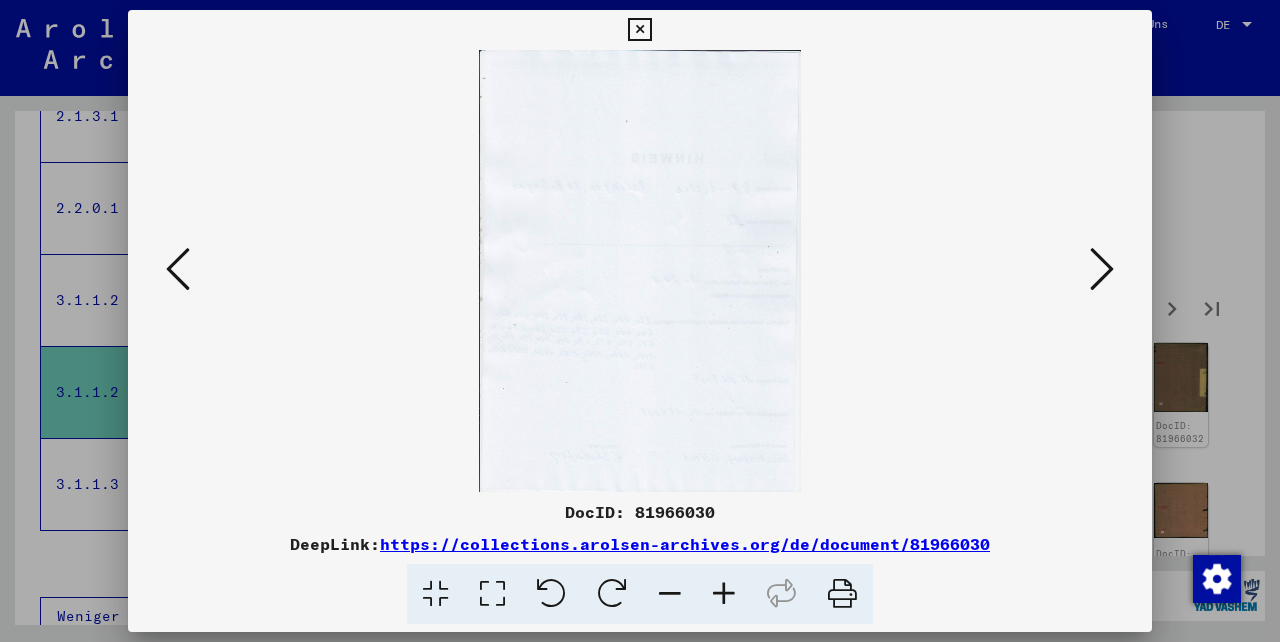 click at bounding box center (1102, 269) 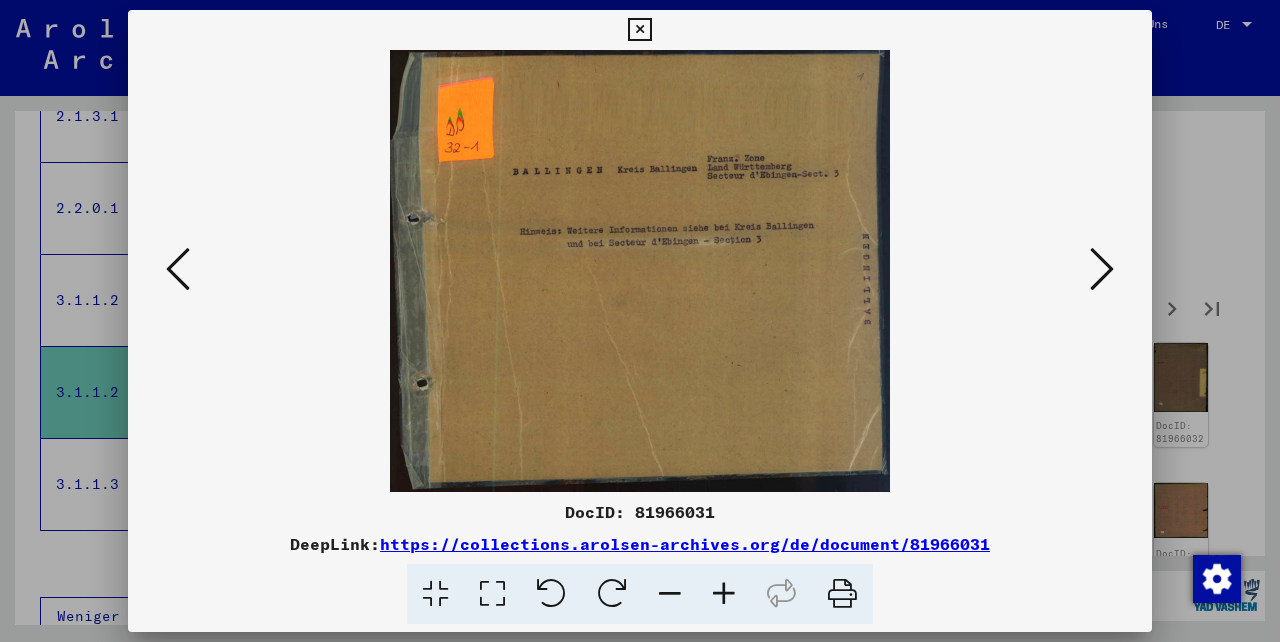 click at bounding box center (1102, 269) 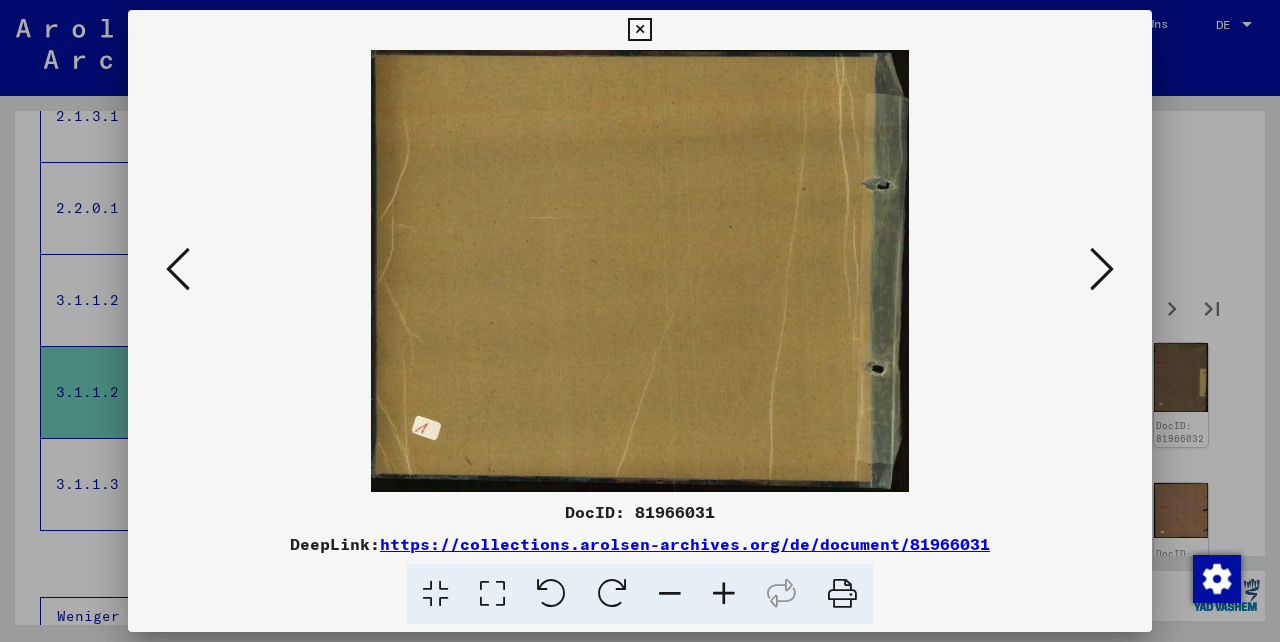 click at bounding box center (1102, 269) 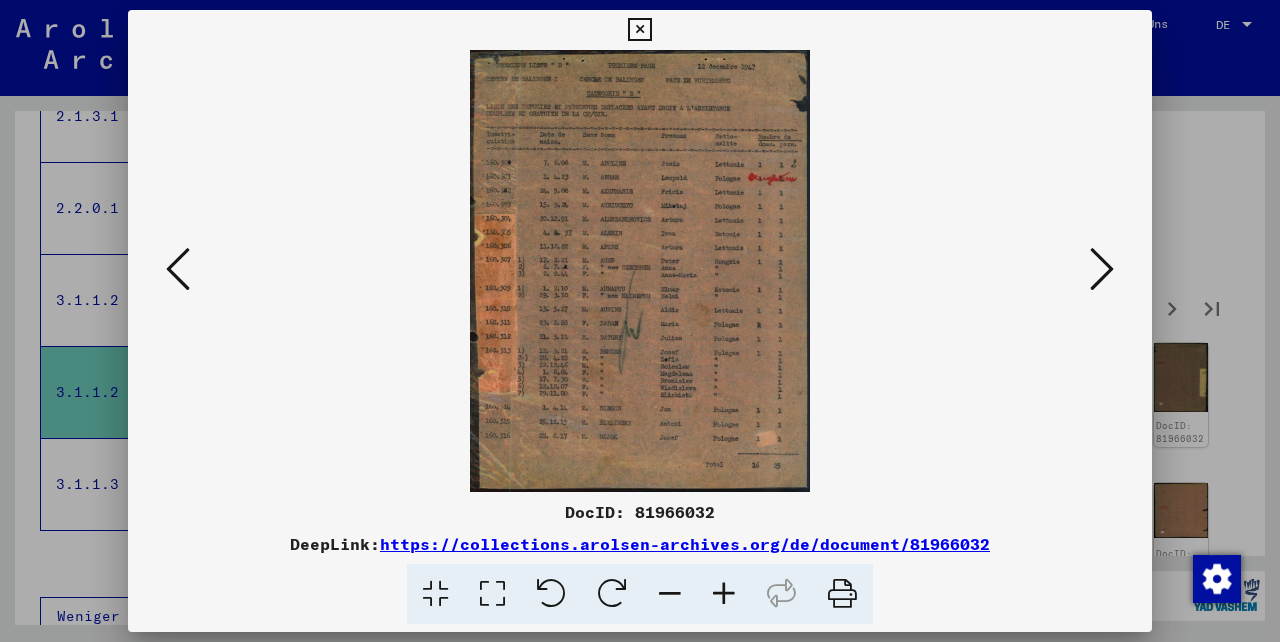 click at bounding box center [724, 594] 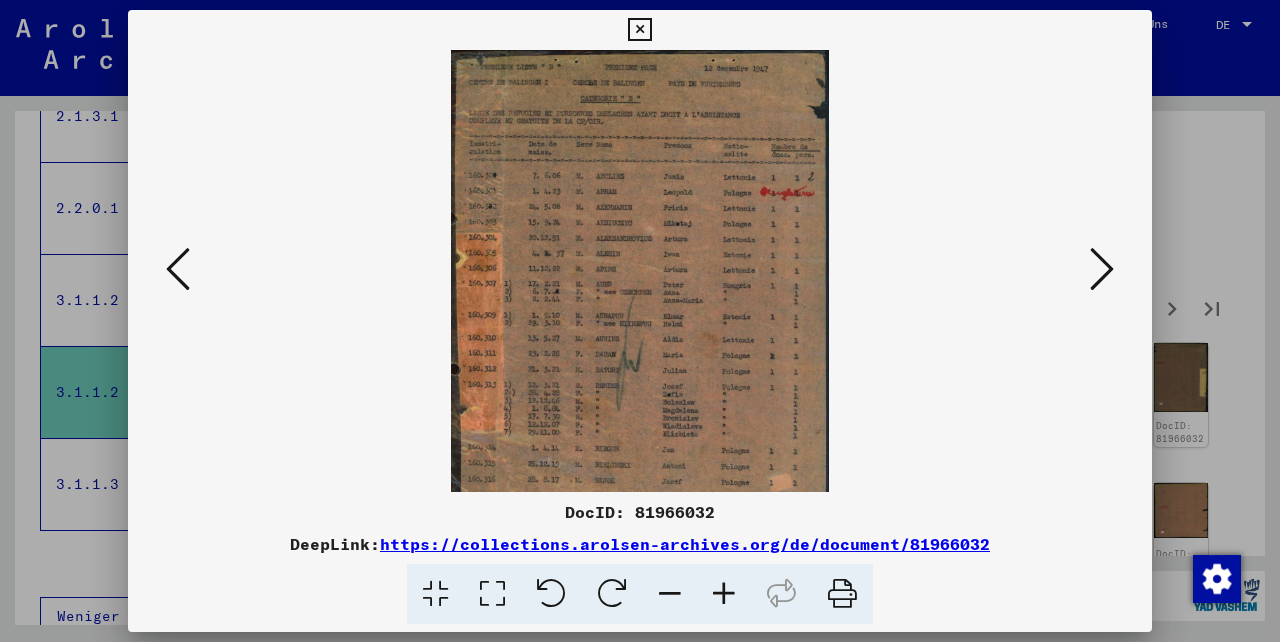 click at bounding box center [724, 594] 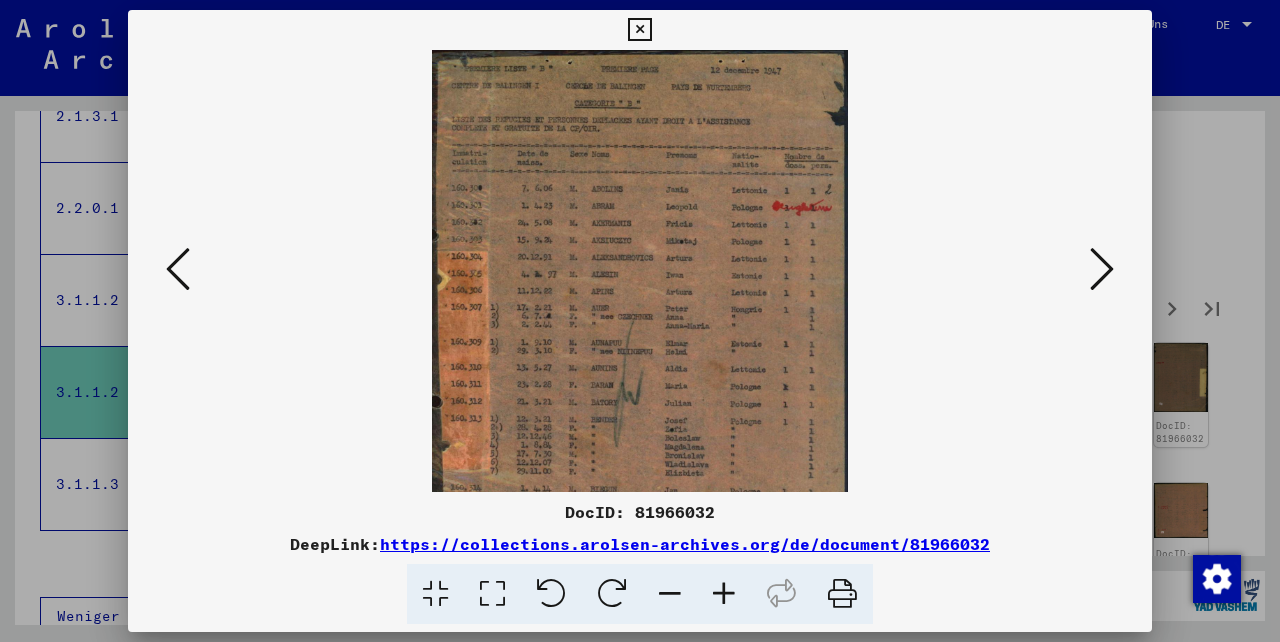 click at bounding box center (724, 594) 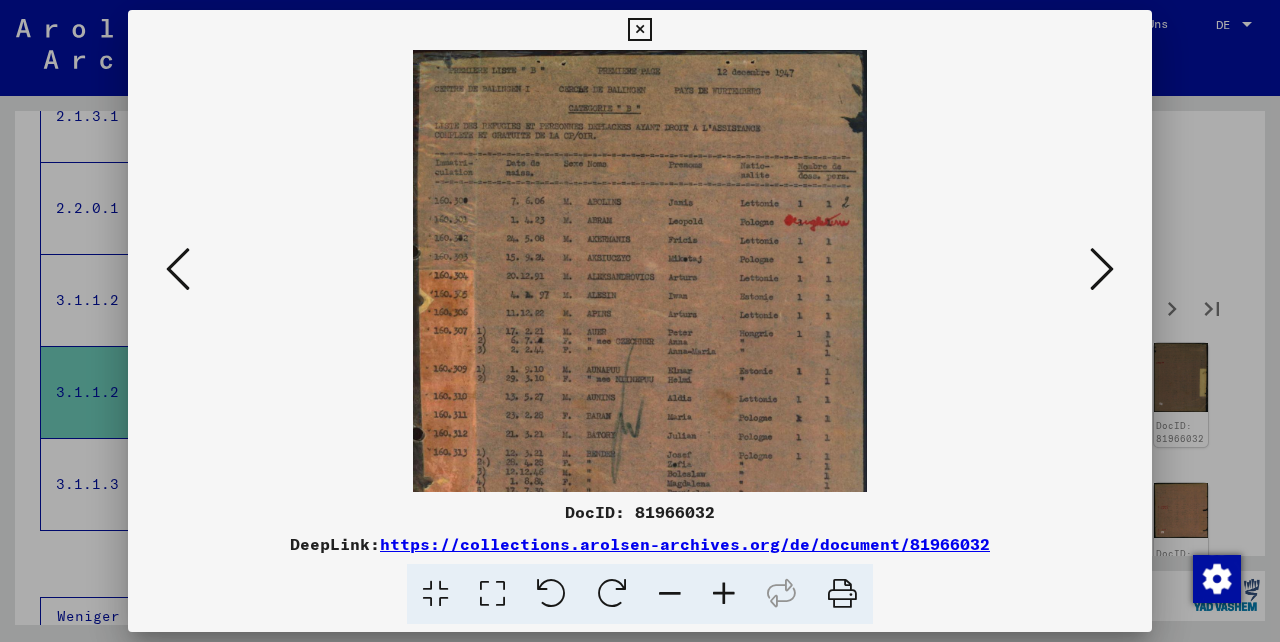 click at bounding box center (724, 594) 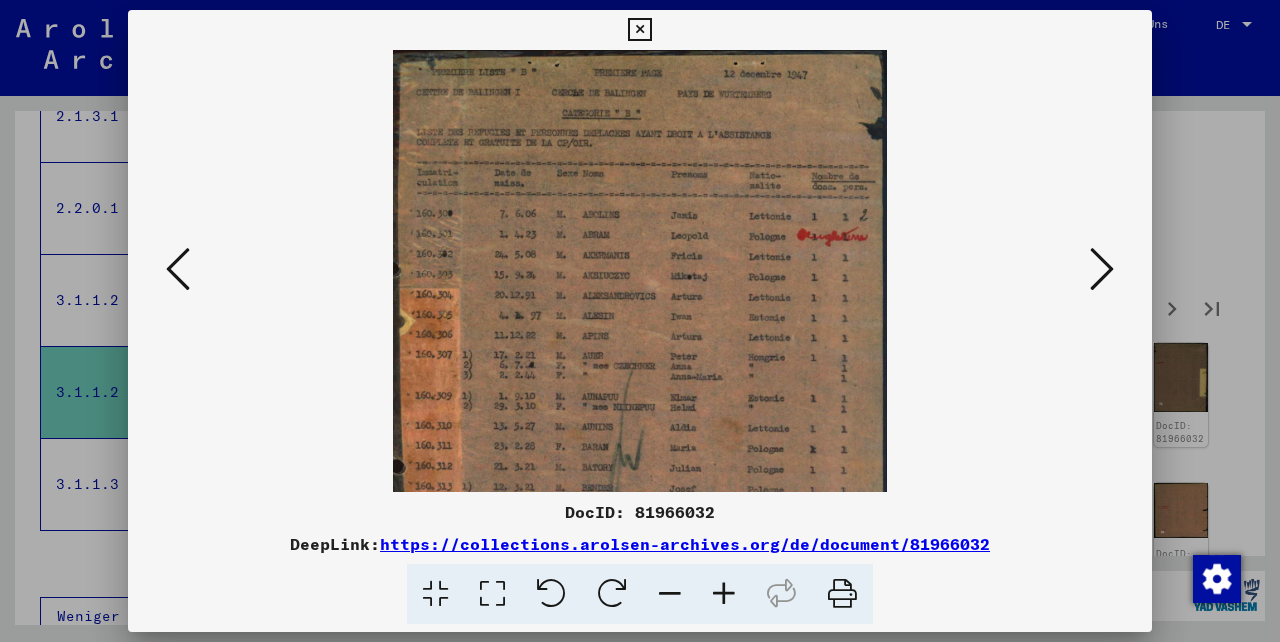 click at bounding box center (724, 594) 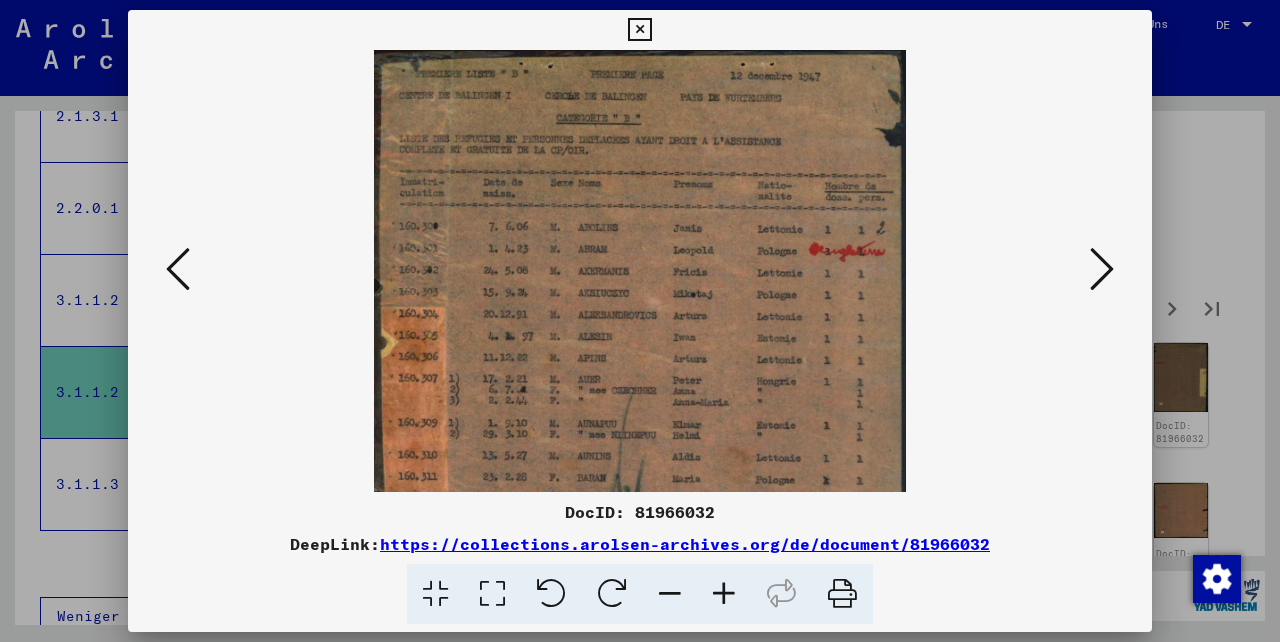 click at bounding box center (724, 594) 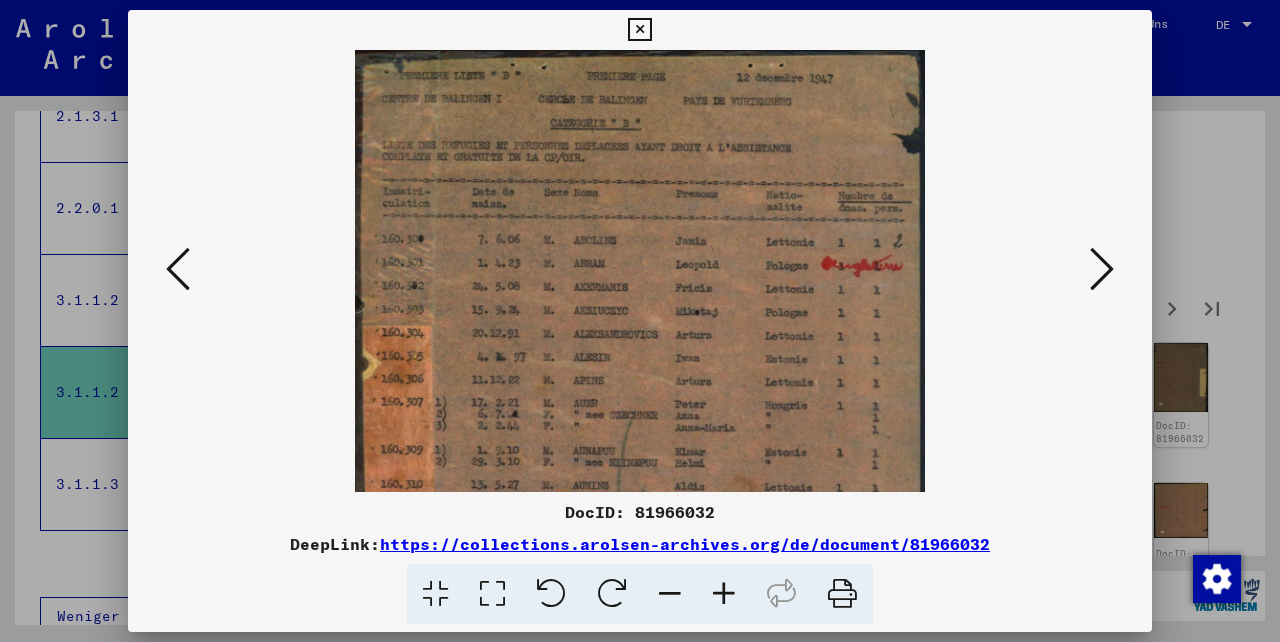 click at bounding box center (724, 594) 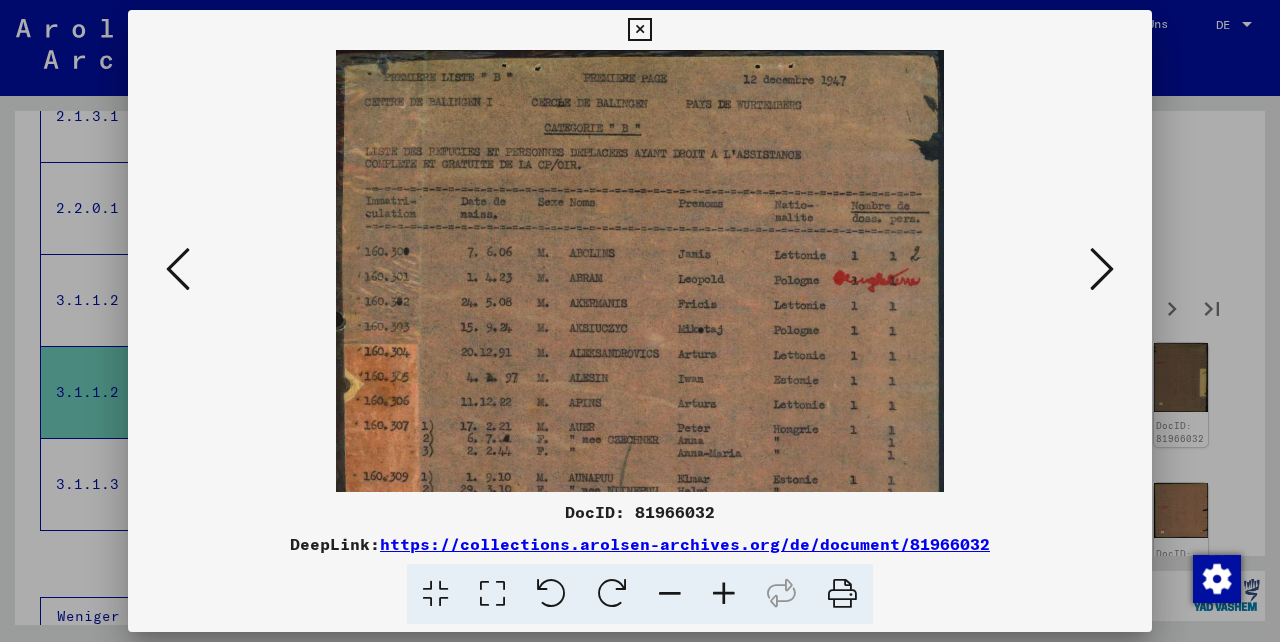 click at bounding box center [724, 594] 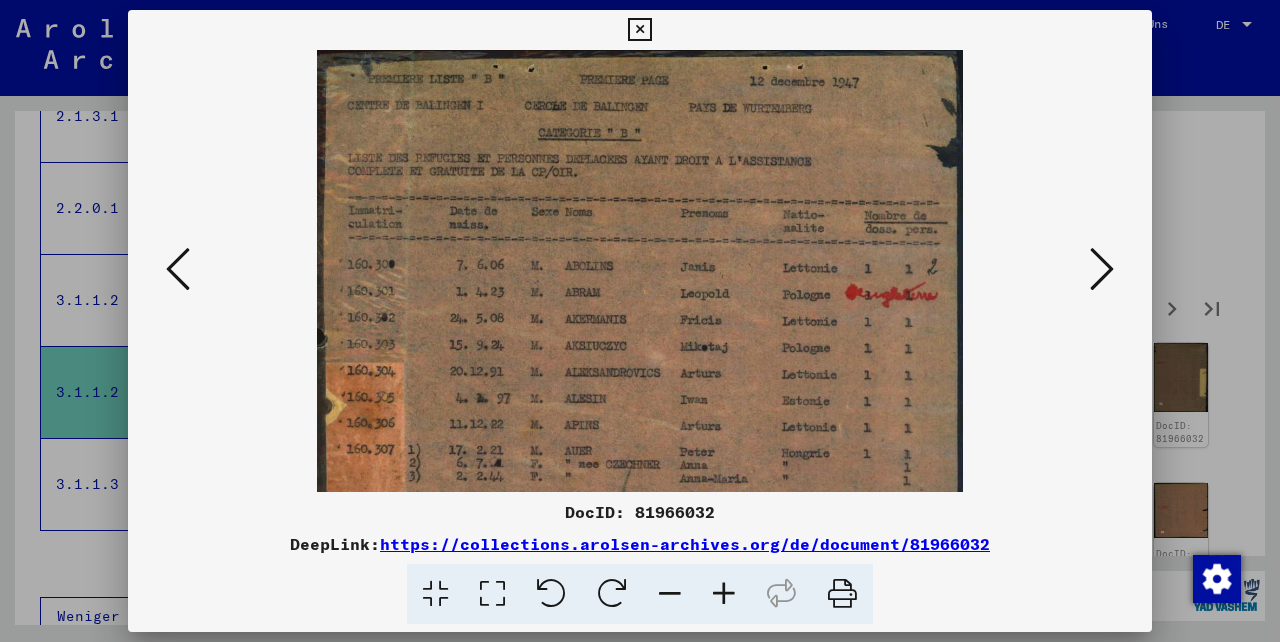 click at bounding box center [724, 594] 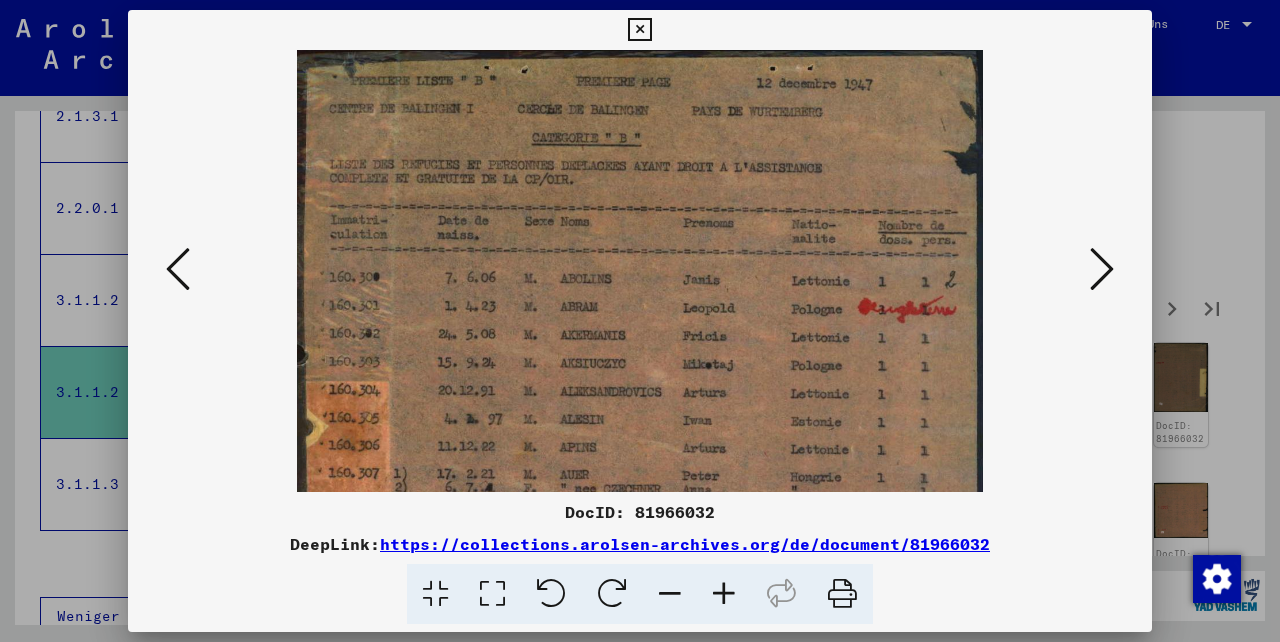 click at bounding box center (670, 594) 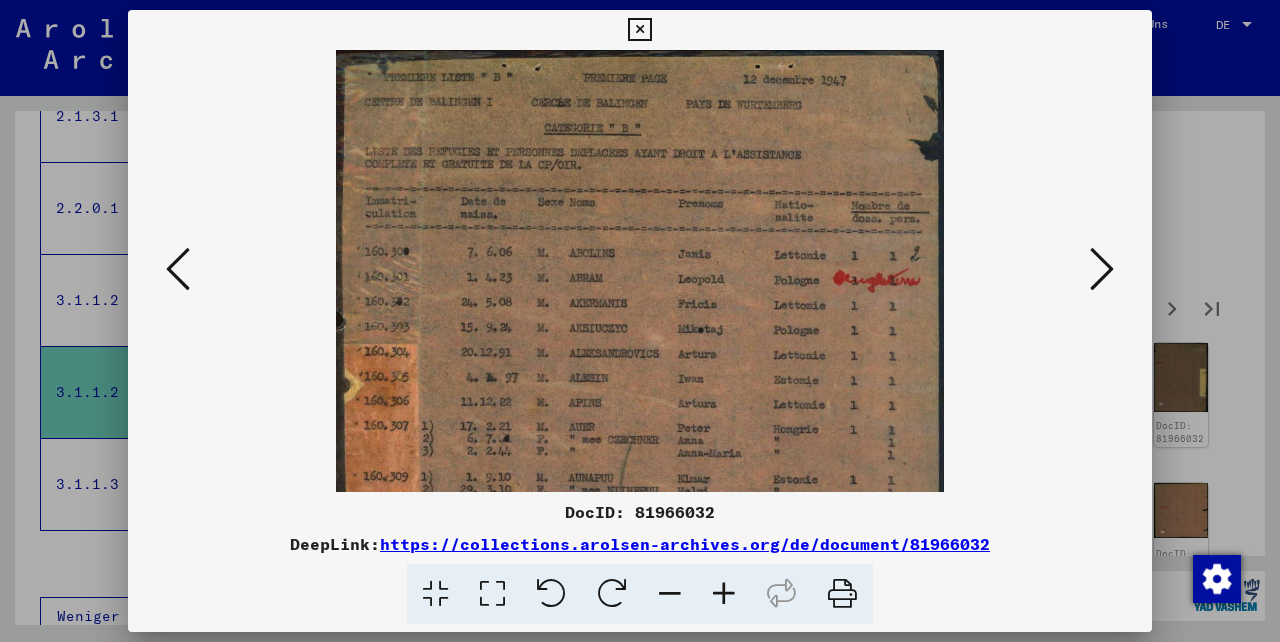 click at bounding box center (670, 594) 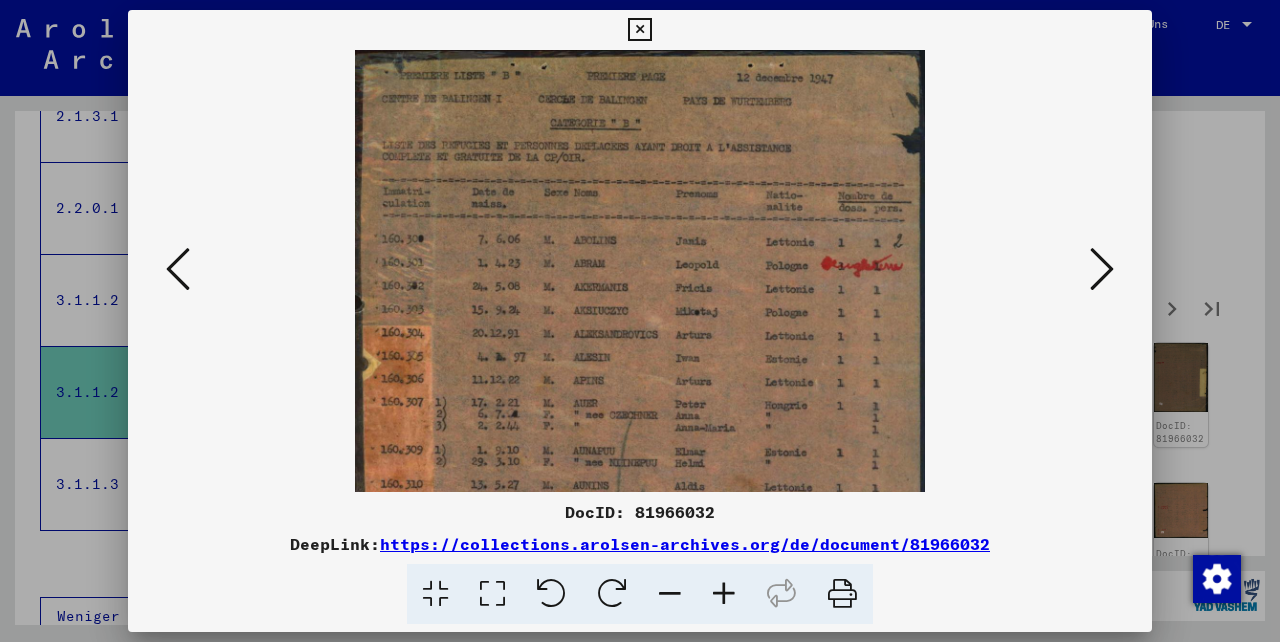 click at bounding box center (670, 594) 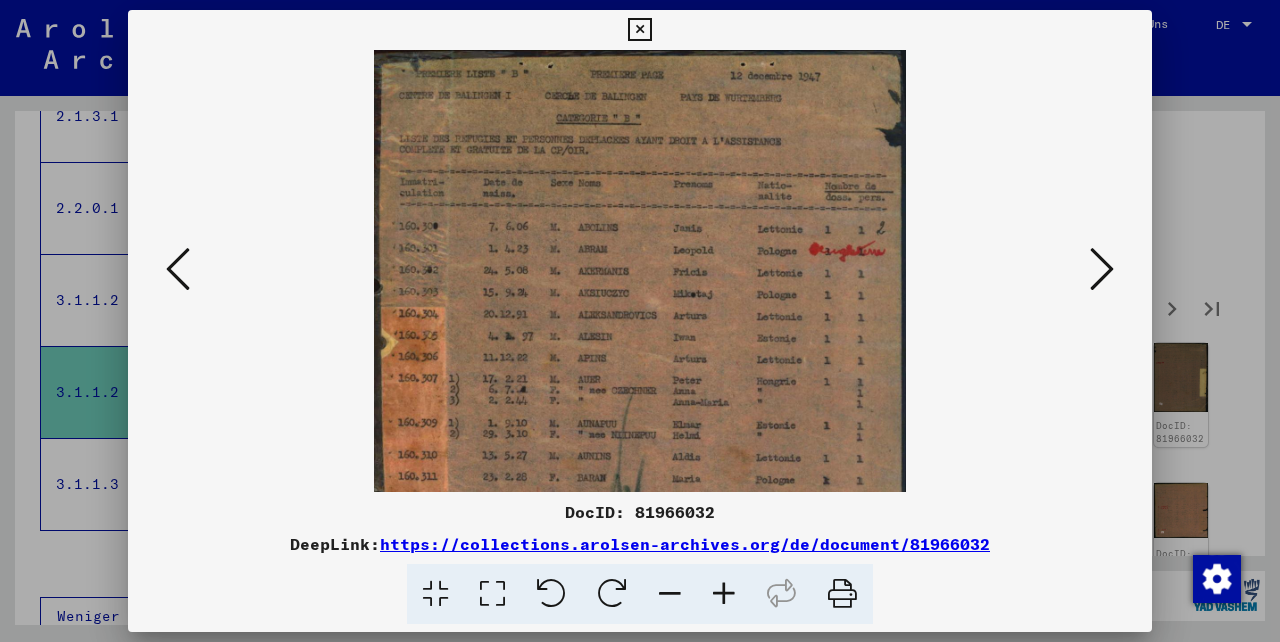 click at bounding box center [670, 594] 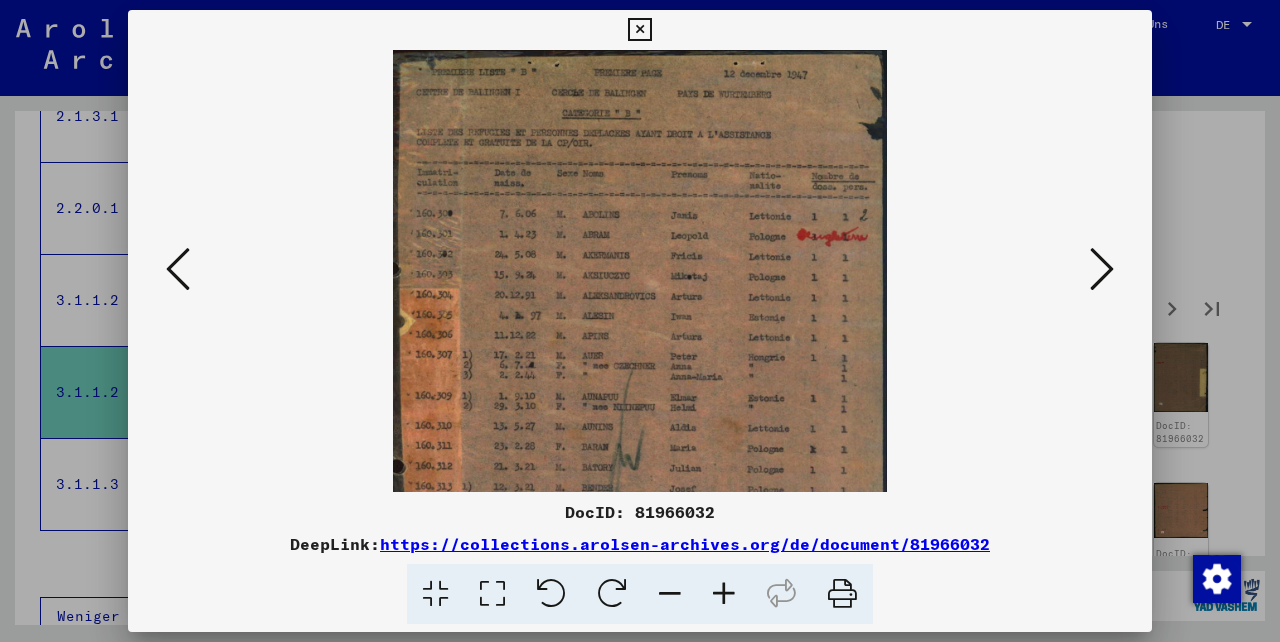 click at bounding box center [670, 594] 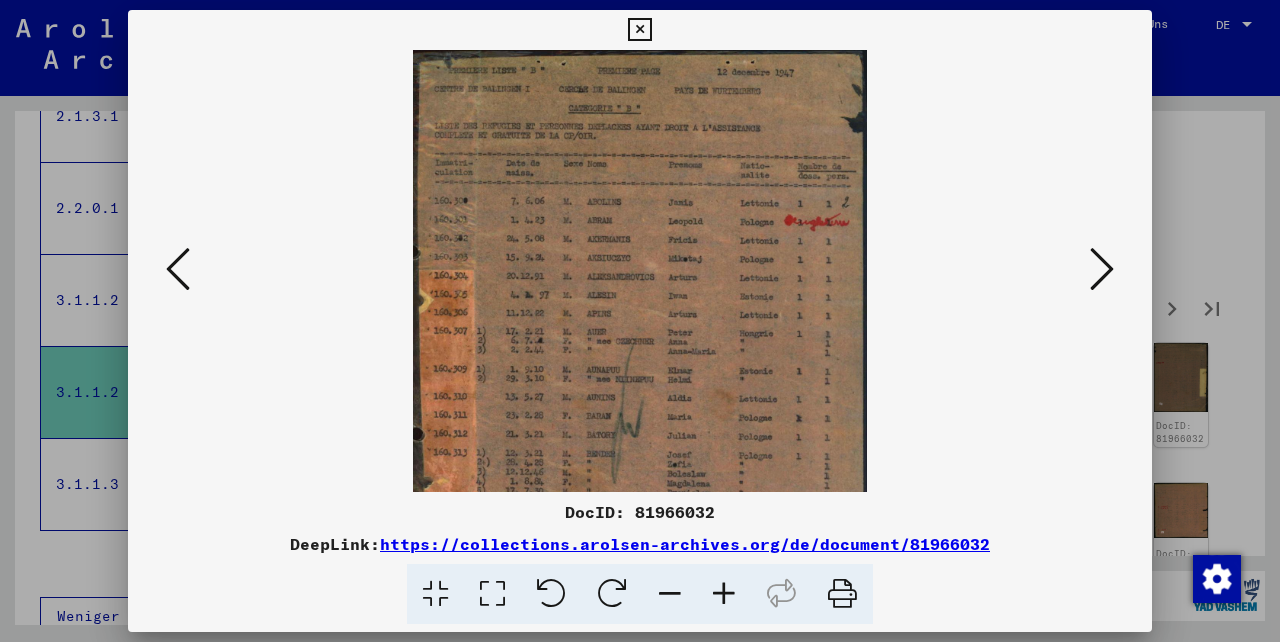 click at bounding box center [670, 594] 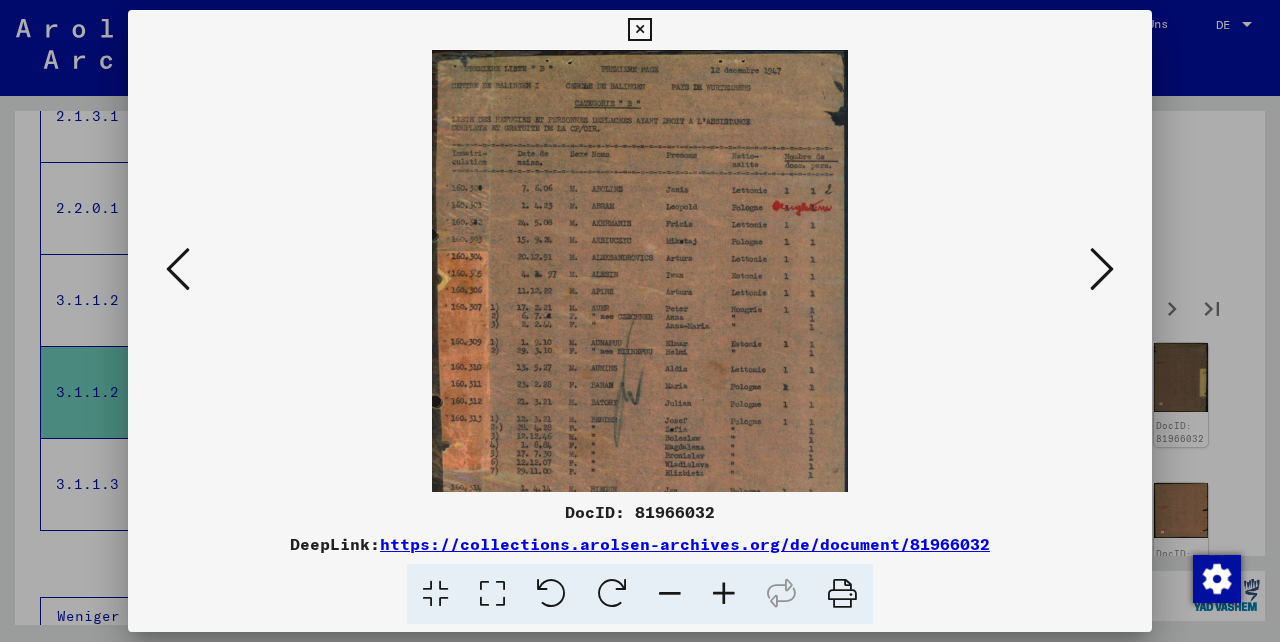 click at bounding box center [640, 321] 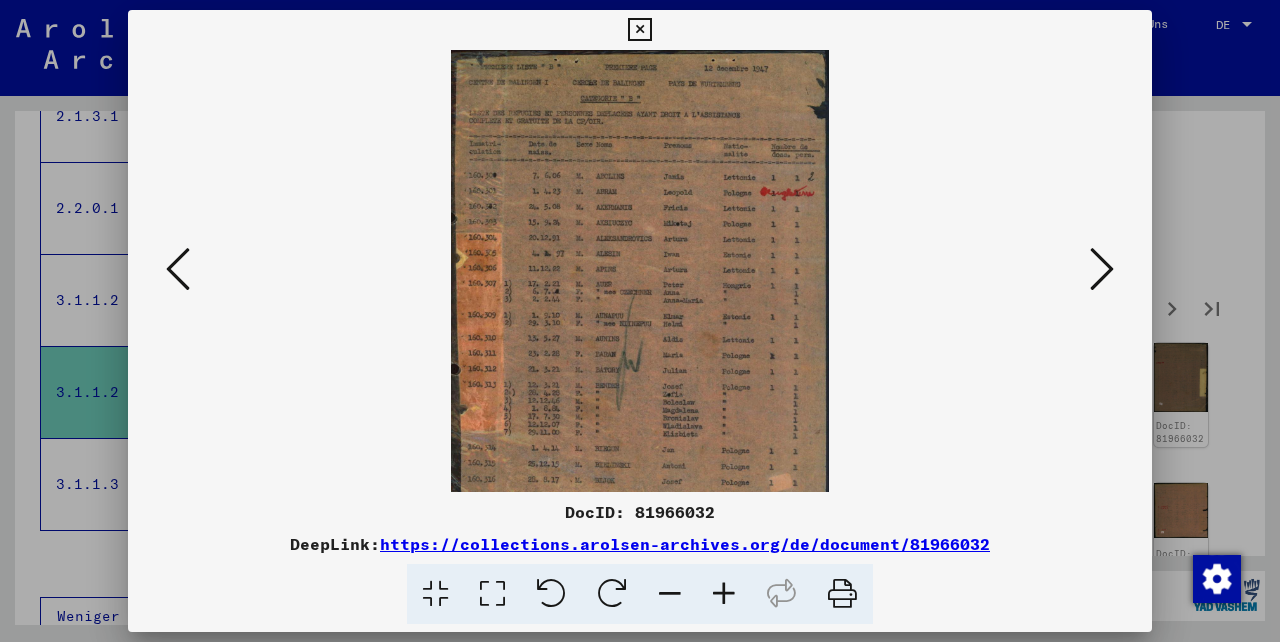 click at bounding box center (670, 594) 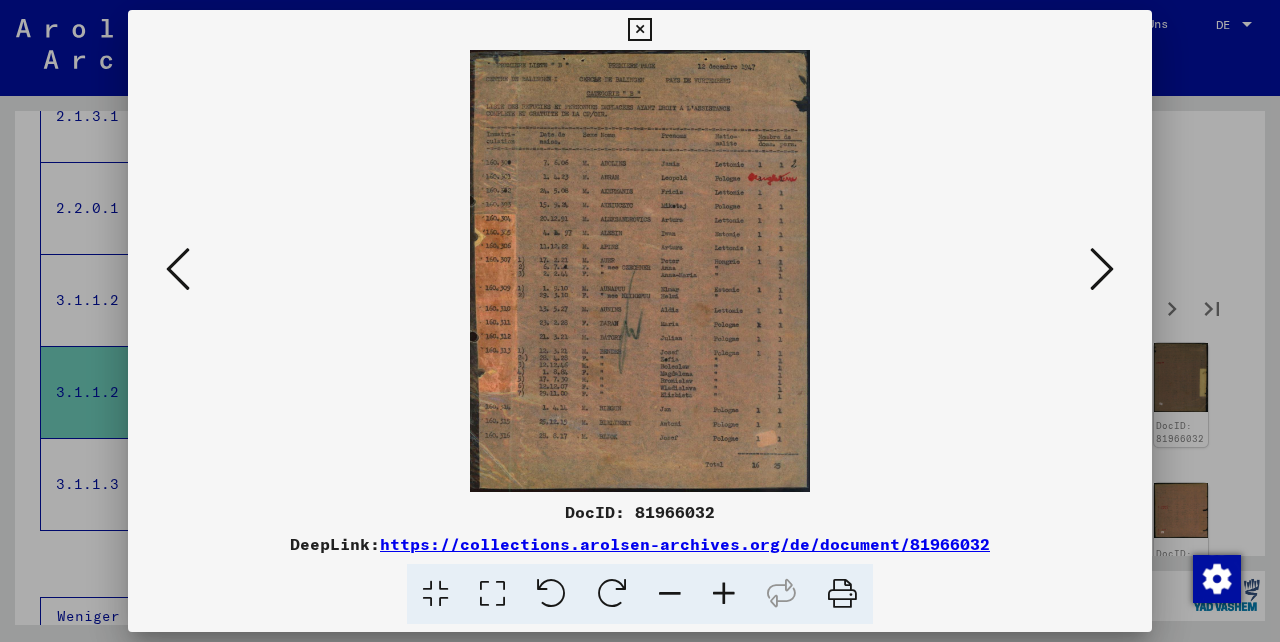 click at bounding box center [1102, 269] 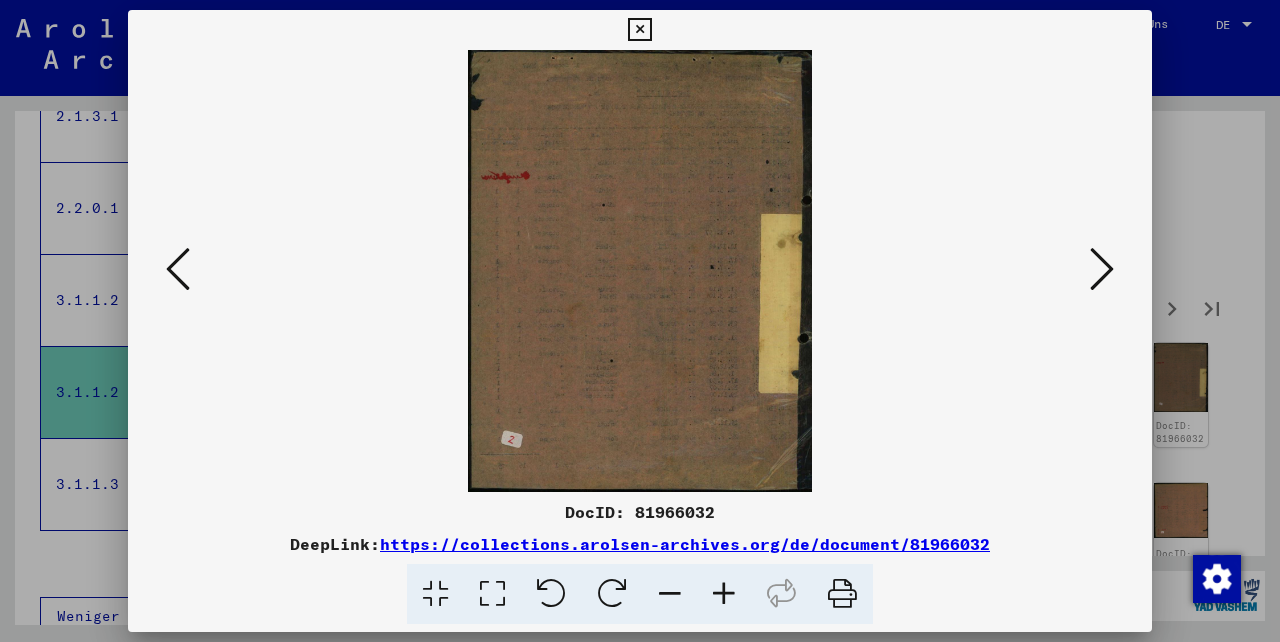 click at bounding box center [1102, 269] 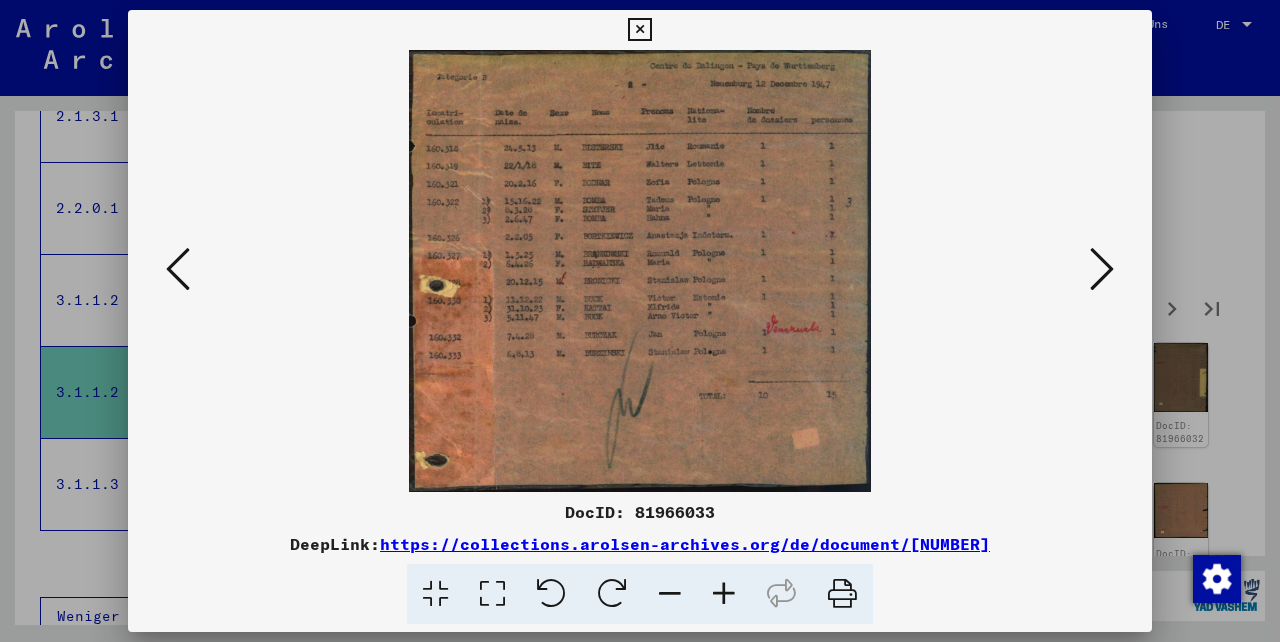 click at bounding box center (178, 270) 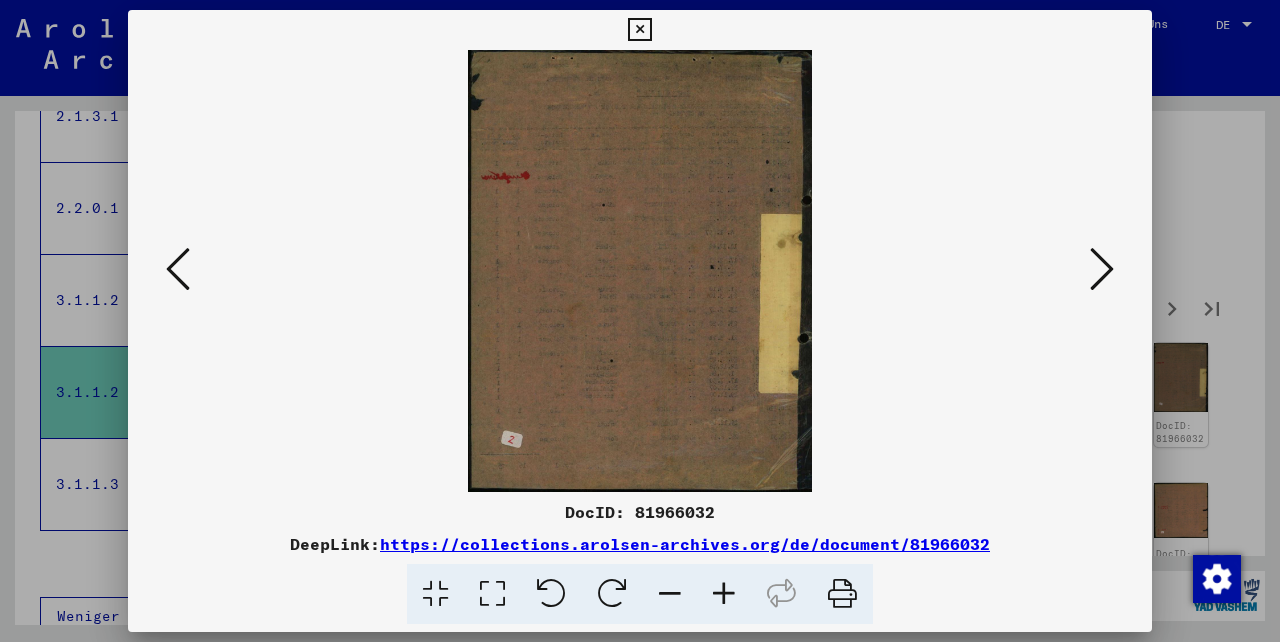 click at bounding box center (640, 271) 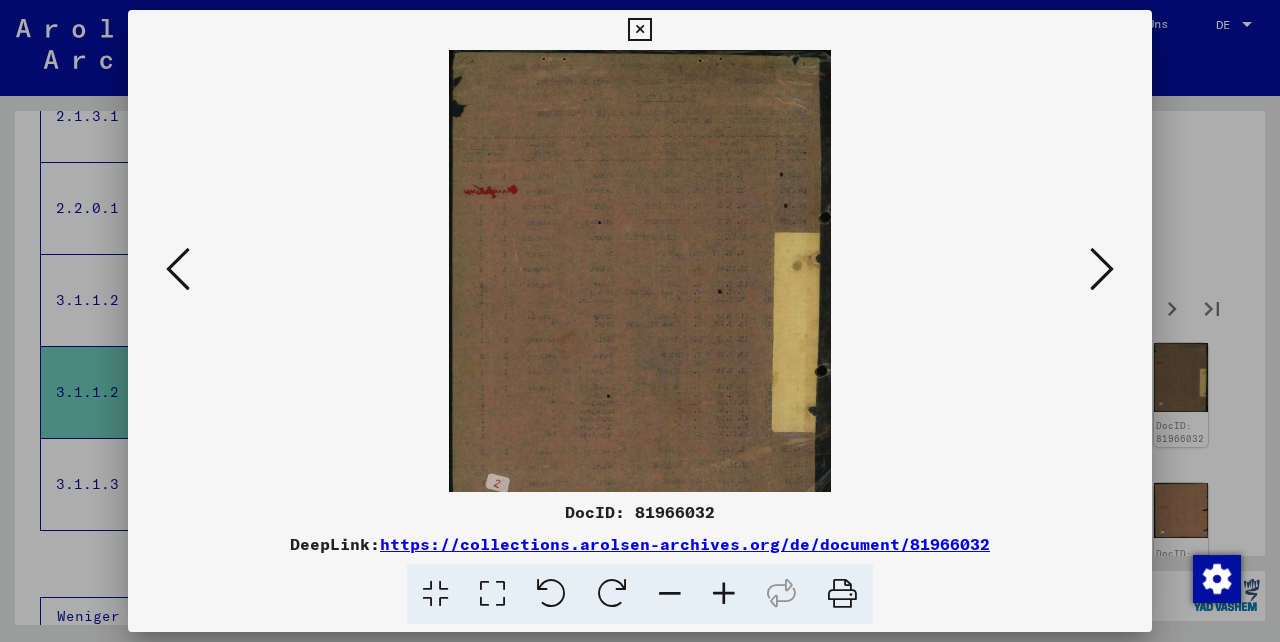click at bounding box center (724, 594) 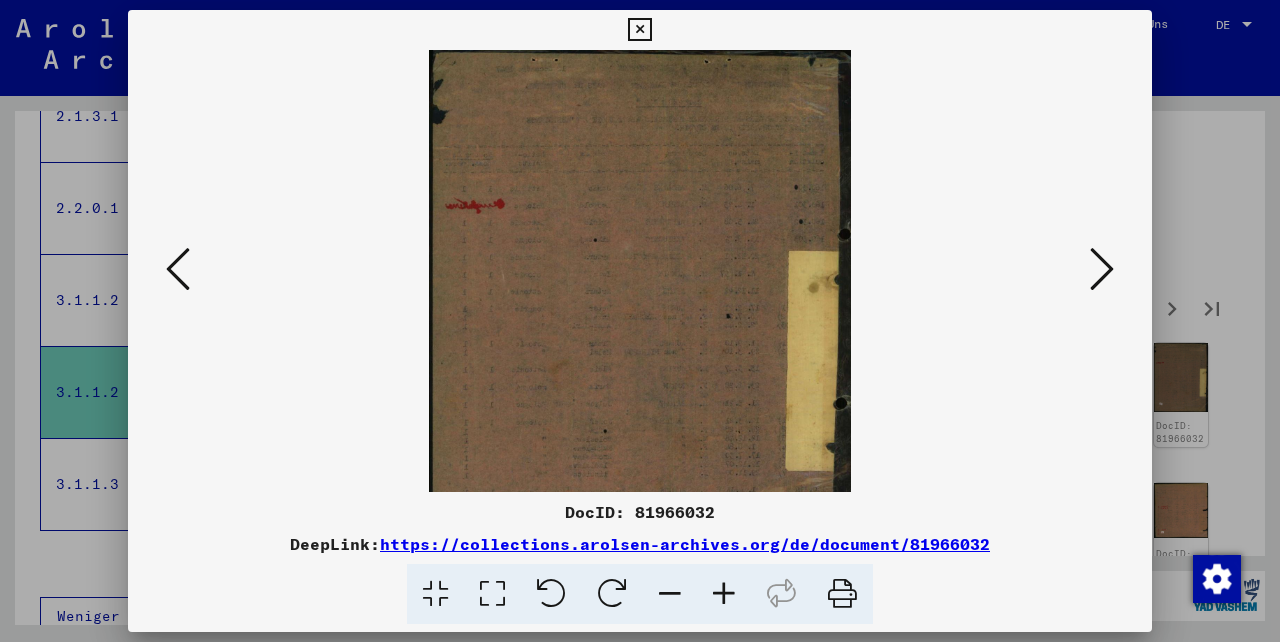 click at bounding box center (724, 594) 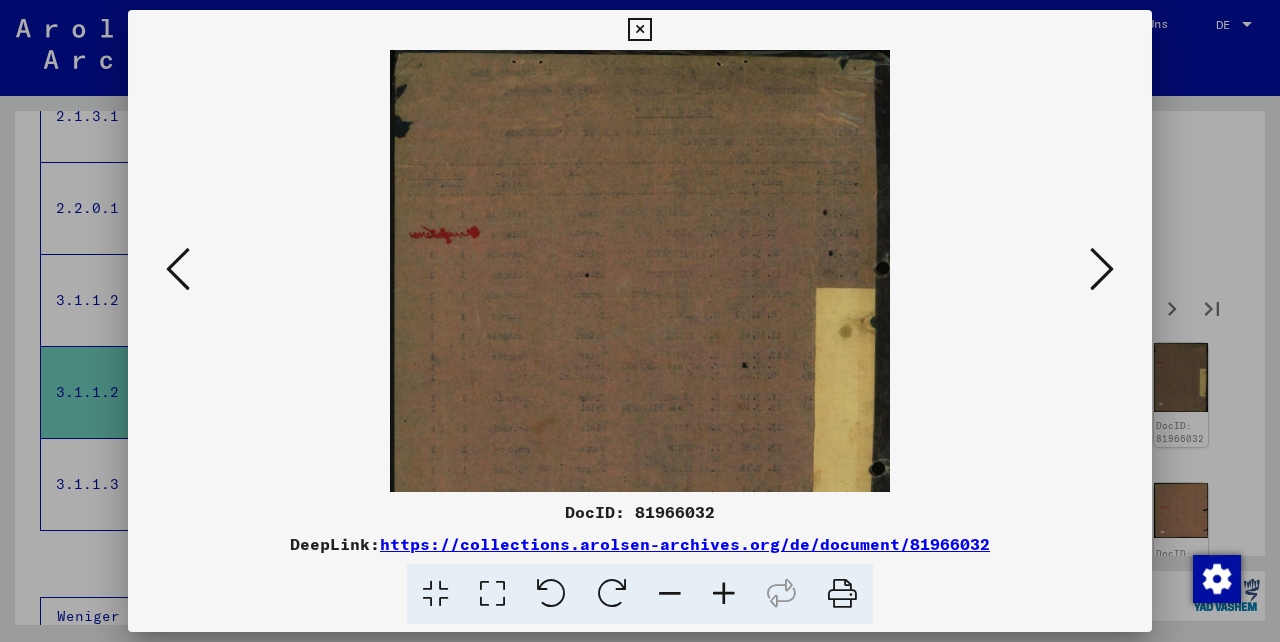 click at bounding box center [724, 594] 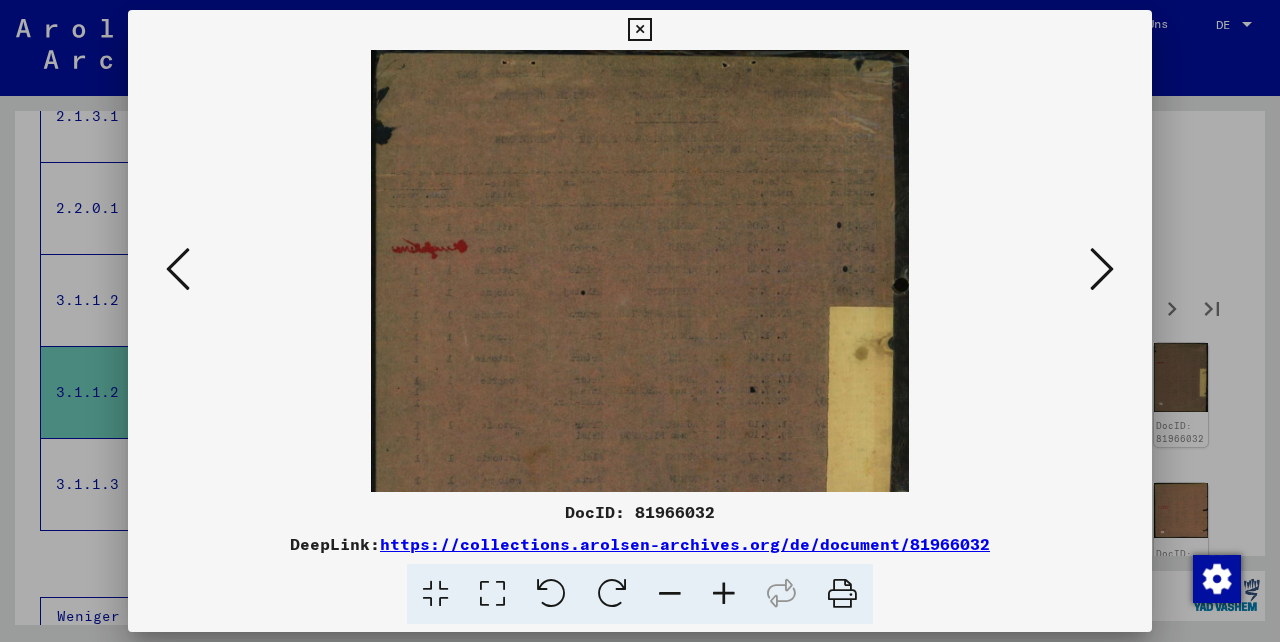 click at bounding box center (724, 594) 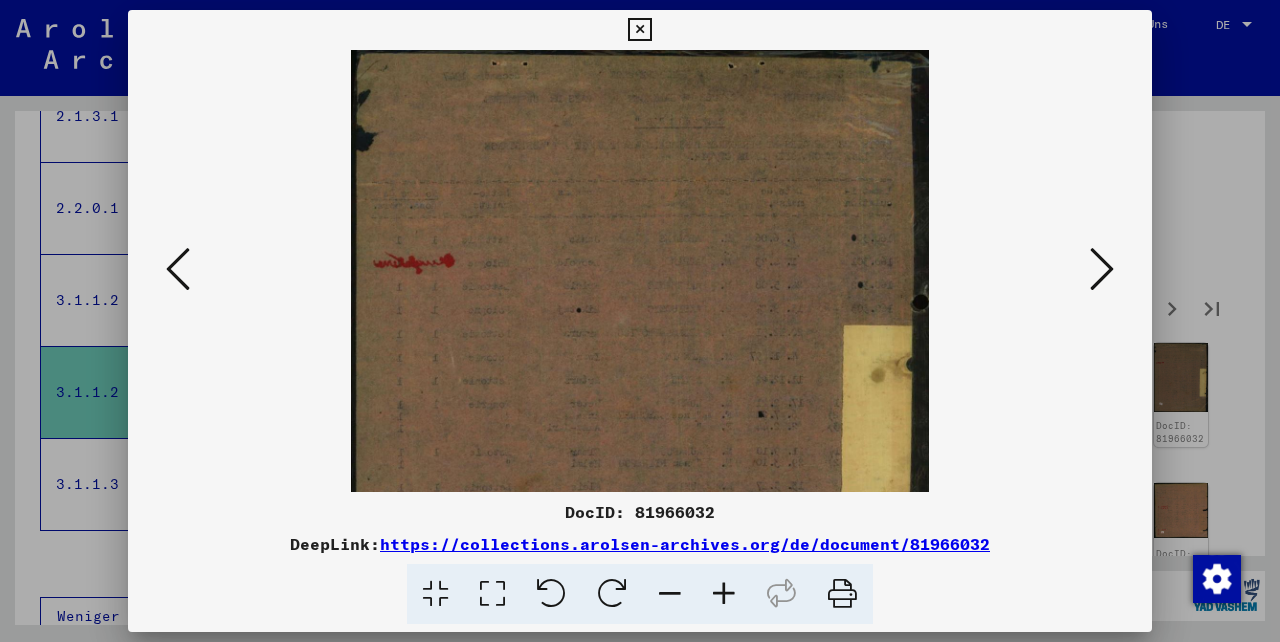 click at bounding box center [724, 594] 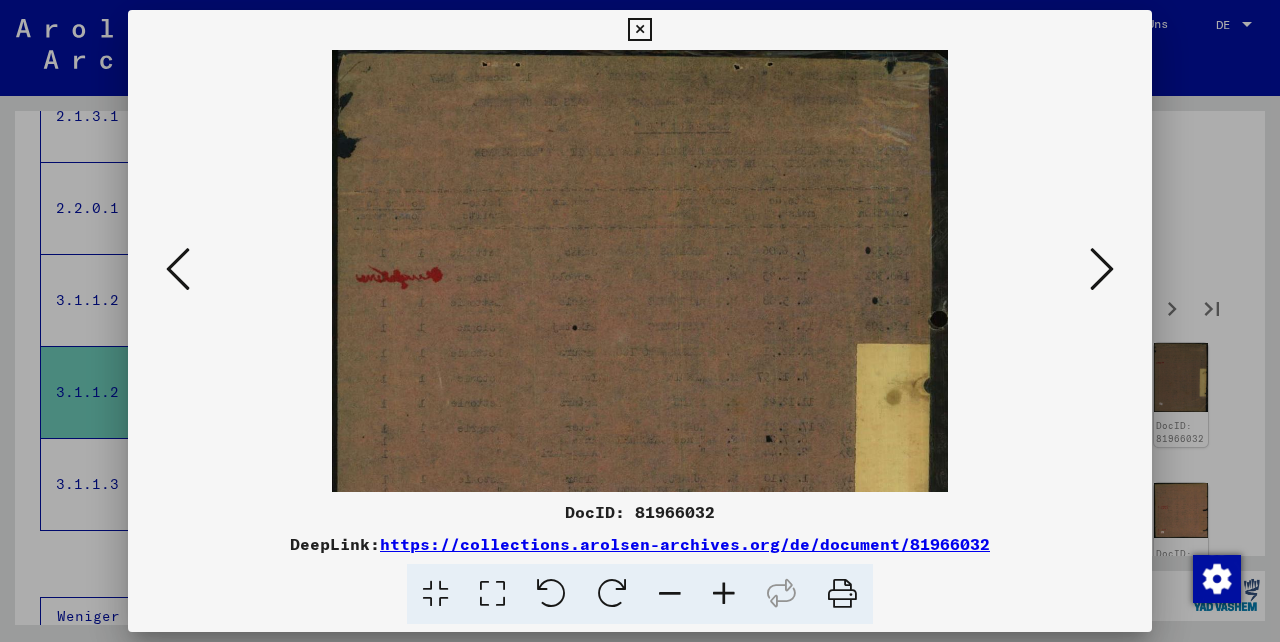 click at bounding box center (724, 594) 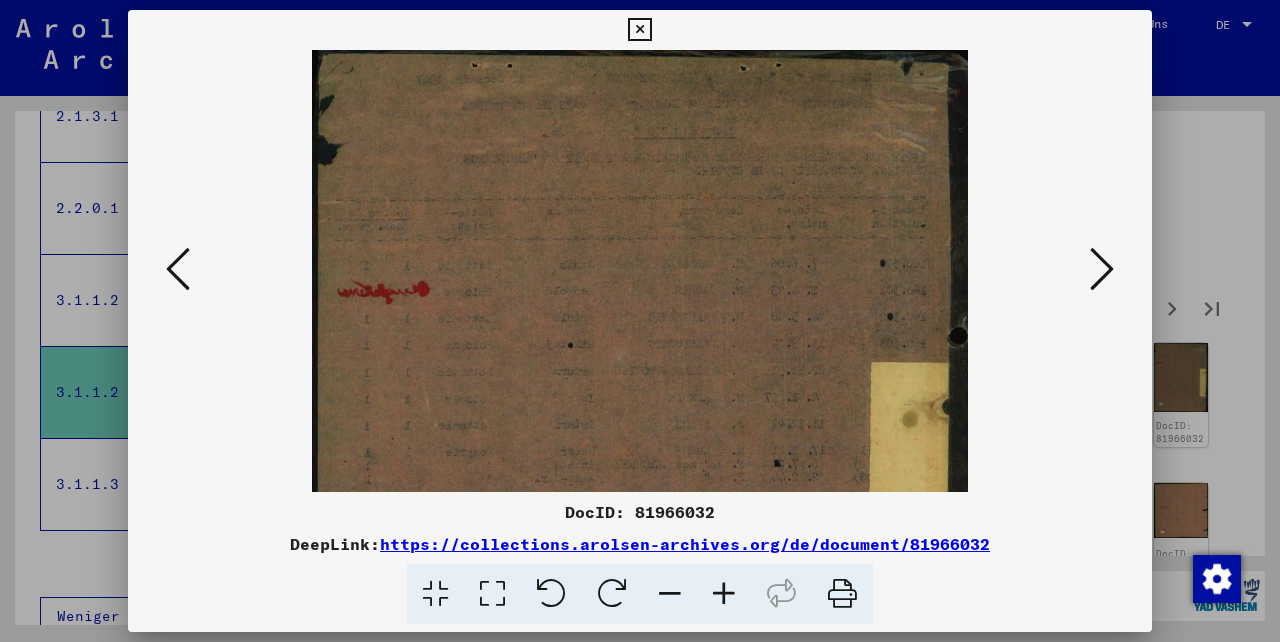 click at bounding box center (639, 471) 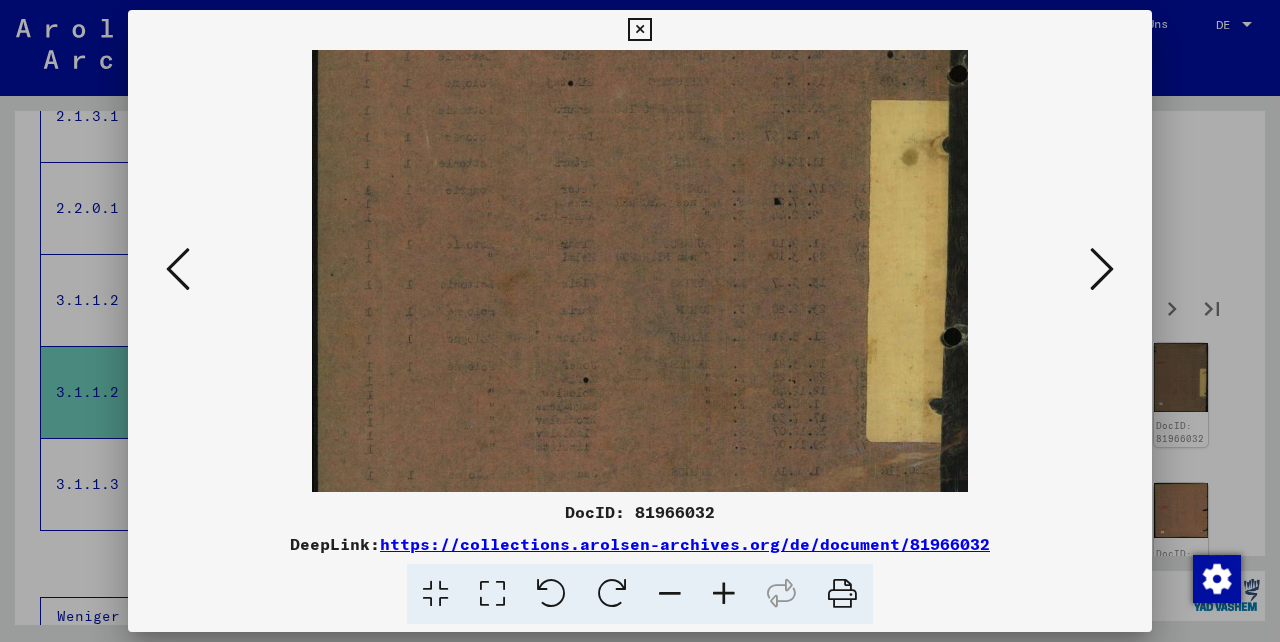 scroll, scrollTop: 276, scrollLeft: 0, axis: vertical 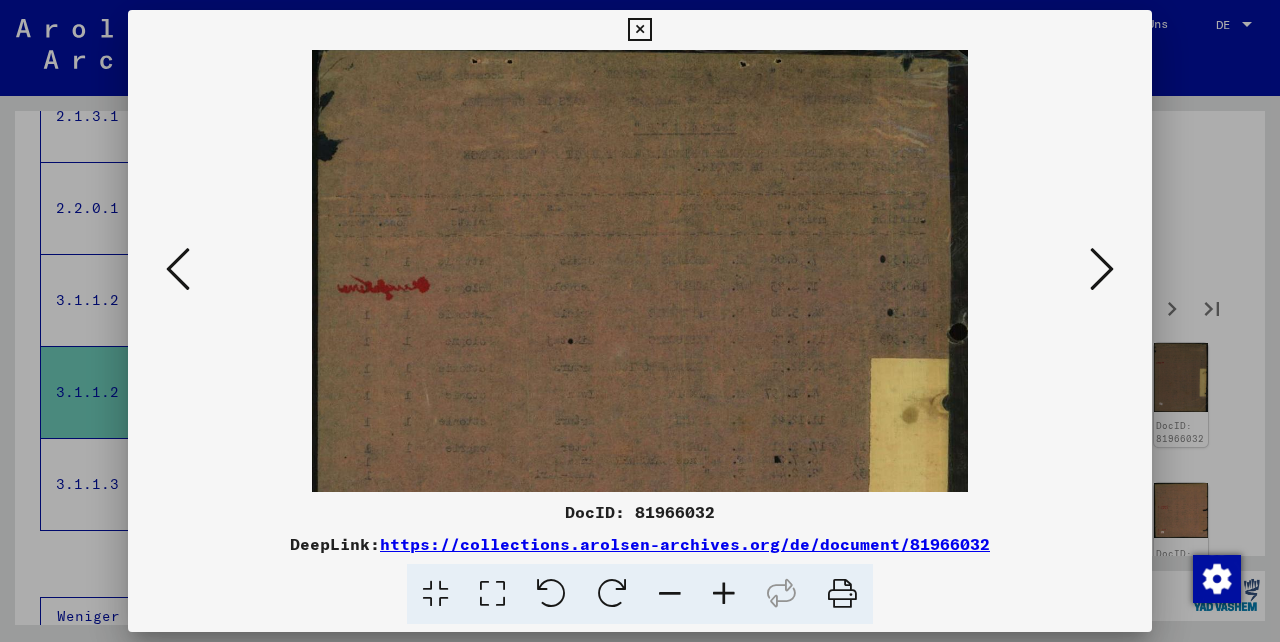 click at bounding box center [1102, 269] 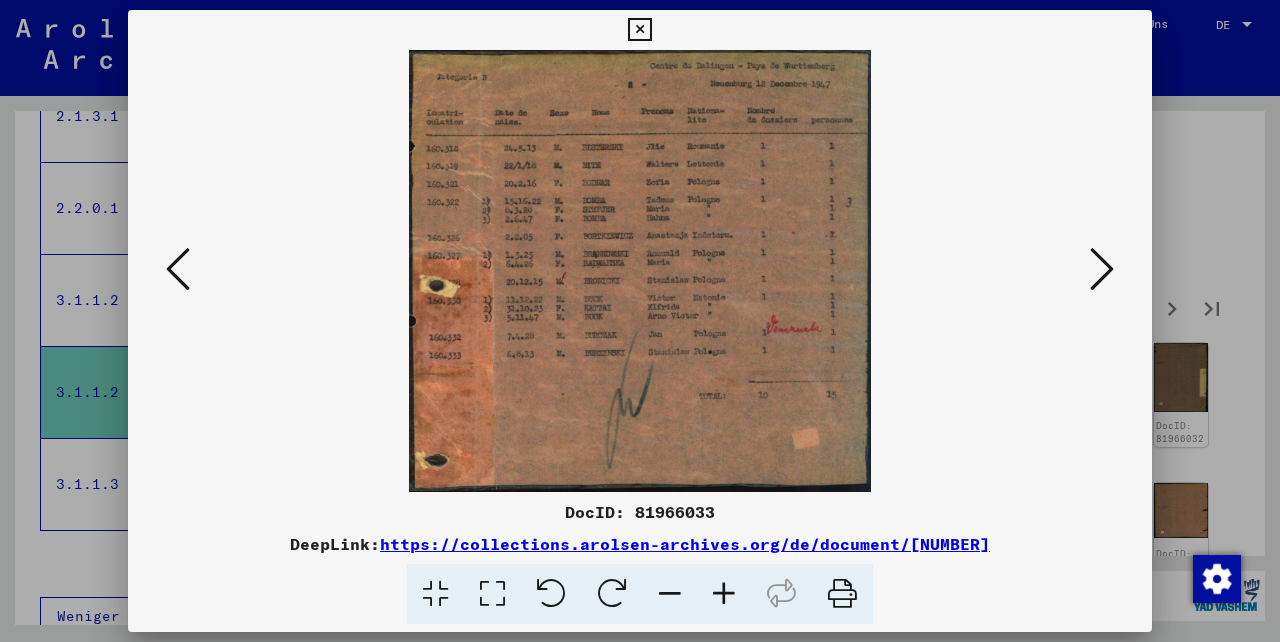 click at bounding box center [1102, 270] 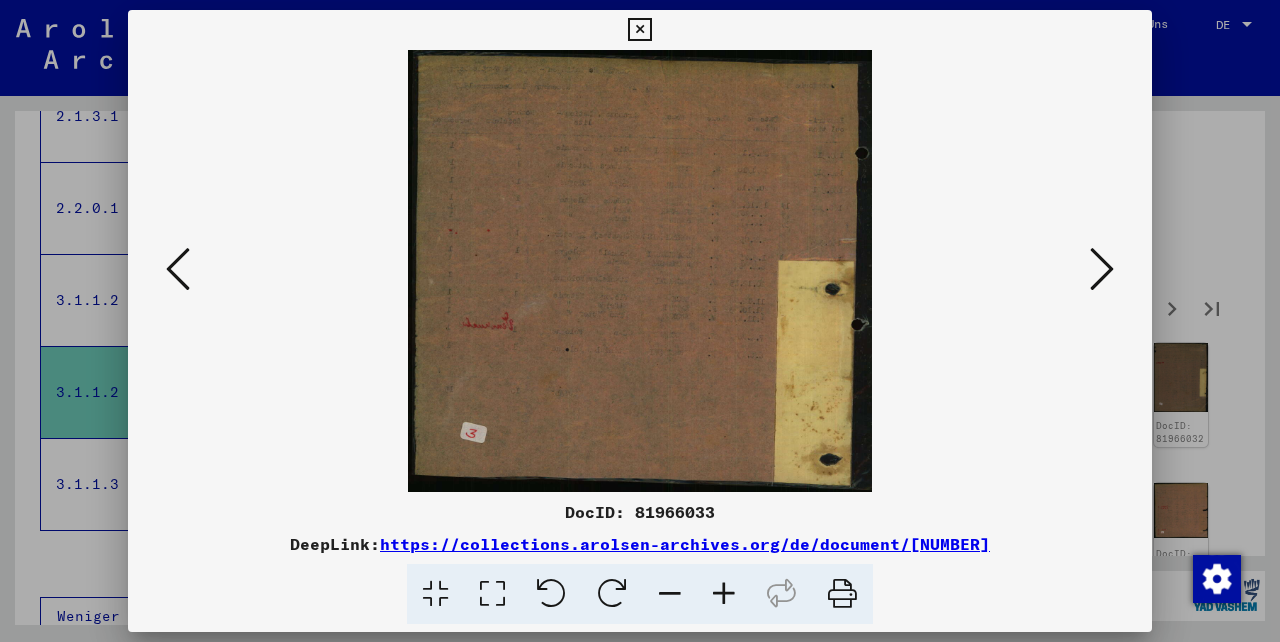 click at bounding box center (1102, 270) 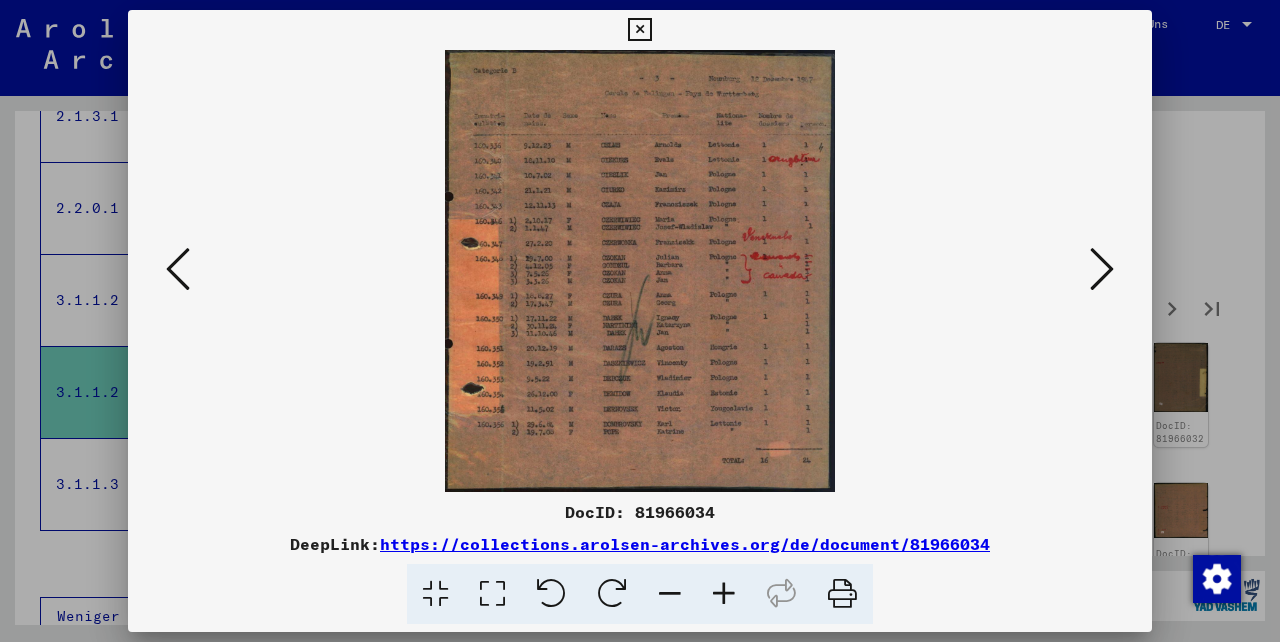 click at bounding box center [640, 271] 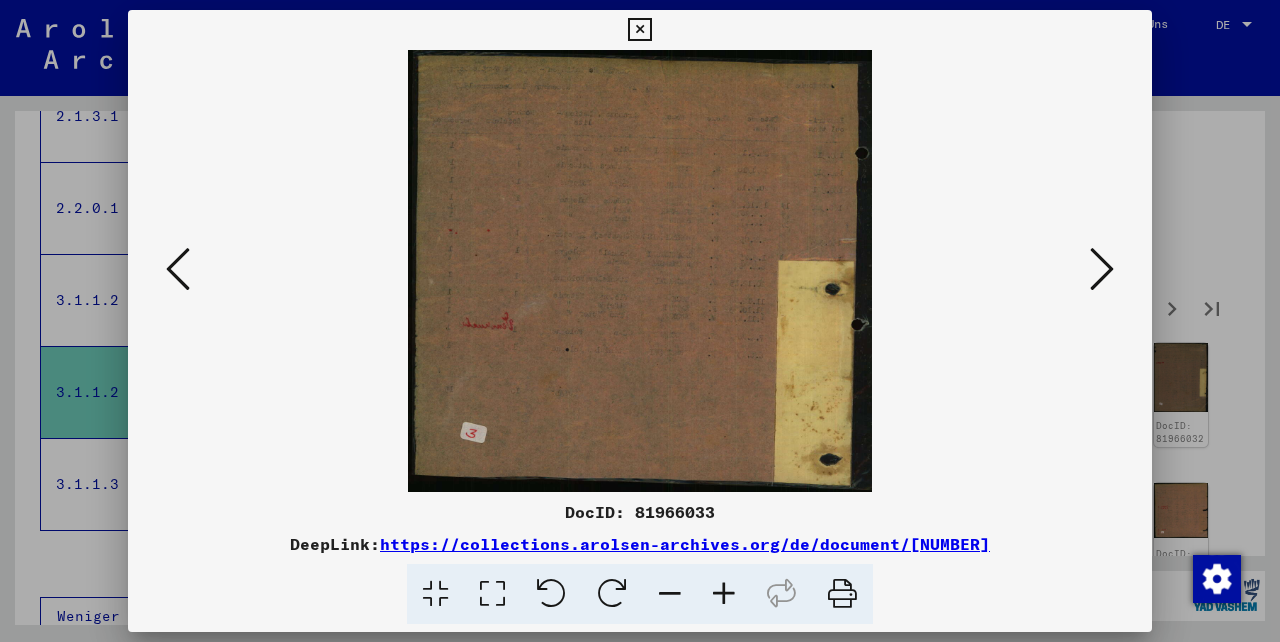 click at bounding box center [178, 269] 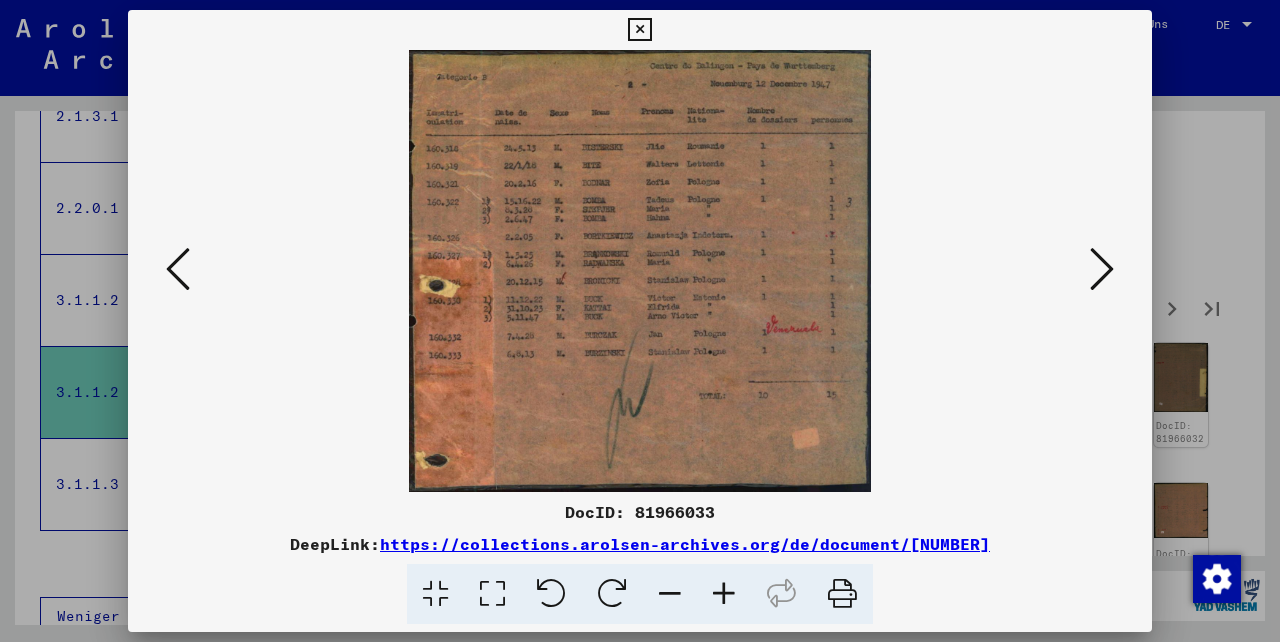 click at bounding box center [178, 269] 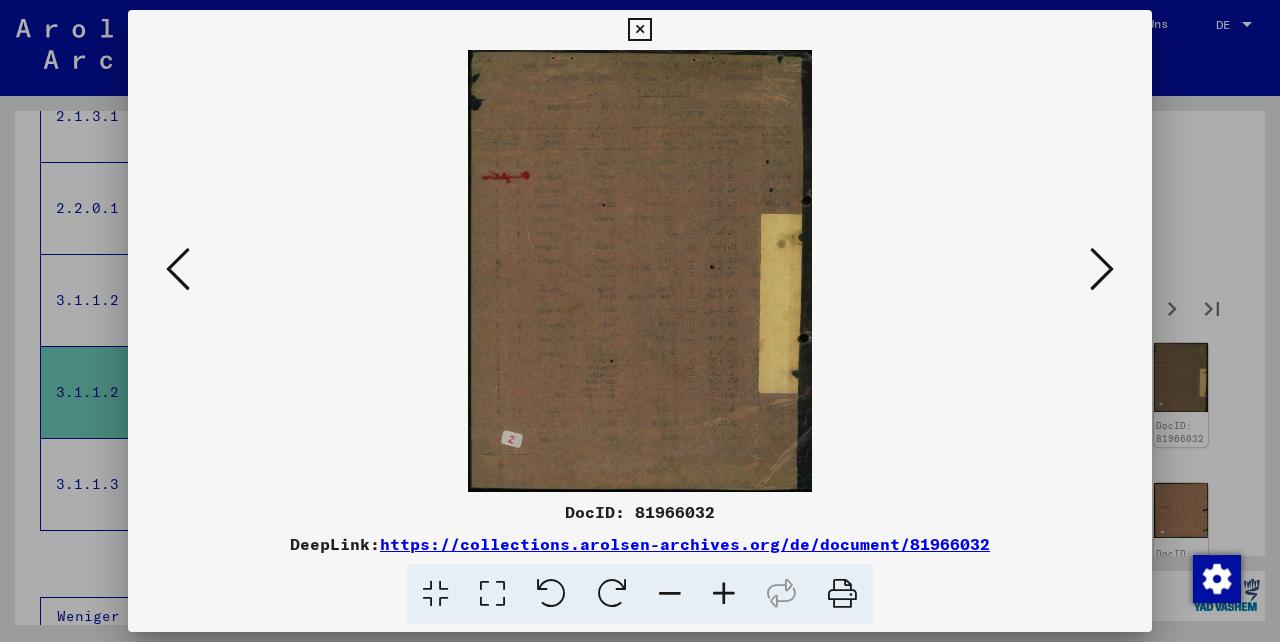 click at bounding box center [178, 269] 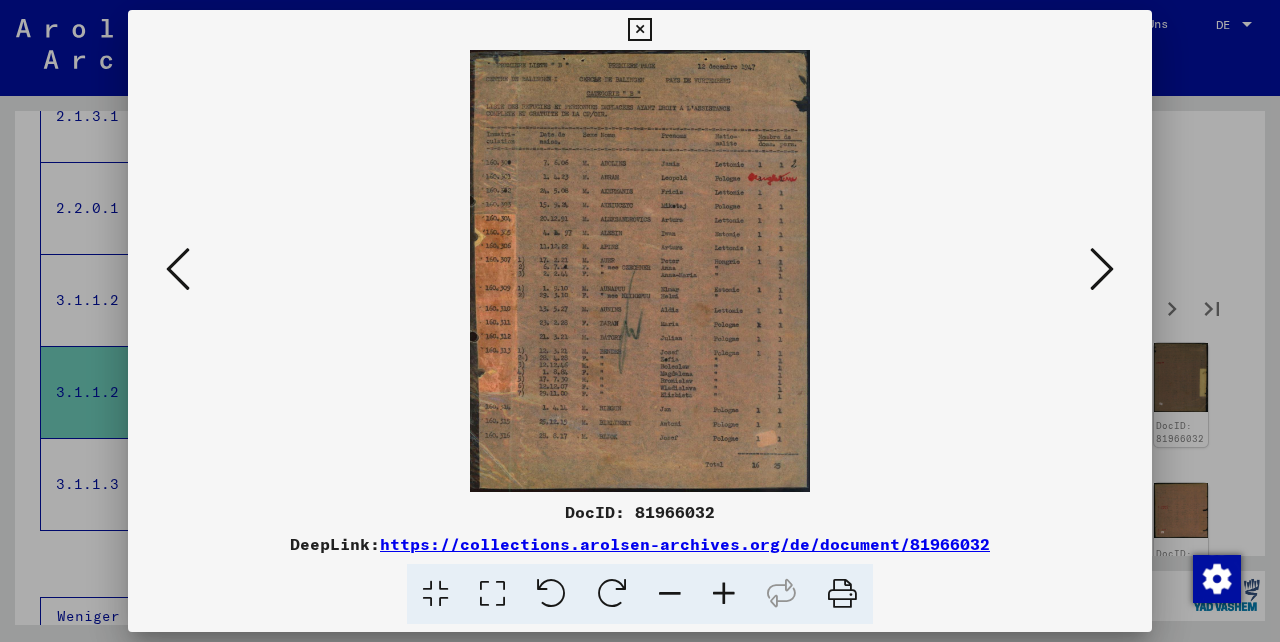 click at bounding box center [639, 30] 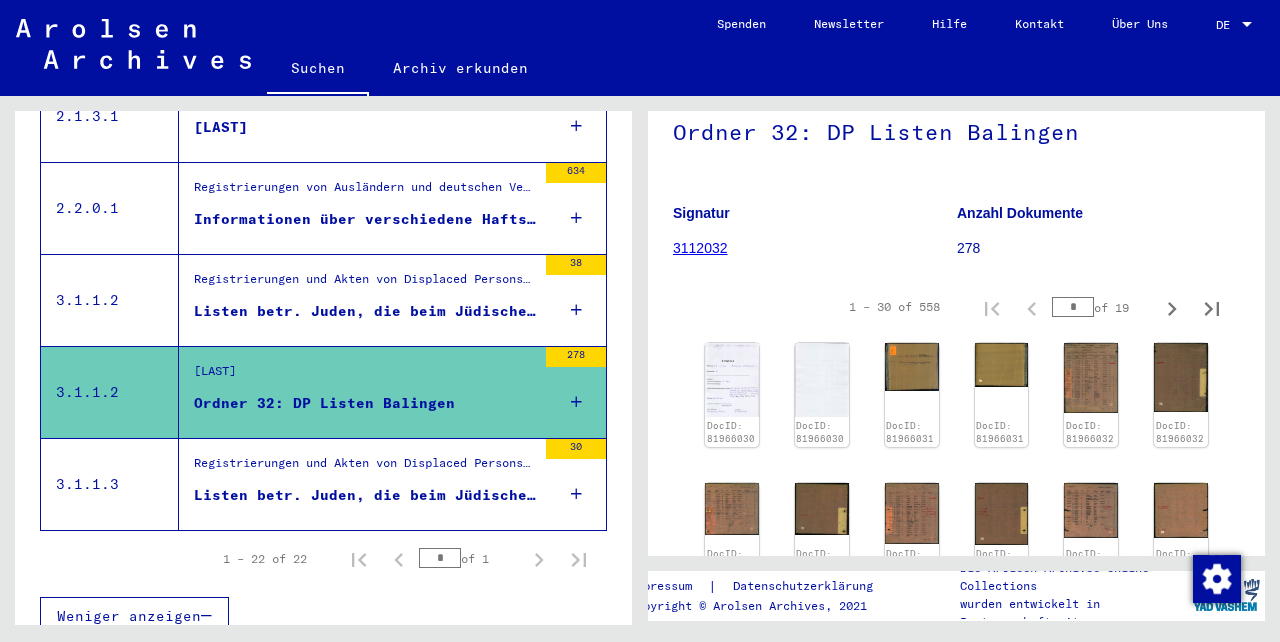 click on "Listen betr. Juden, die beim Jüdischen Komitee in [CITY] zwischen 1946/47 gemeldet waren. ..." at bounding box center [365, 311] 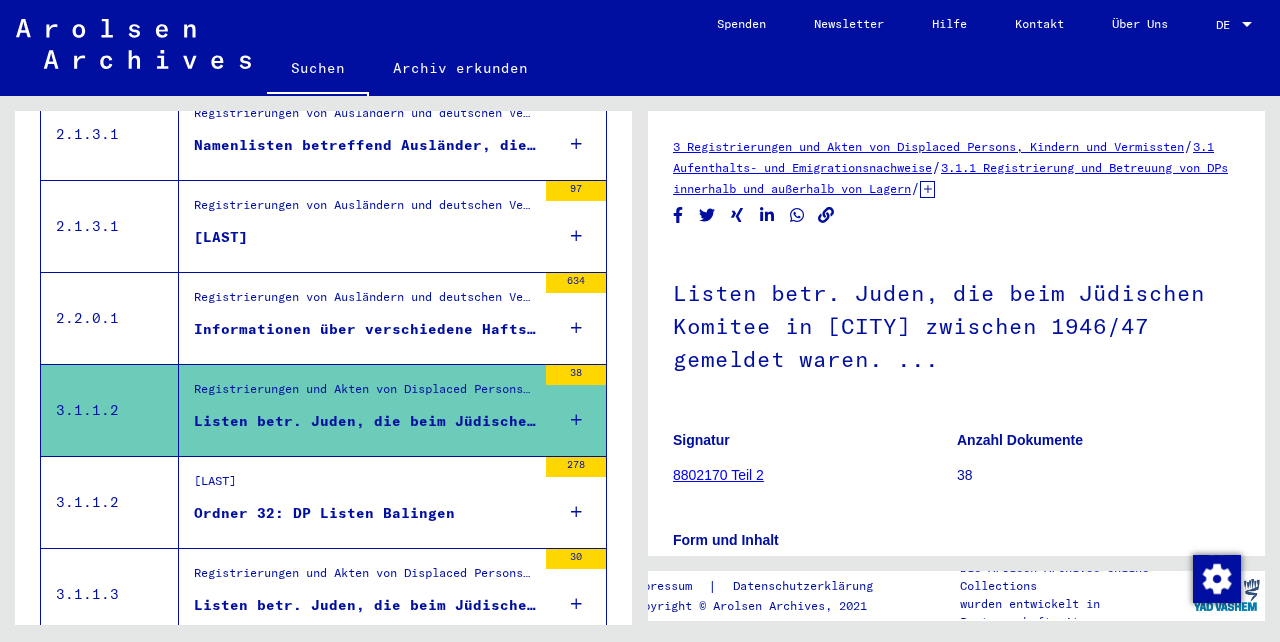 scroll, scrollTop: 2003, scrollLeft: 0, axis: vertical 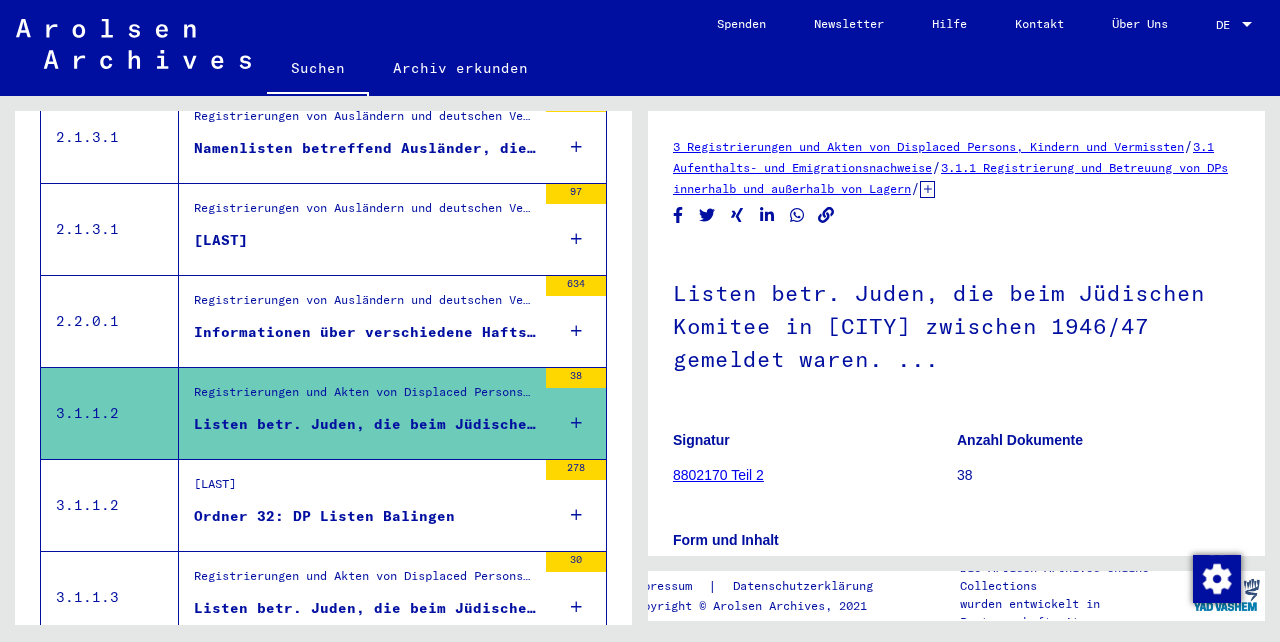 click on "Registrierungen von Ausländern und deutschen Verfolgten durch öffentliche Einrichtungen, Versicherungen und Firmen (1939 - 1947) > Dokumente über Registrierungen von Ausländern und den Einsatz von Zwangsarbeitern, 1939 - 1945 > Zwangsarbeit ("Einsatz fremdvölkischer Arbeitskräfte") > Schriftwechsel und Unterlagen zur Zwangsarbeit" at bounding box center (365, 306) 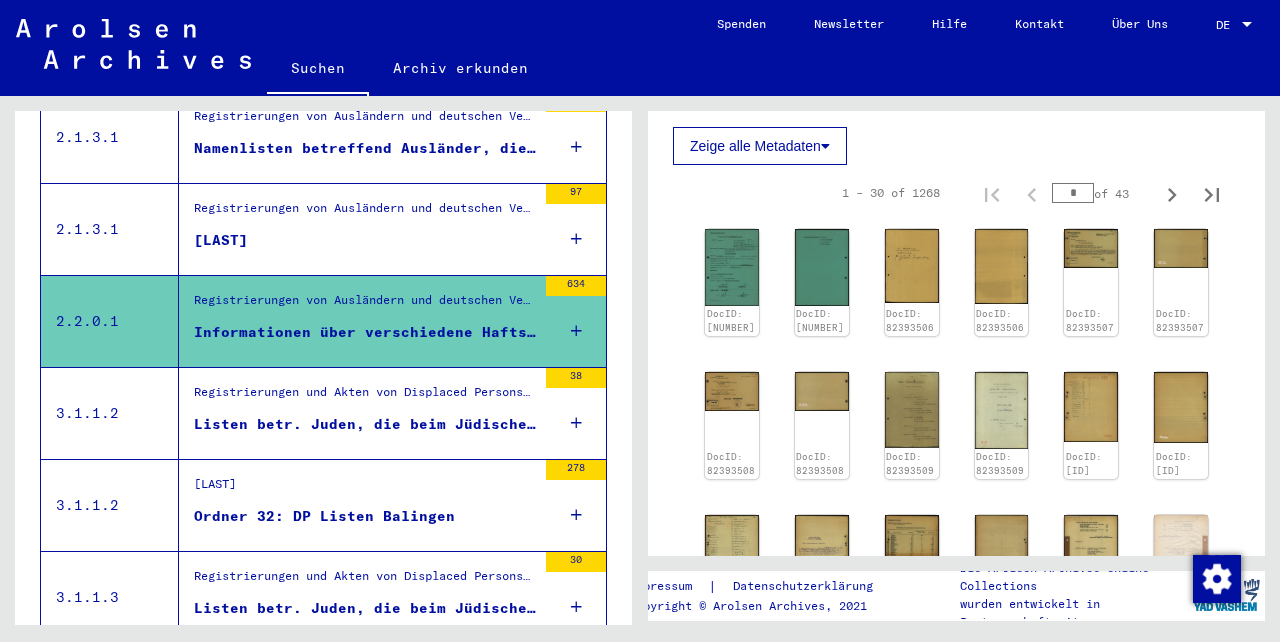 scroll, scrollTop: 819, scrollLeft: 0, axis: vertical 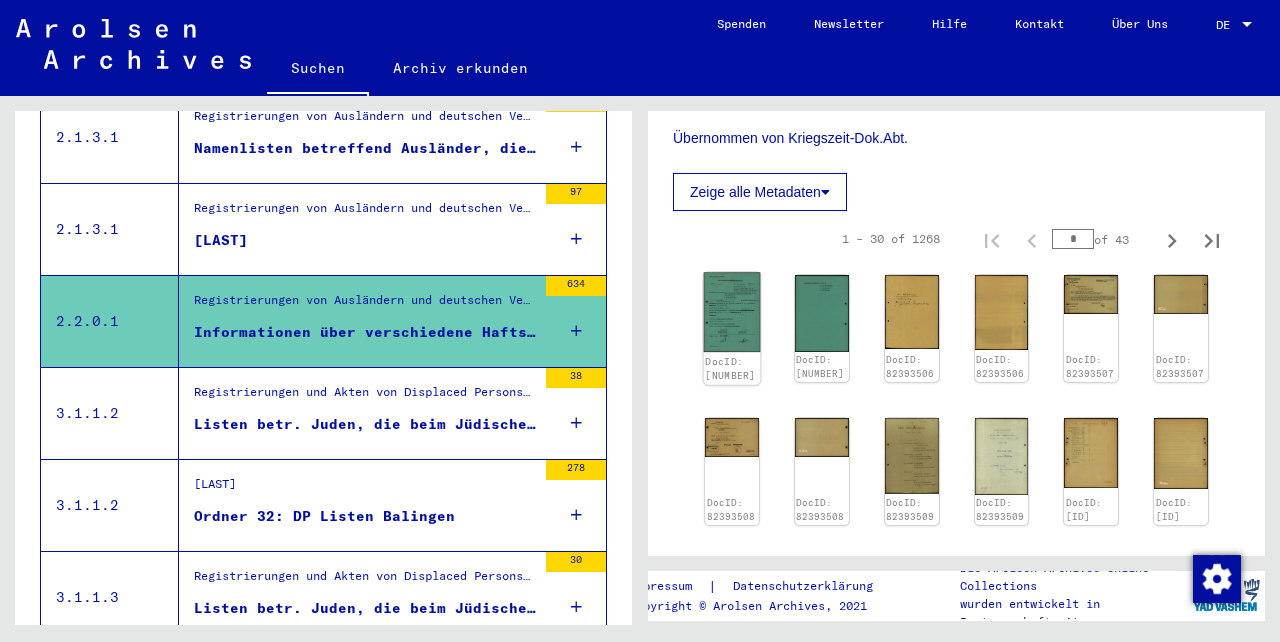 click 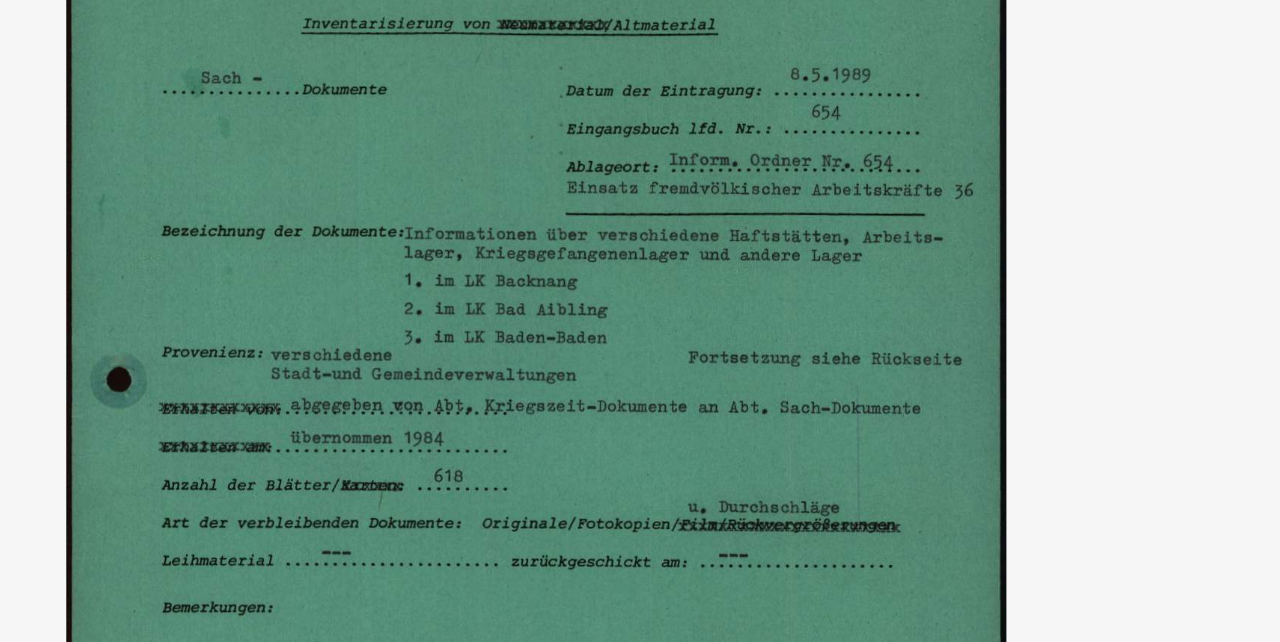 type 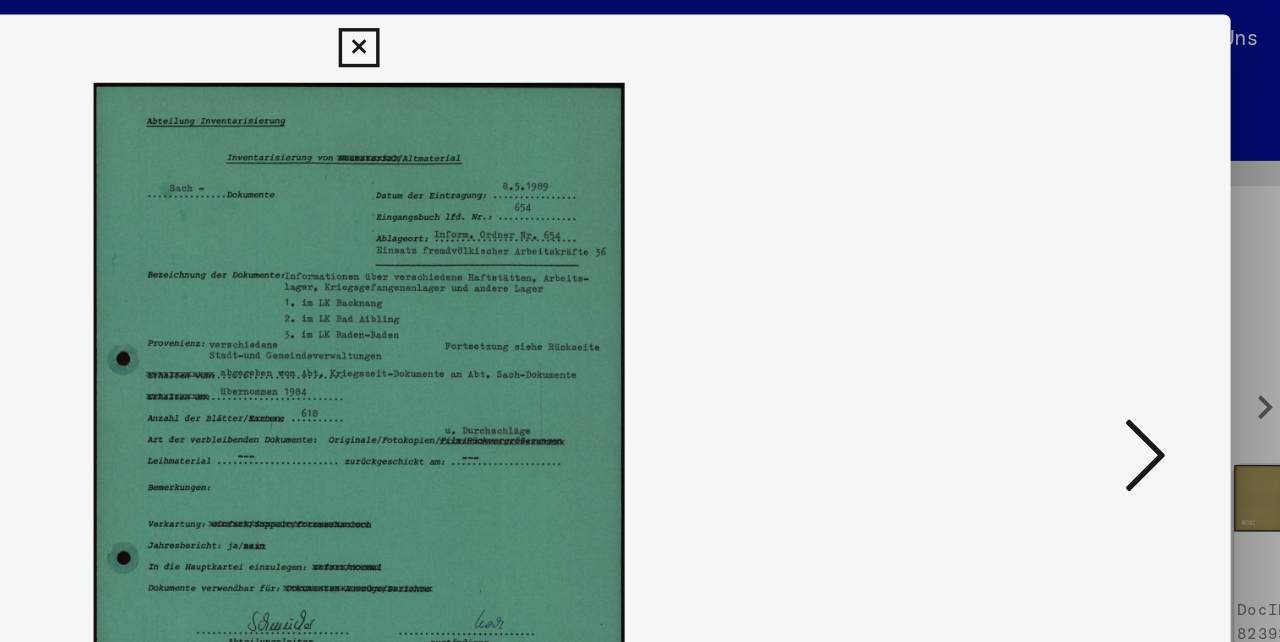 click at bounding box center [1102, 269] 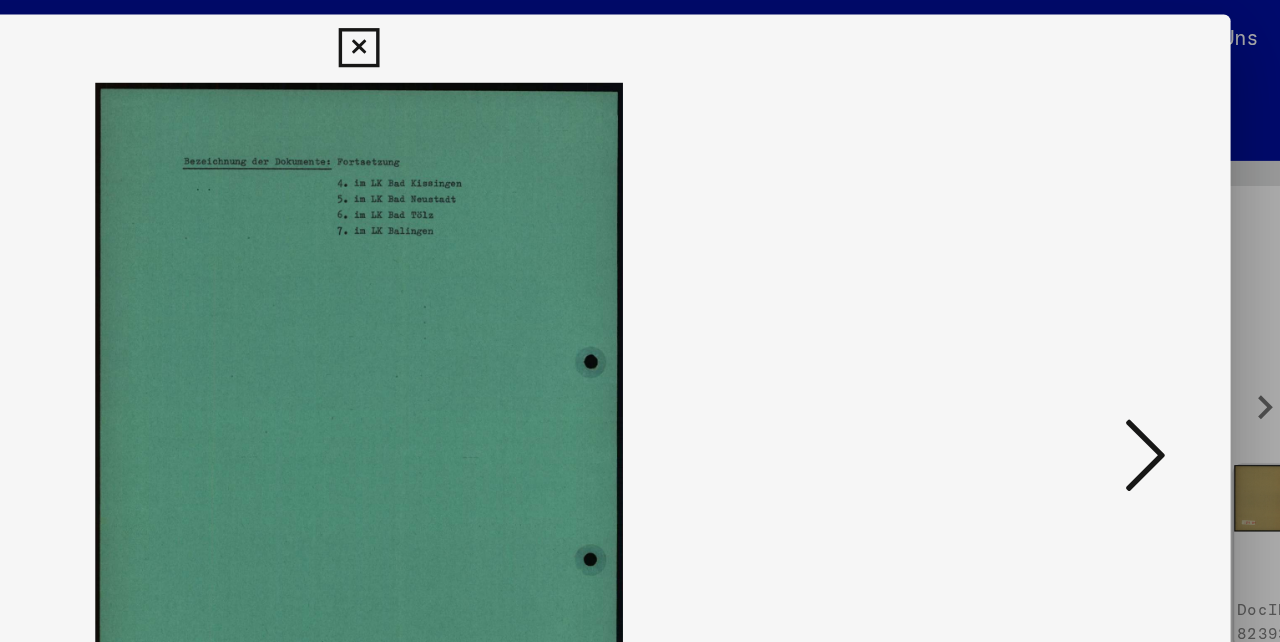 click at bounding box center [1102, 269] 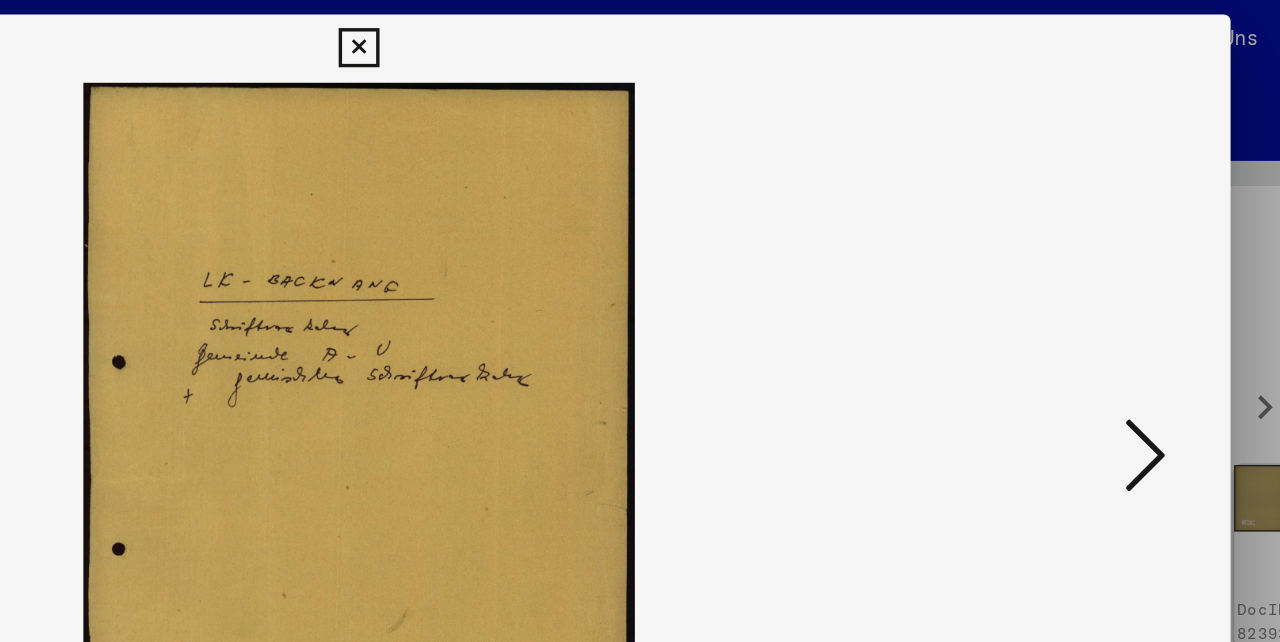 click at bounding box center [1102, 269] 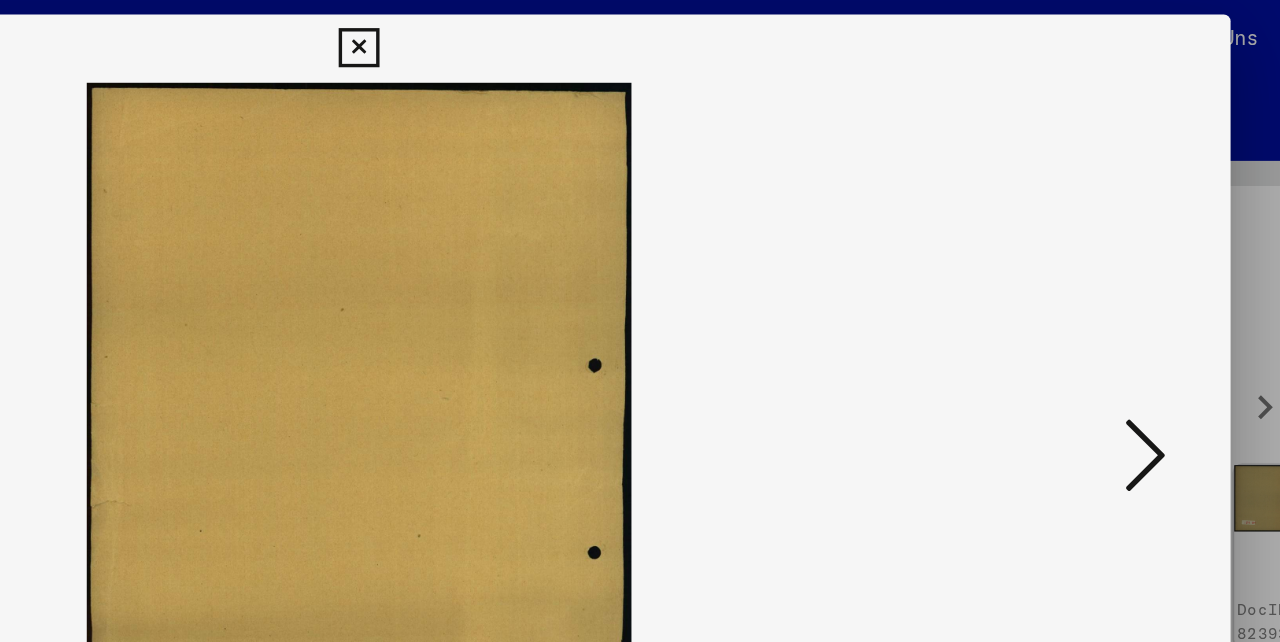 click at bounding box center (1102, 269) 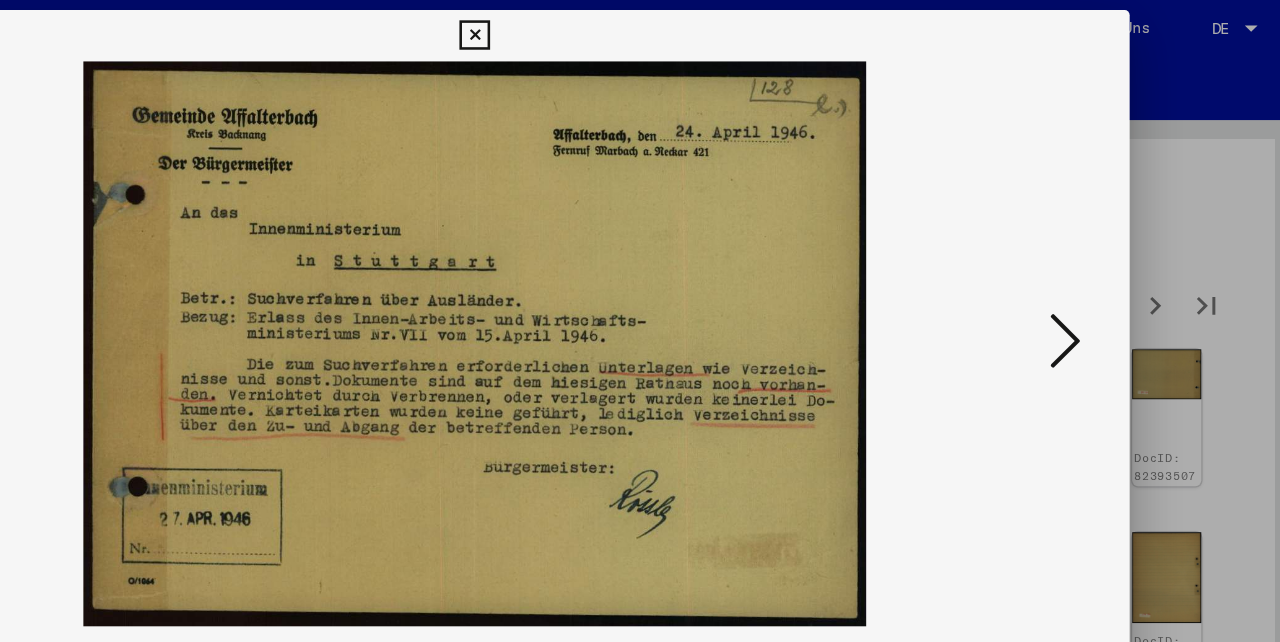 click at bounding box center [1102, 269] 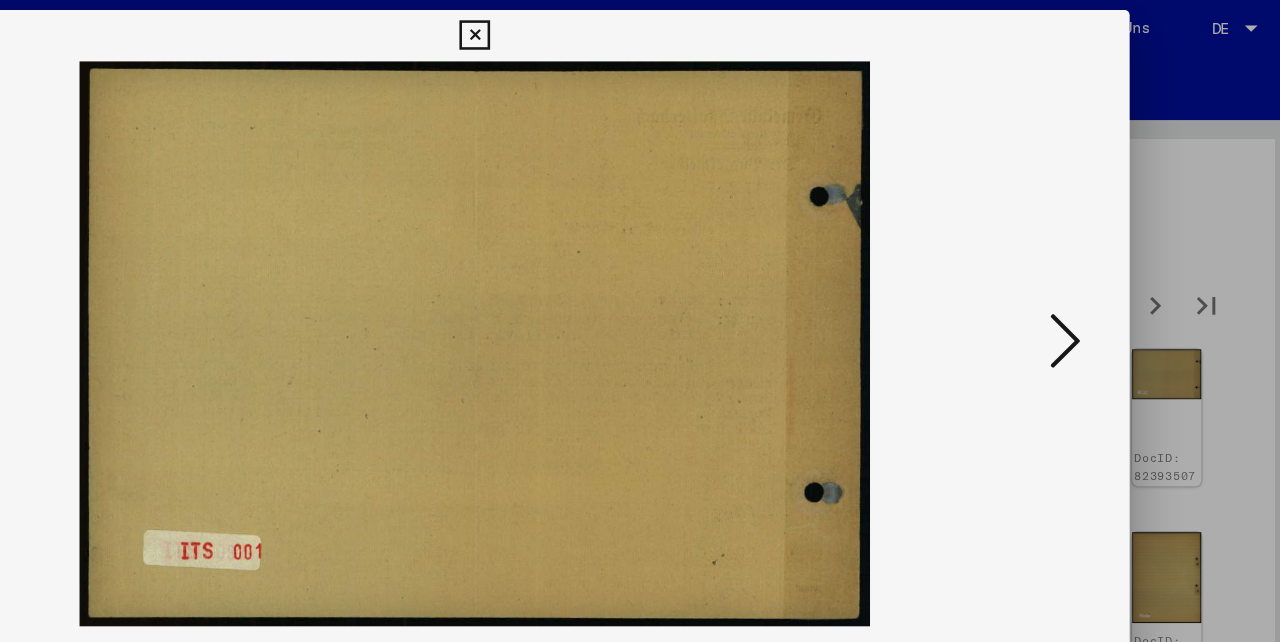 click at bounding box center [1102, 269] 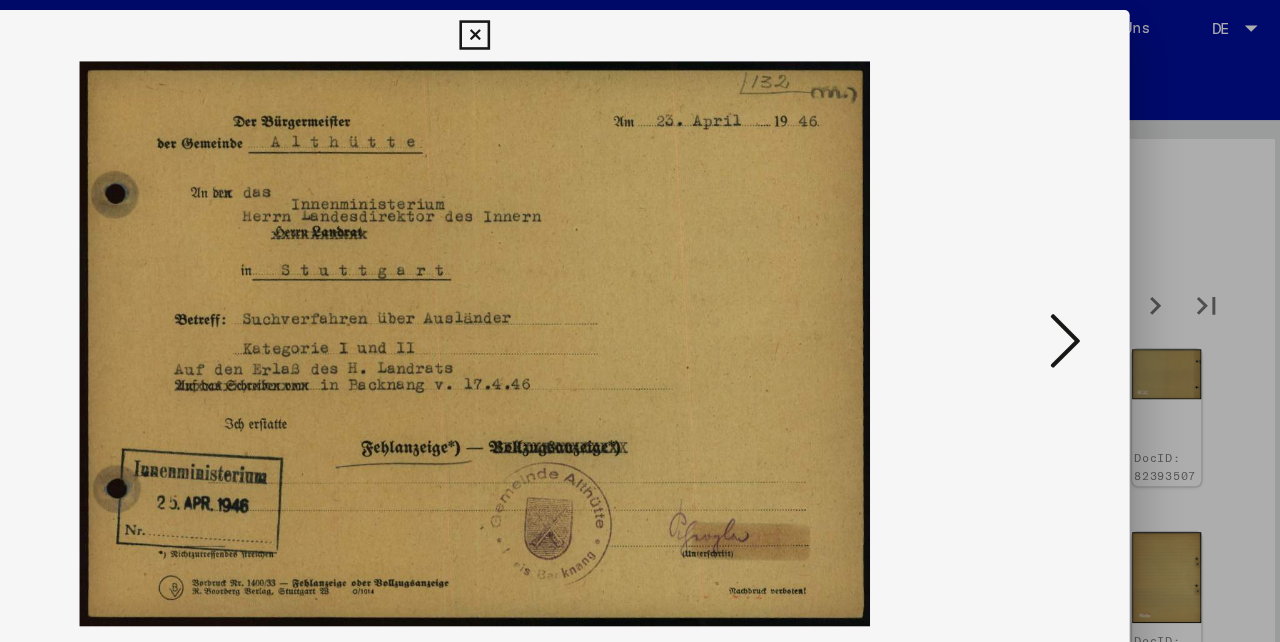 click at bounding box center [1102, 269] 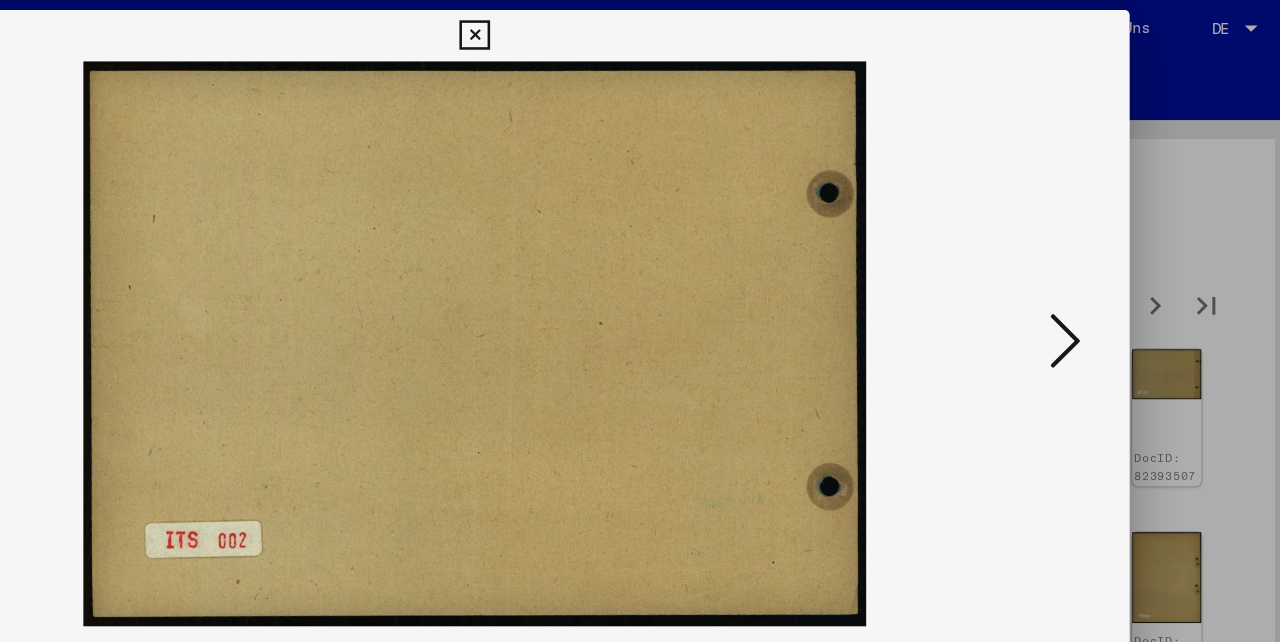 click at bounding box center [1102, 269] 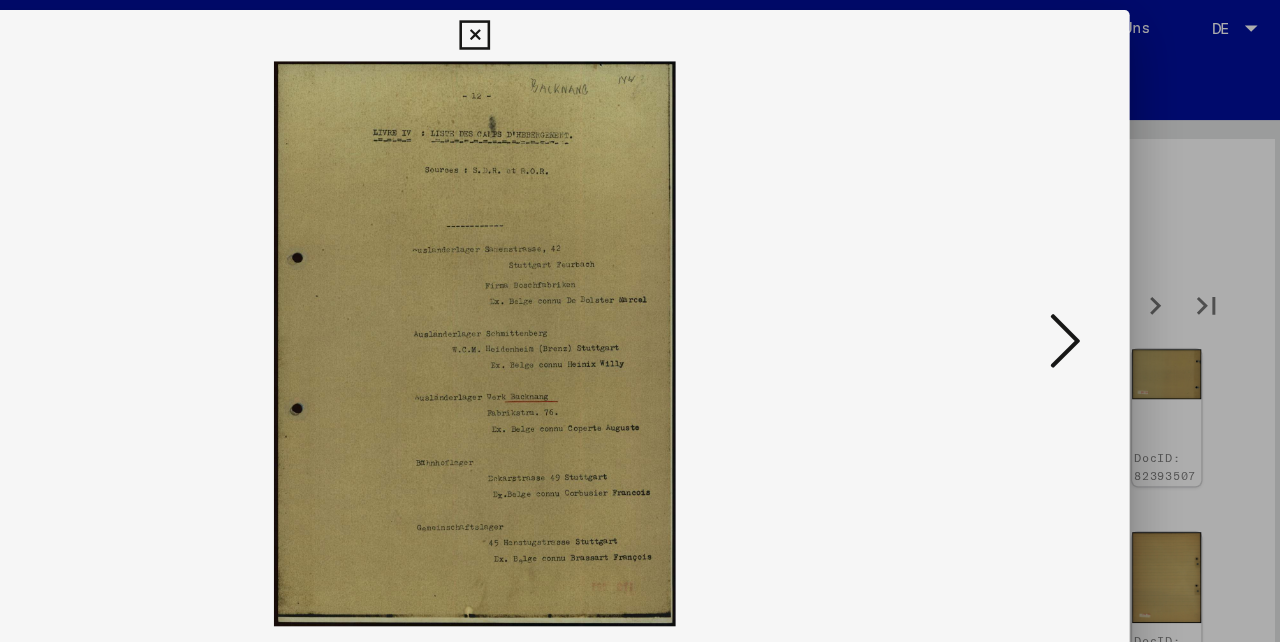 click at bounding box center (1102, 269) 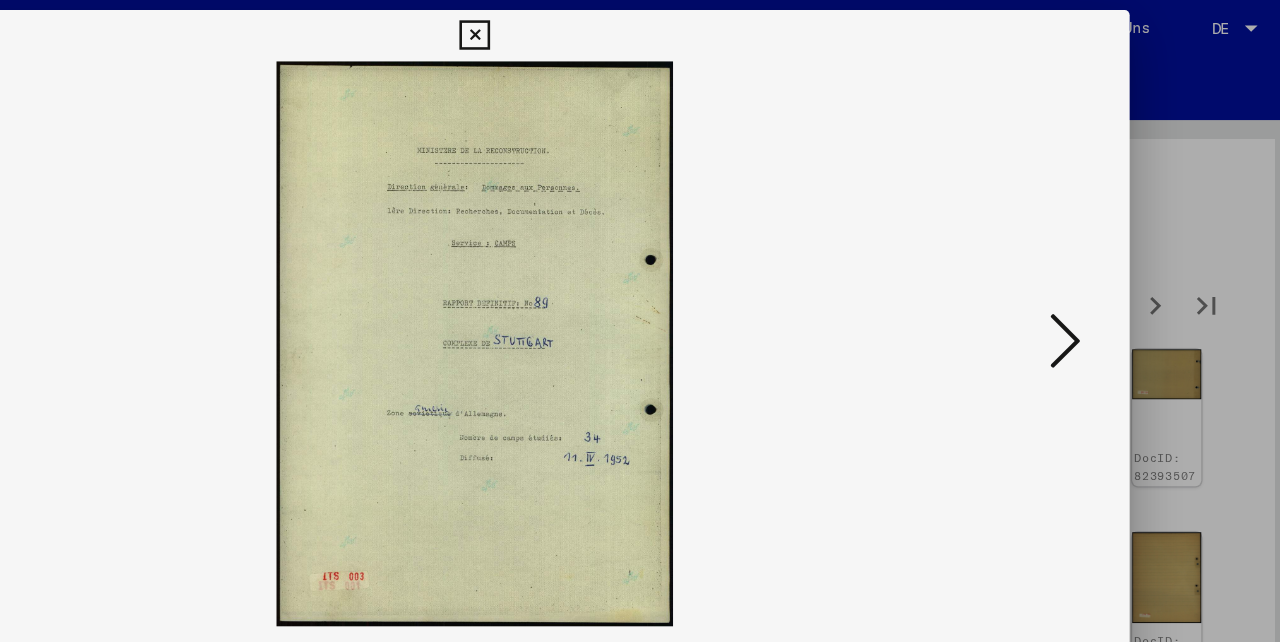 click at bounding box center (1102, 269) 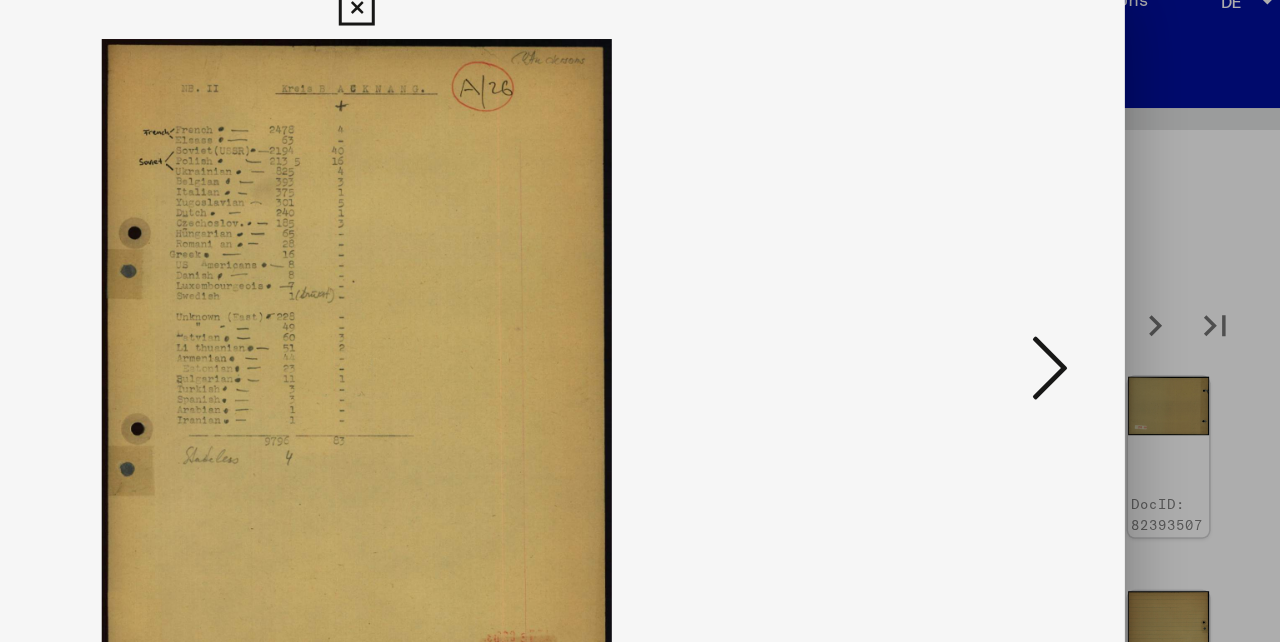 click at bounding box center [1102, 269] 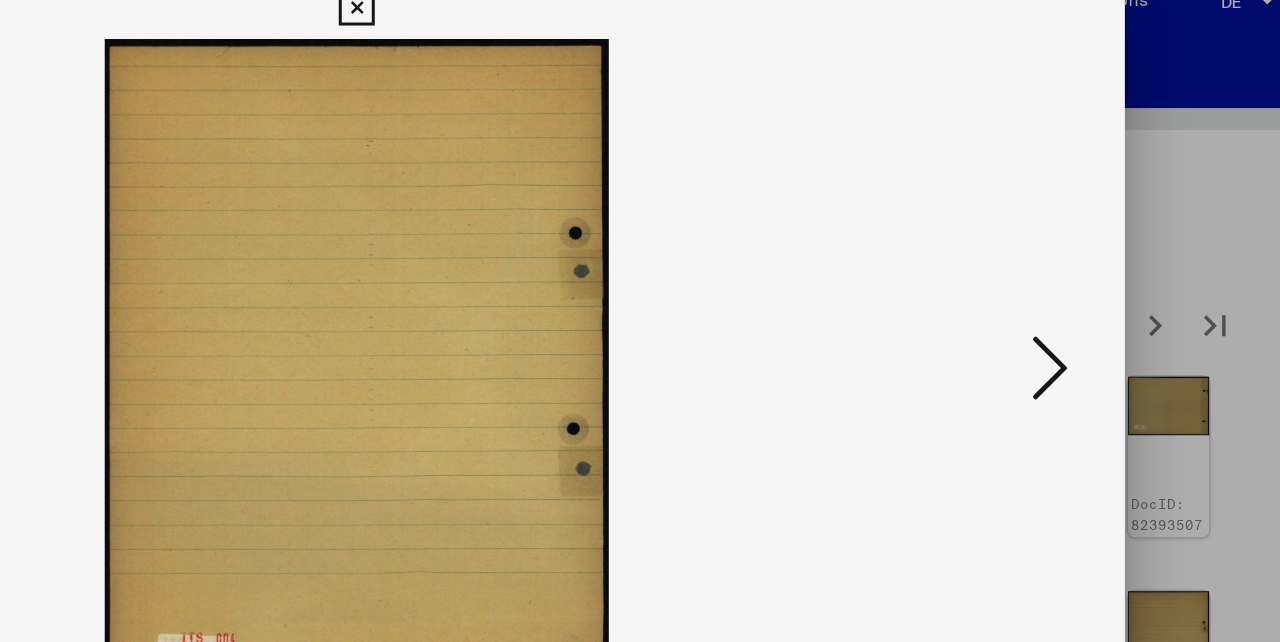 click at bounding box center (1102, 269) 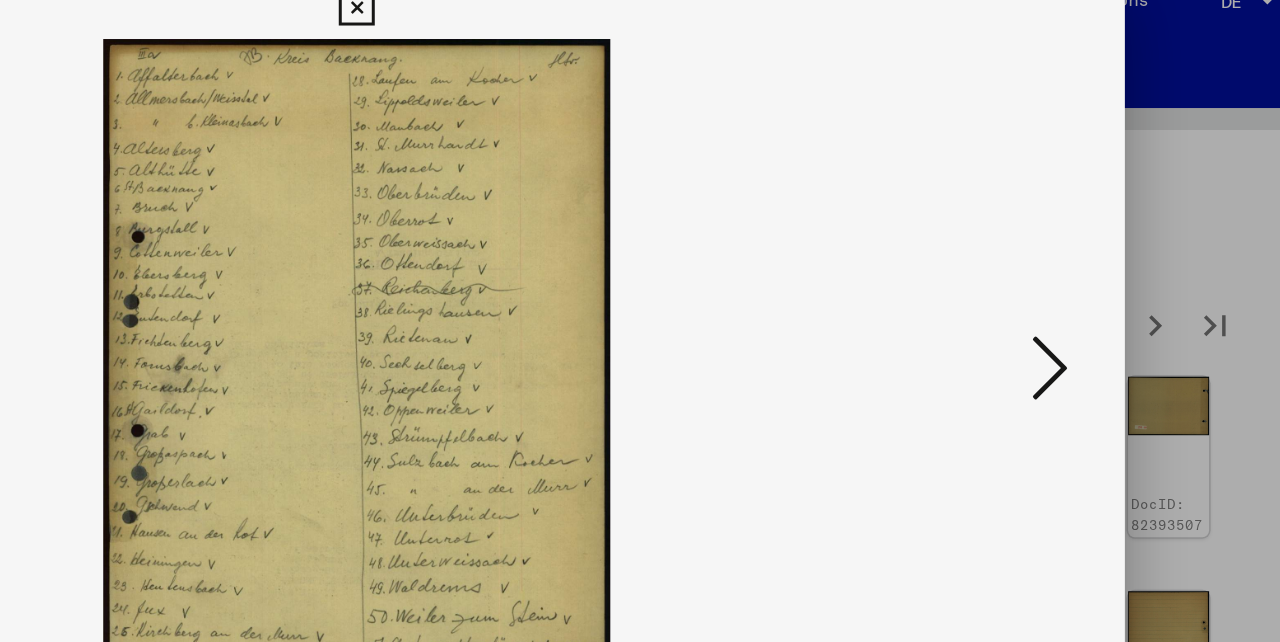 click at bounding box center (1102, 269) 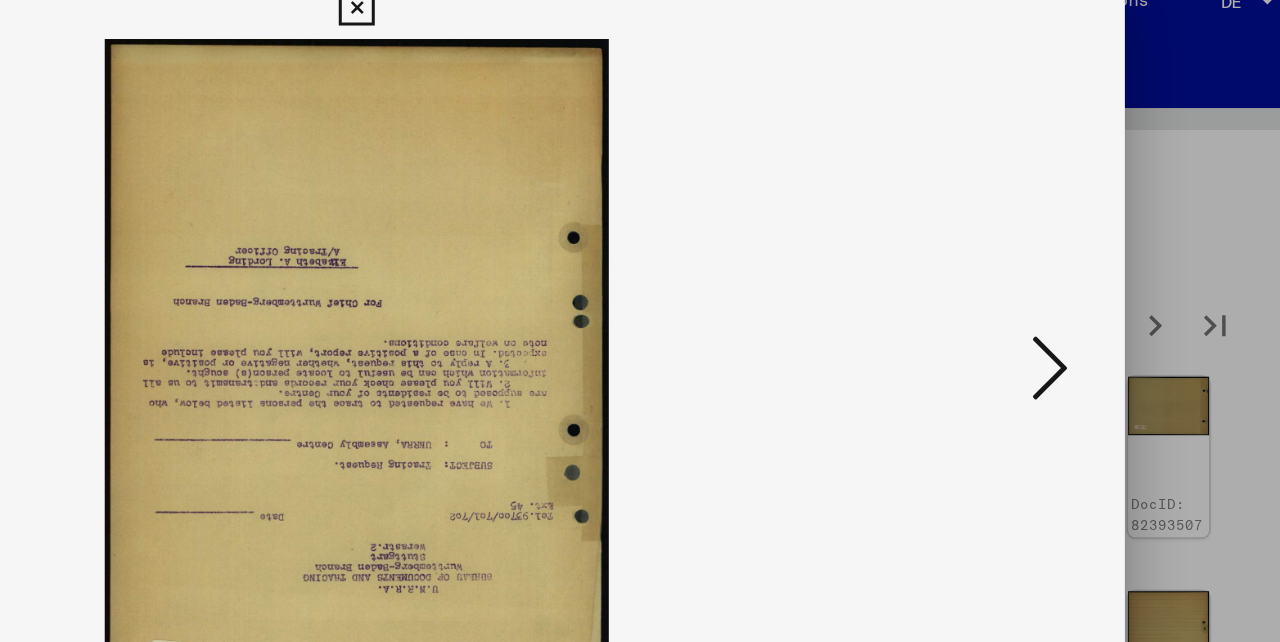 click at bounding box center [1102, 269] 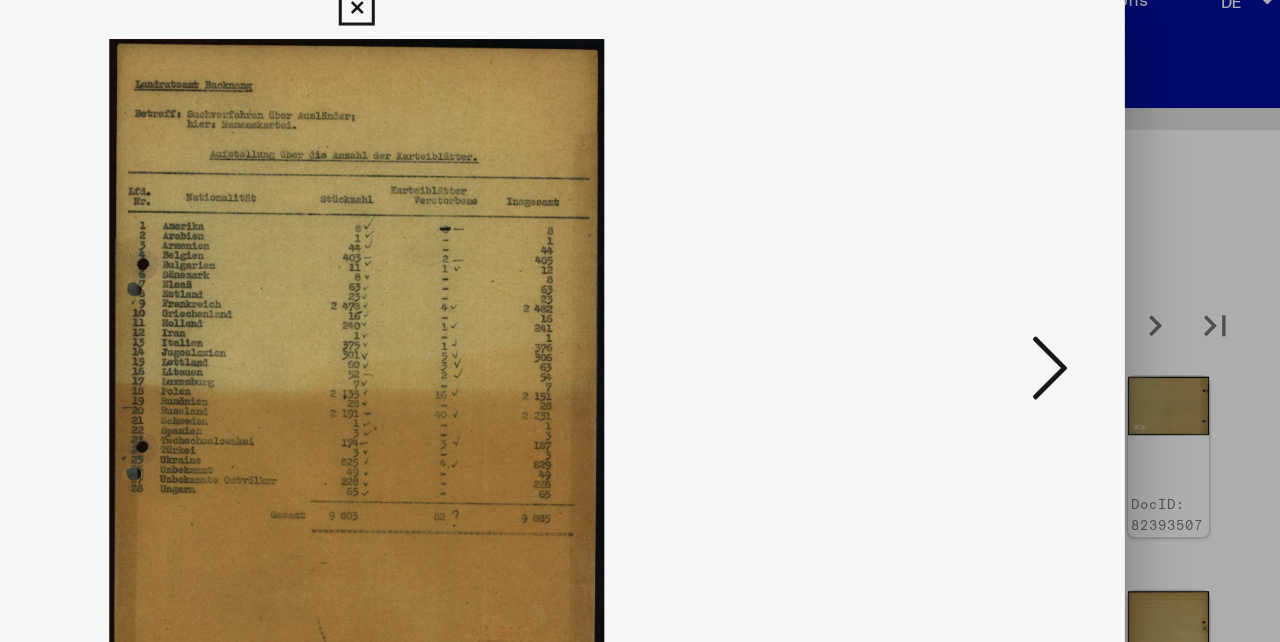 click at bounding box center (1102, 269) 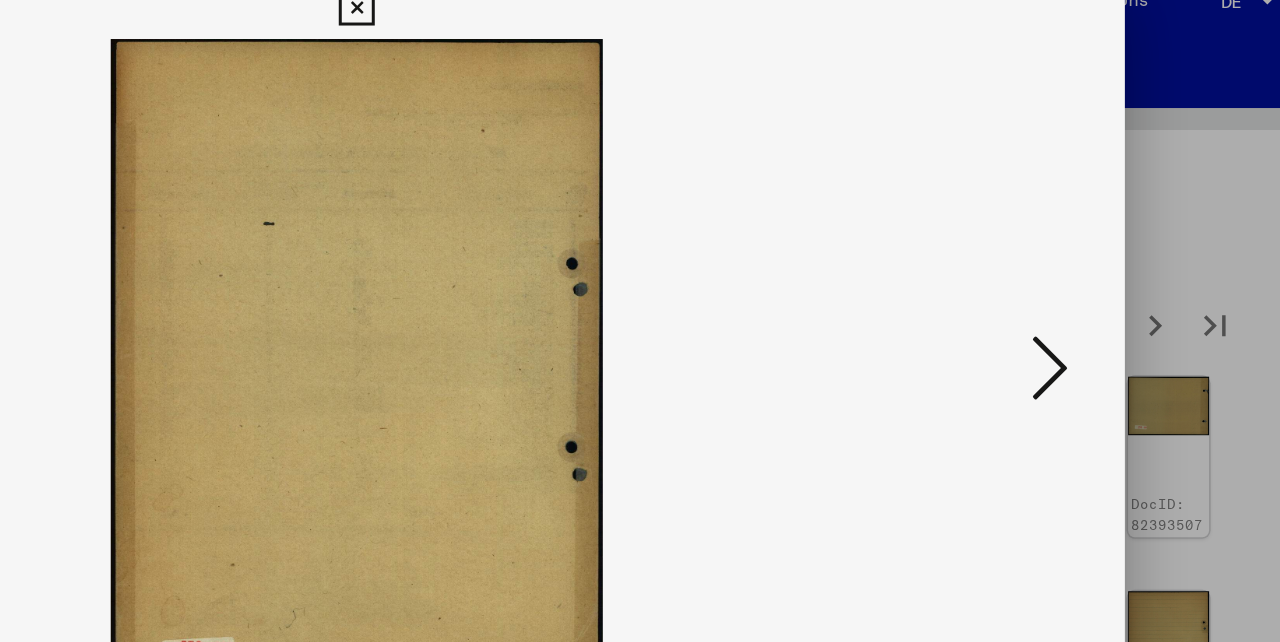 click at bounding box center (1102, 269) 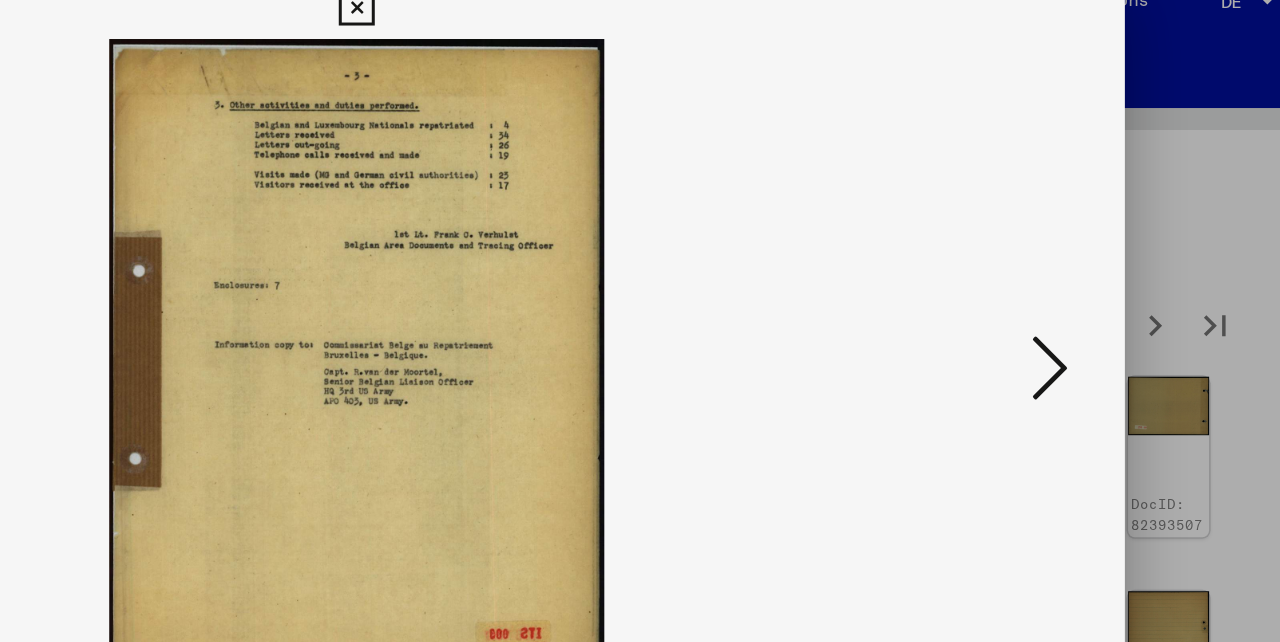 click at bounding box center [1102, 269] 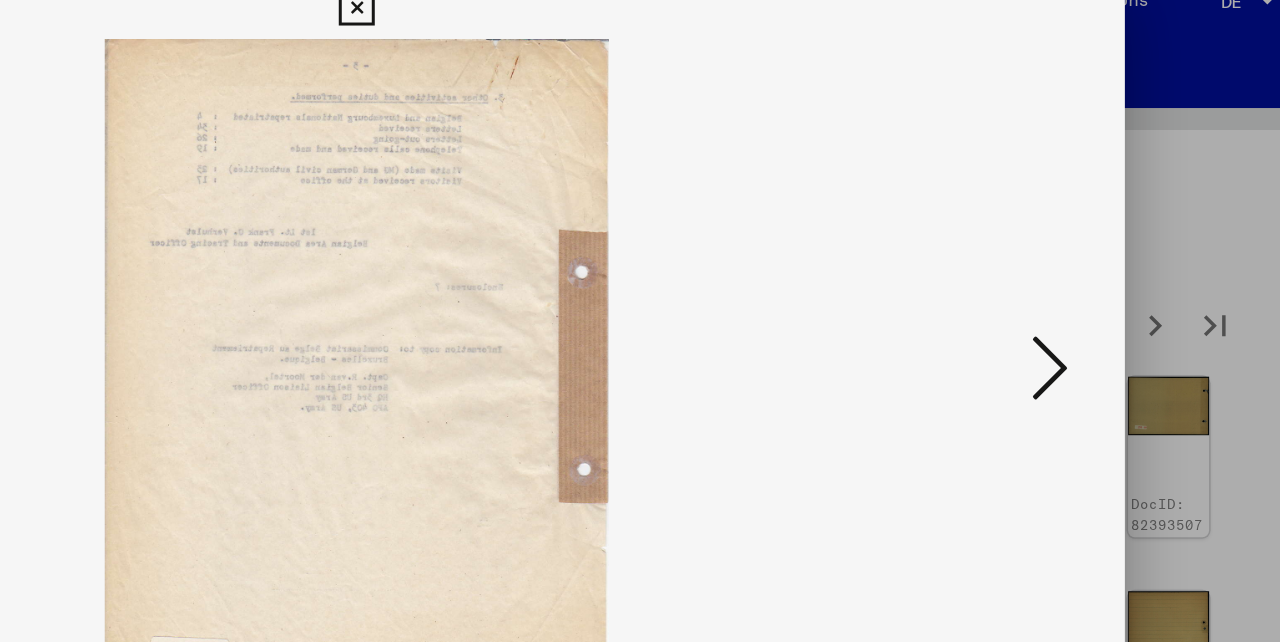 click at bounding box center (1102, 269) 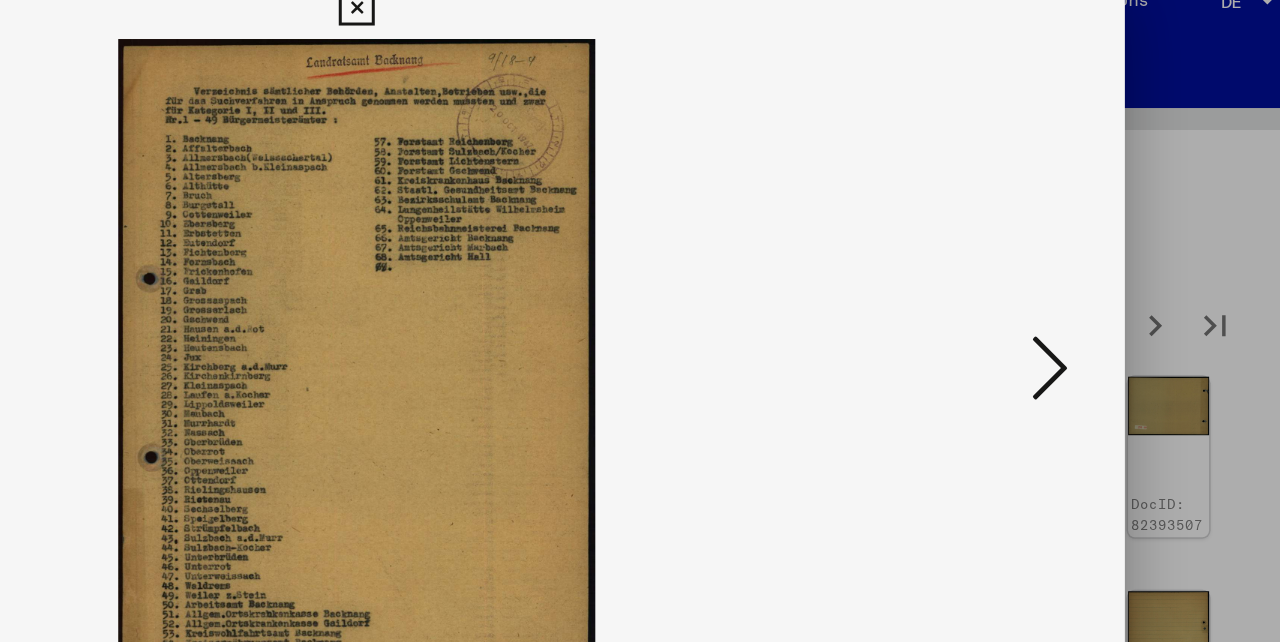 click at bounding box center (1102, 269) 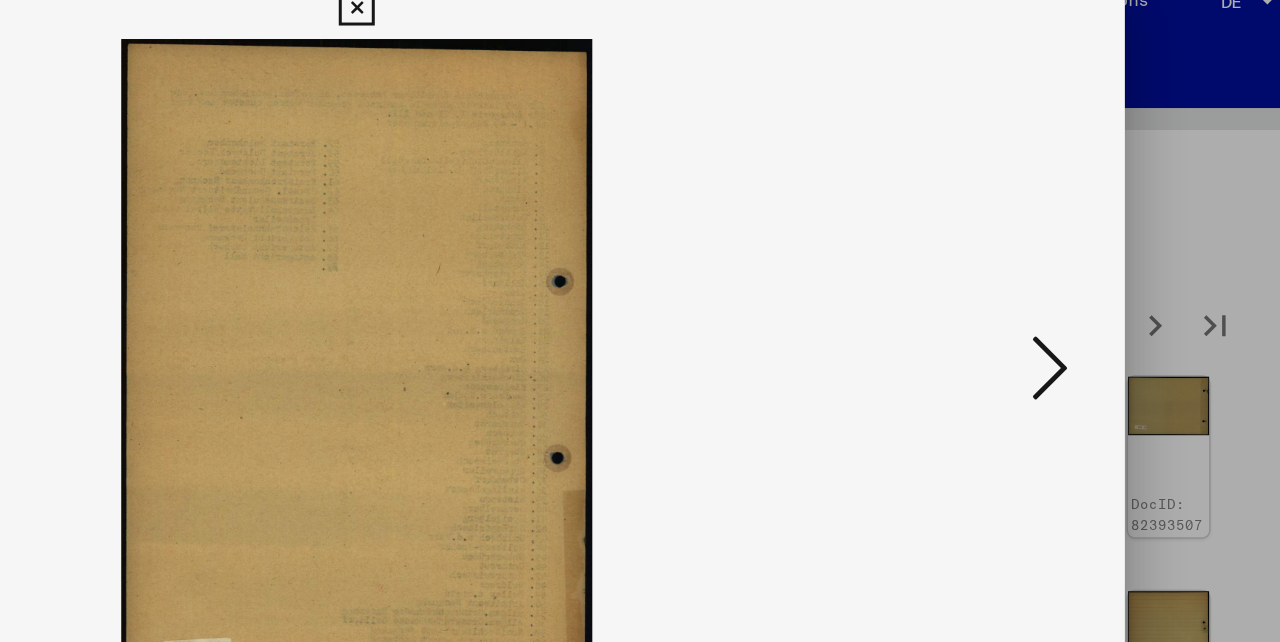 click at bounding box center (1102, 269) 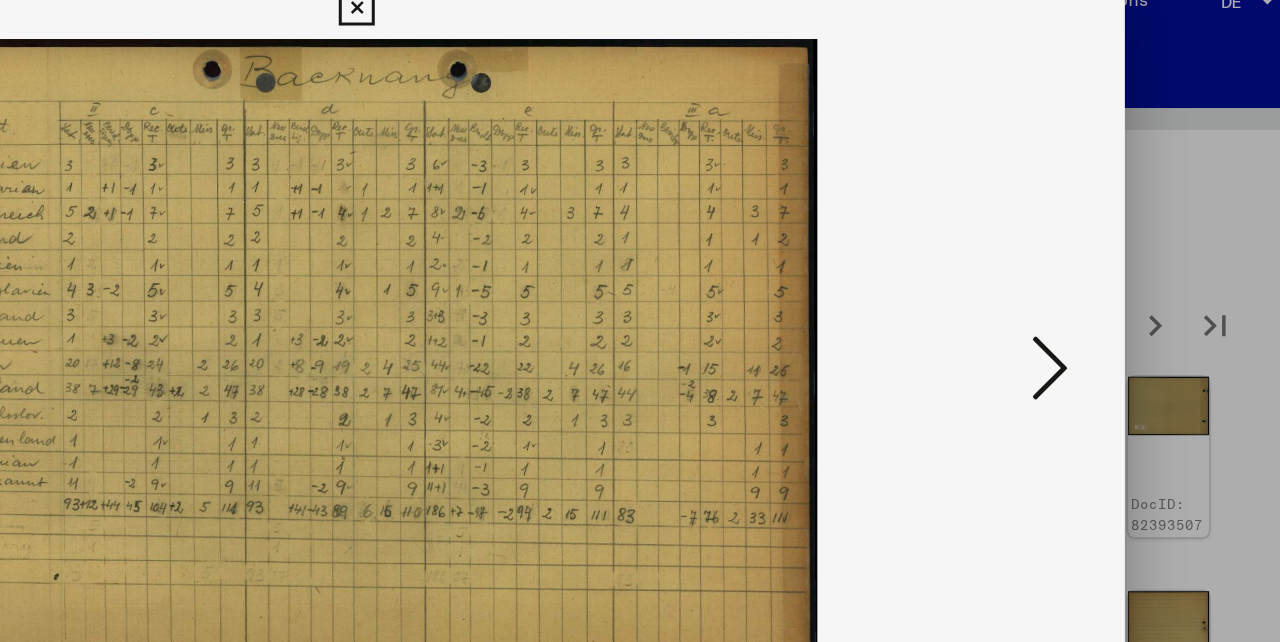 click at bounding box center (1102, 269) 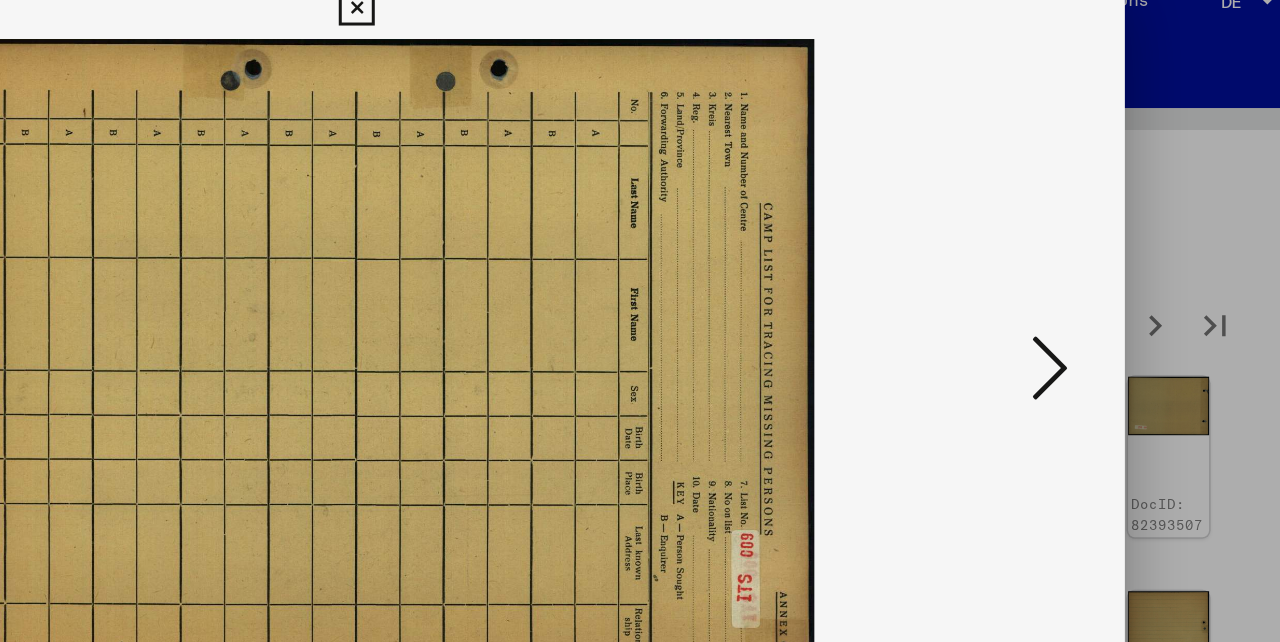 click at bounding box center [1102, 269] 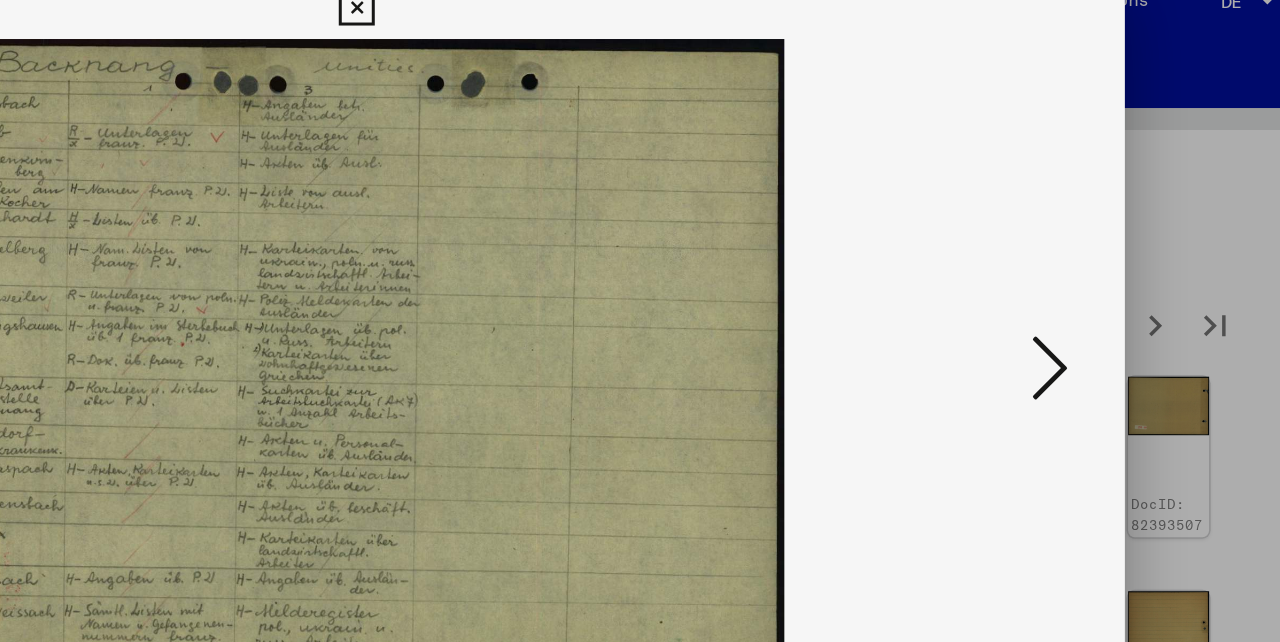 click at bounding box center [1102, 269] 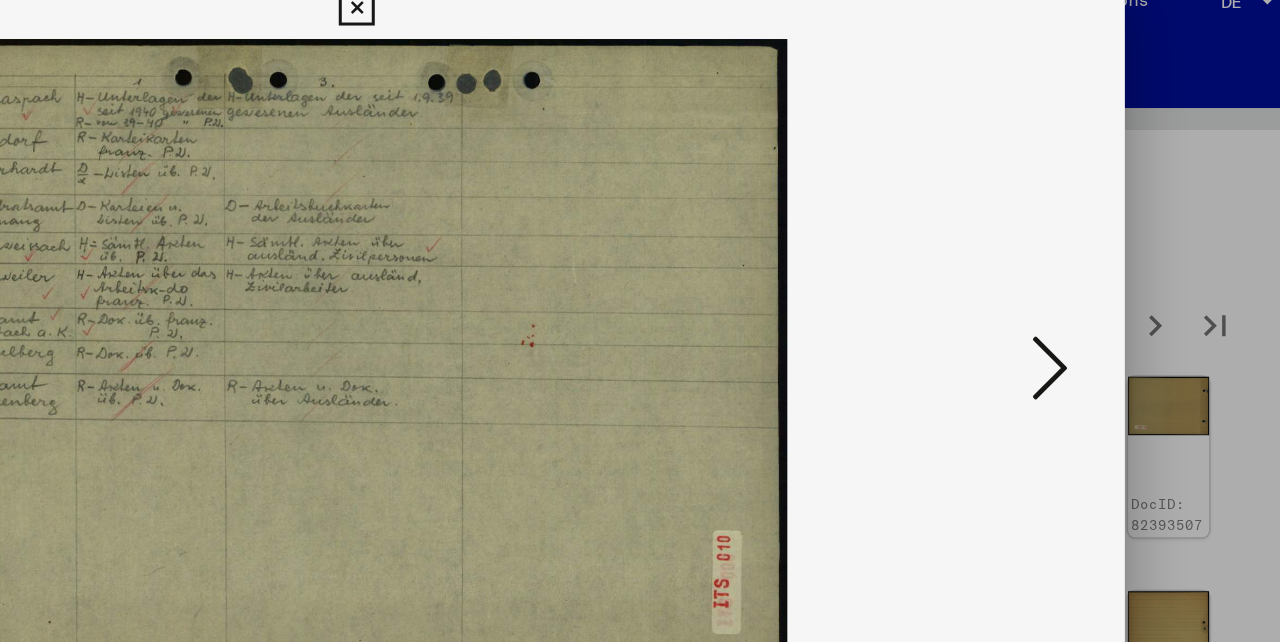 click at bounding box center [1102, 269] 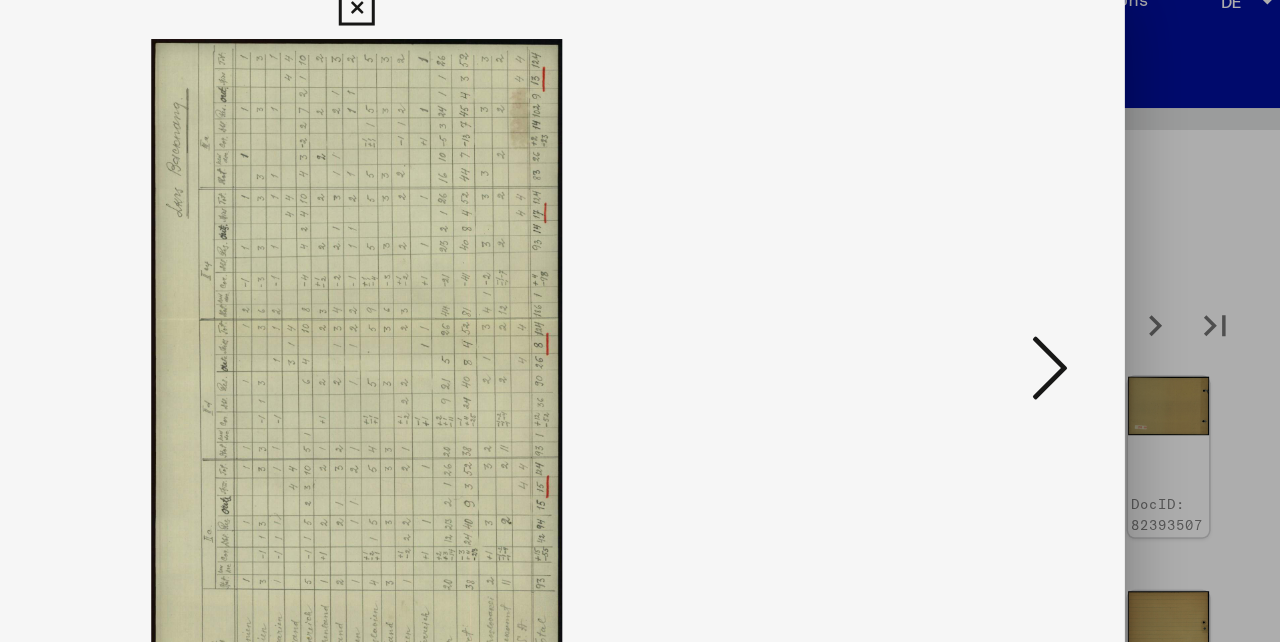 click at bounding box center [1102, 269] 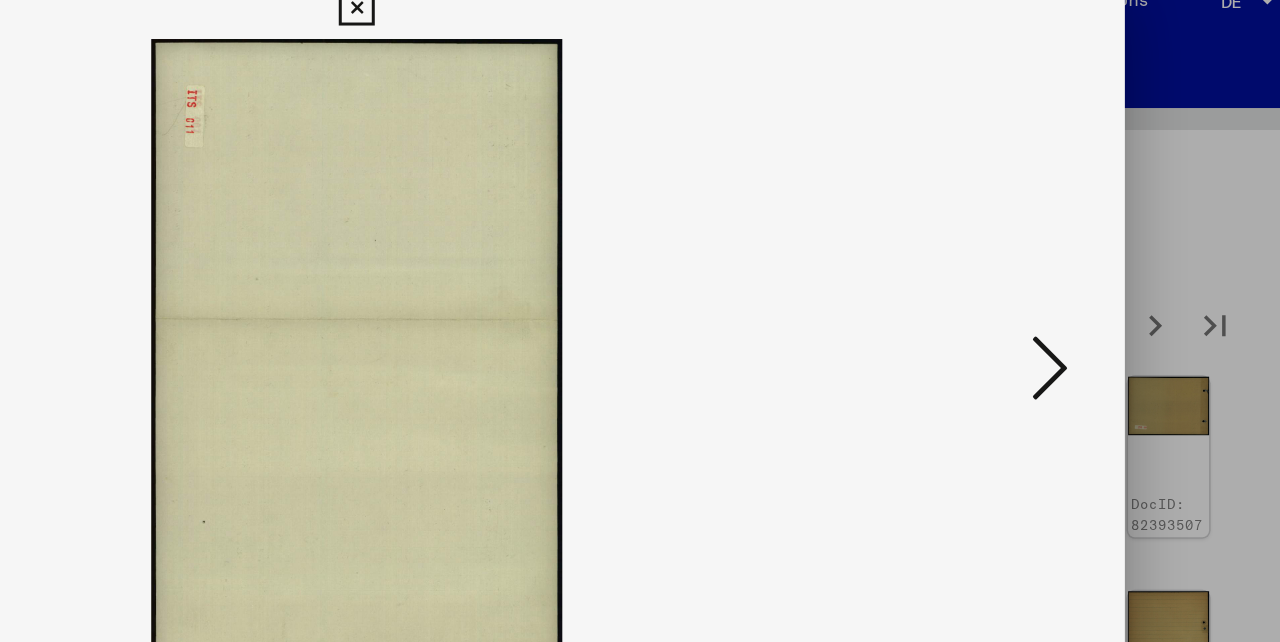 click at bounding box center (1102, 269) 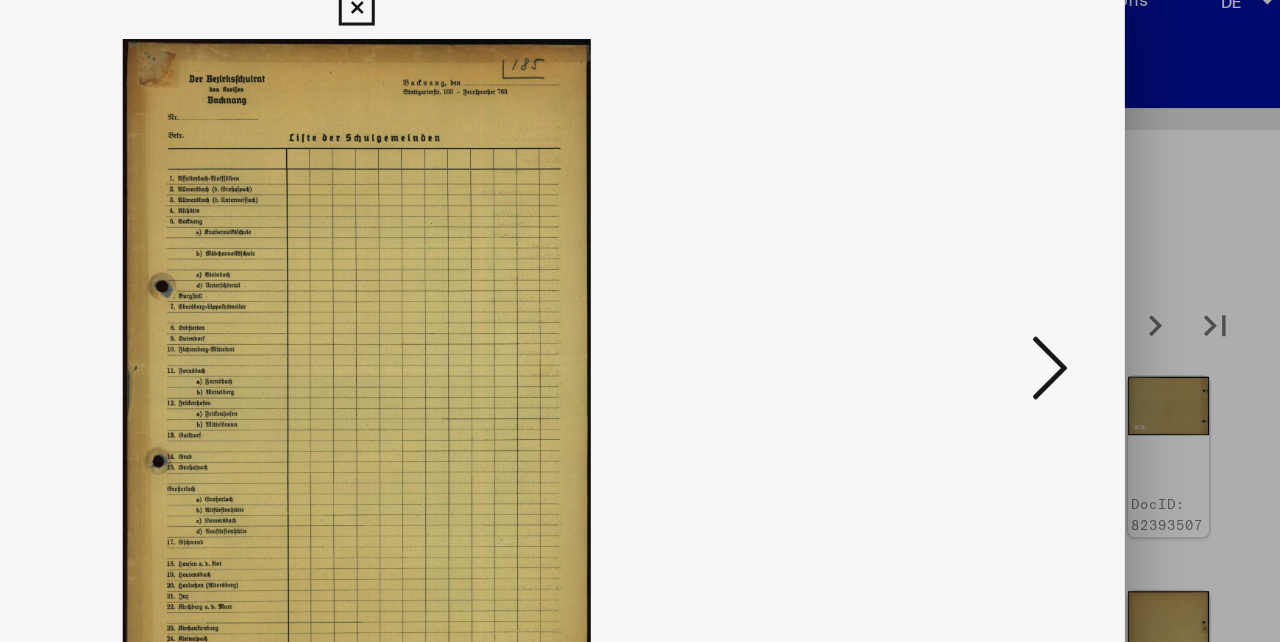 click at bounding box center (1102, 269) 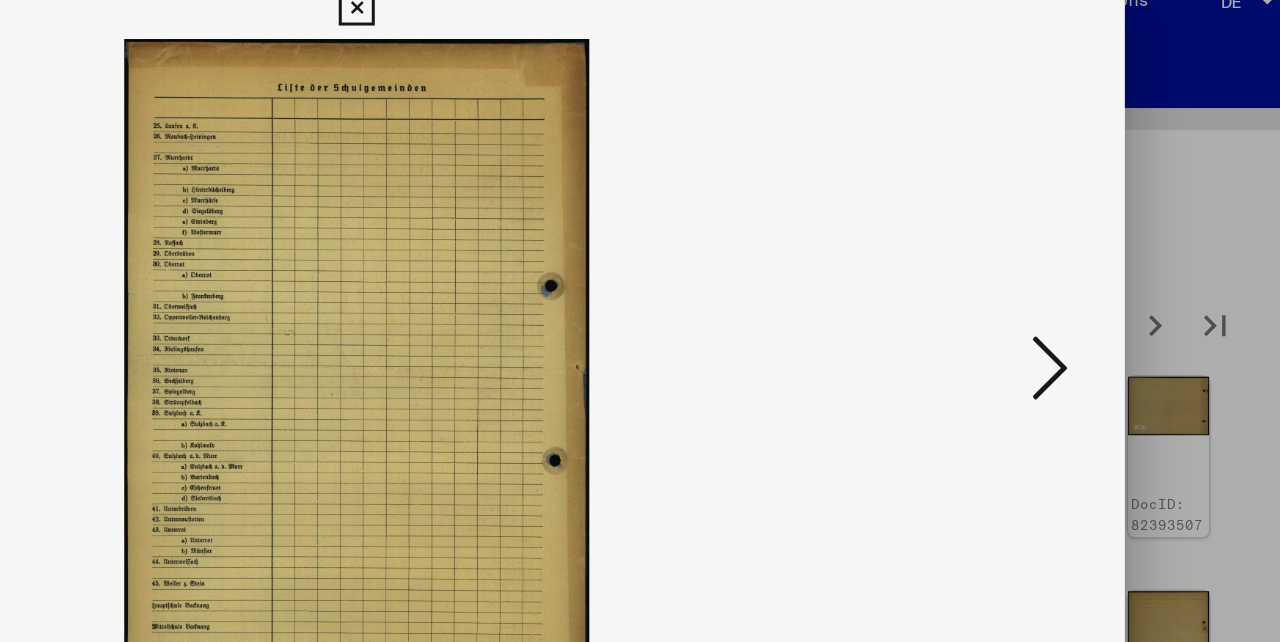 click at bounding box center [1102, 269] 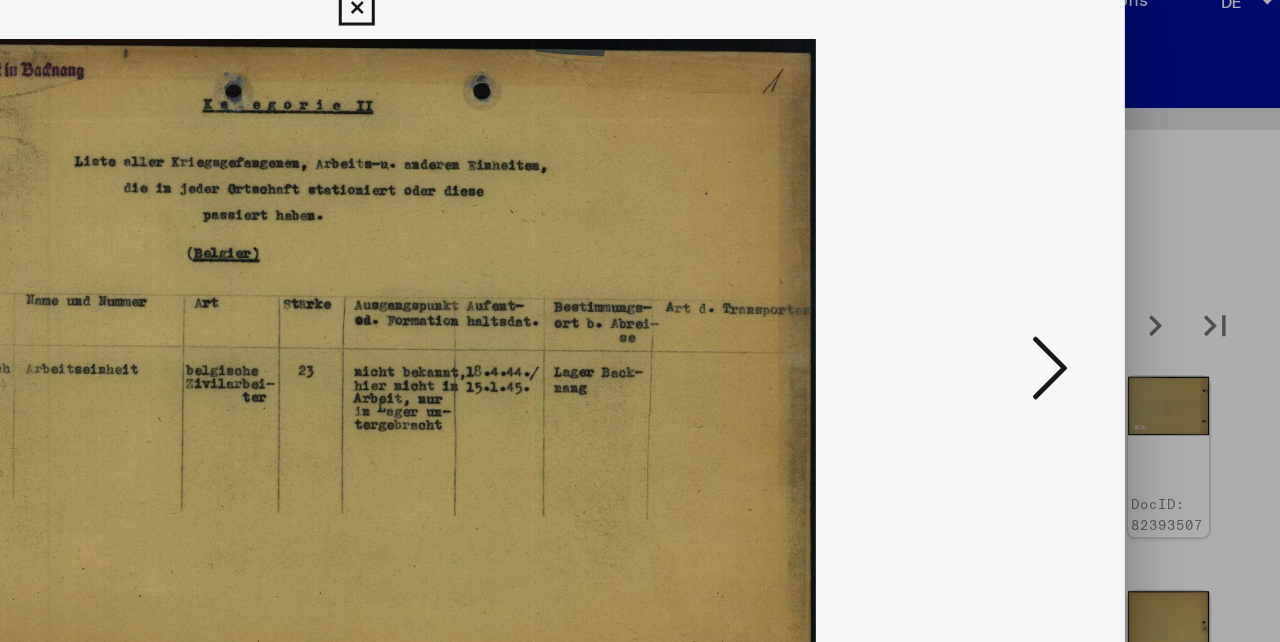 click at bounding box center (1102, 269) 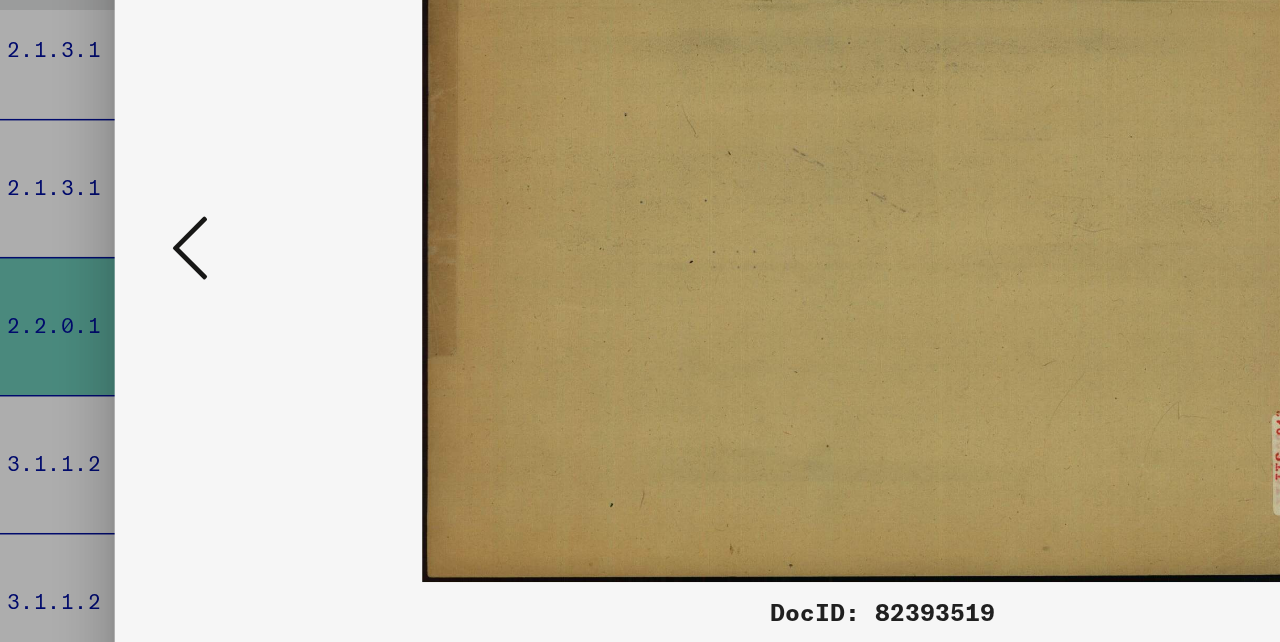 click at bounding box center [178, 270] 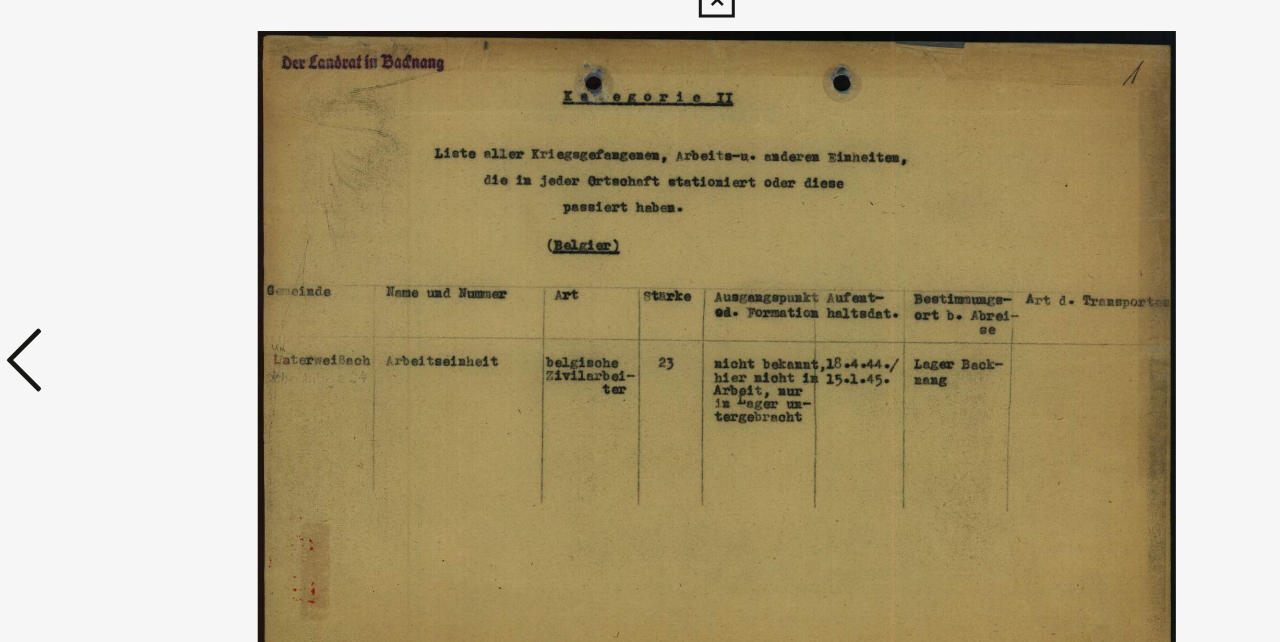 click at bounding box center [178, 269] 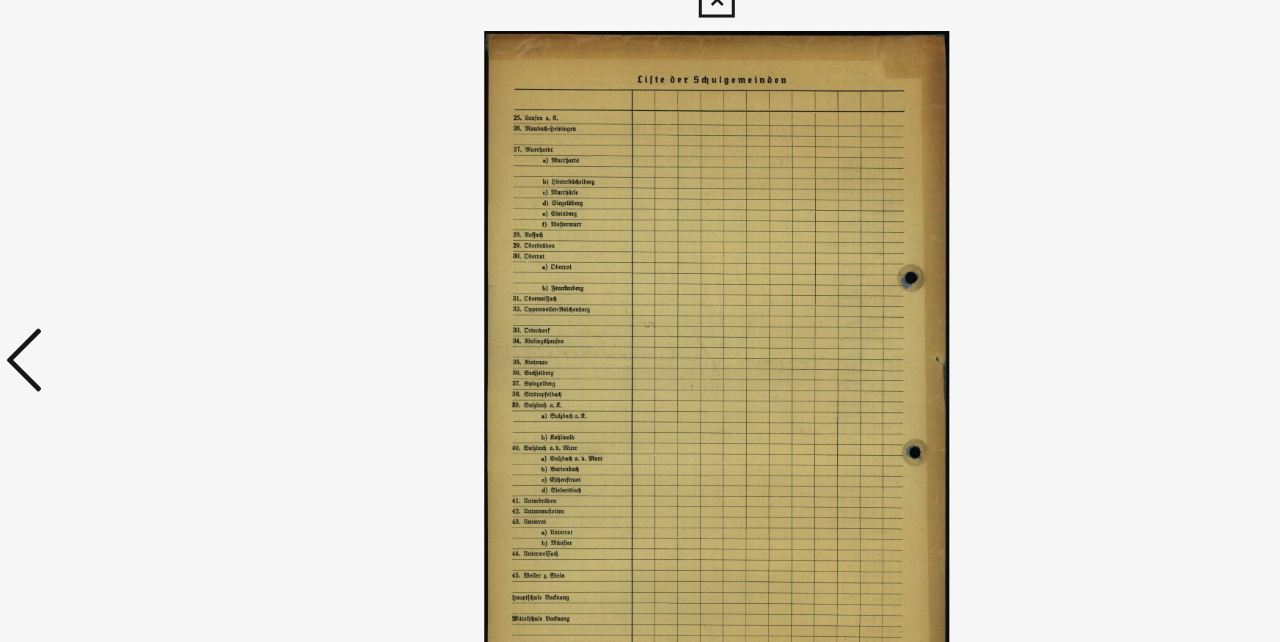 click at bounding box center (178, 269) 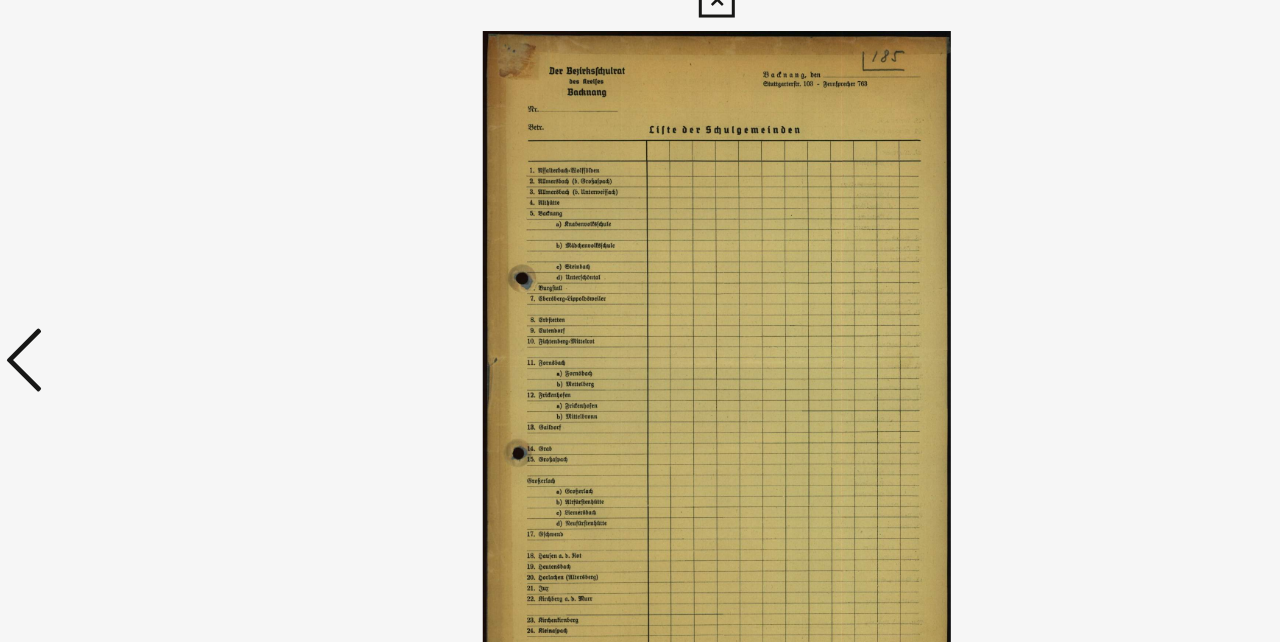 click at bounding box center [178, 269] 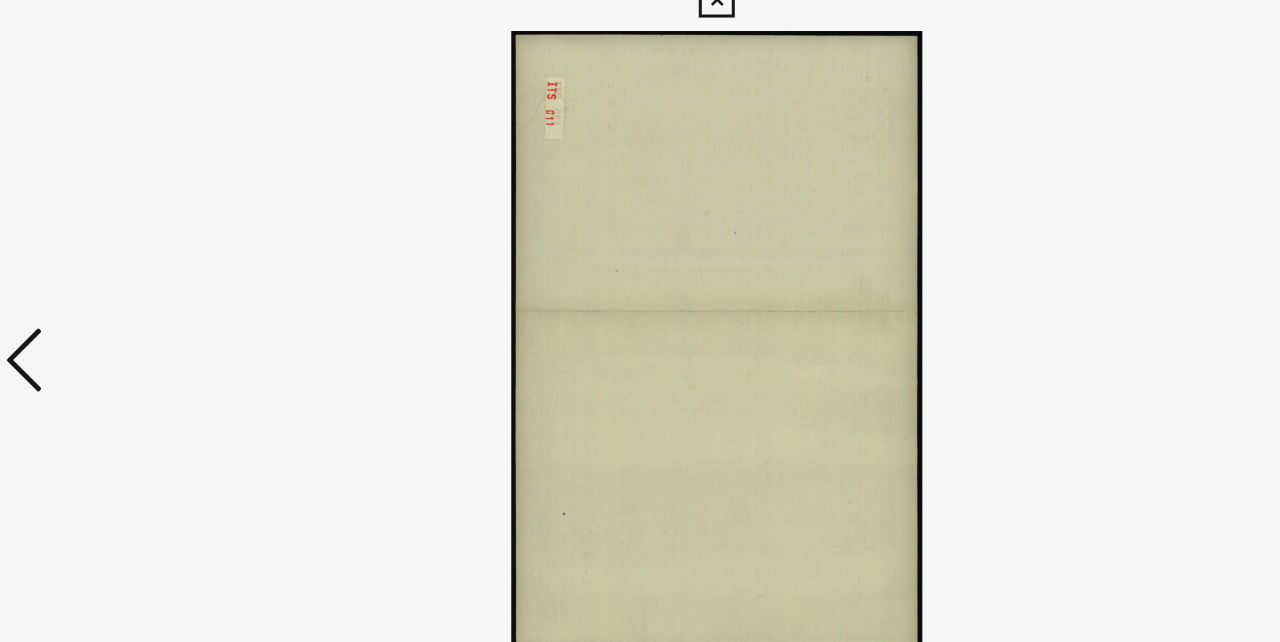 click at bounding box center (178, 269) 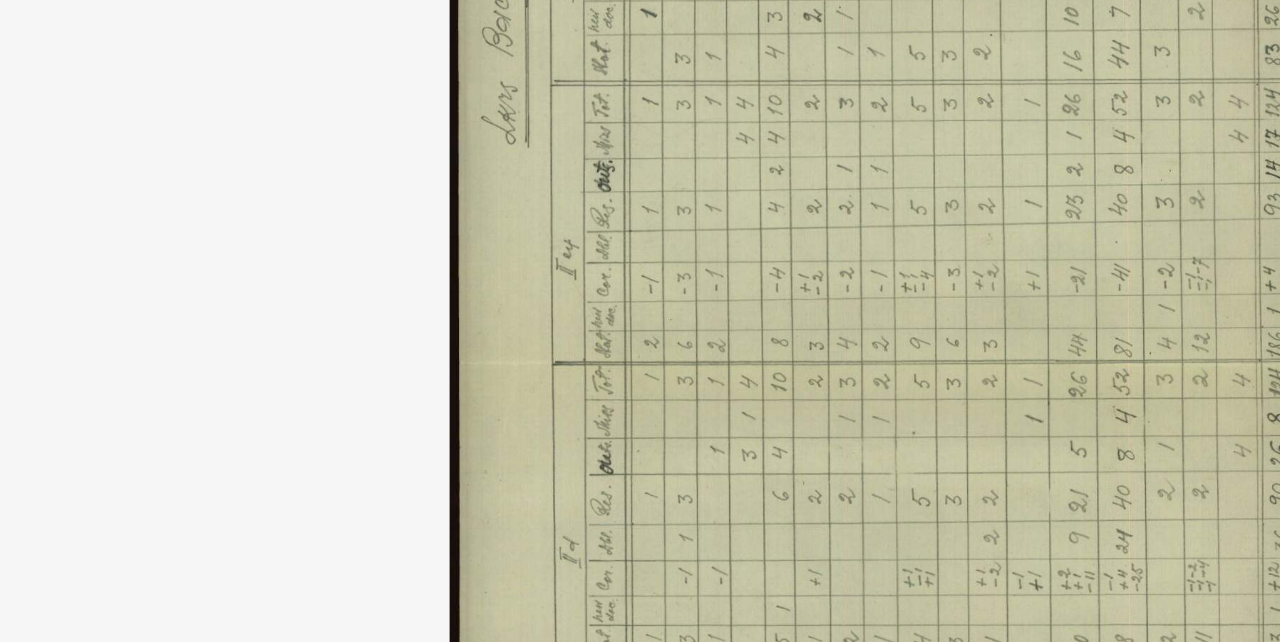drag, startPoint x: 546, startPoint y: 189, endPoint x: 532, endPoint y: 239, distance: 51.92302 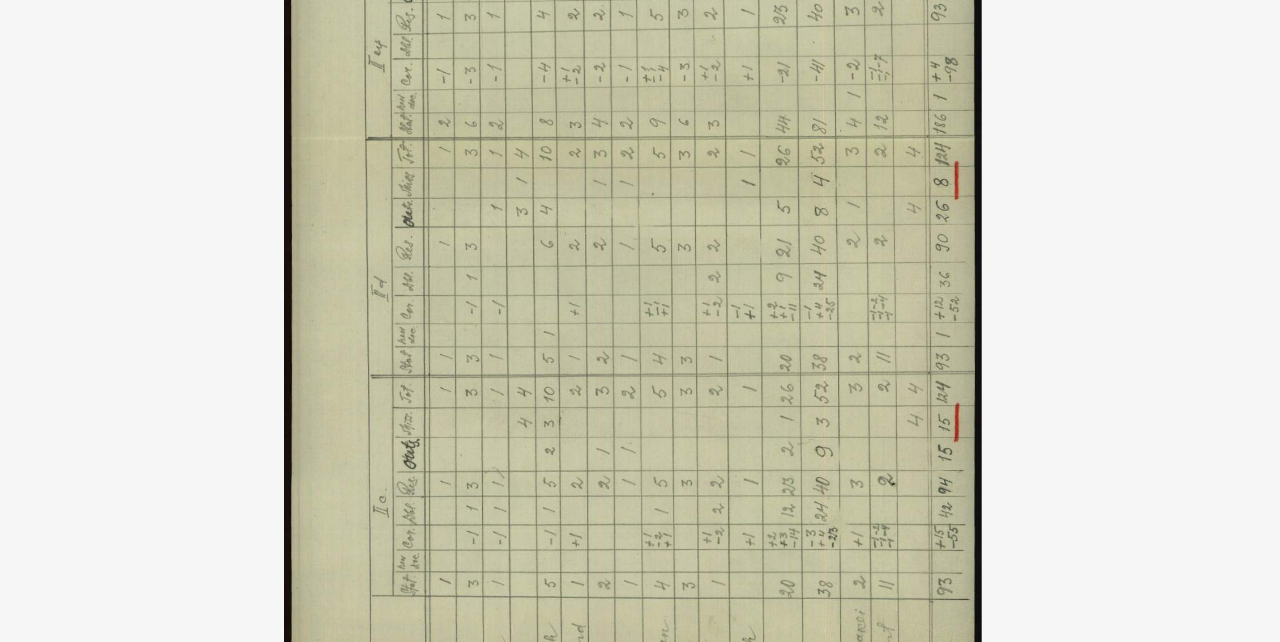click at bounding box center (640, 271) 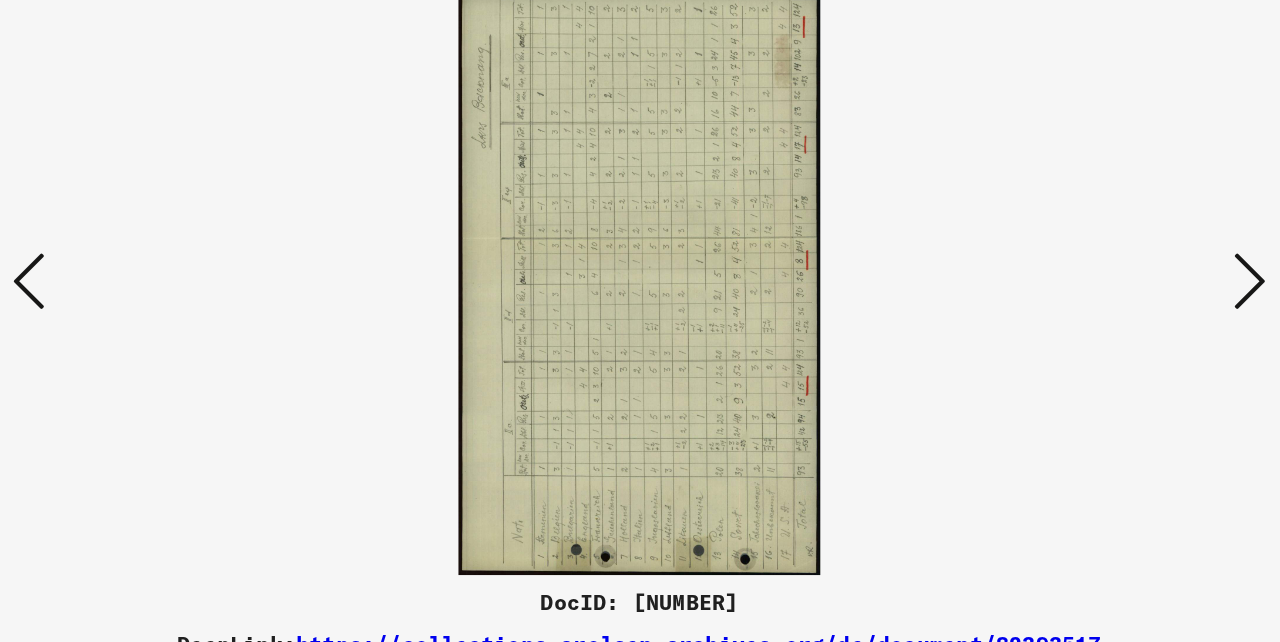 click at bounding box center (178, 269) 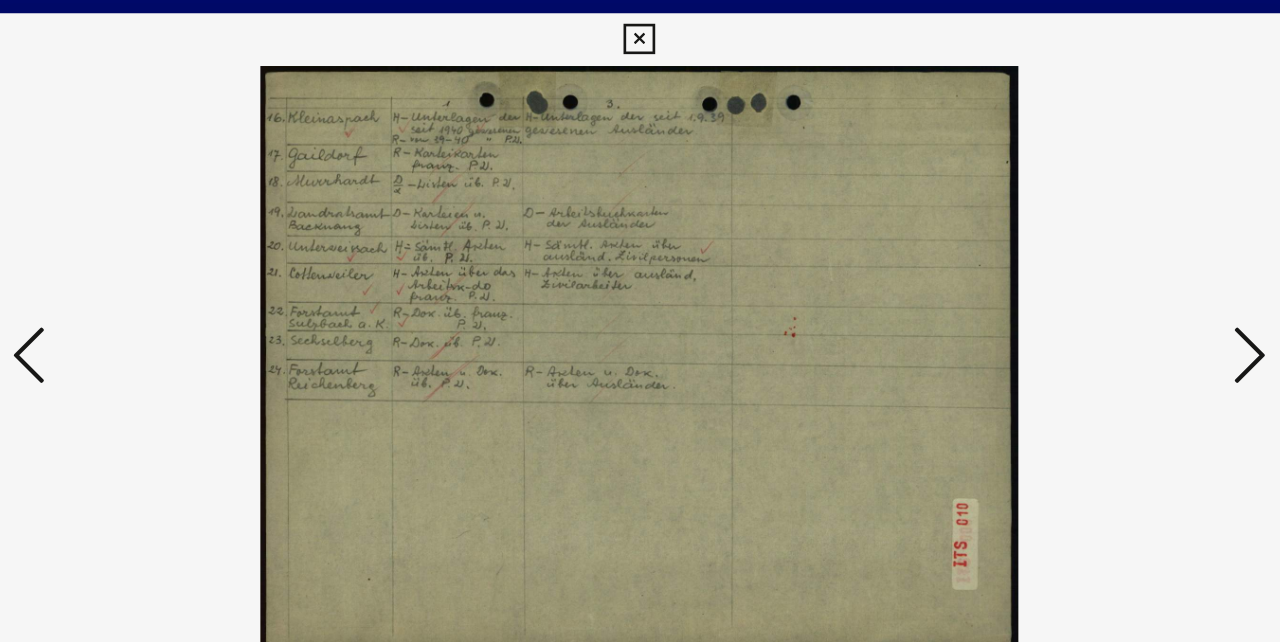 click at bounding box center [178, 269] 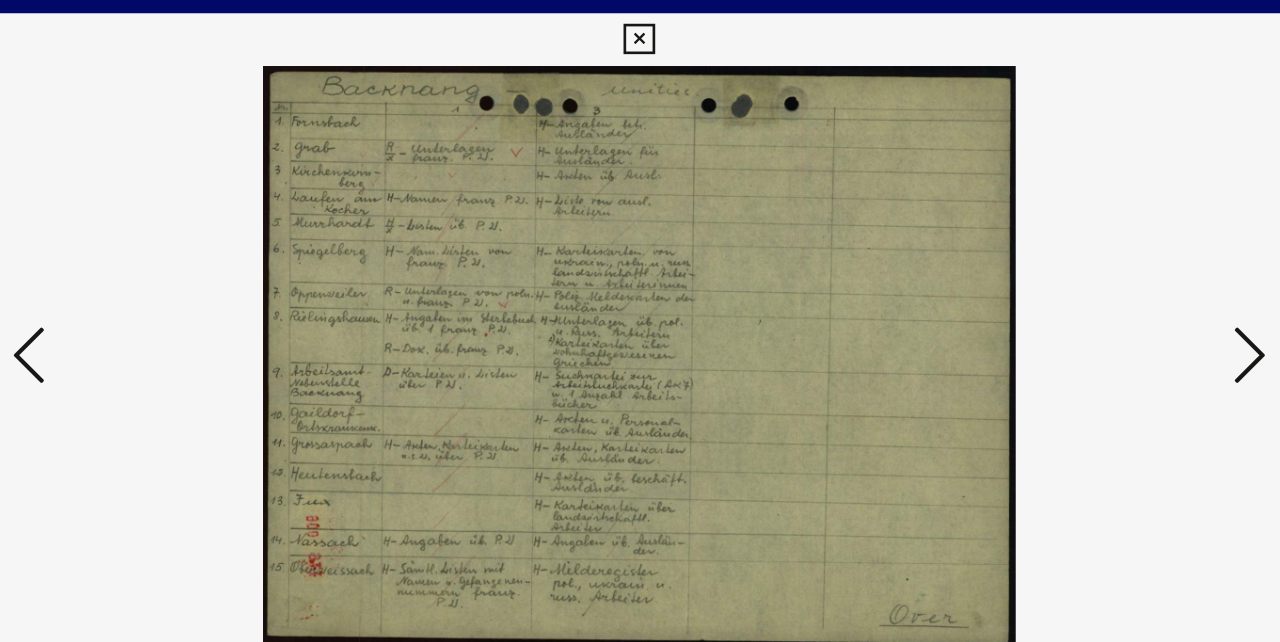 click at bounding box center [178, 269] 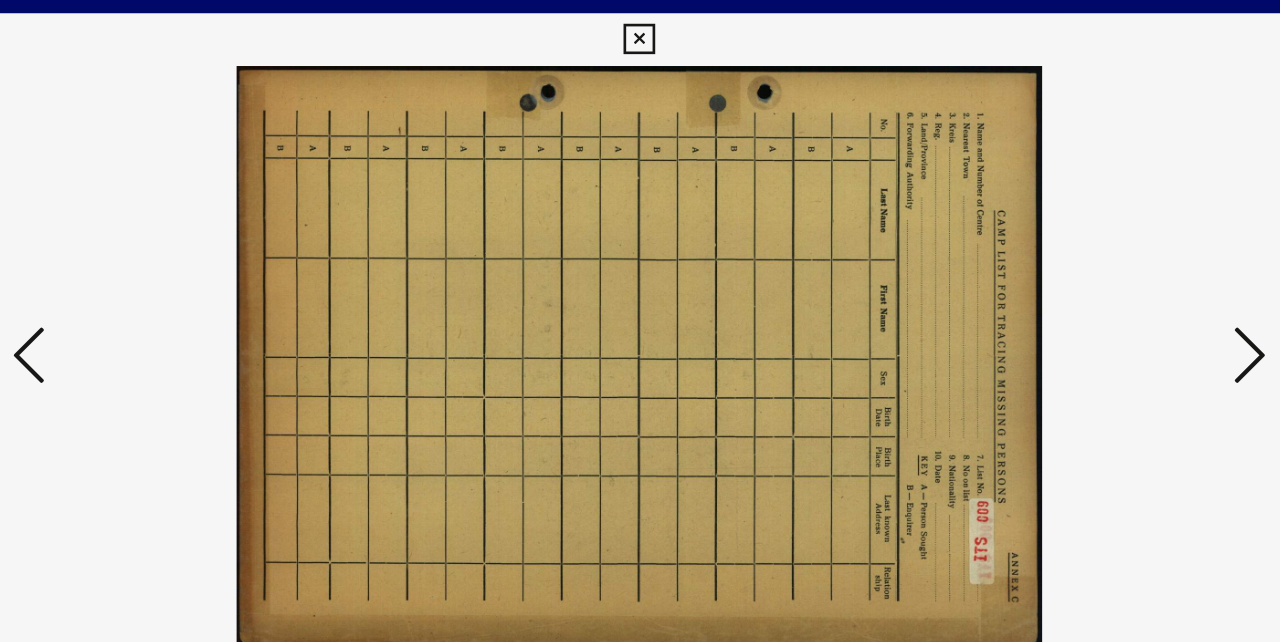 click at bounding box center [178, 269] 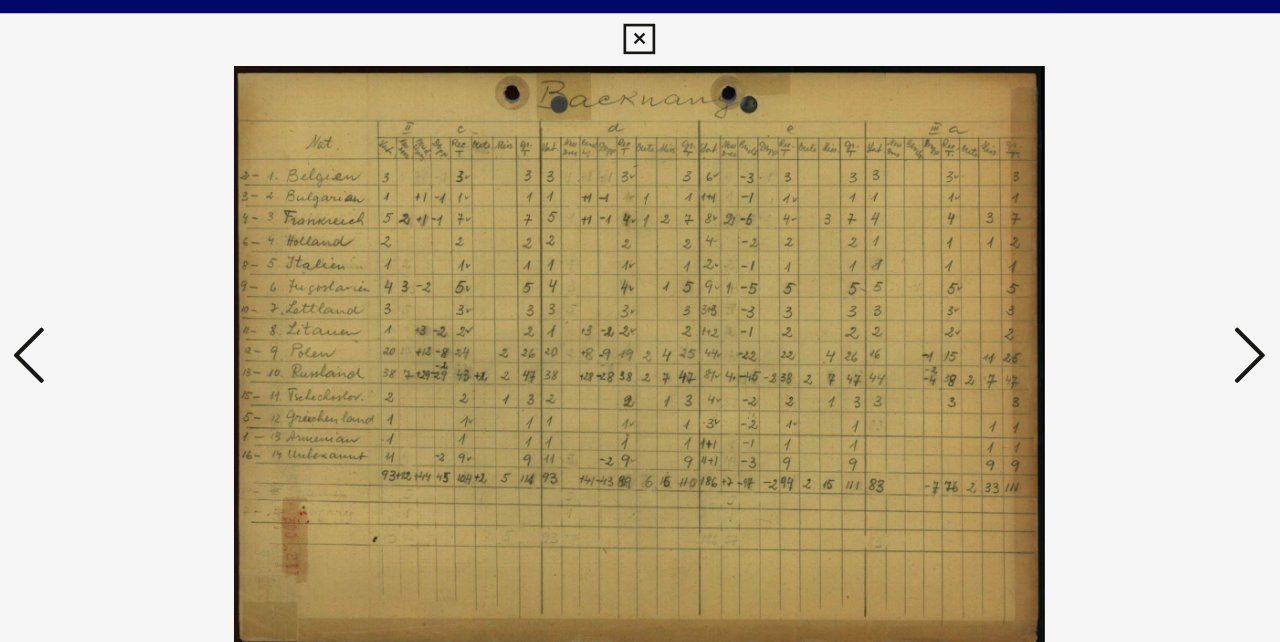 click at bounding box center (178, 269) 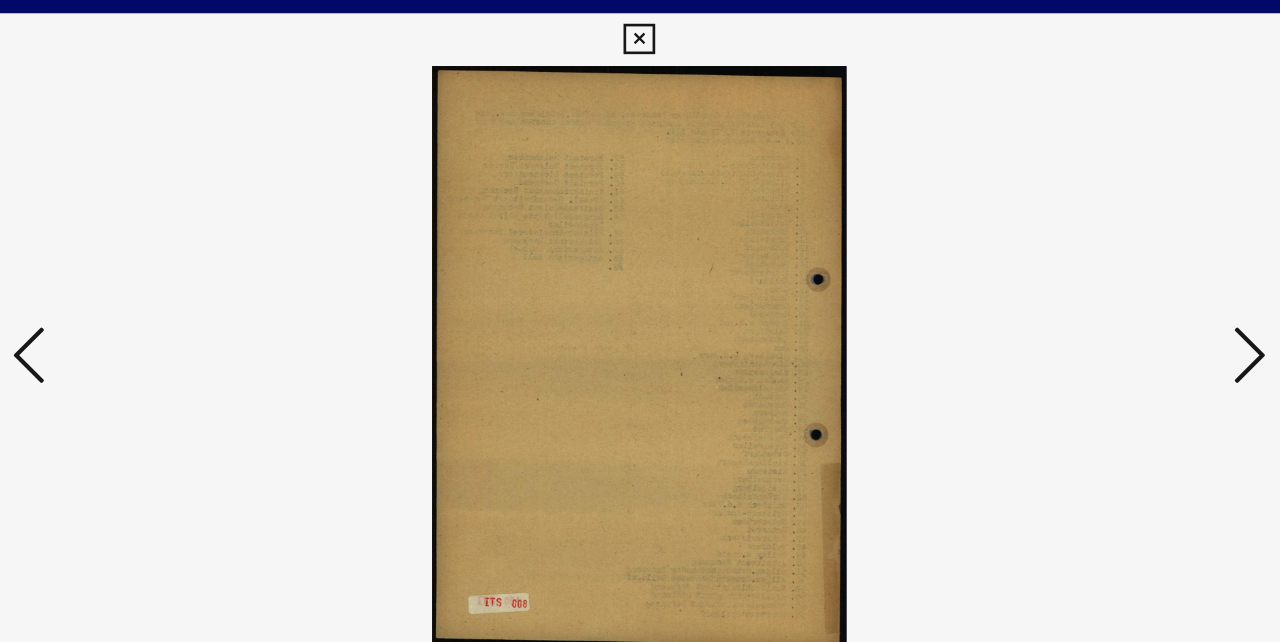 click at bounding box center (178, 269) 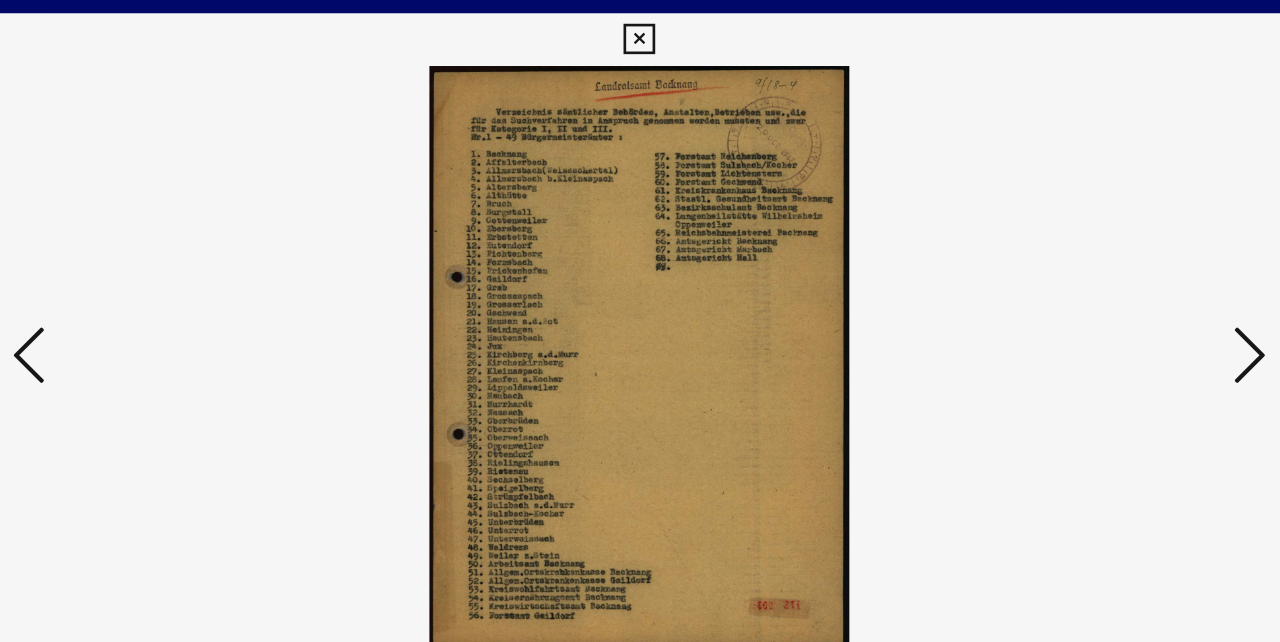 click at bounding box center [178, 269] 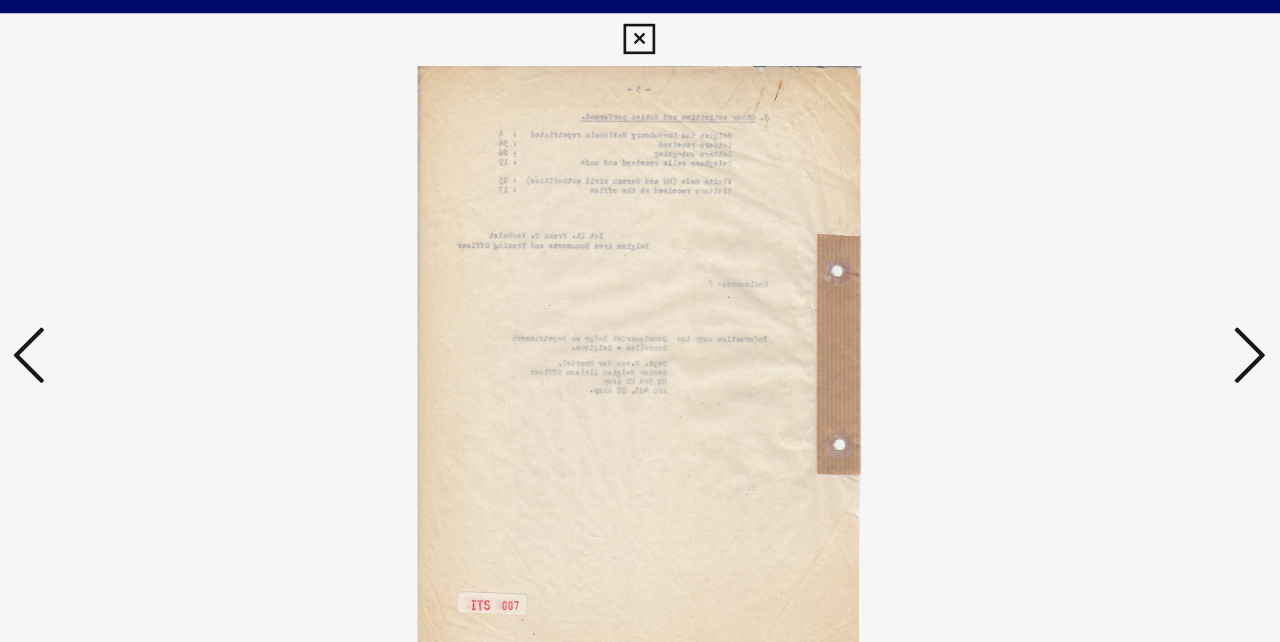 click at bounding box center [178, 269] 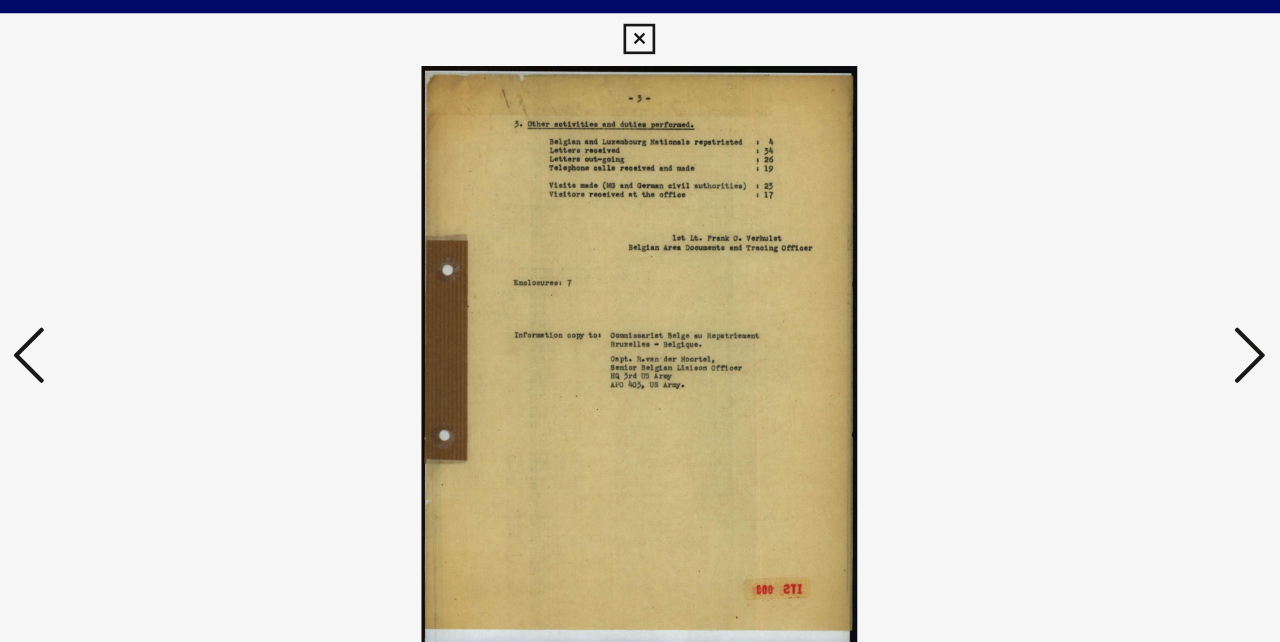 click at bounding box center (178, 269) 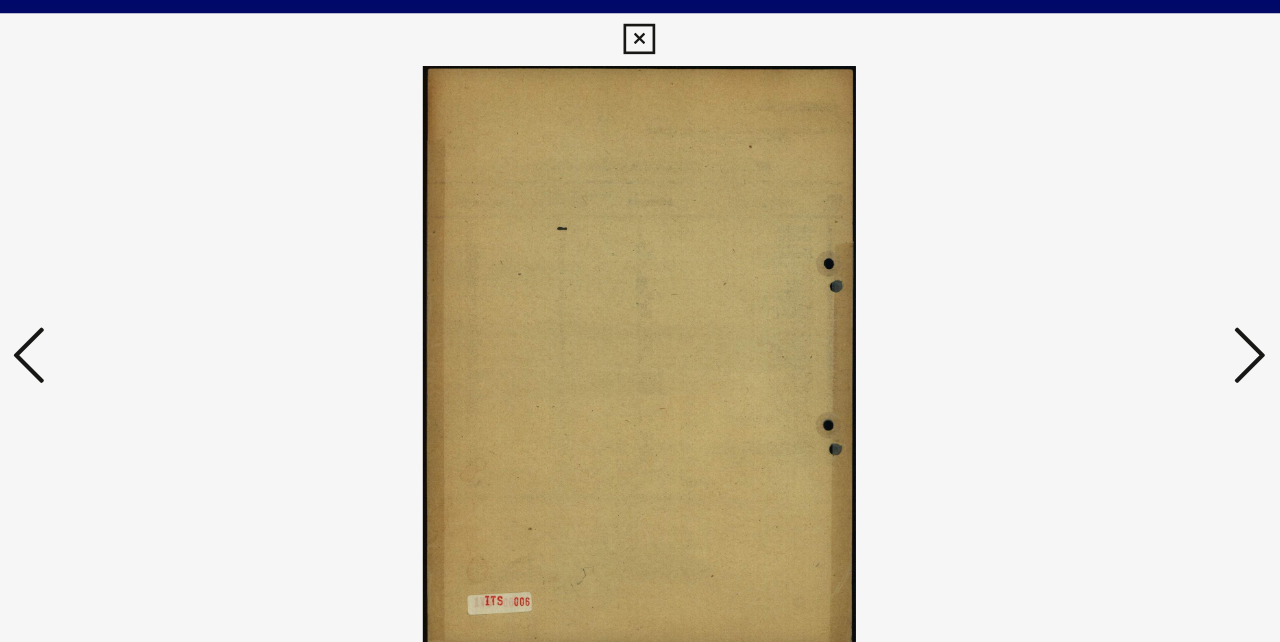 click at bounding box center [178, 269] 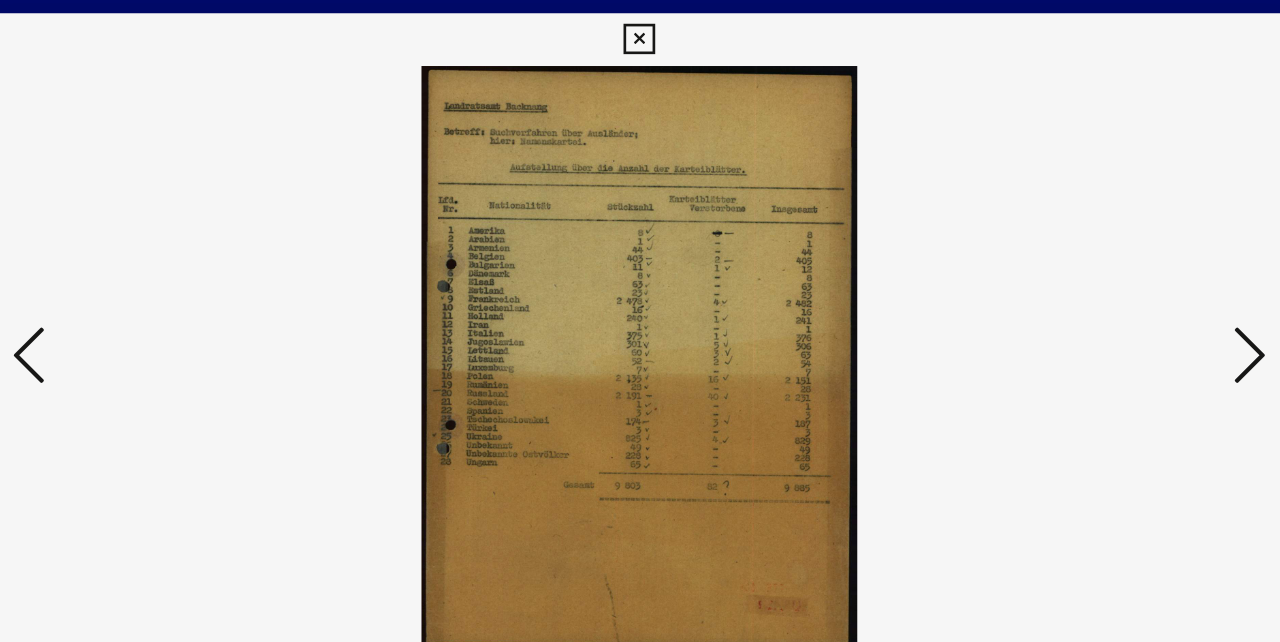 click at bounding box center (178, 269) 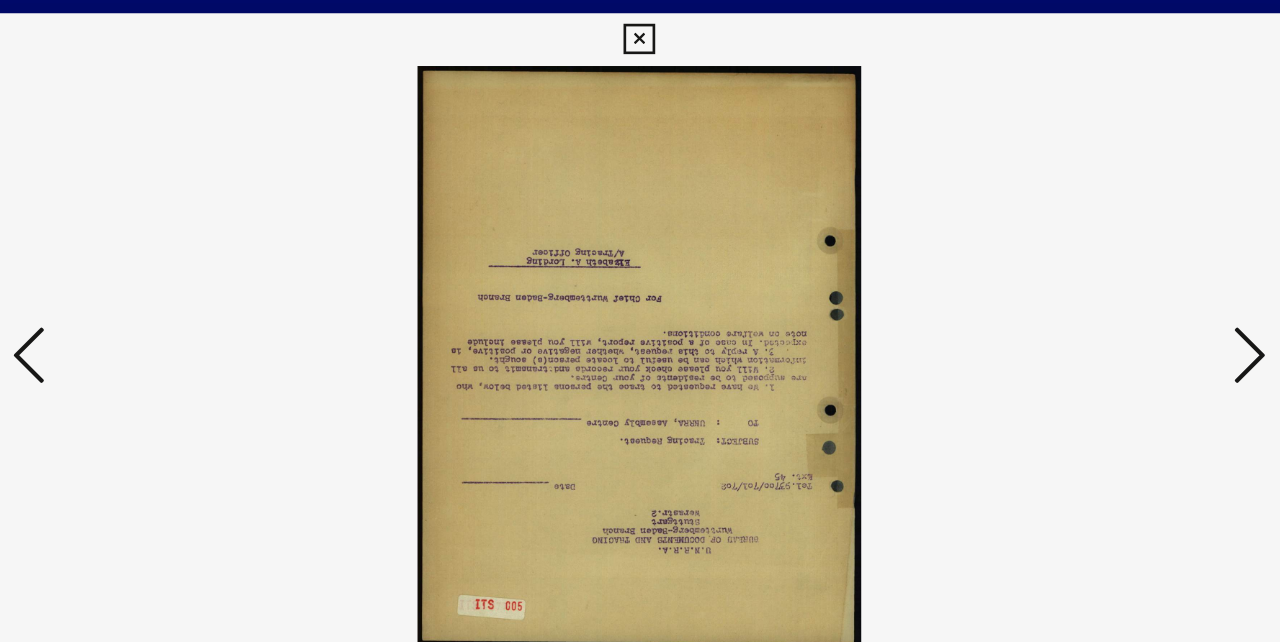 click at bounding box center [178, 269] 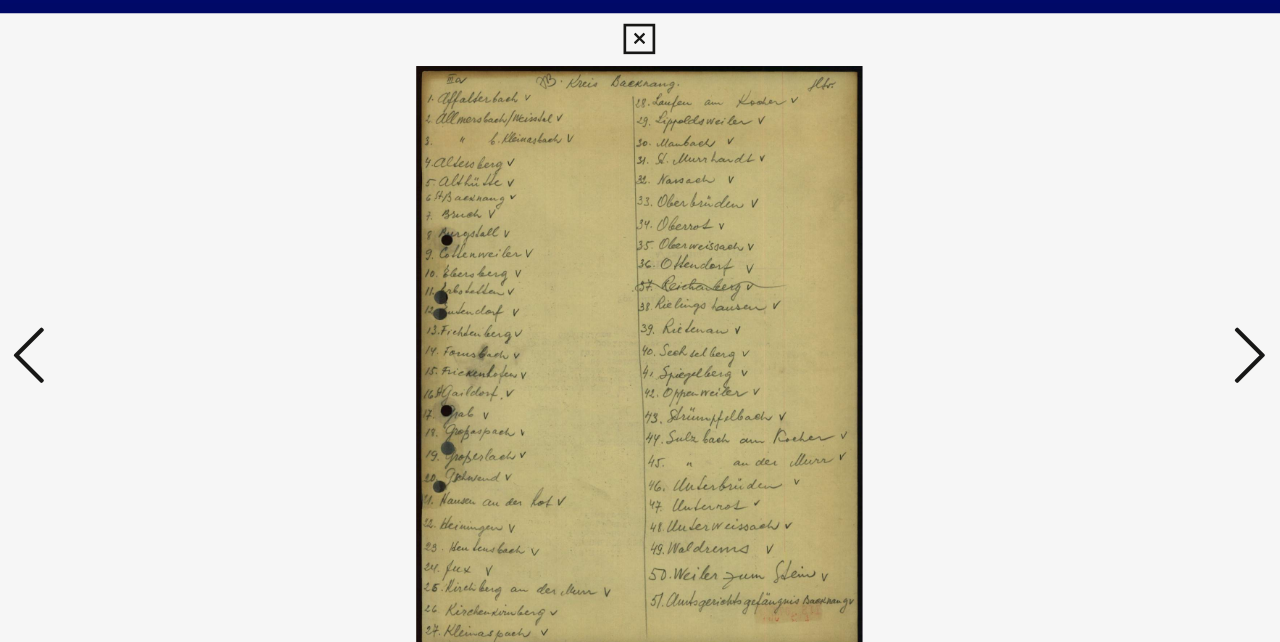 click at bounding box center (178, 269) 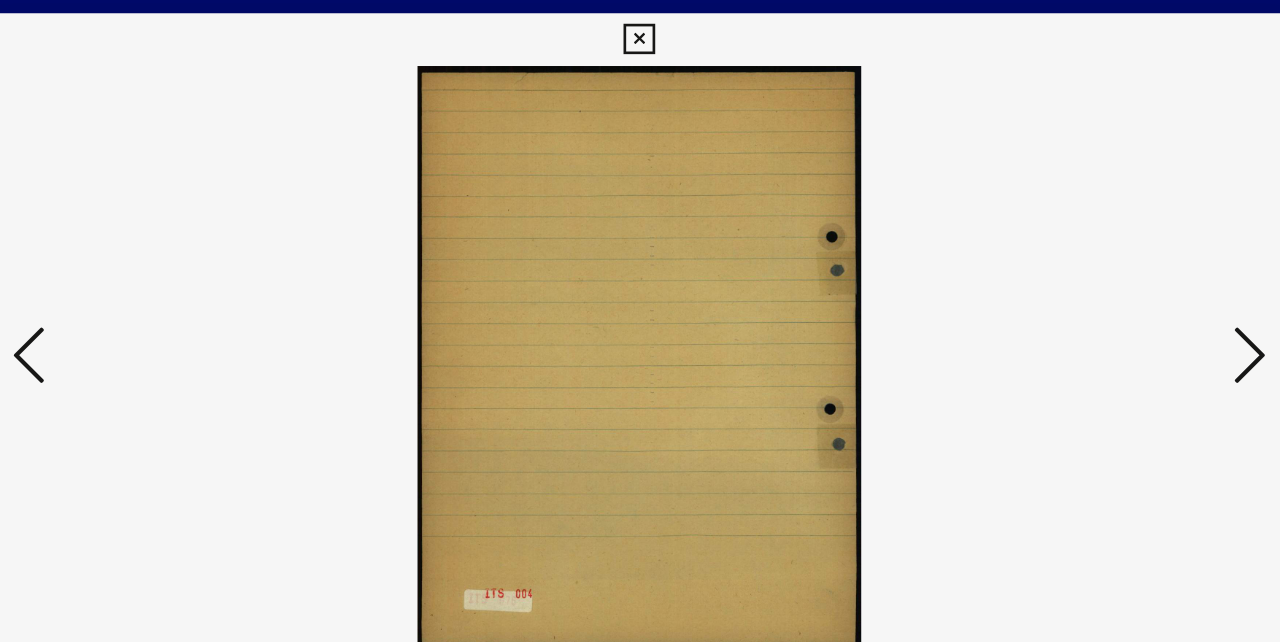 click at bounding box center (178, 269) 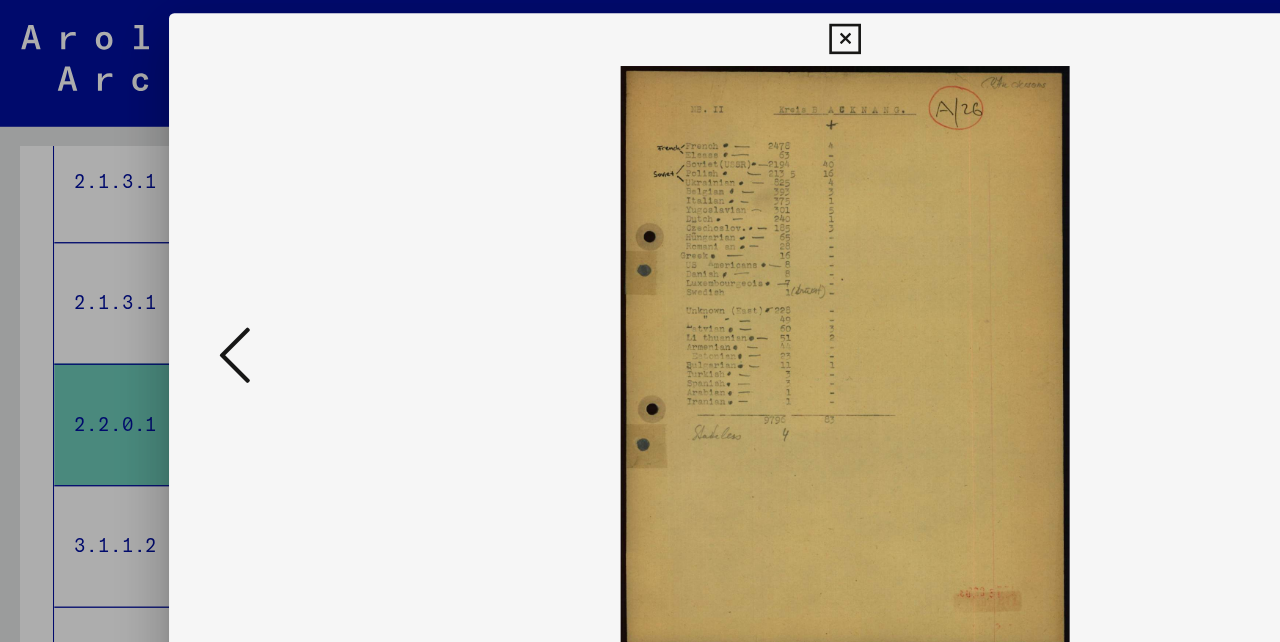 scroll, scrollTop: 0, scrollLeft: 0, axis: both 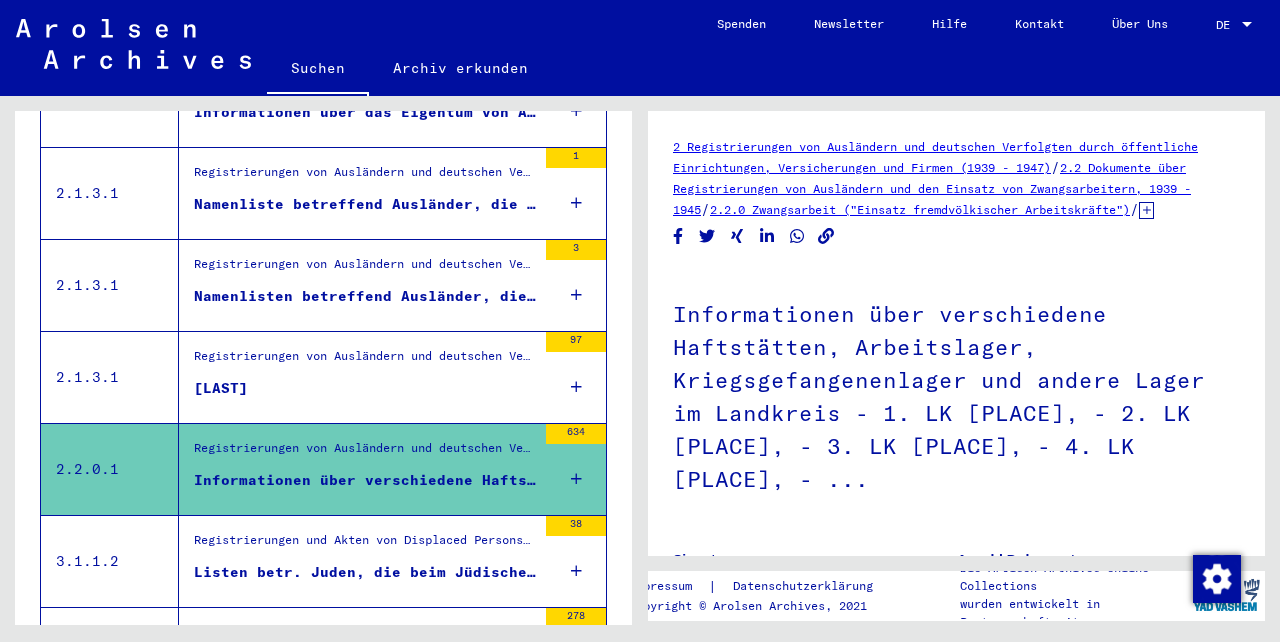 click on "[LAST]" at bounding box center [221, 388] 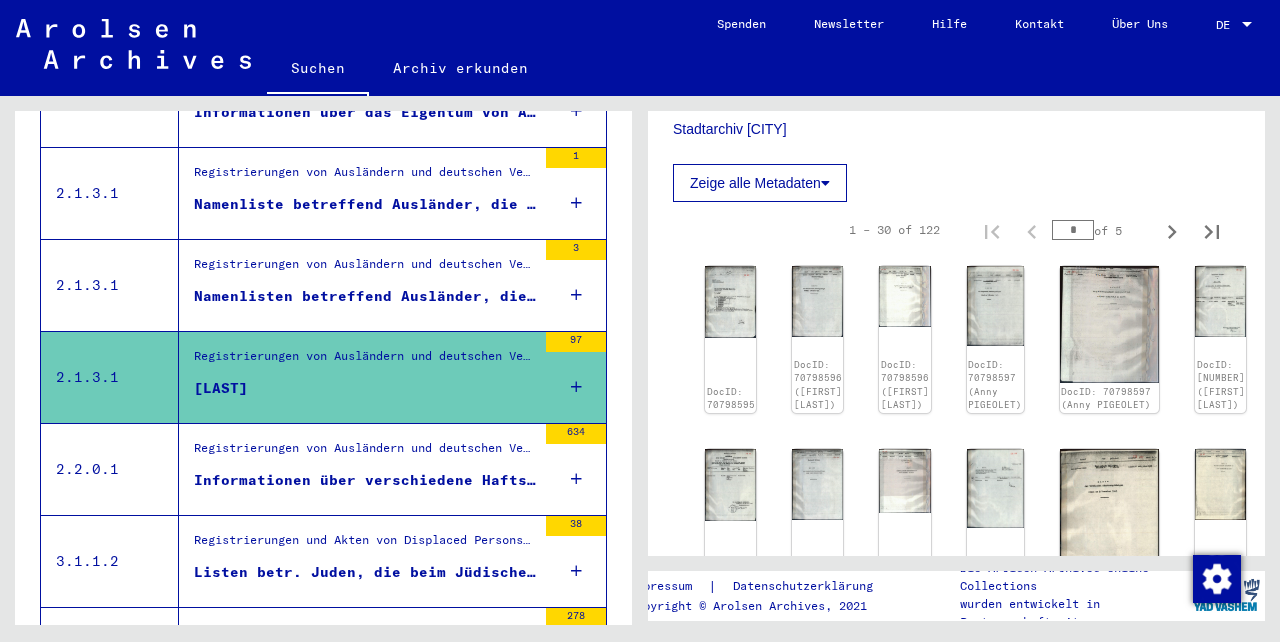 scroll, scrollTop: 640, scrollLeft: 4, axis: both 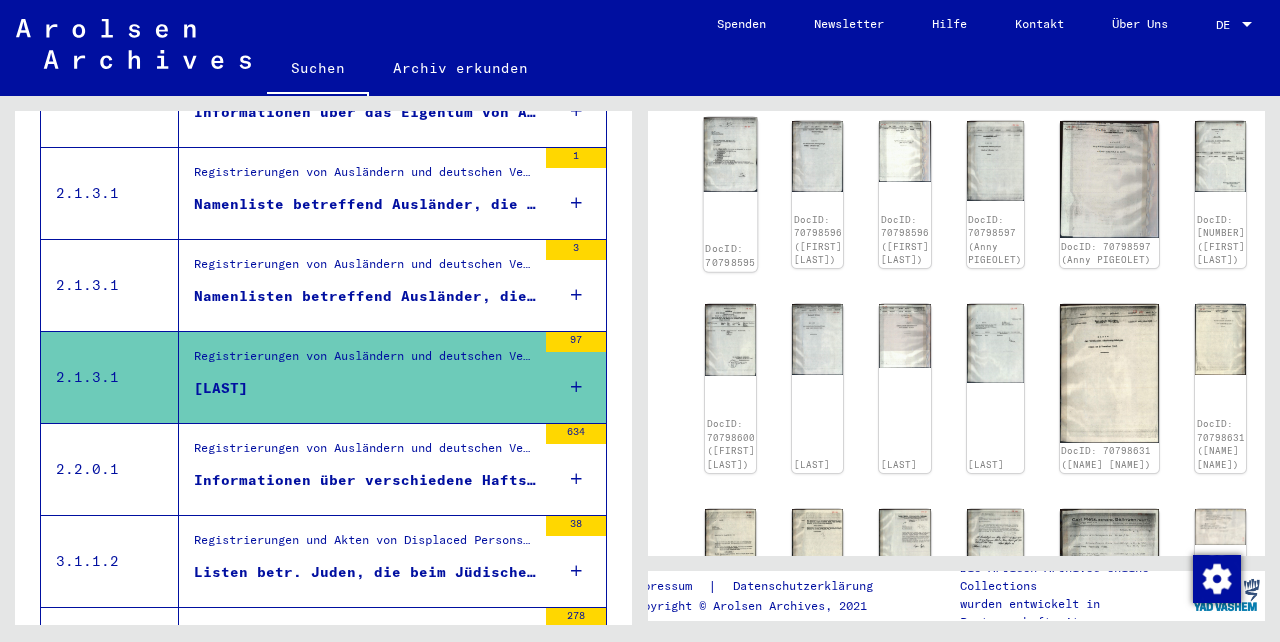 click 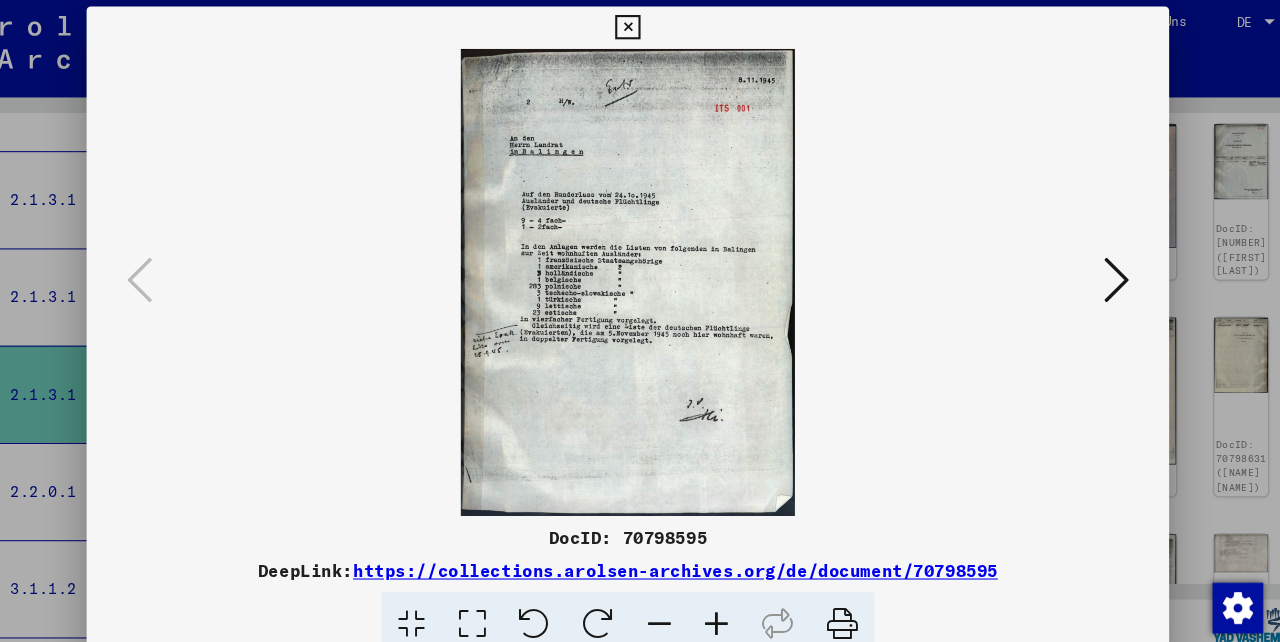 click at bounding box center (1102, 269) 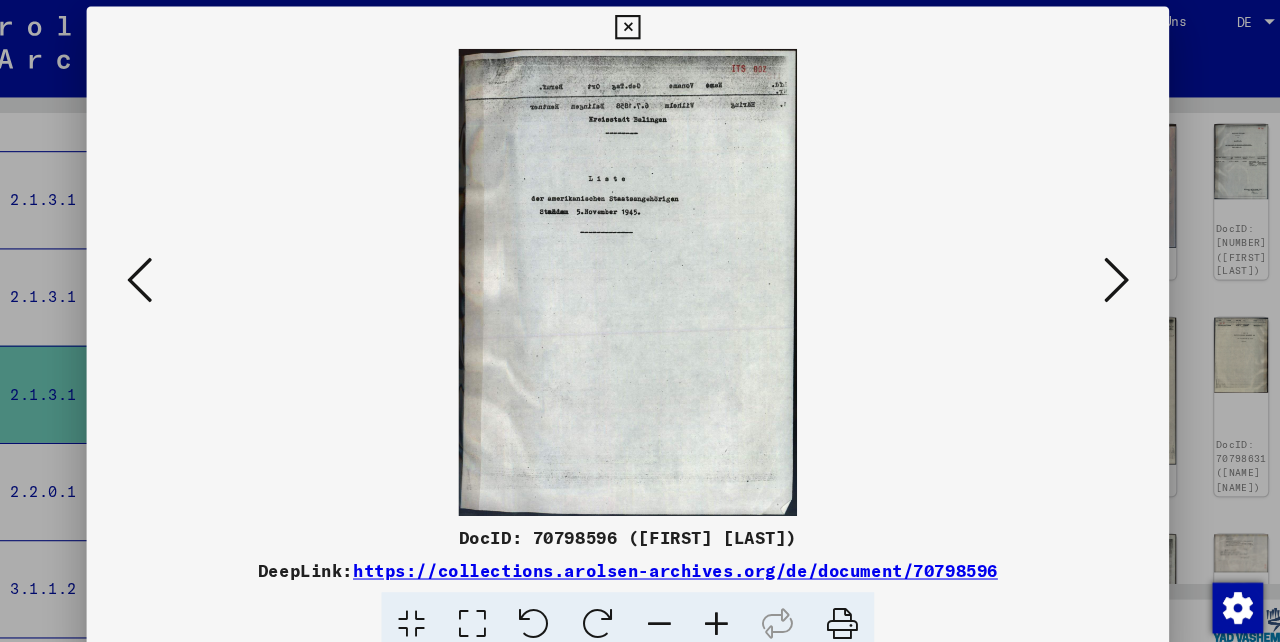 click at bounding box center (1102, 269) 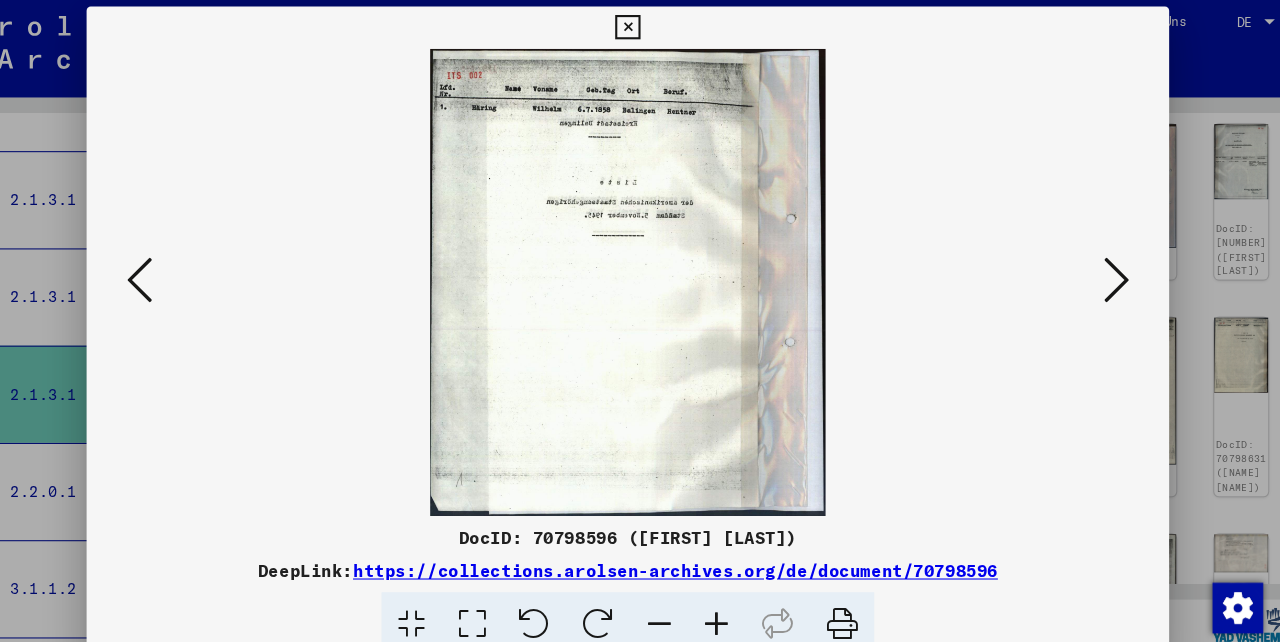 click at bounding box center (1102, 269) 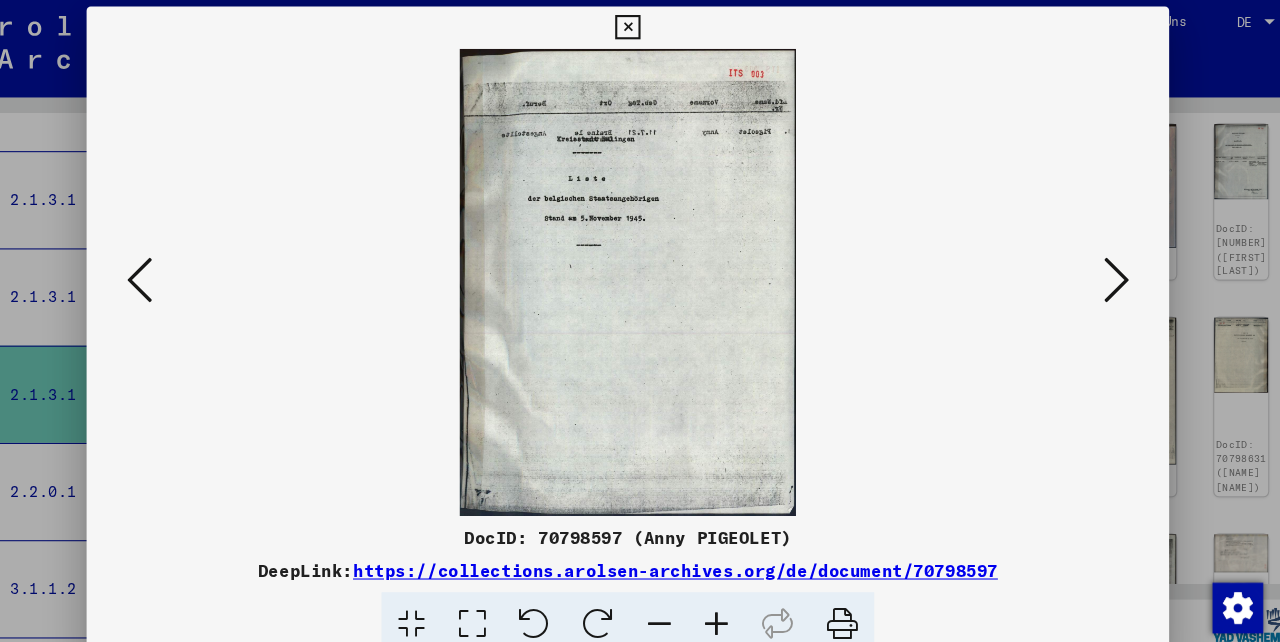 click at bounding box center (1102, 269) 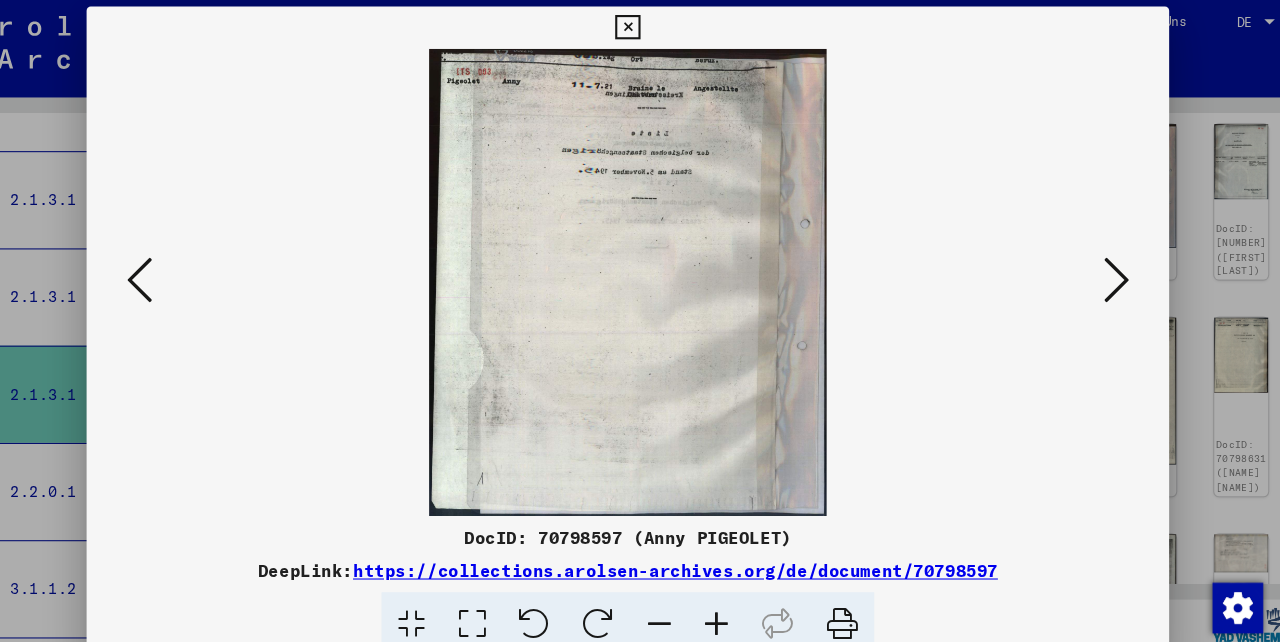 click at bounding box center (1102, 269) 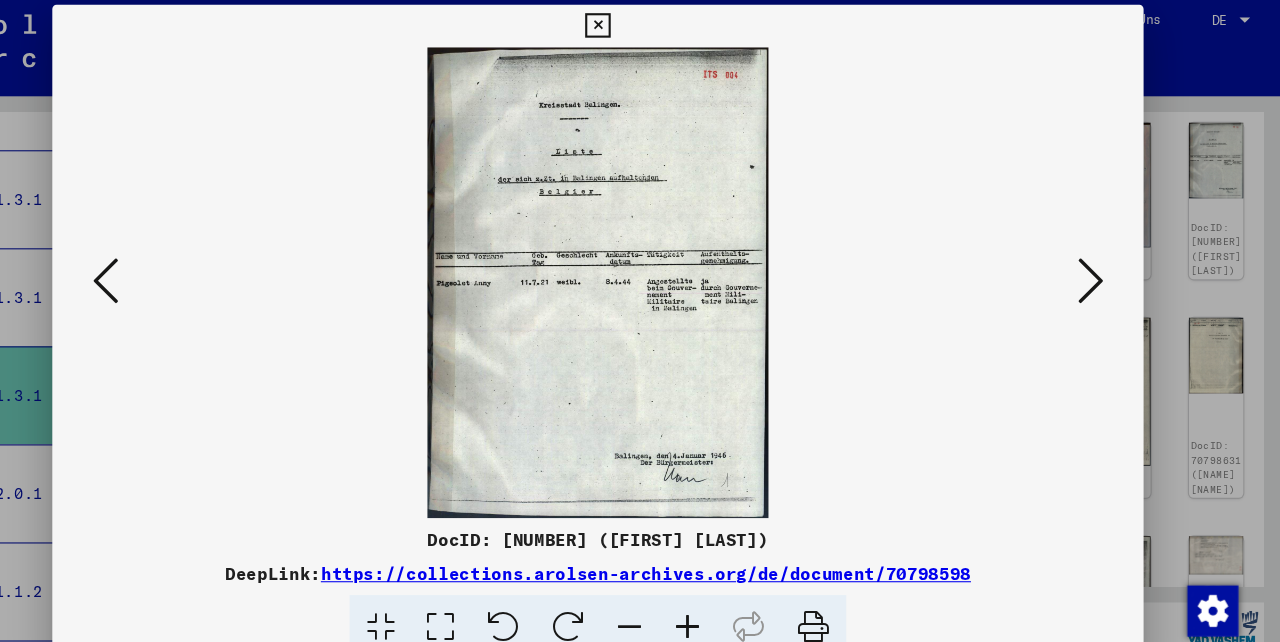 click at bounding box center (1102, 269) 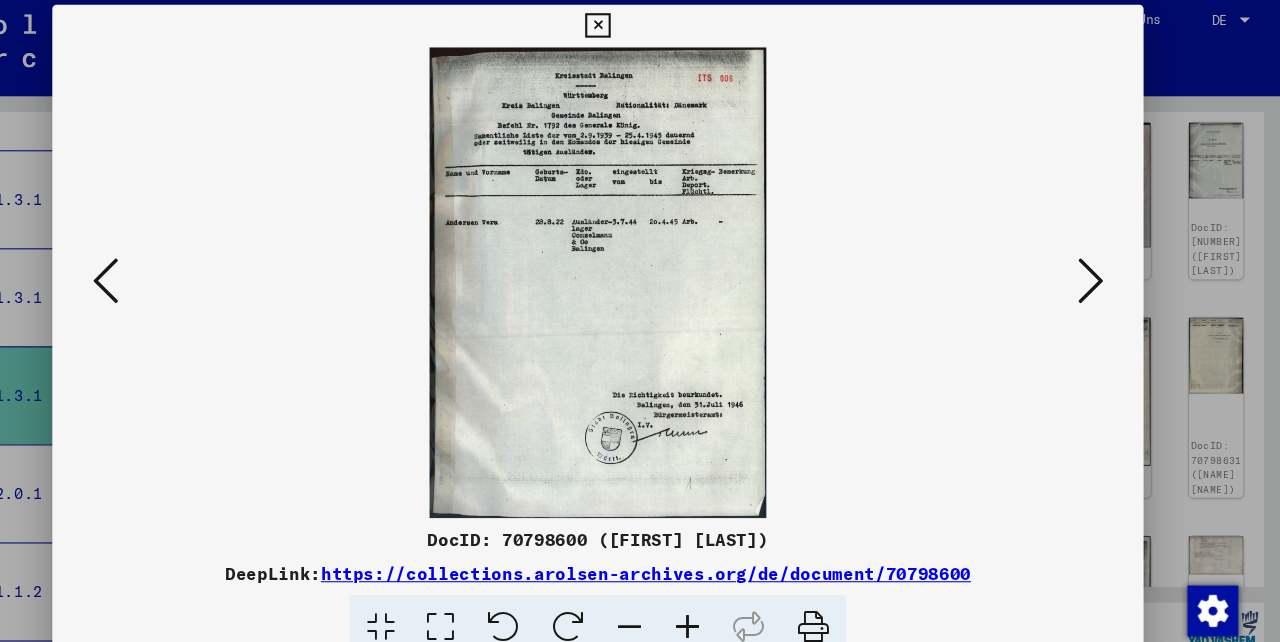 click at bounding box center (1102, 269) 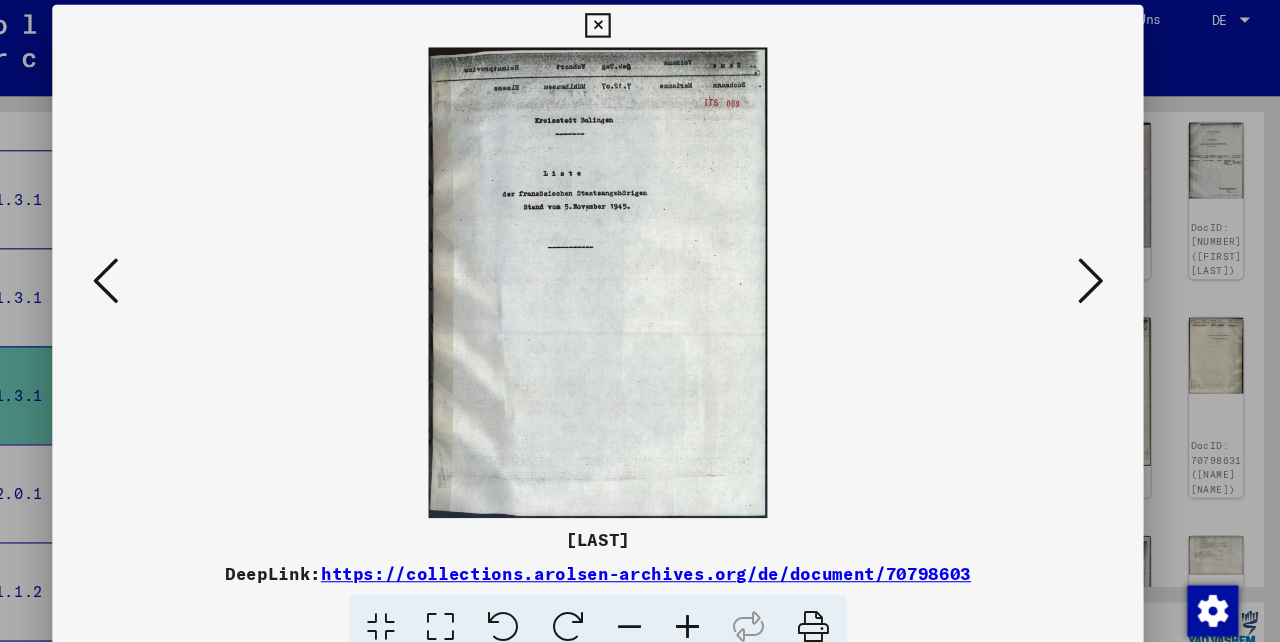 click at bounding box center [1102, 269] 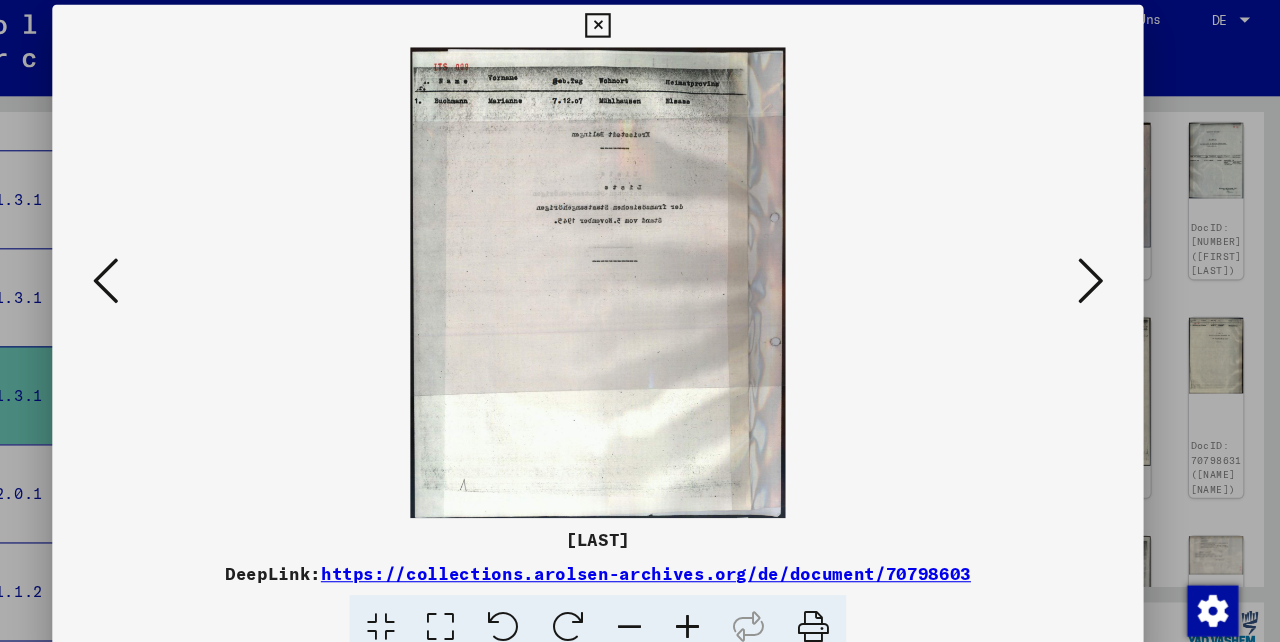 click at bounding box center [1102, 269] 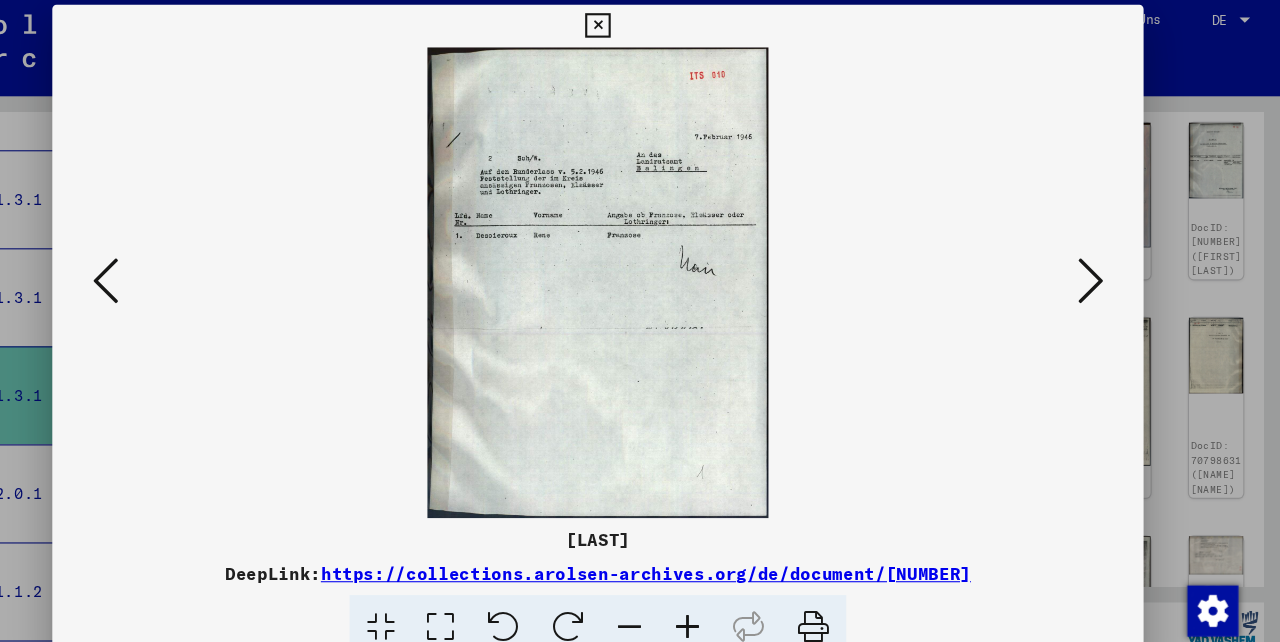 click at bounding box center (1102, 269) 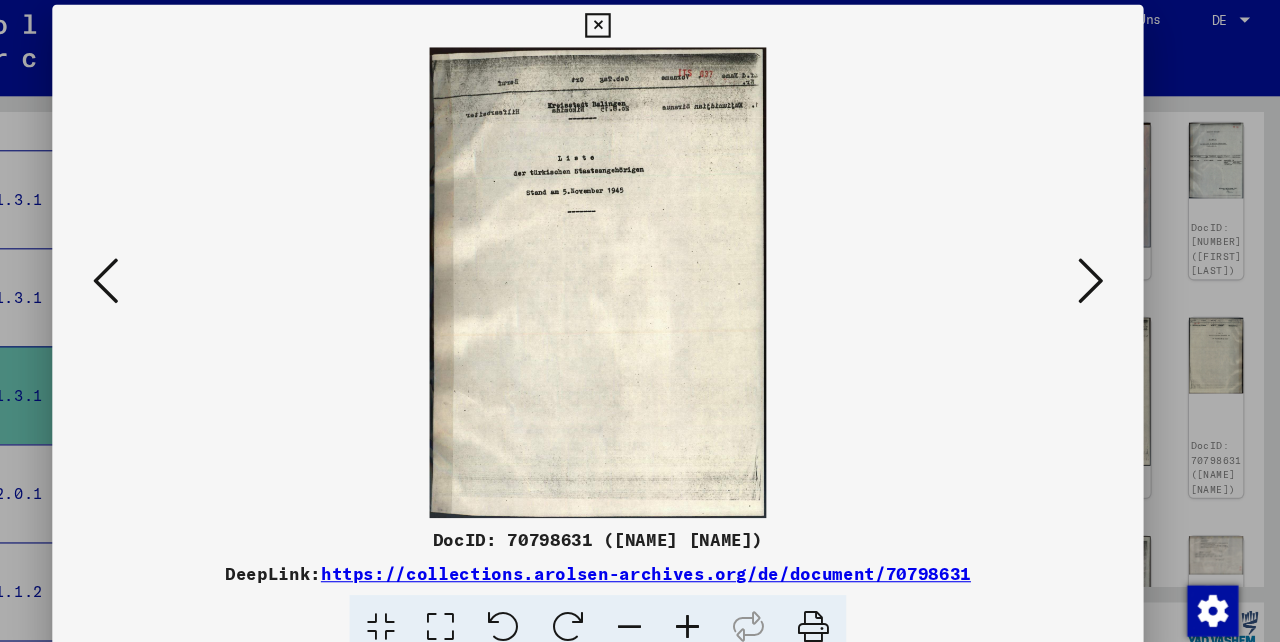 click at bounding box center (1102, 269) 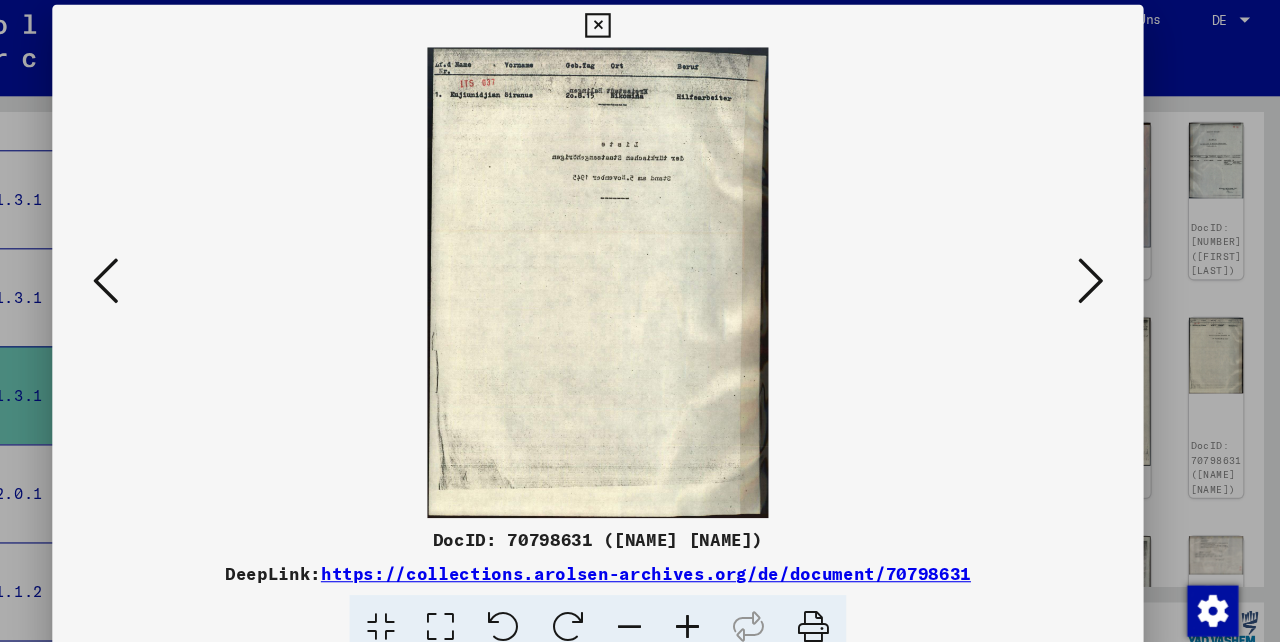 click at bounding box center [1102, 269] 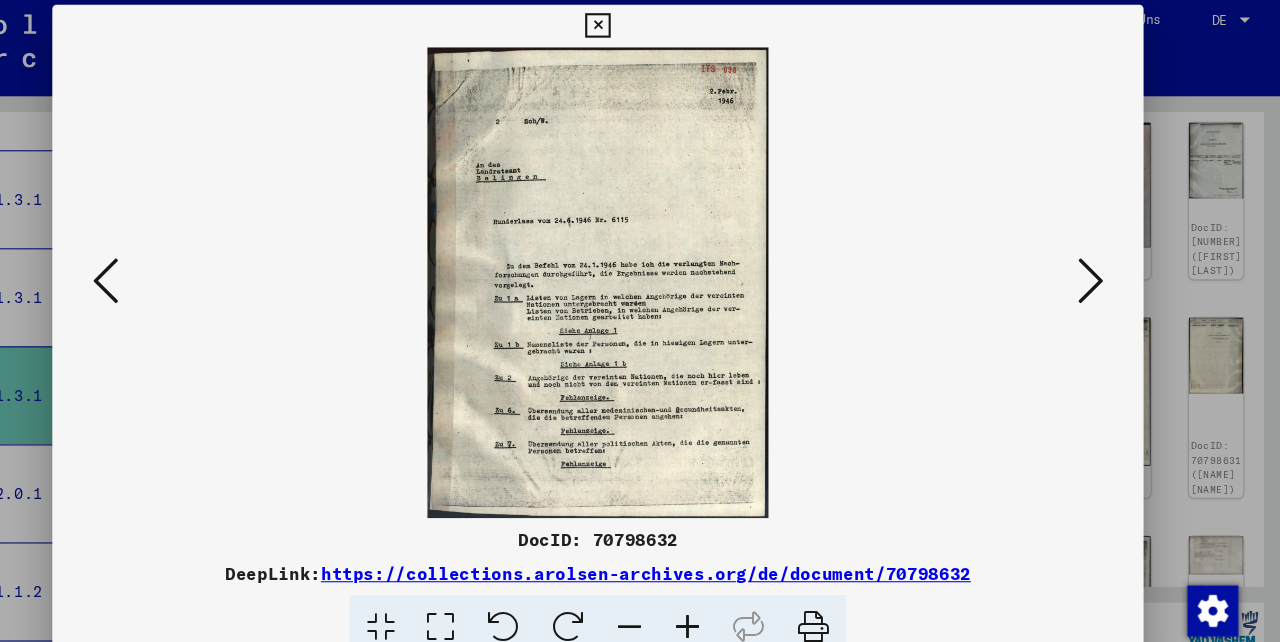 click at bounding box center [1102, 269] 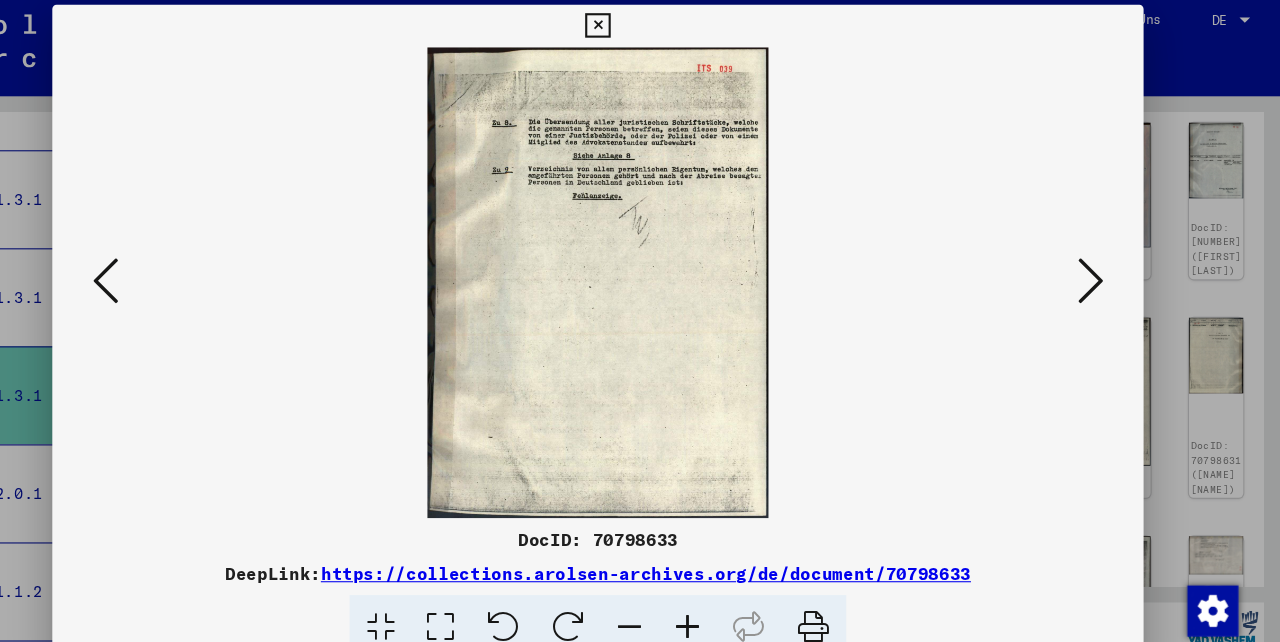 click at bounding box center [1102, 269] 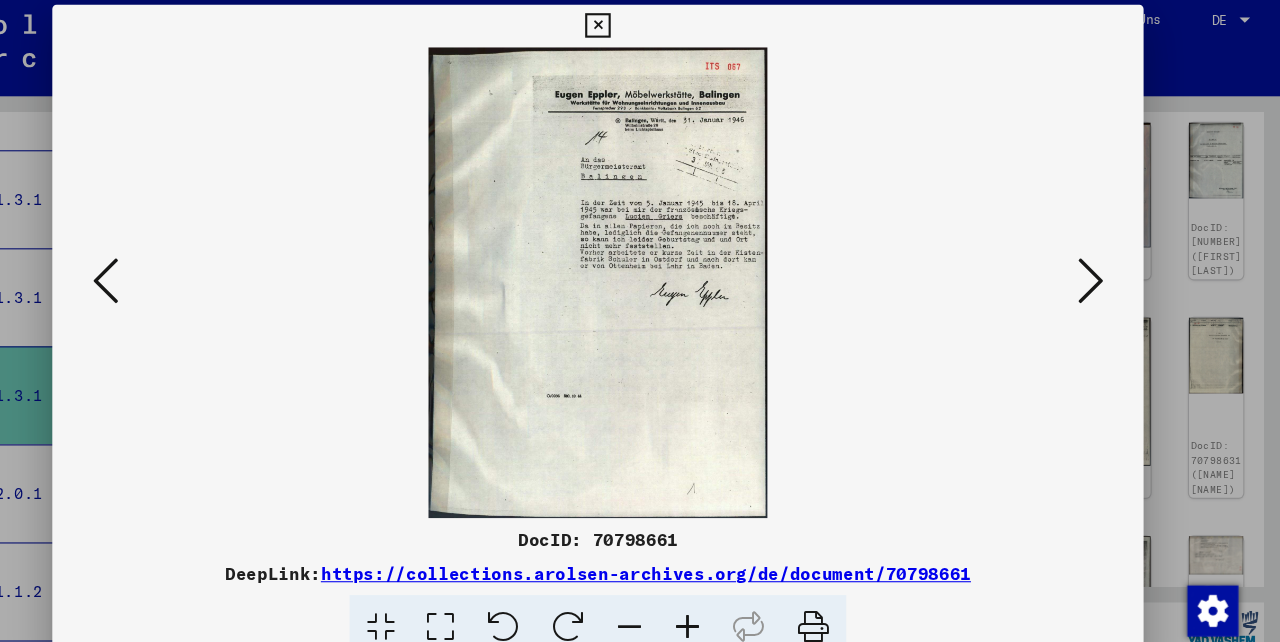 click at bounding box center [1102, 269] 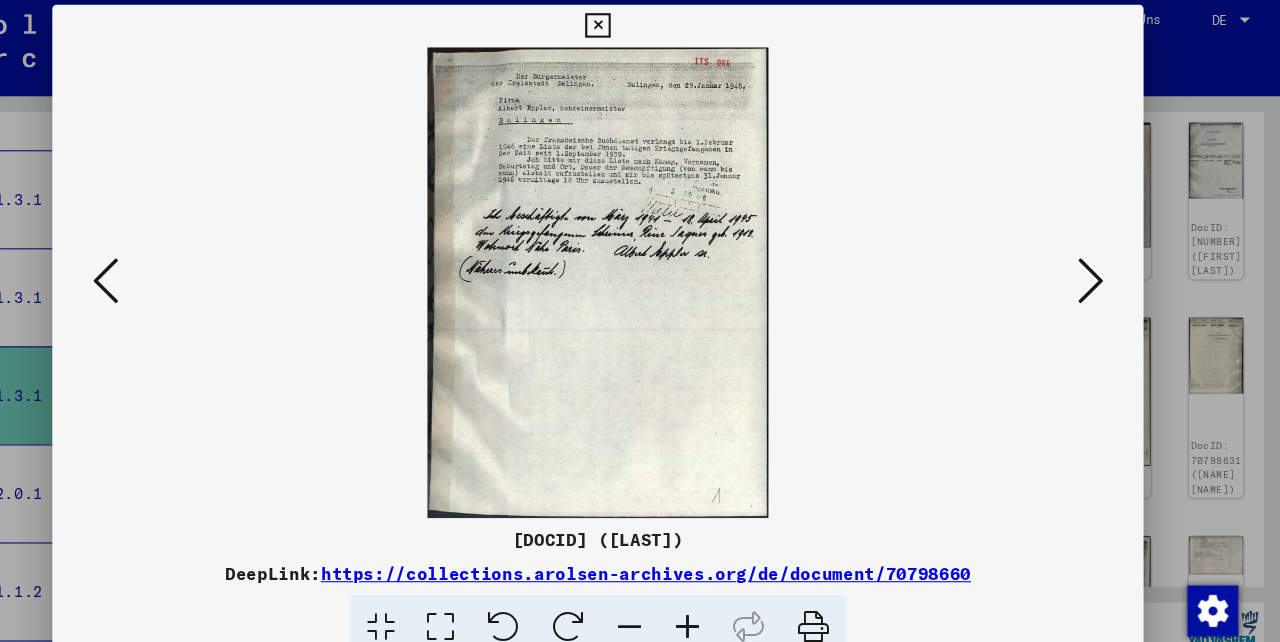 click at bounding box center [1102, 269] 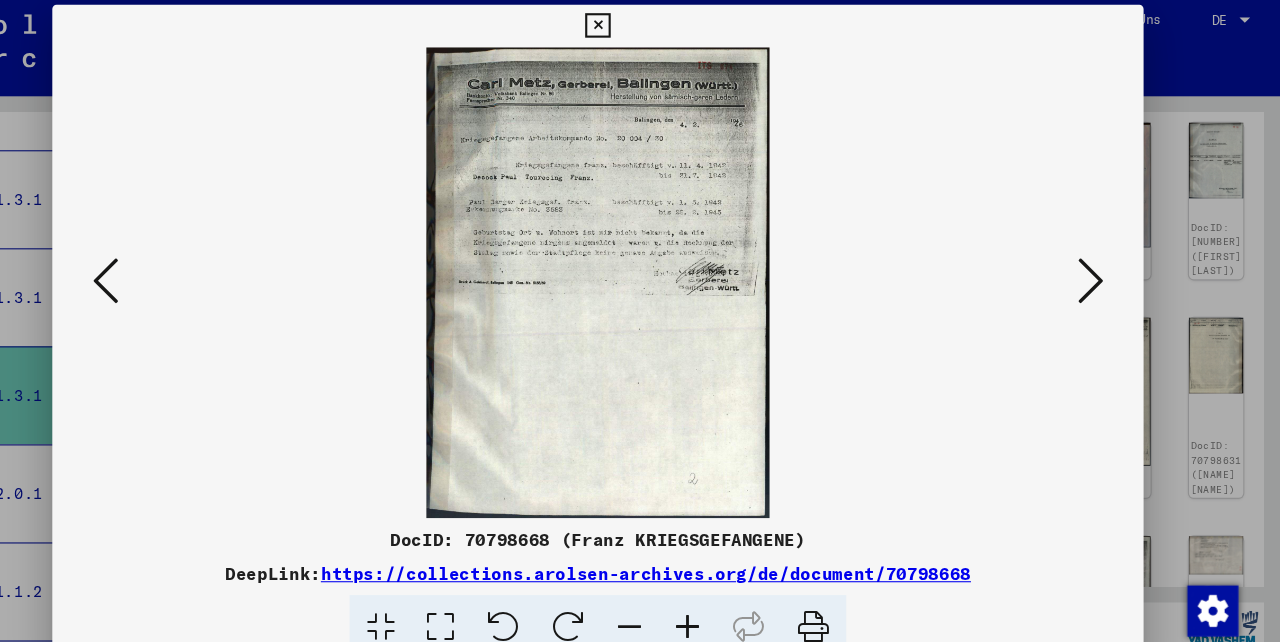 click at bounding box center (1102, 269) 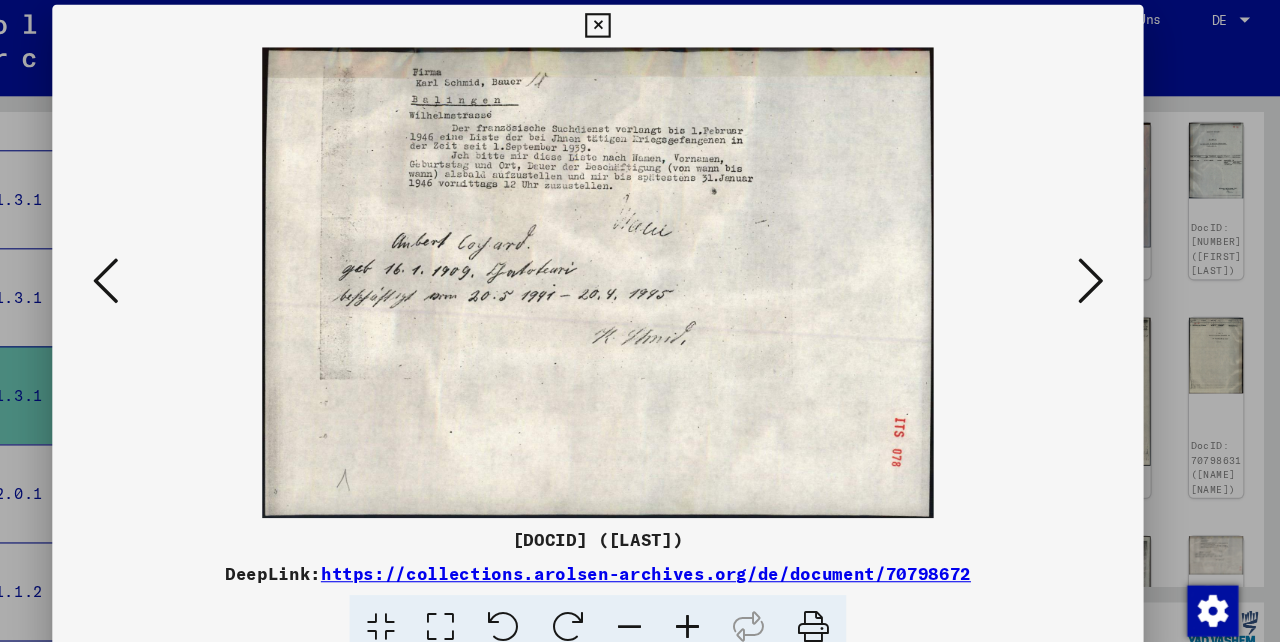 click at bounding box center (1102, 269) 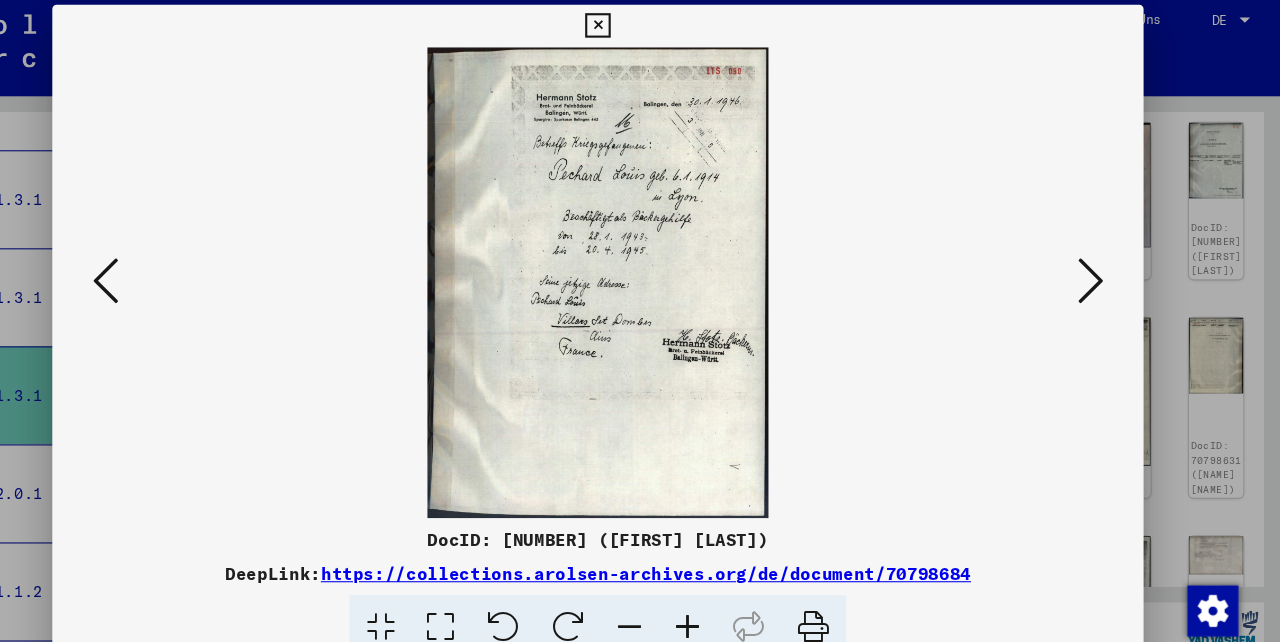 click at bounding box center (1102, 269) 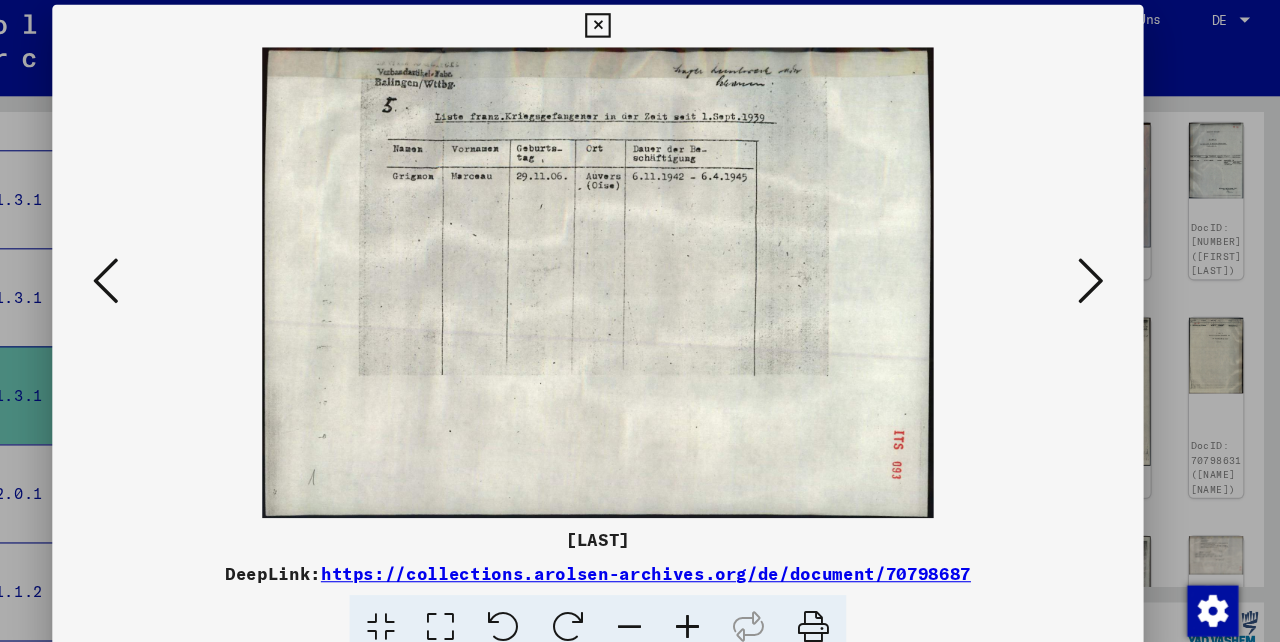 click at bounding box center [1102, 269] 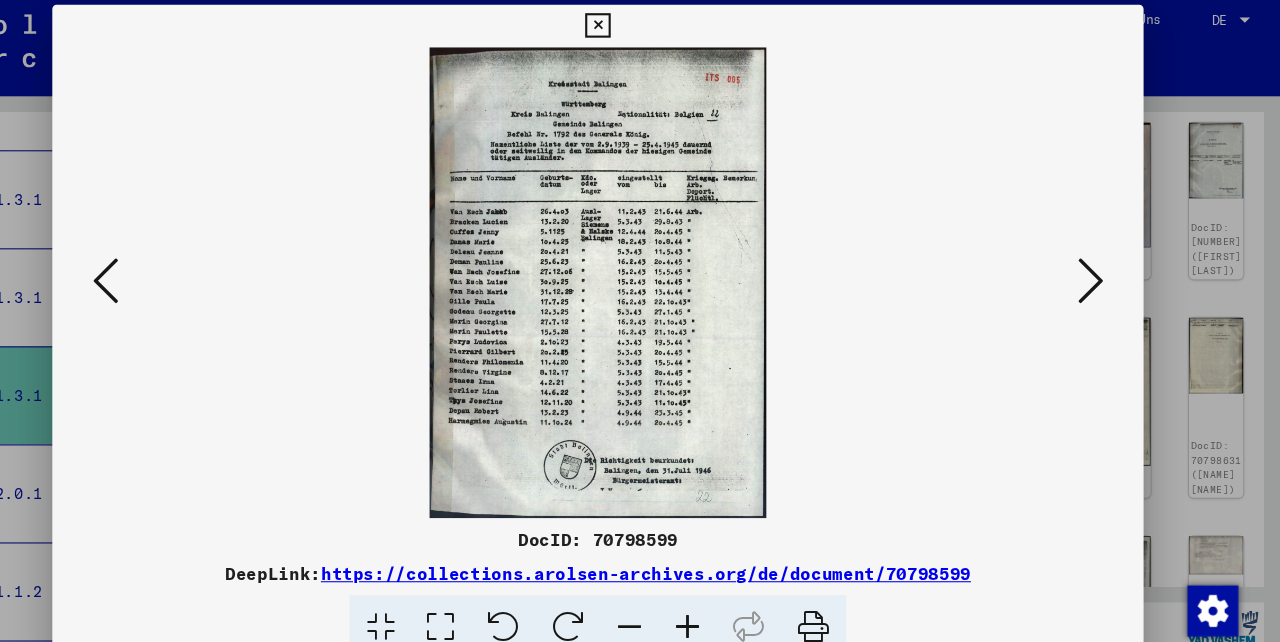 click at bounding box center [1102, 269] 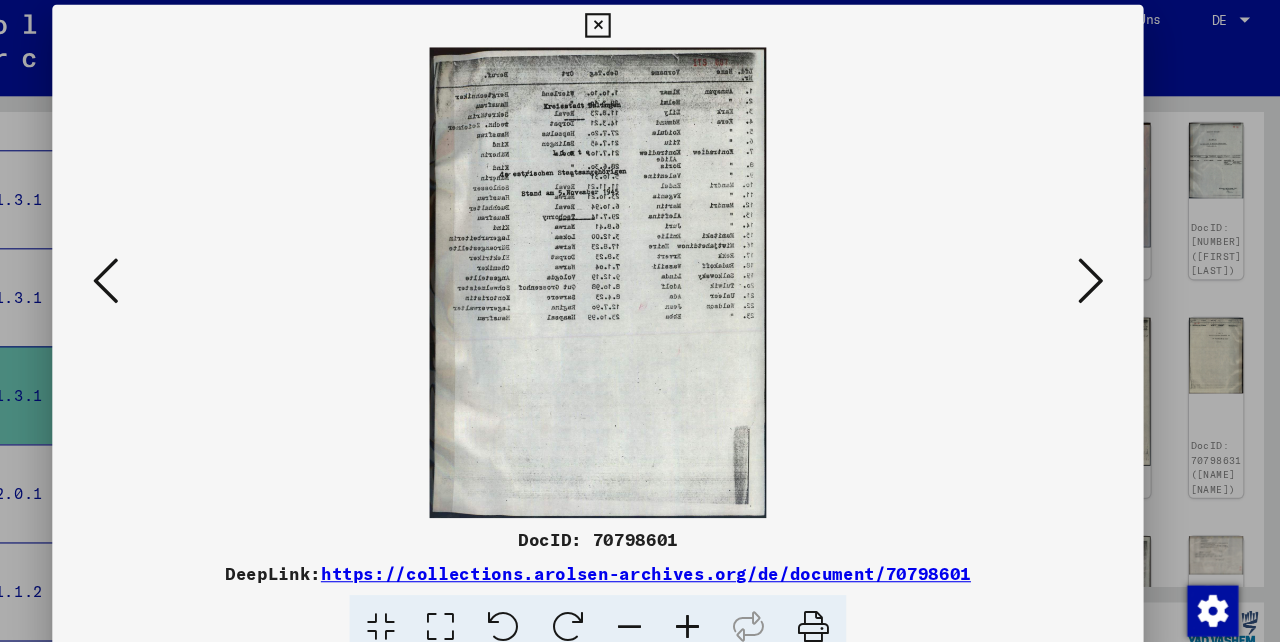 click at bounding box center (1102, 269) 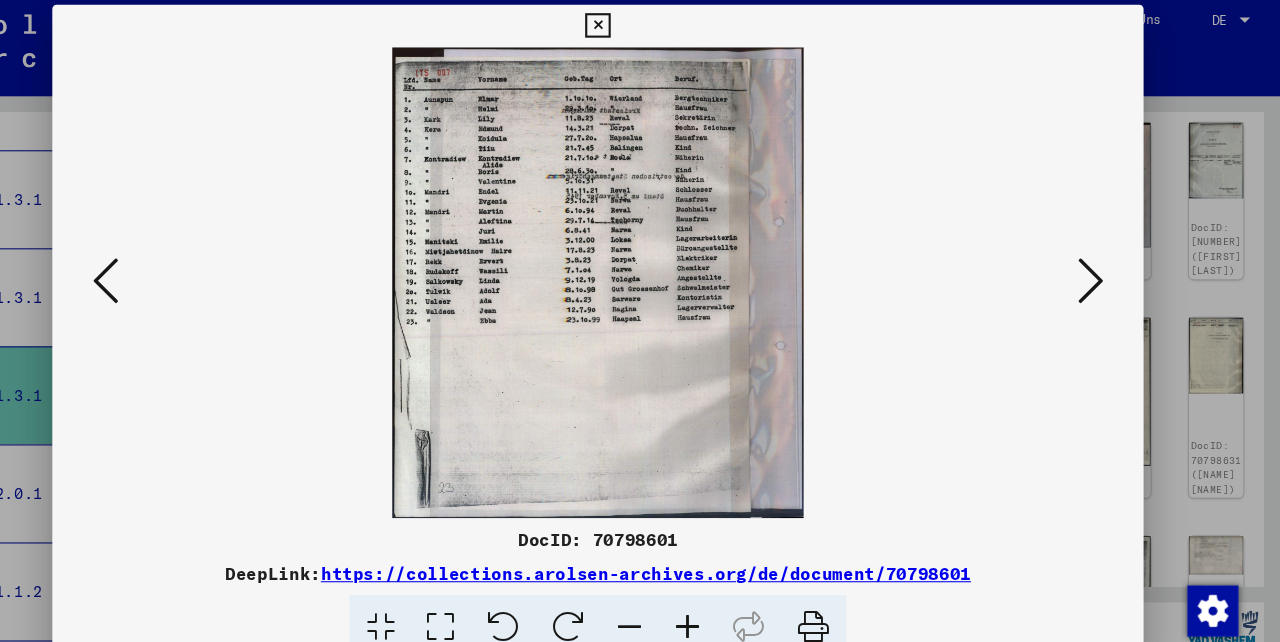 click at bounding box center (1102, 269) 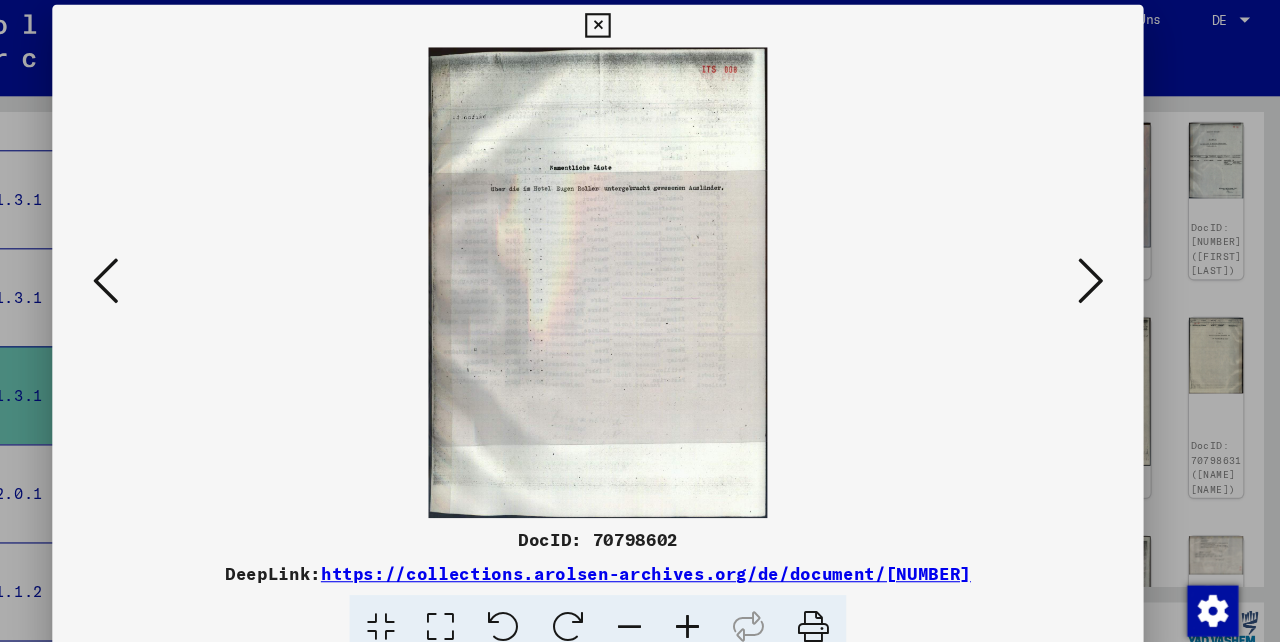 click at bounding box center (1102, 269) 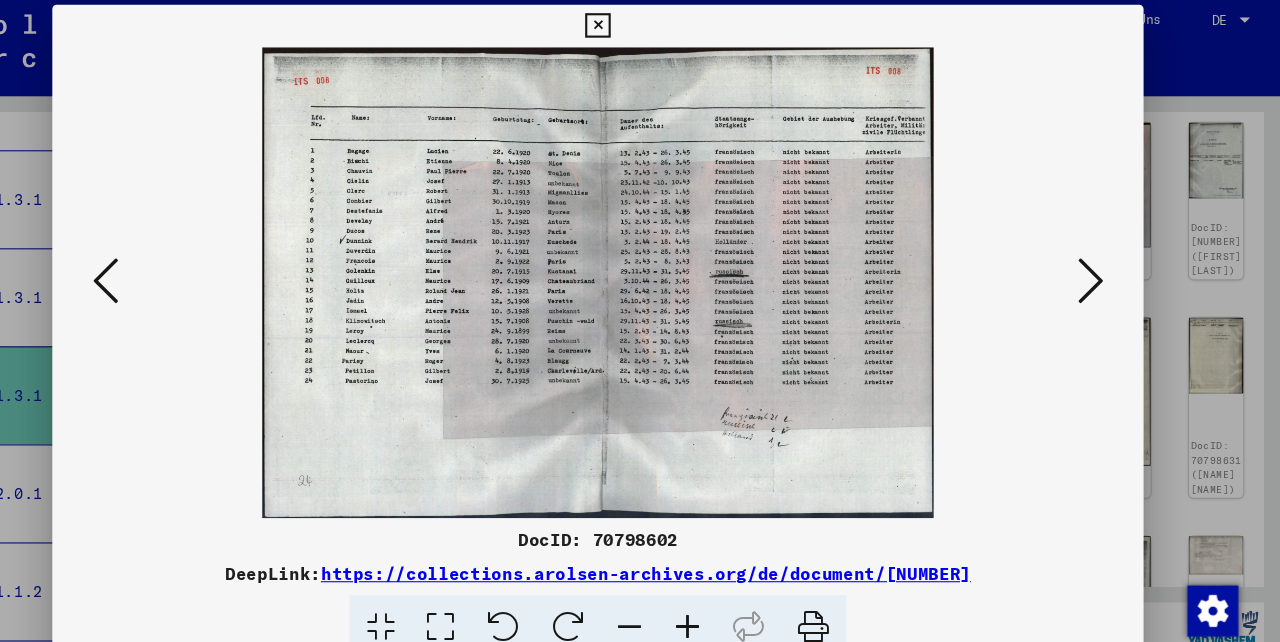 click at bounding box center [1102, 269] 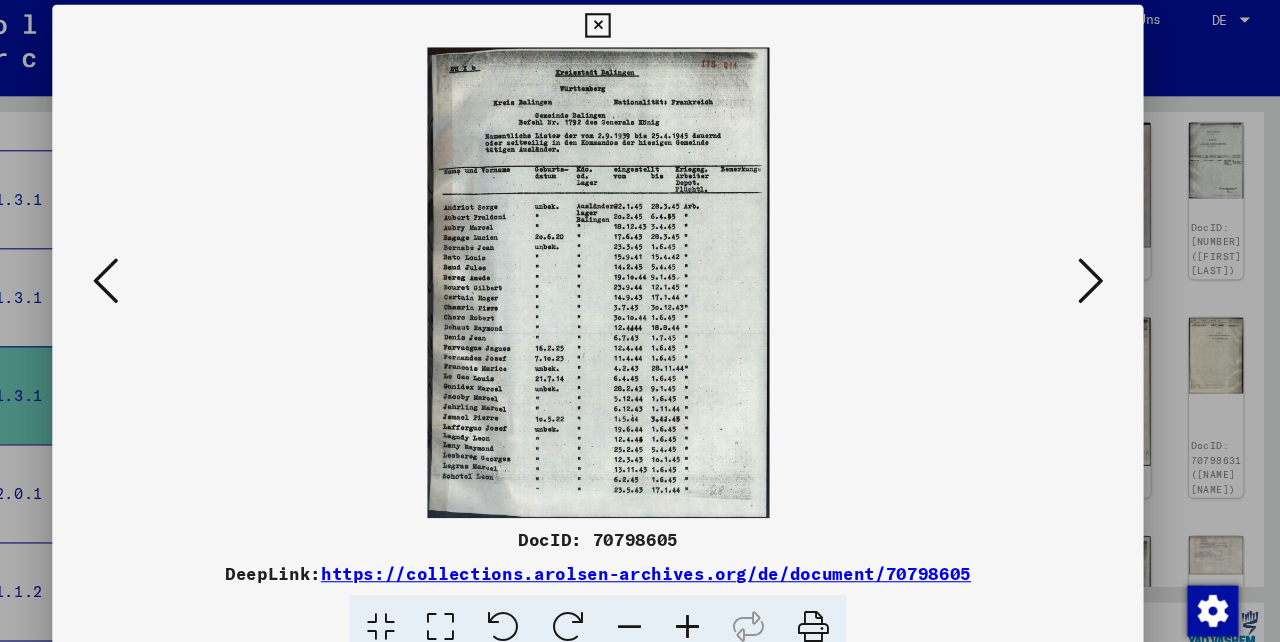 click at bounding box center [1102, 269] 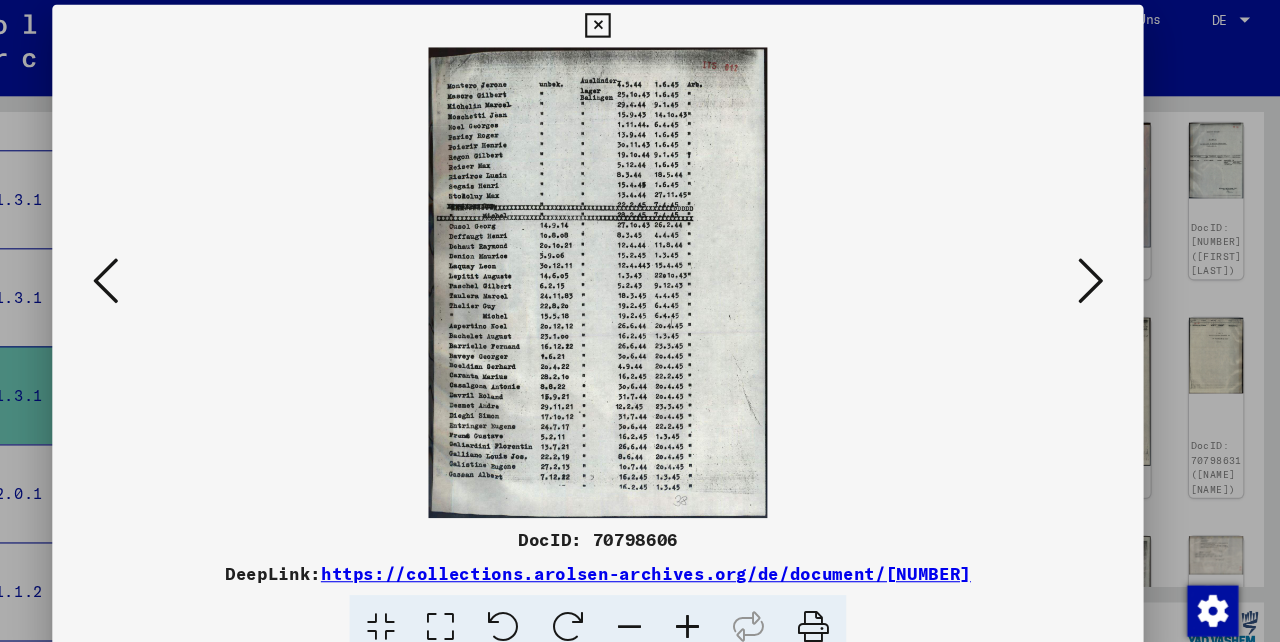 click at bounding box center [1102, 269] 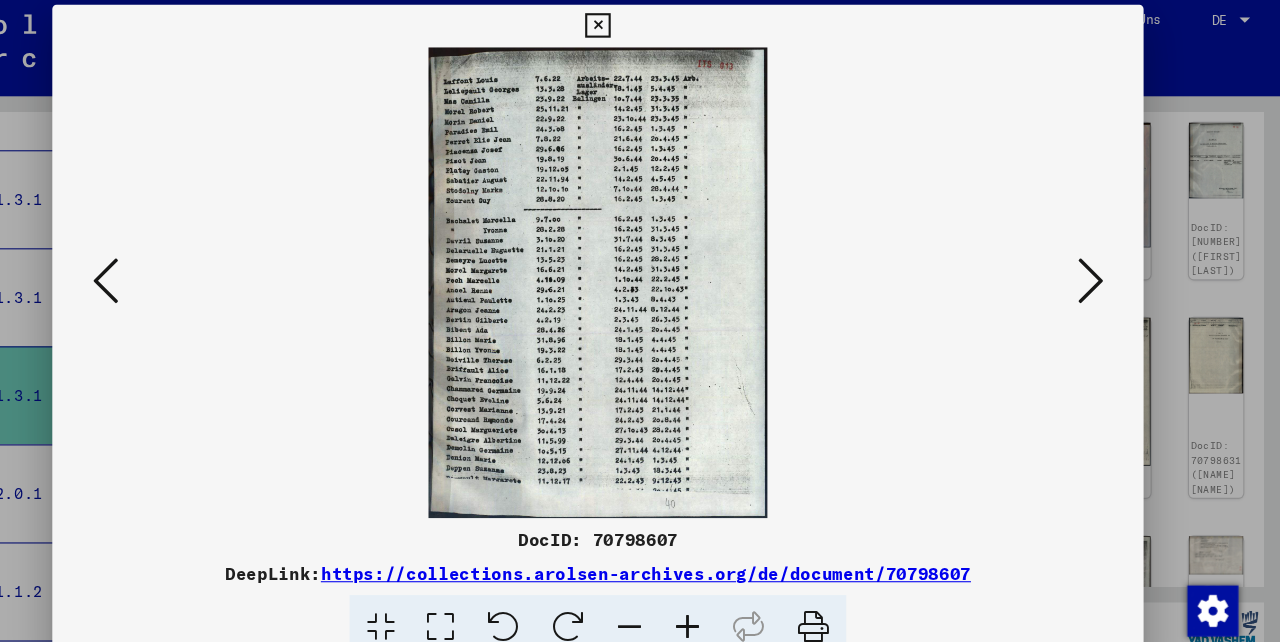 click at bounding box center [1102, 269] 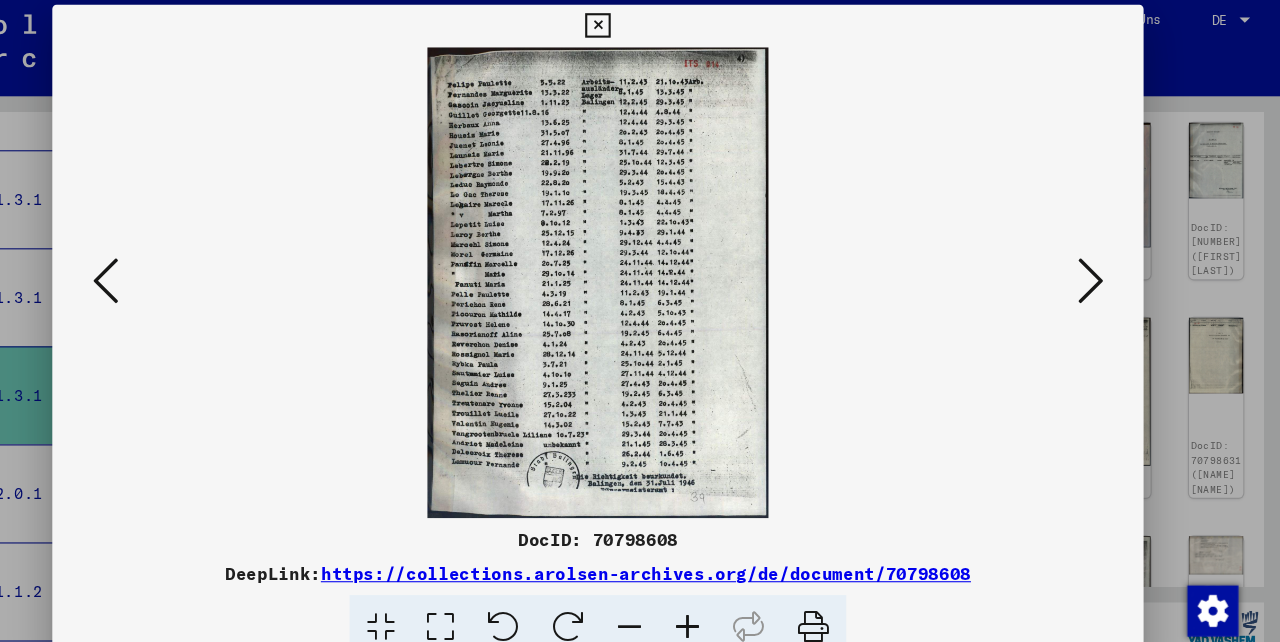 click at bounding box center (1102, 269) 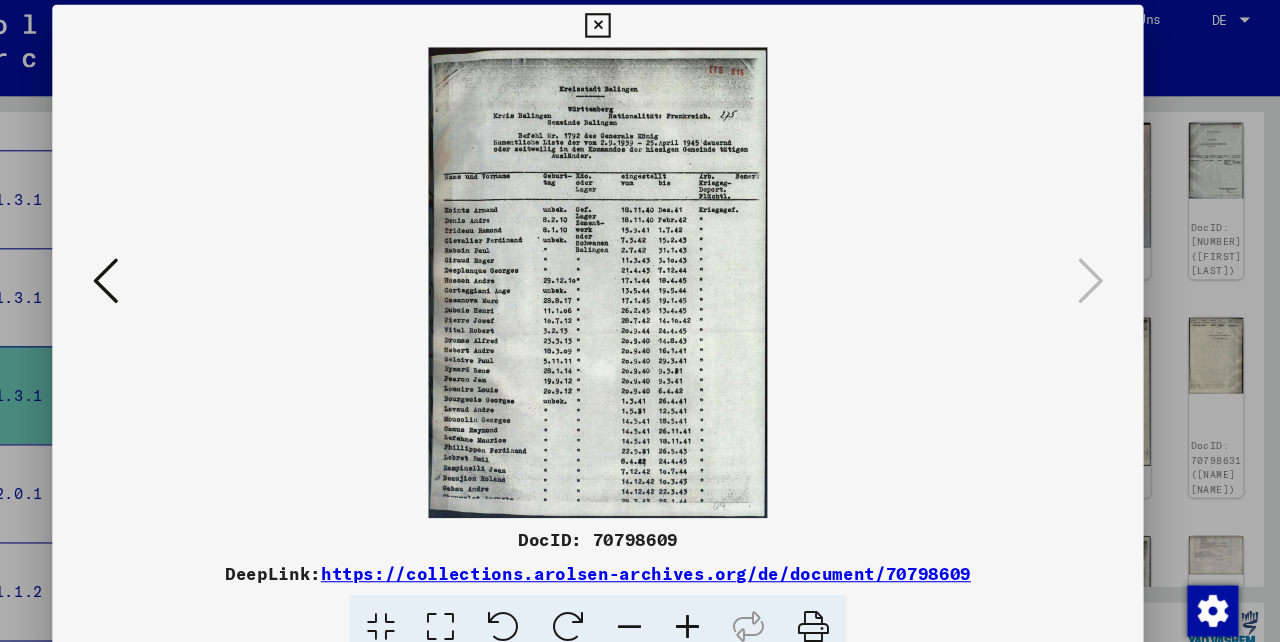click at bounding box center [178, 269] 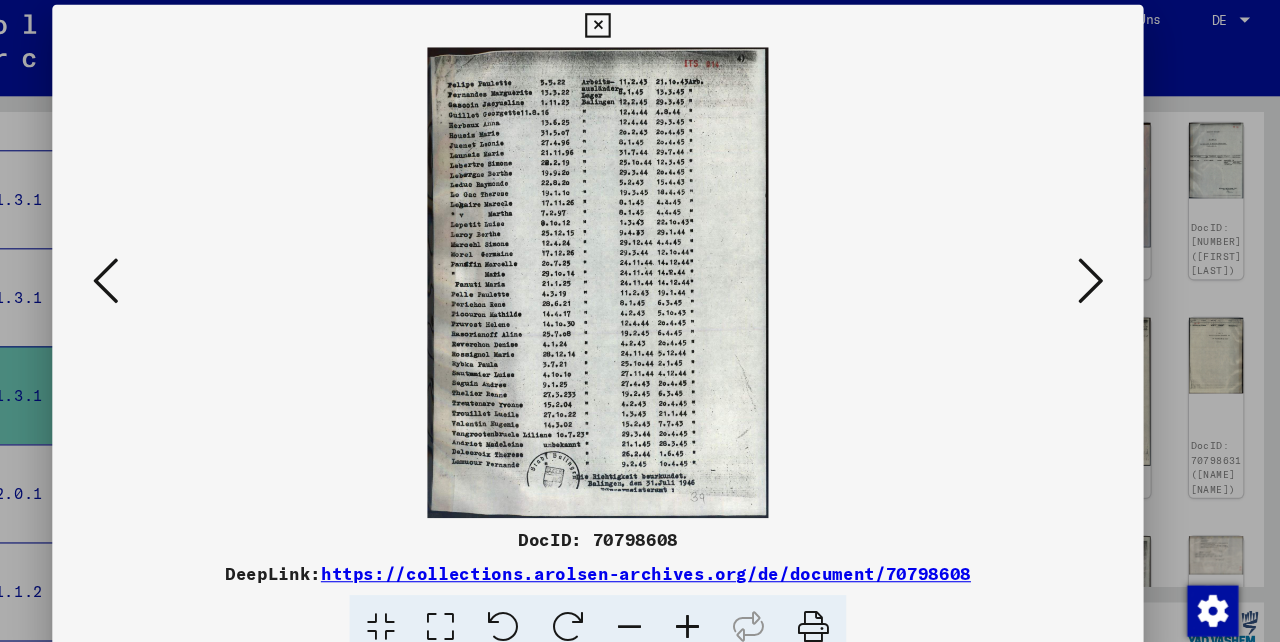 click at bounding box center (178, 269) 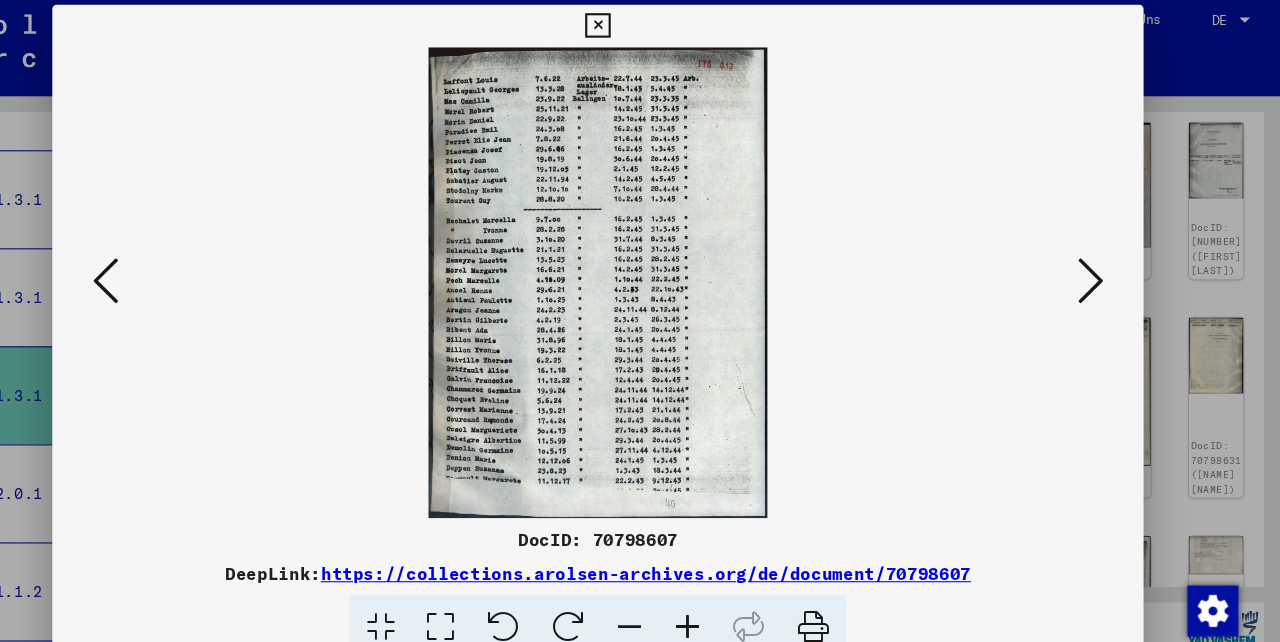 click at bounding box center [178, 269] 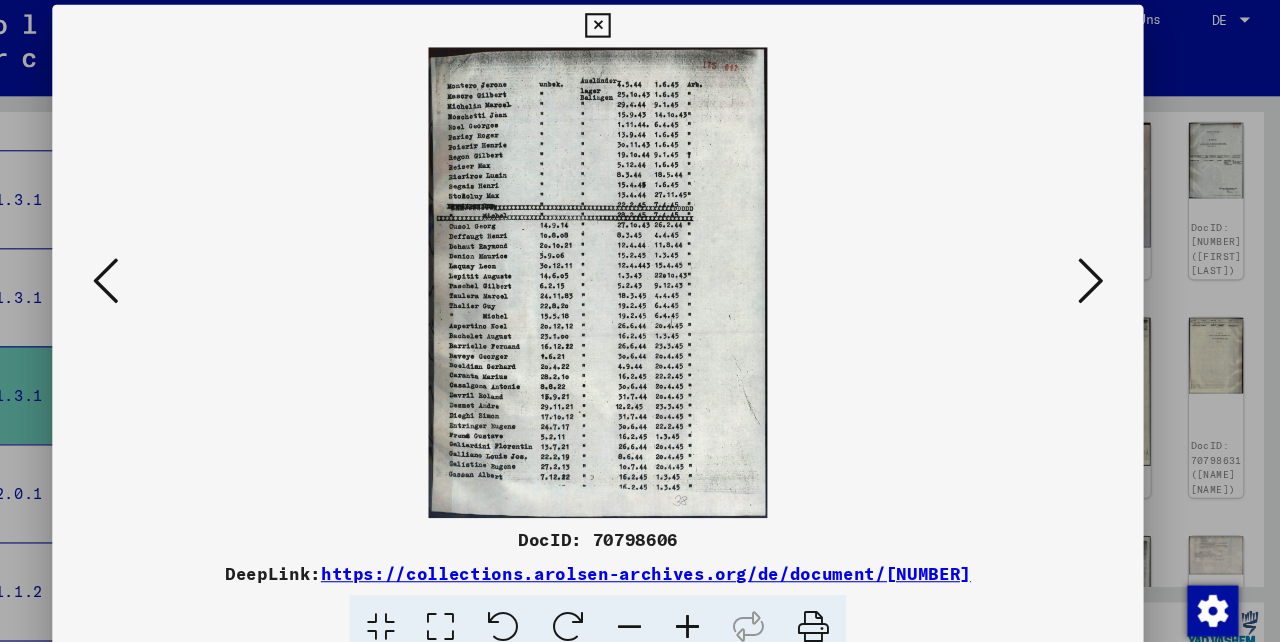 click at bounding box center (178, 269) 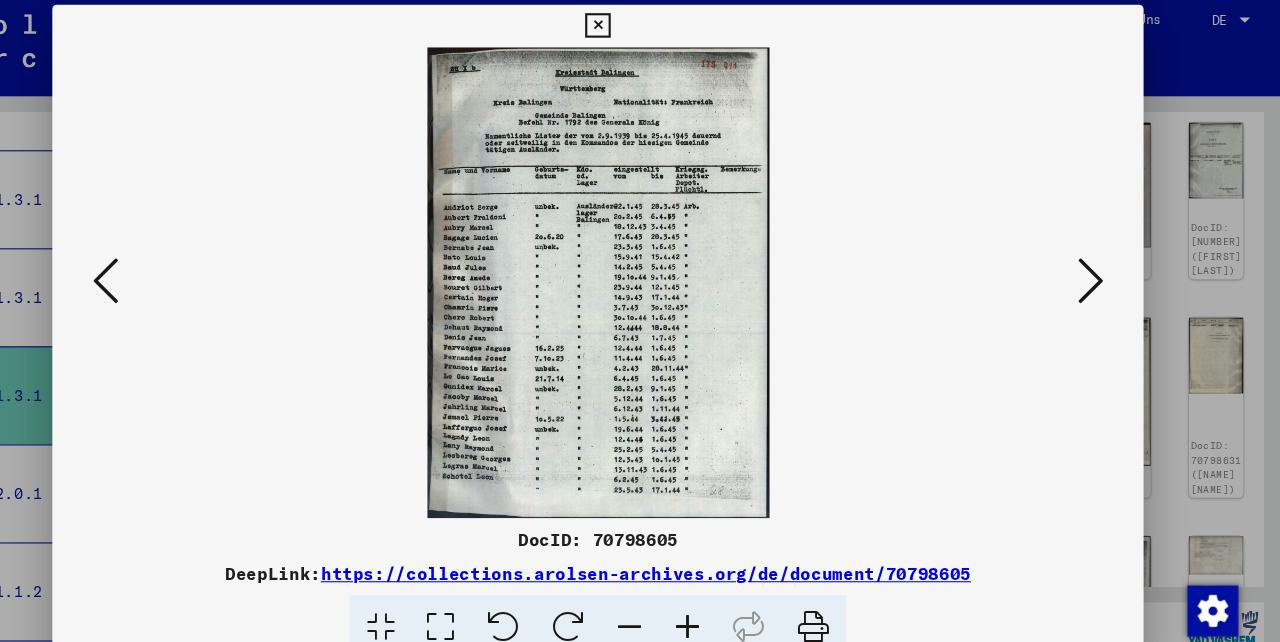 click at bounding box center [178, 269] 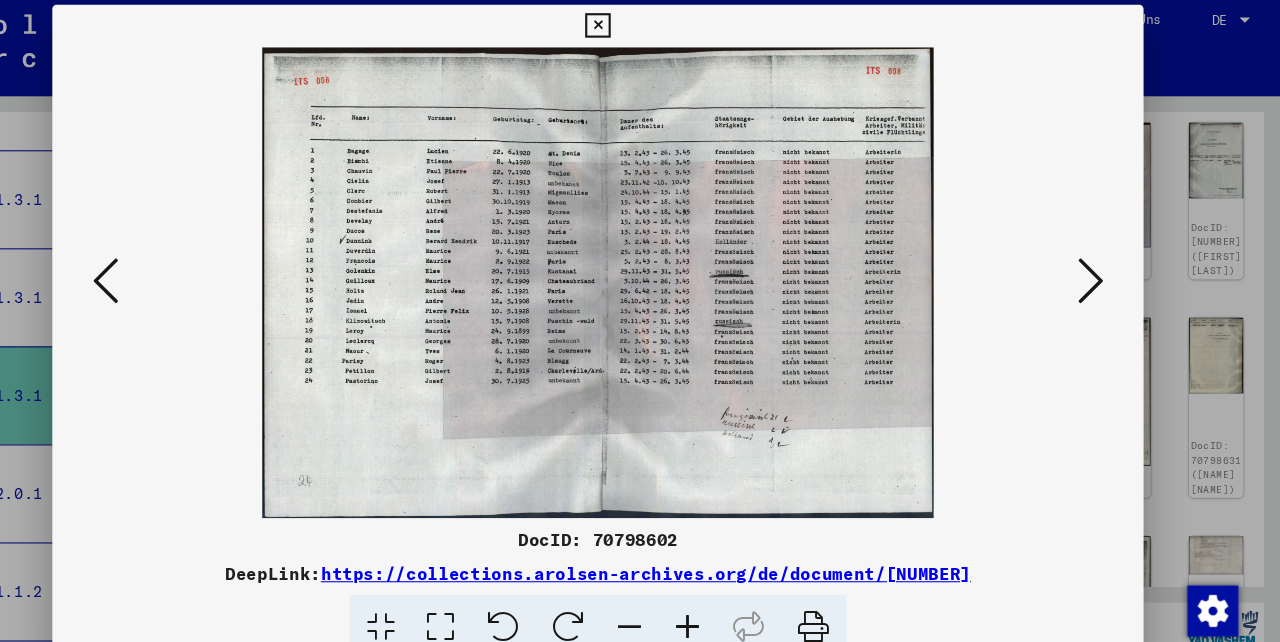 click at bounding box center [178, 269] 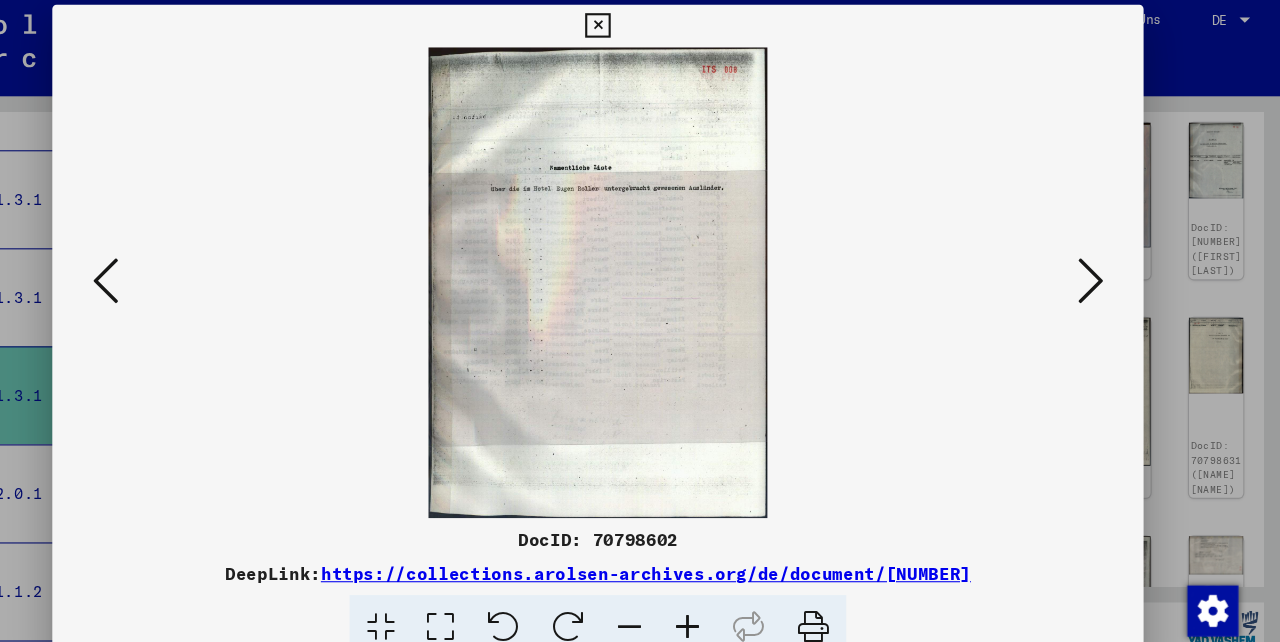 click at bounding box center (178, 269) 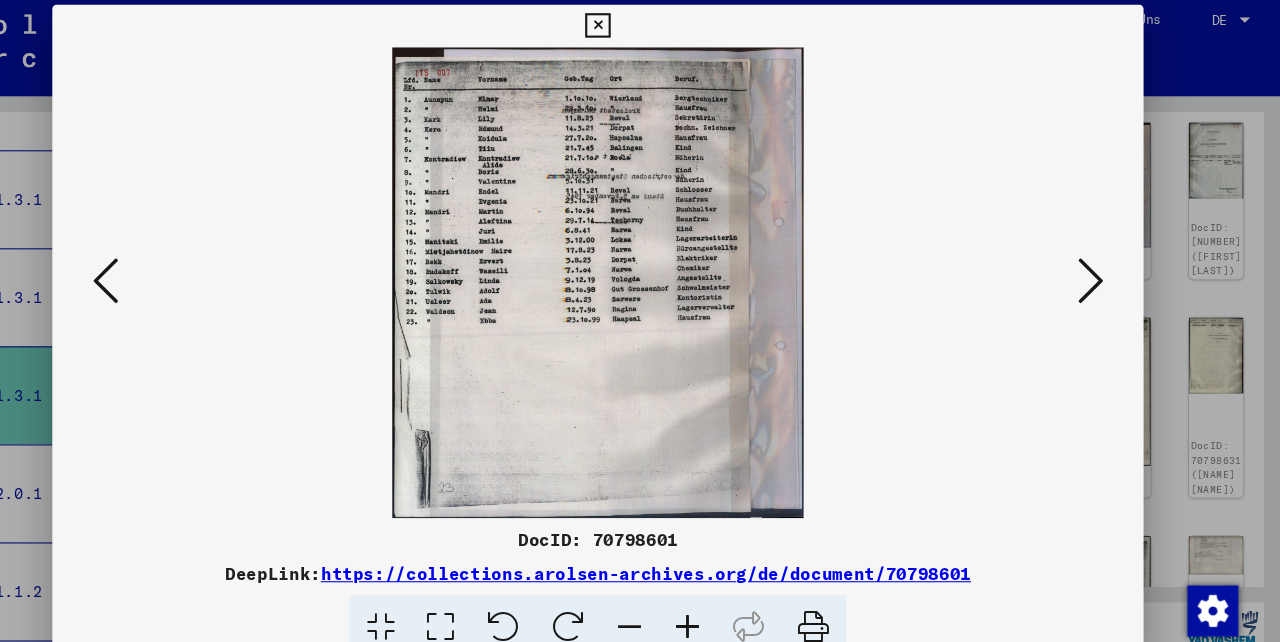click at bounding box center (178, 269) 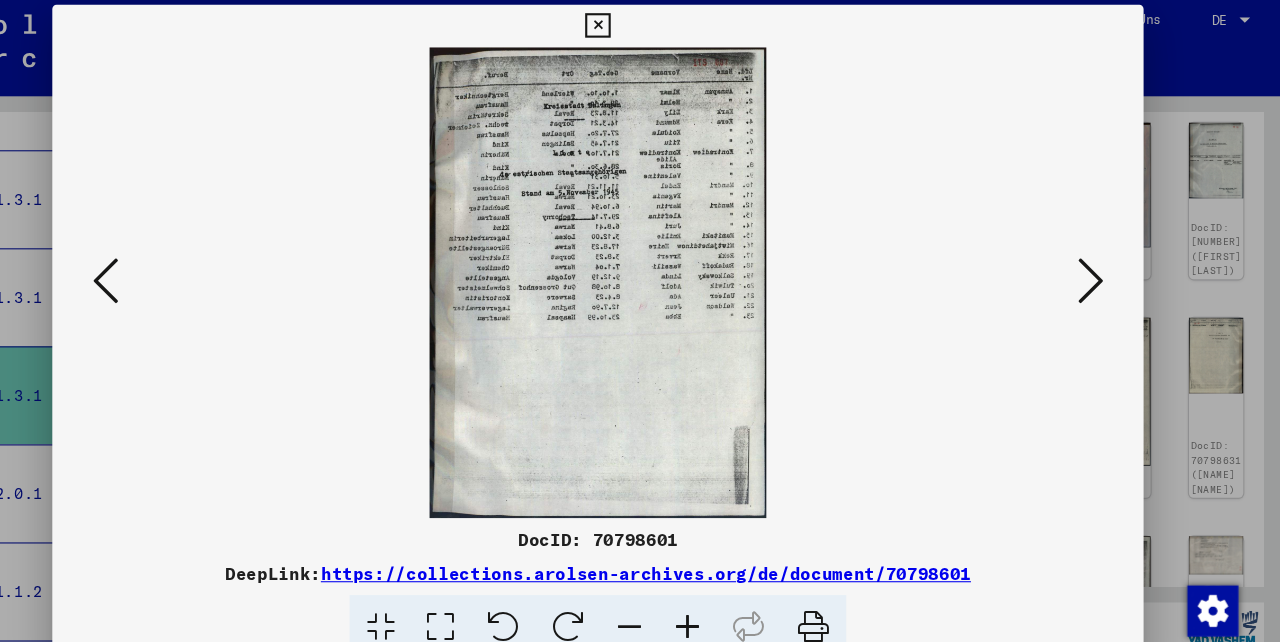 click at bounding box center (178, 269) 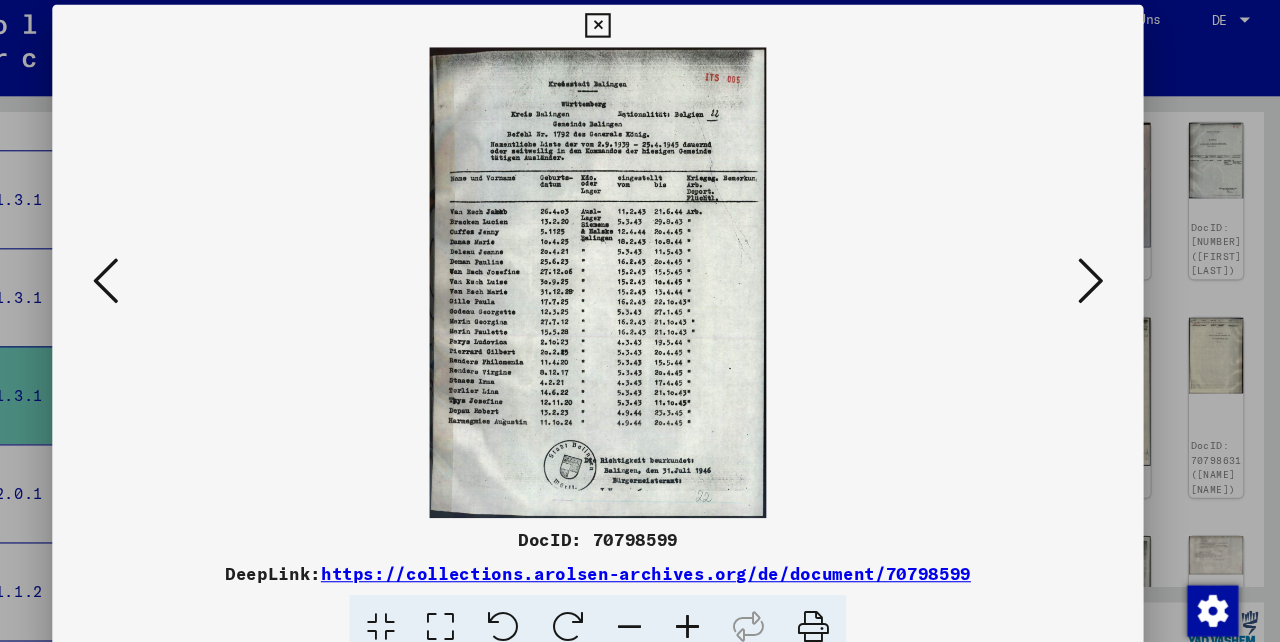 click at bounding box center (178, 269) 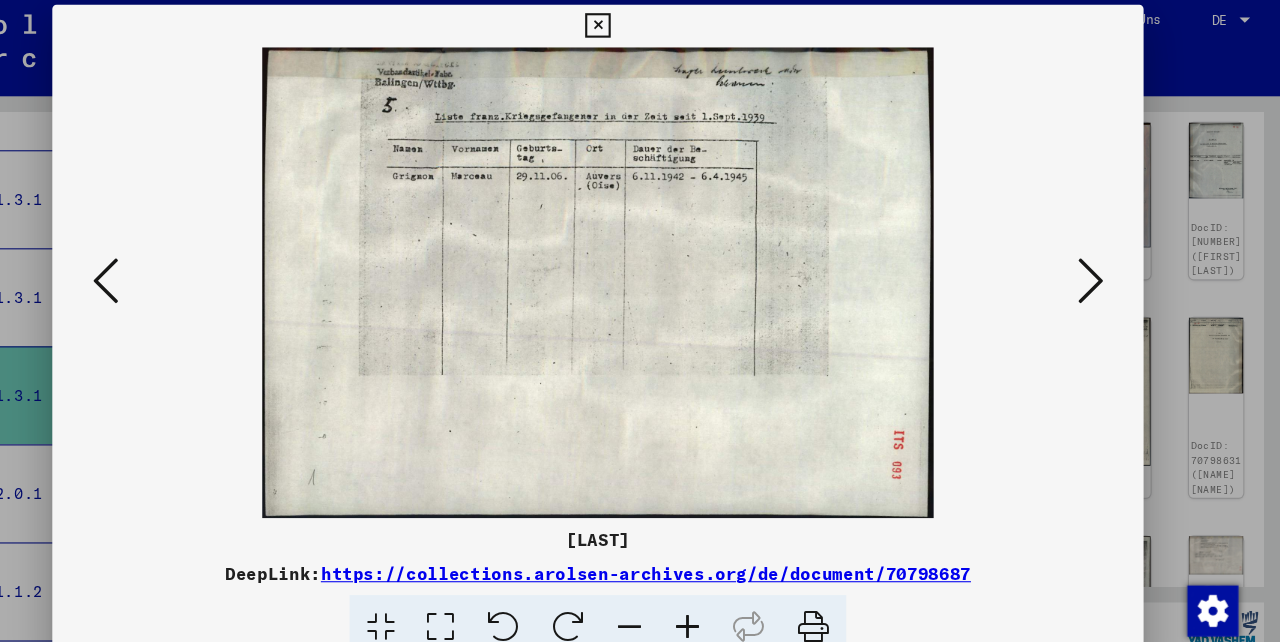 click at bounding box center (178, 269) 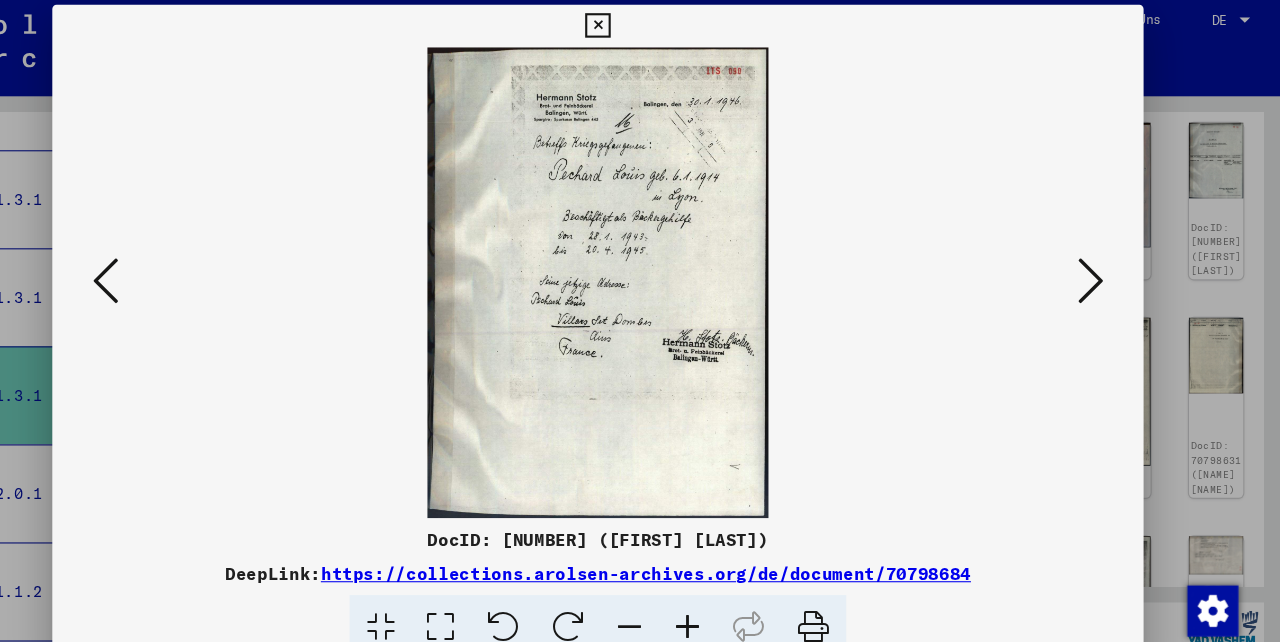 click at bounding box center [639, 30] 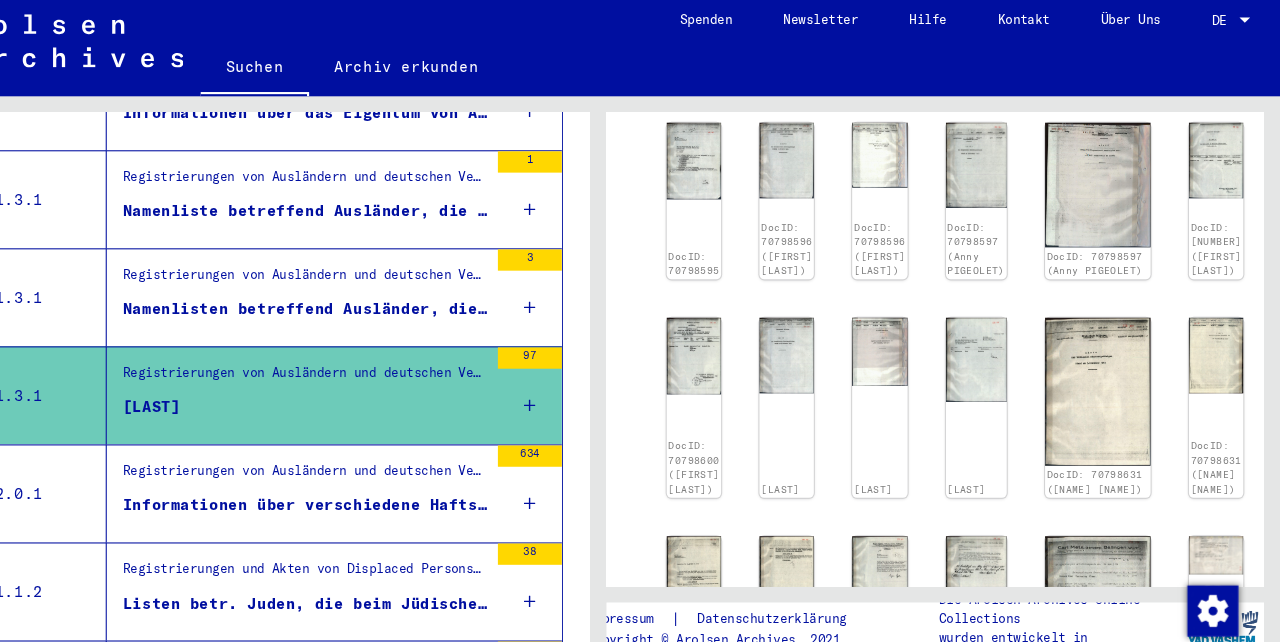 click on "Namenlisten betreffend Ausländer, die im Landkreis Balingen verstorben sind, Todesdaten: 30.04.45-01.09.45, Nachkriegsaufstellungen" at bounding box center [365, 296] 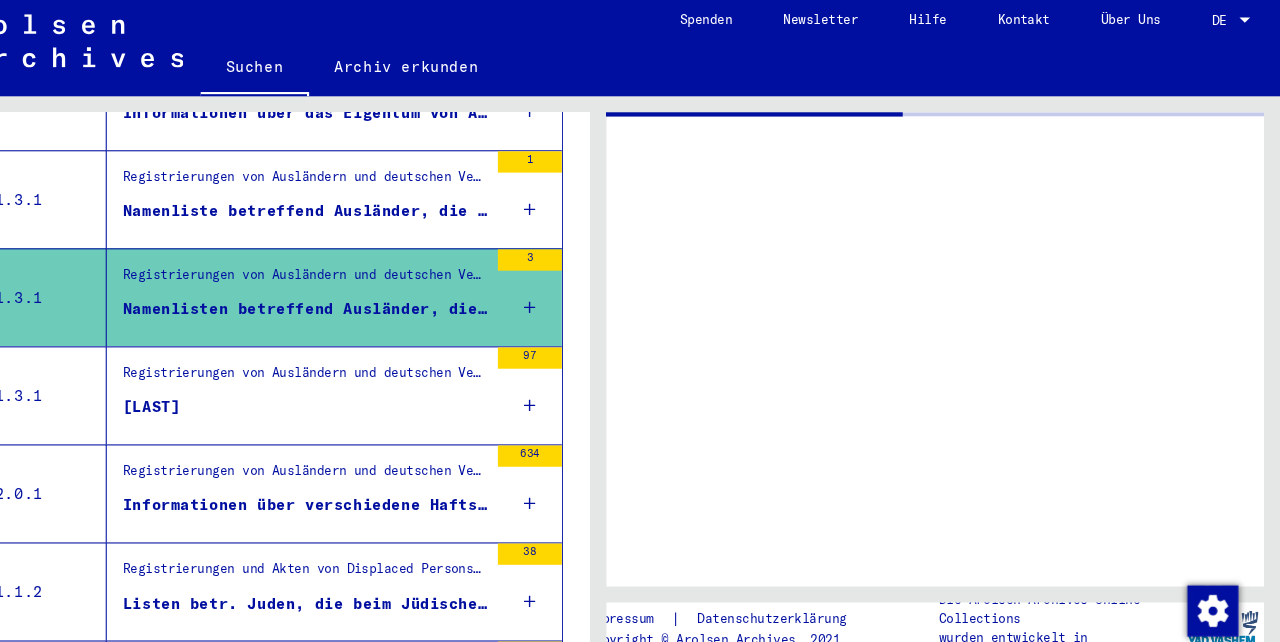 scroll, scrollTop: 0, scrollLeft: 0, axis: both 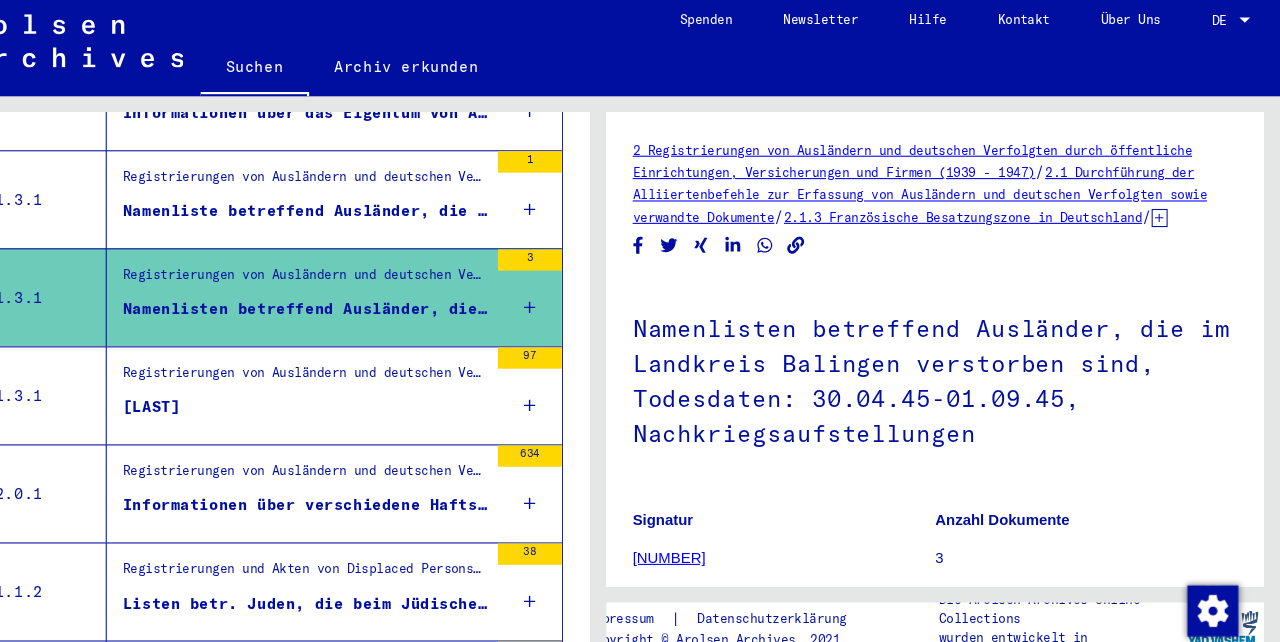 click on "Namenliste betreffend Ausländer, die in der Stadt Balingen verstorben sind, Todesdaten: [DATE]-[DATE], Nachkriegsaufstellung" at bounding box center [365, 209] 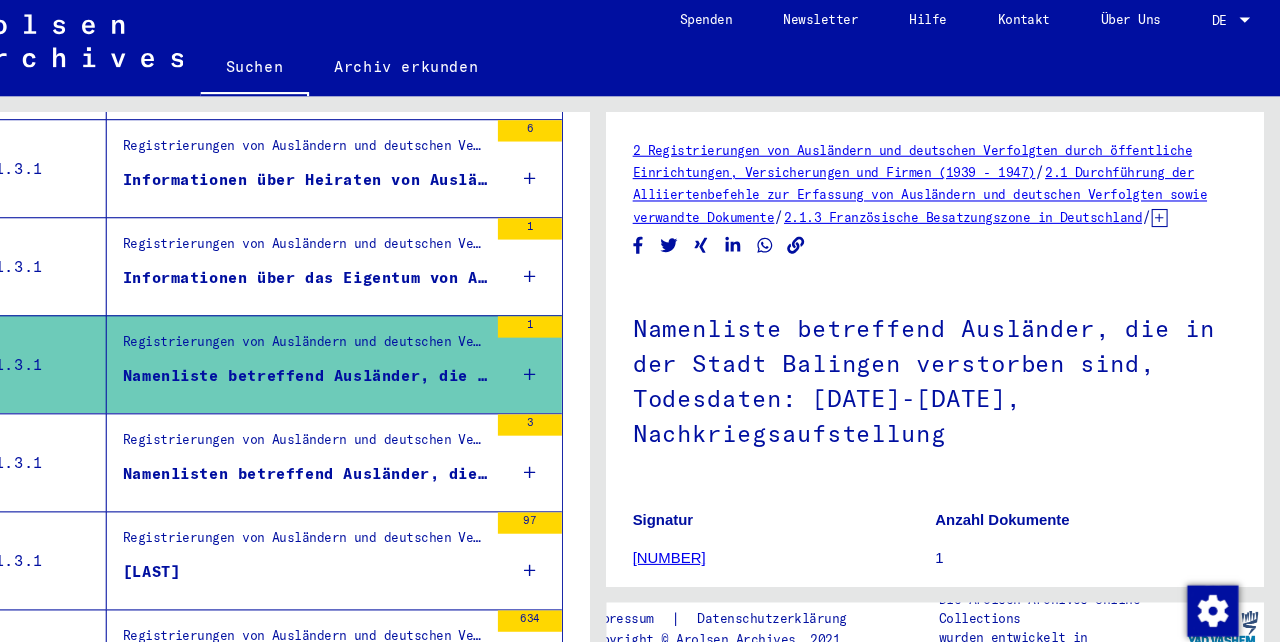 scroll, scrollTop: 1692, scrollLeft: 0, axis: vertical 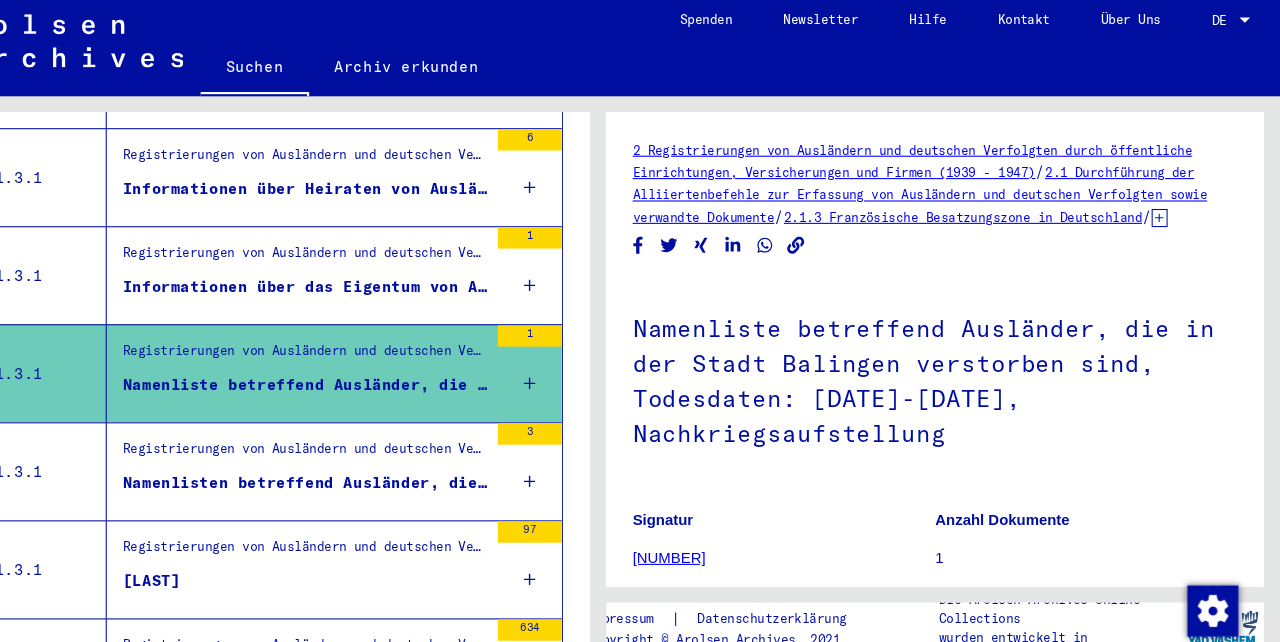 click on "Informationen über das Eigentum von Ausländern sowie von deutschen Juden im Kreis [CITY]" at bounding box center (365, 275) 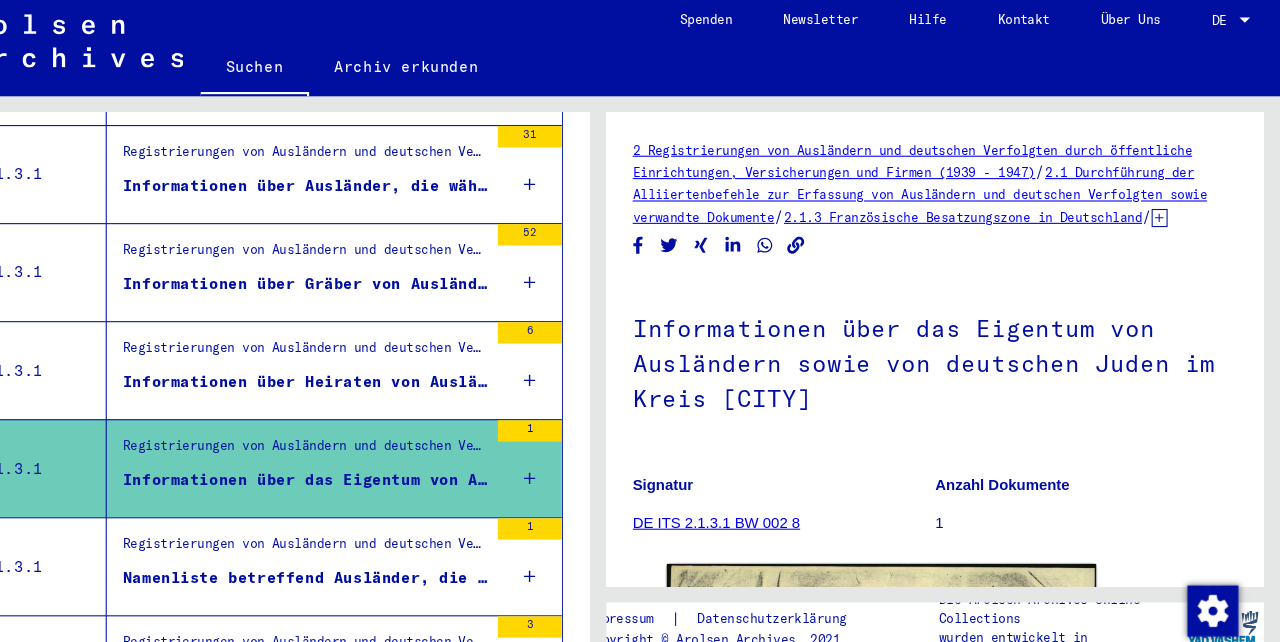 scroll, scrollTop: 1511, scrollLeft: 0, axis: vertical 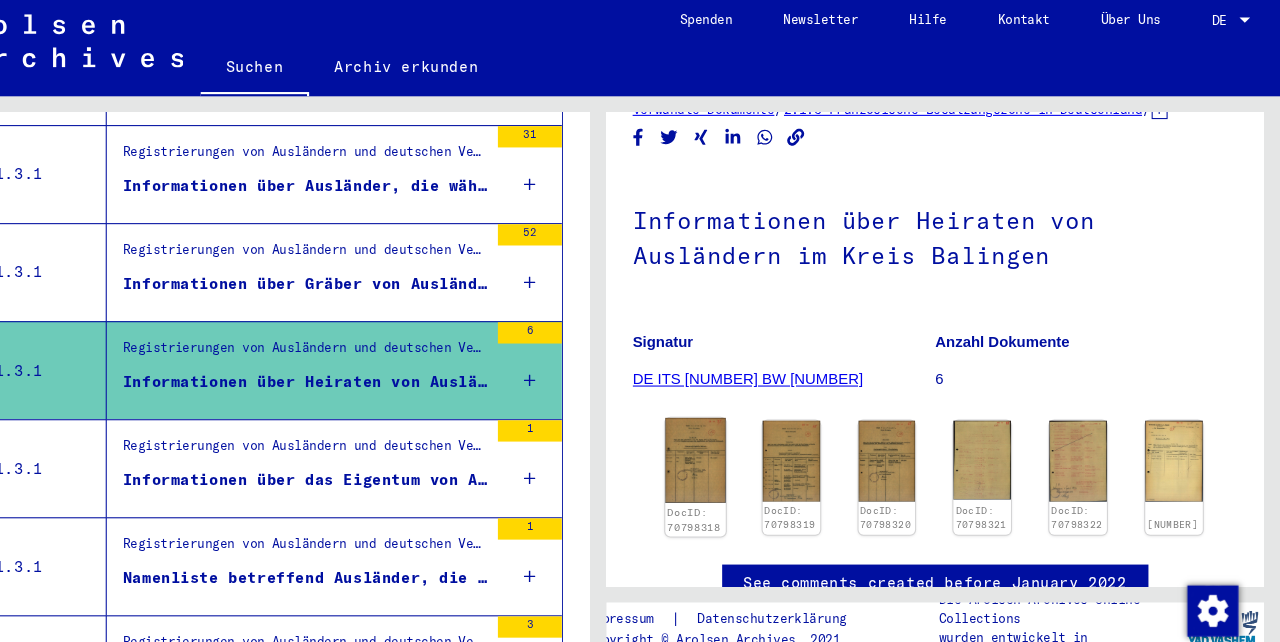click 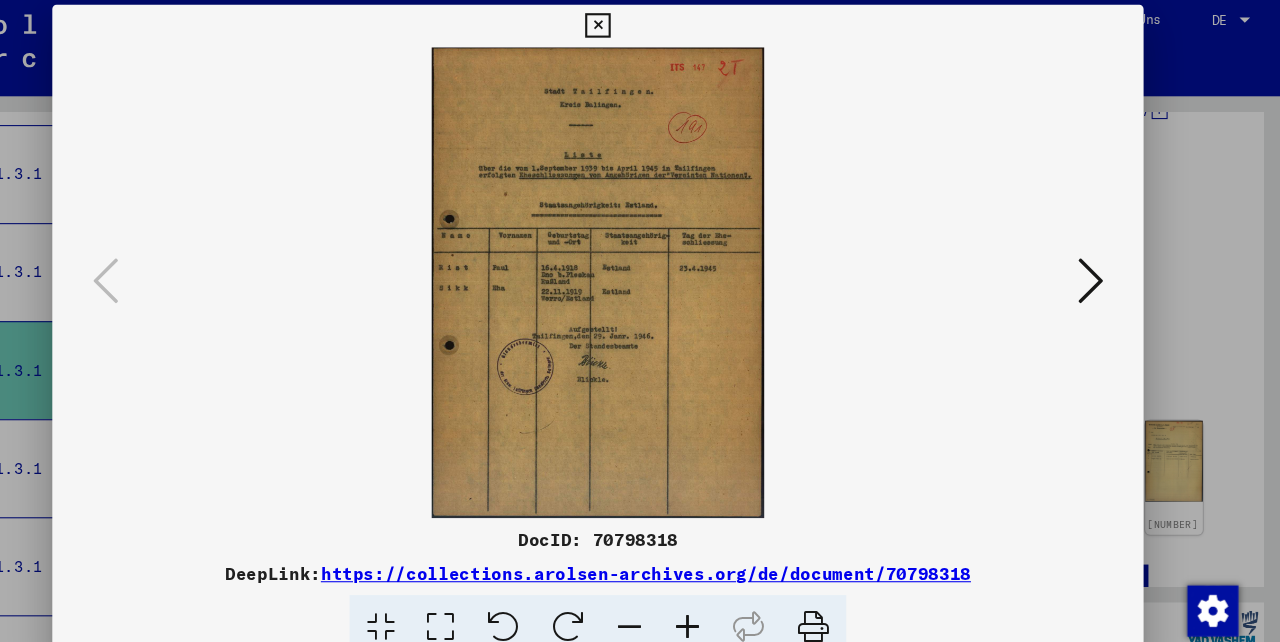 click at bounding box center [1102, 269] 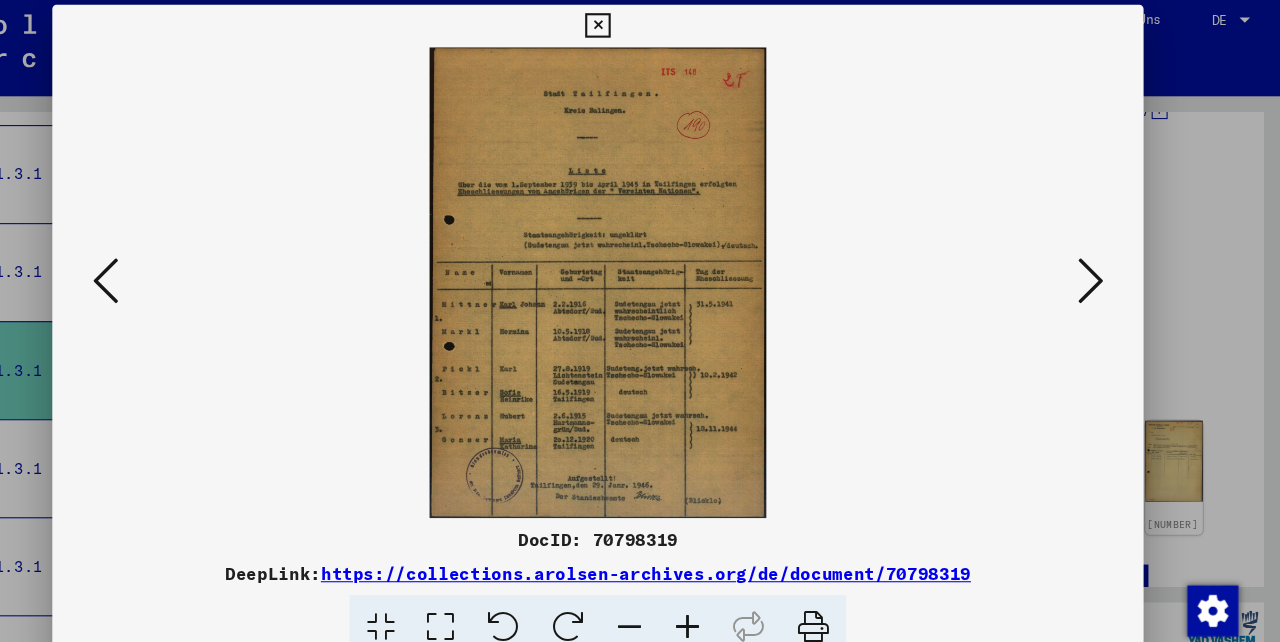 click at bounding box center [1102, 269] 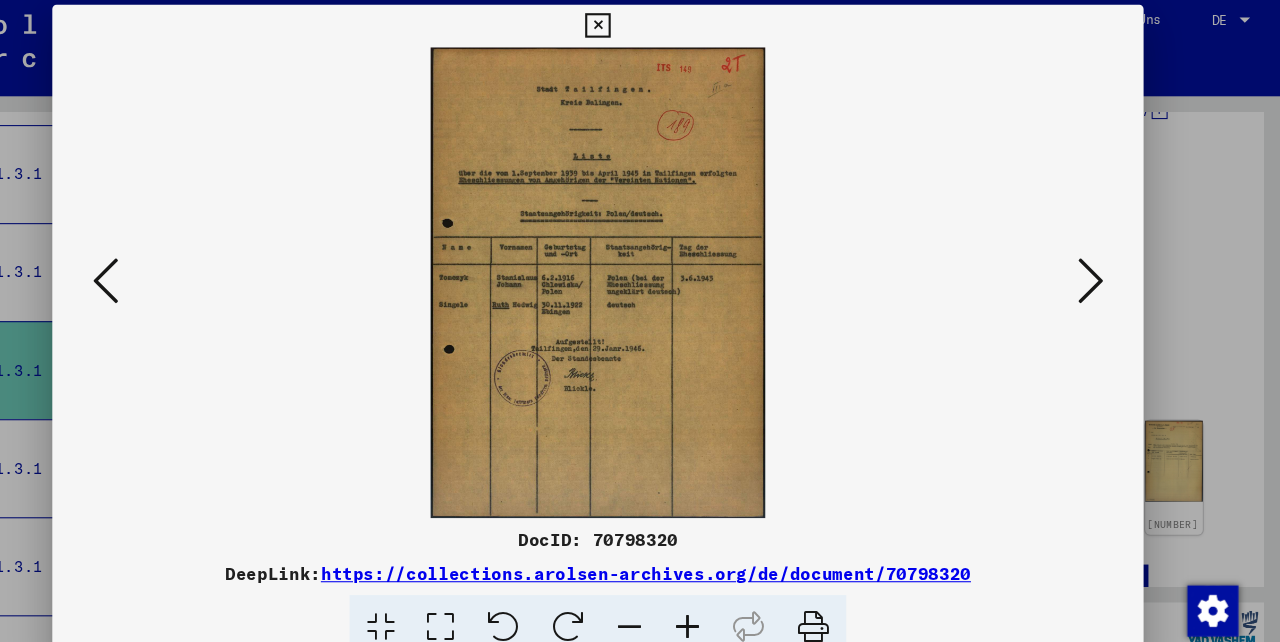 click at bounding box center [1102, 269] 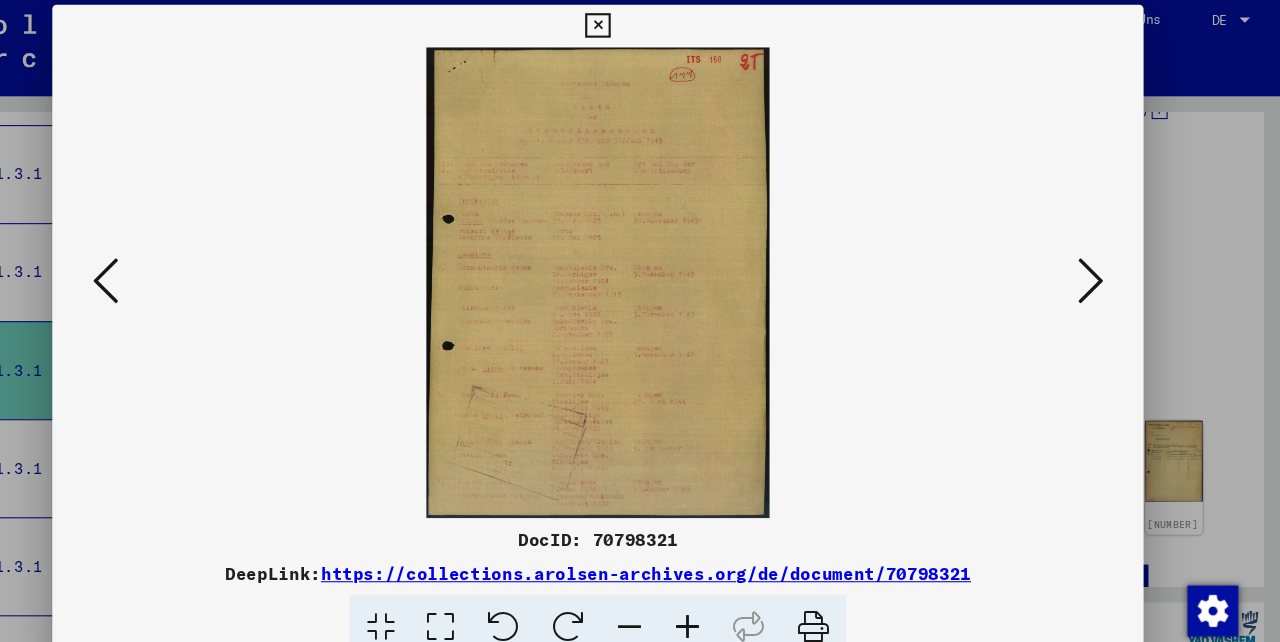 click at bounding box center [640, 271] 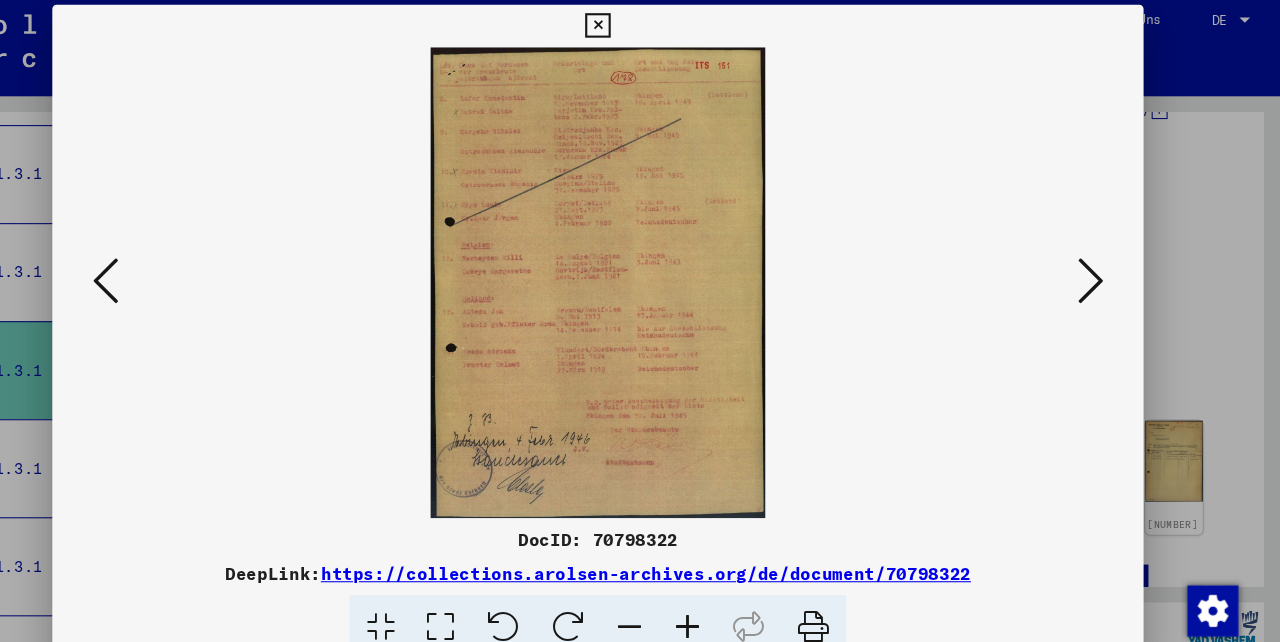click at bounding box center (1102, 269) 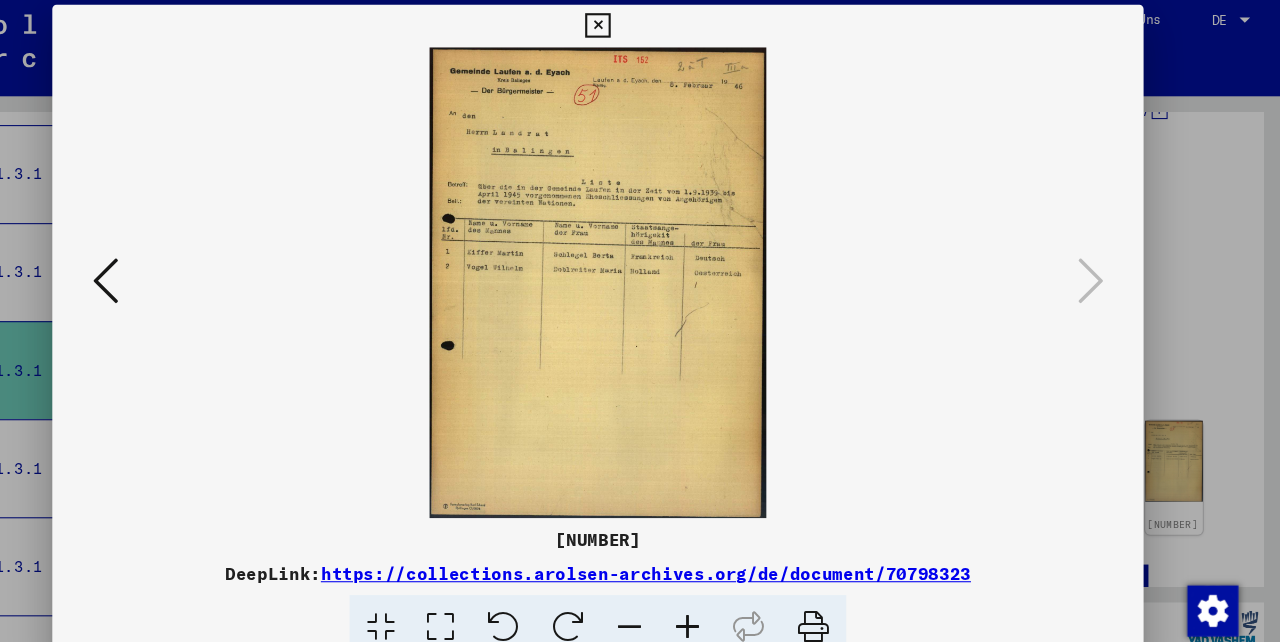 click at bounding box center (639, 30) 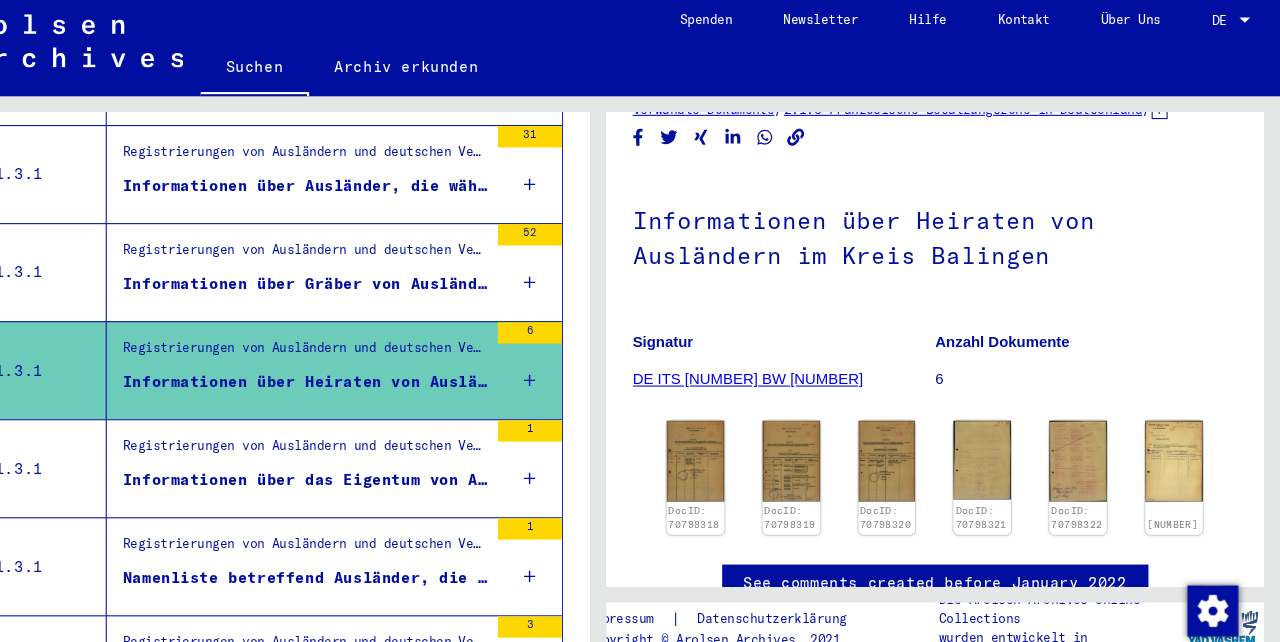 click on "Registrierungen von Ausländern und deutschen Verfolgten durch öffentliche Einrichtungen, Versicherungen und Firmen (1939 - 1947) > Durchführung der Alliiertenbefehle zur Erfassung von Ausländern und deutschen Verfolgten sowie verwandte Dokumente > Französische Besatzungszone in Deutschland > Listen von Angehörigen der Vereinten Nationen, anderer Ausländer, deutscher Juden und Staatenloser, französische Zone > Unterlagen aus Baden-Württemberg > Dokumente aus dem Landkreis Balingen" at bounding box center [365, 245] 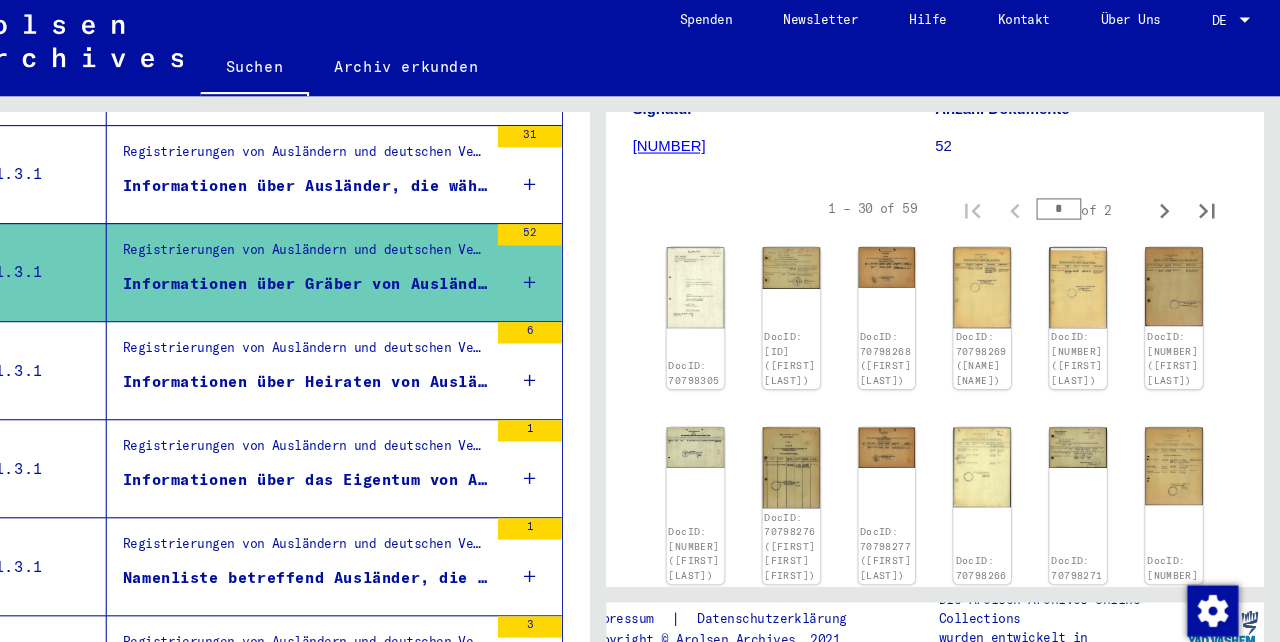 scroll, scrollTop: 335, scrollLeft: 0, axis: vertical 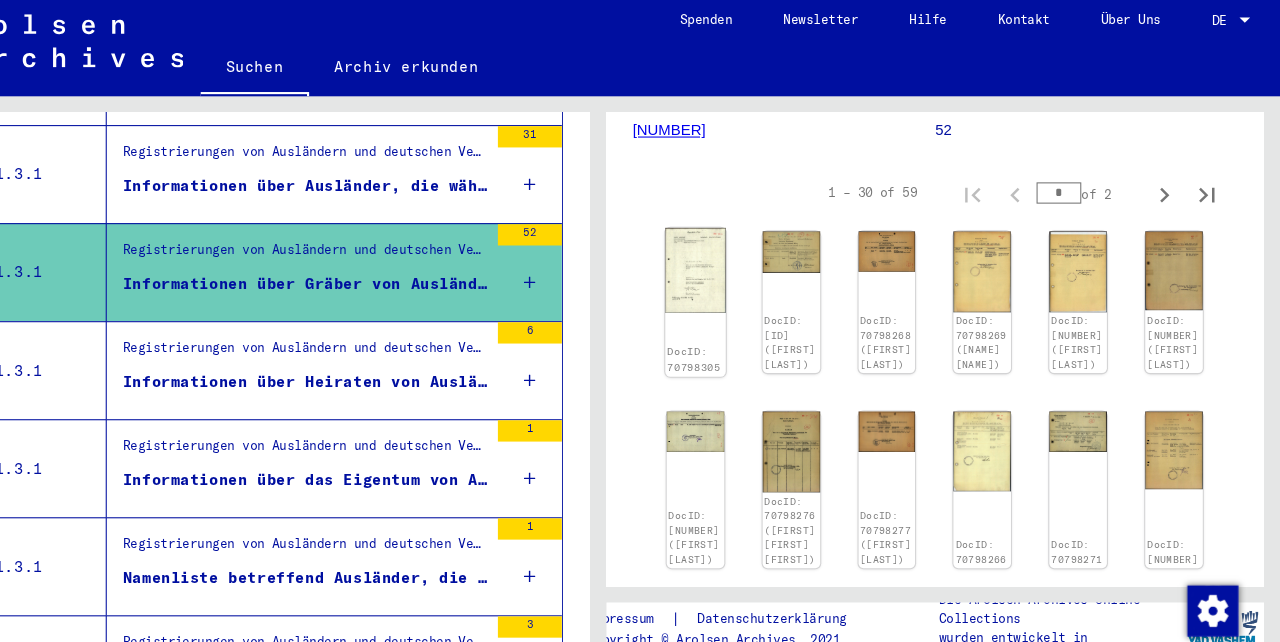 click 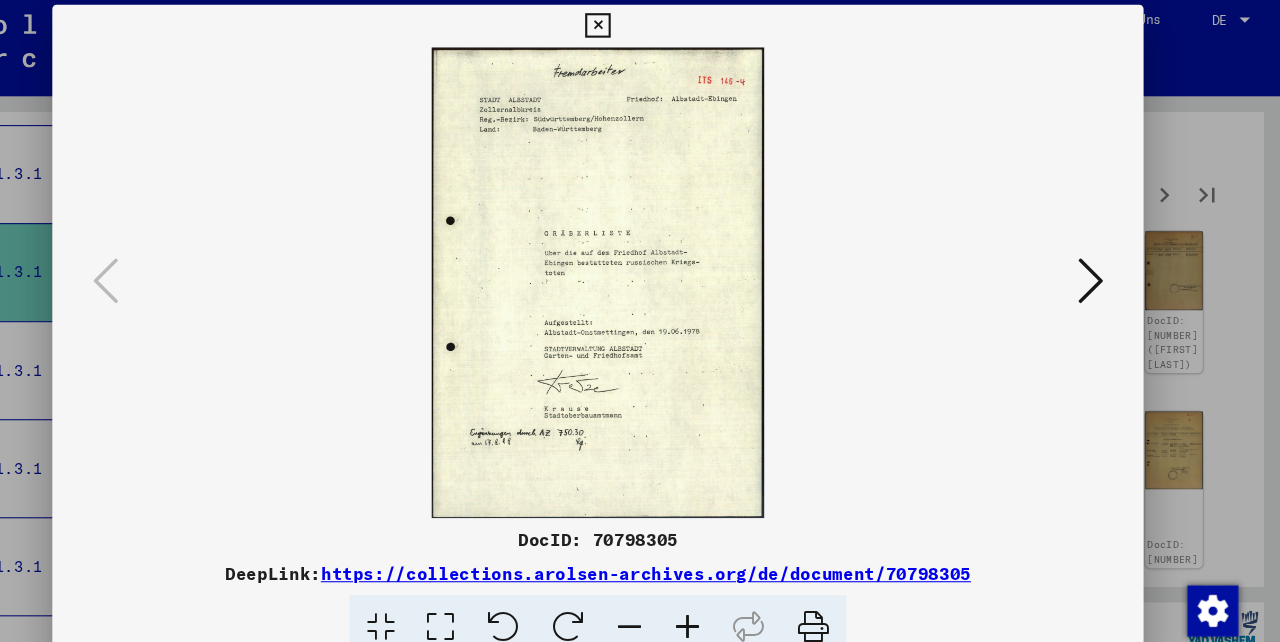 click at bounding box center [1102, 270] 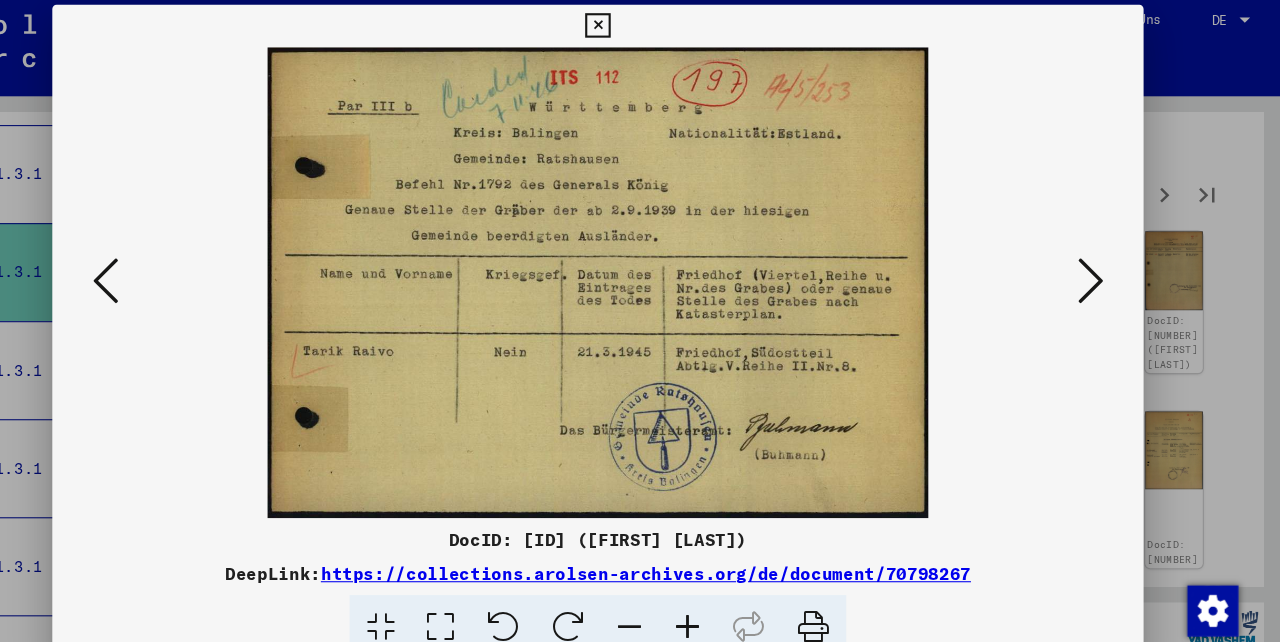 click at bounding box center (1102, 269) 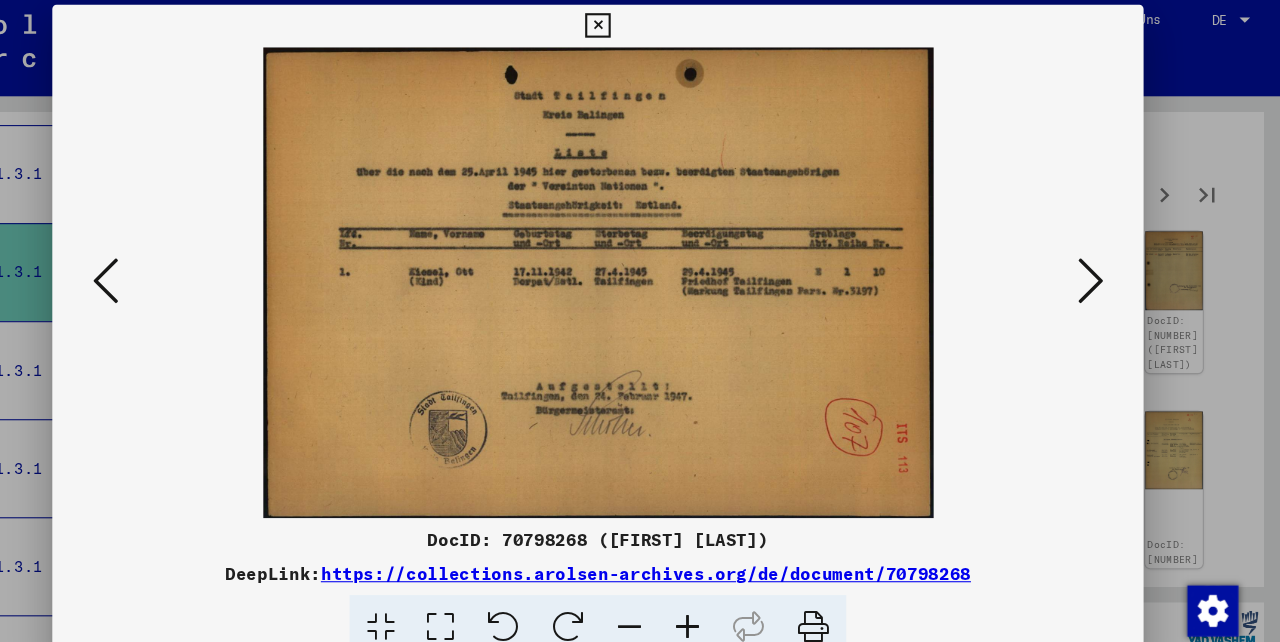 click at bounding box center (1102, 269) 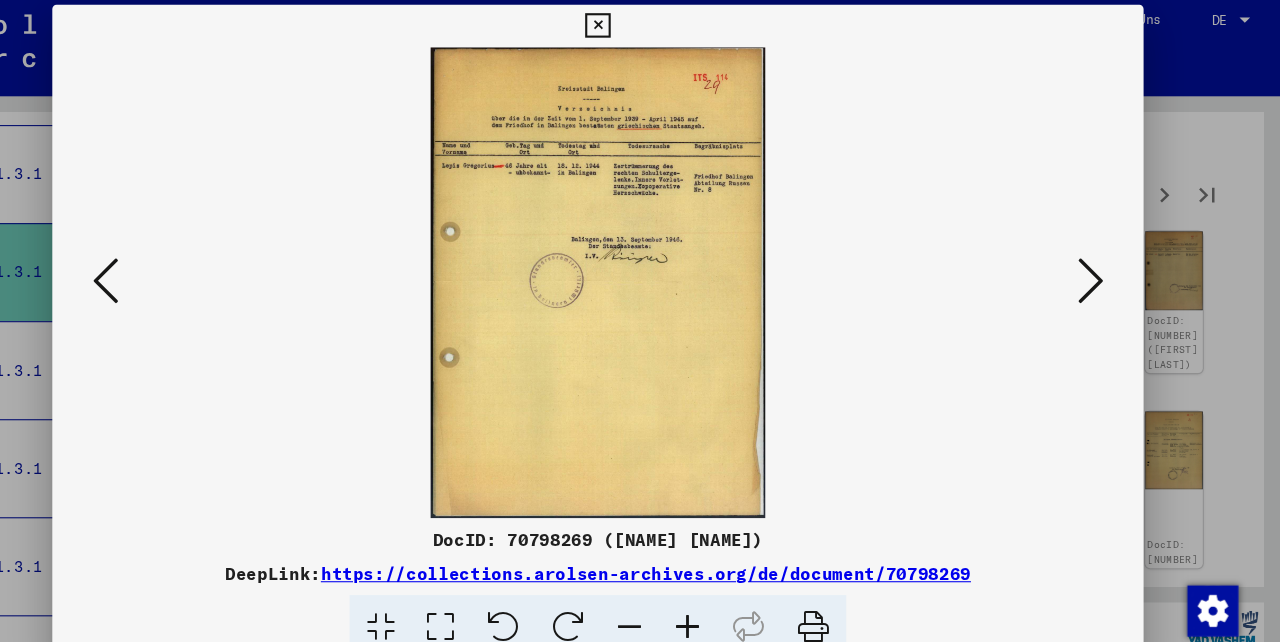 click at bounding box center (1102, 269) 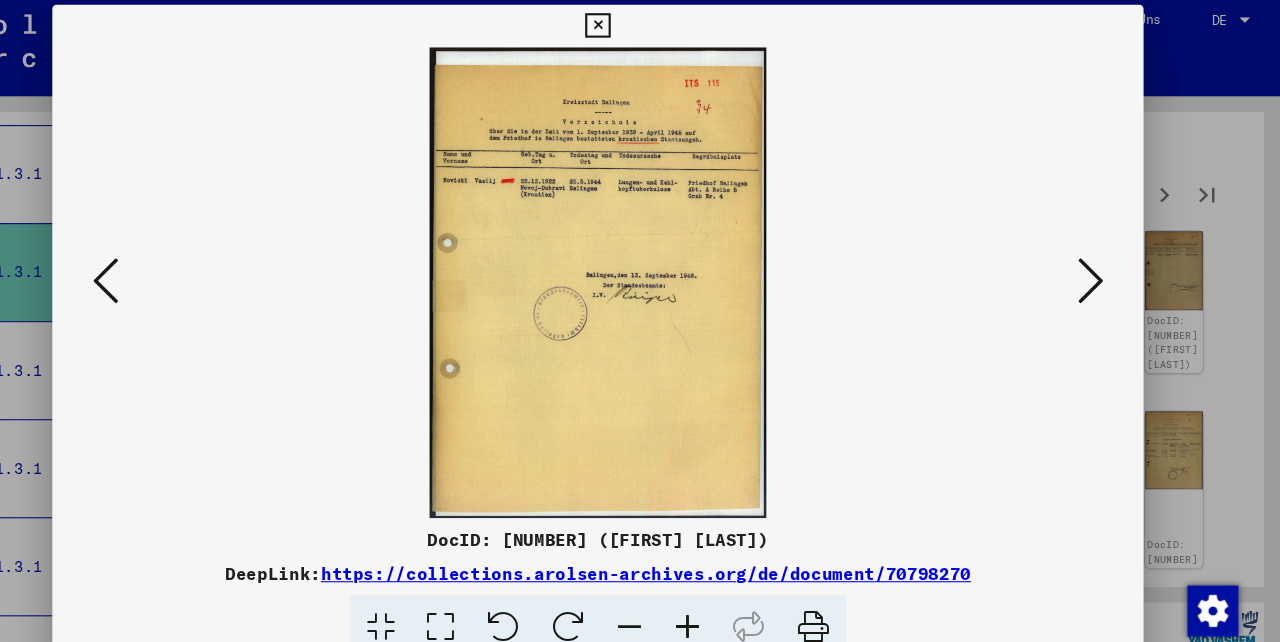 click at bounding box center [1102, 269] 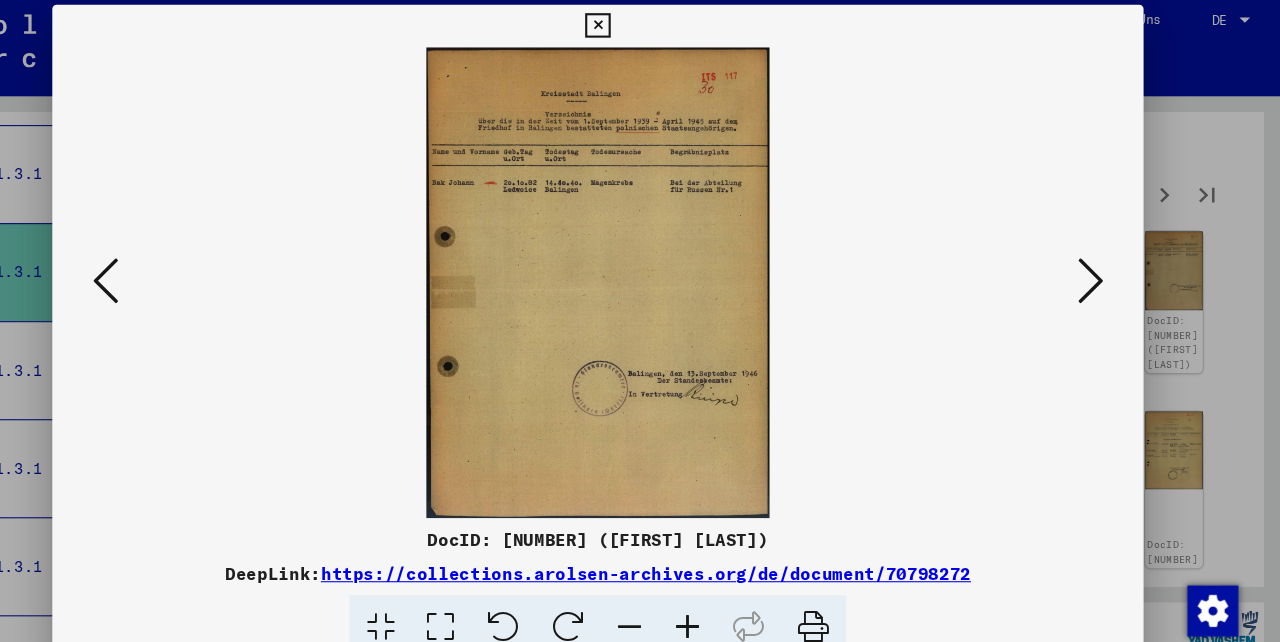 click at bounding box center [1102, 269] 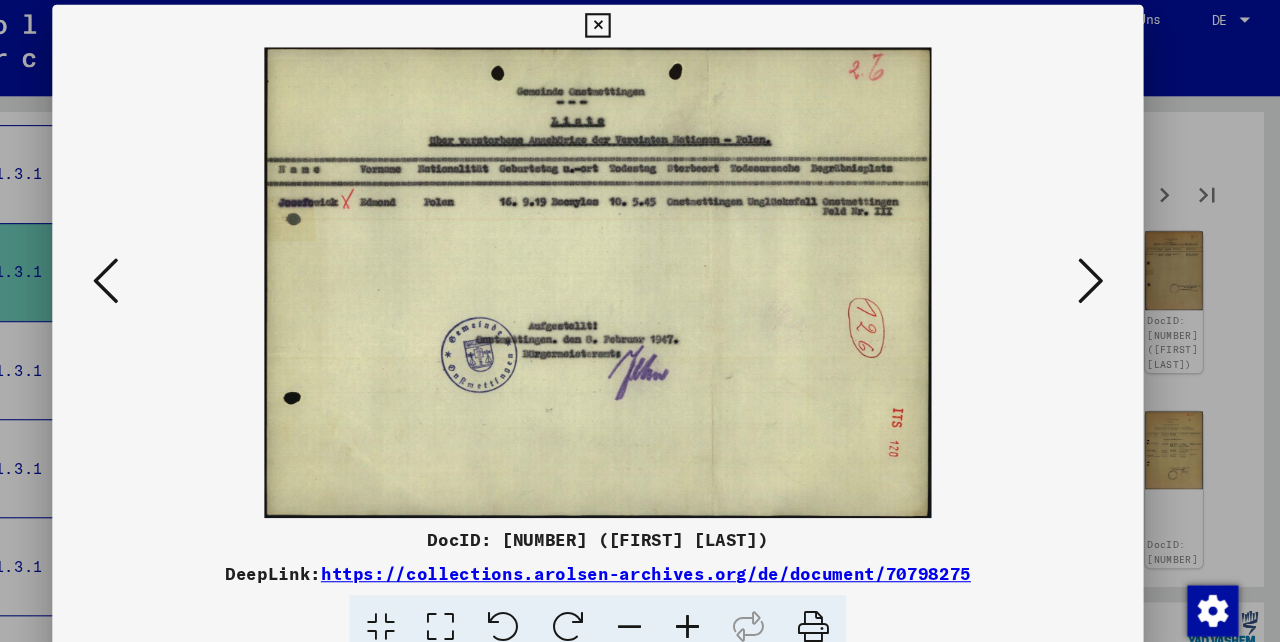 click at bounding box center [1102, 269] 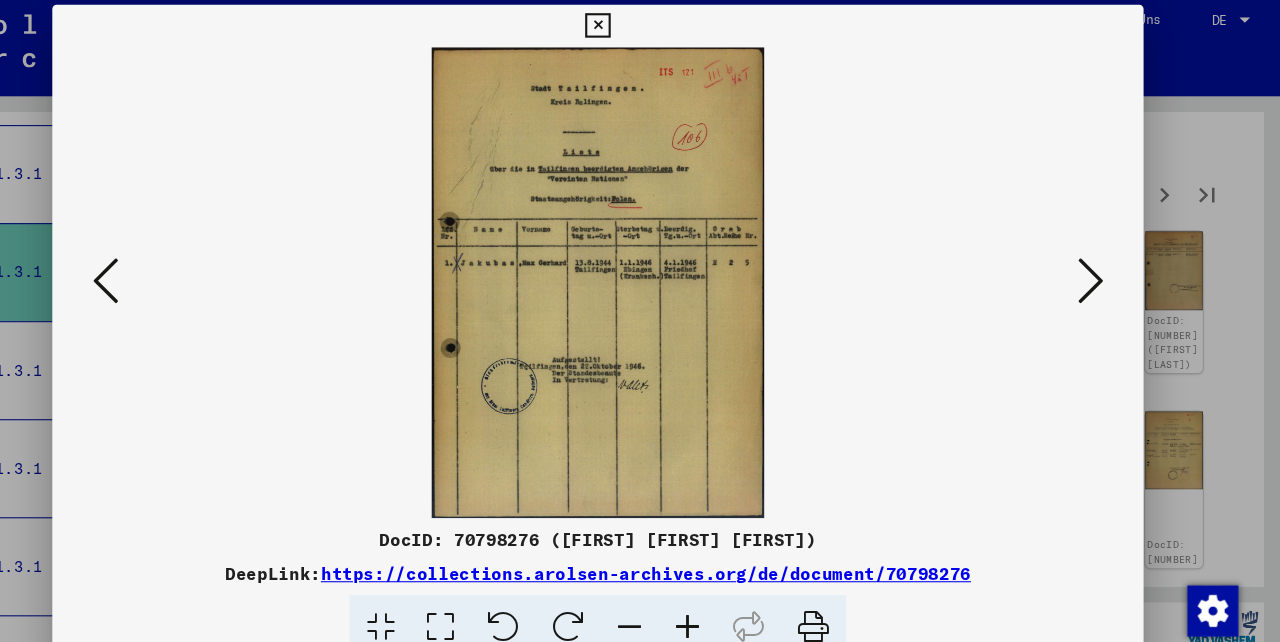 click at bounding box center [1102, 269] 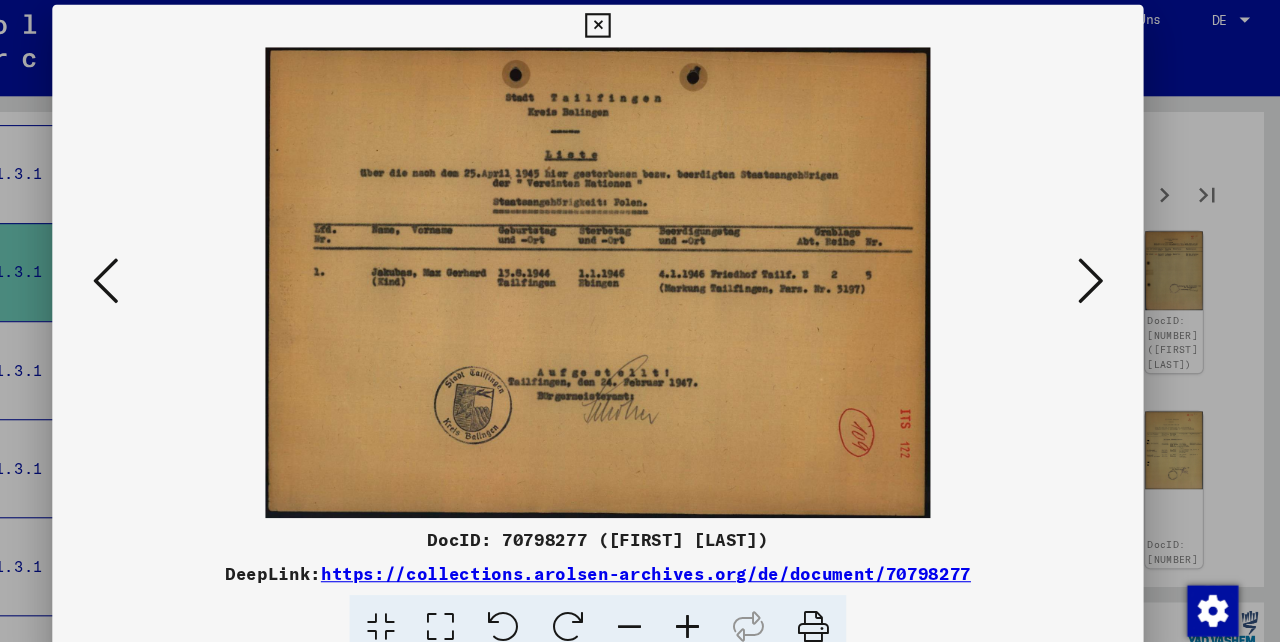 click at bounding box center [1102, 269] 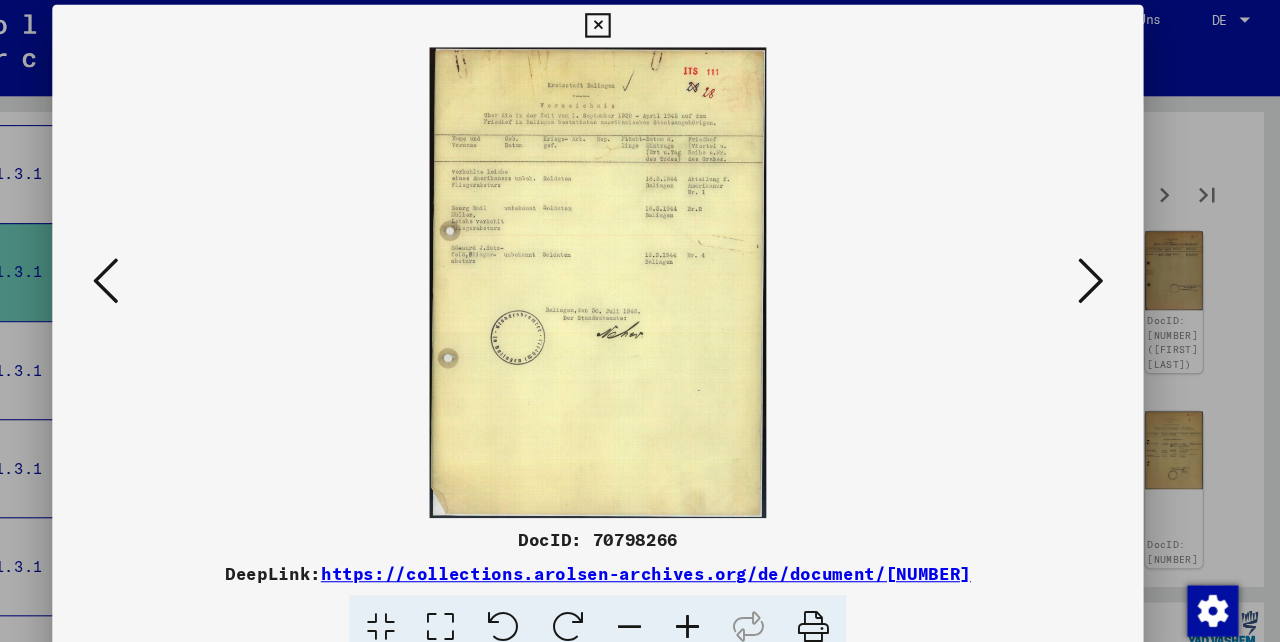 click at bounding box center [1102, 269] 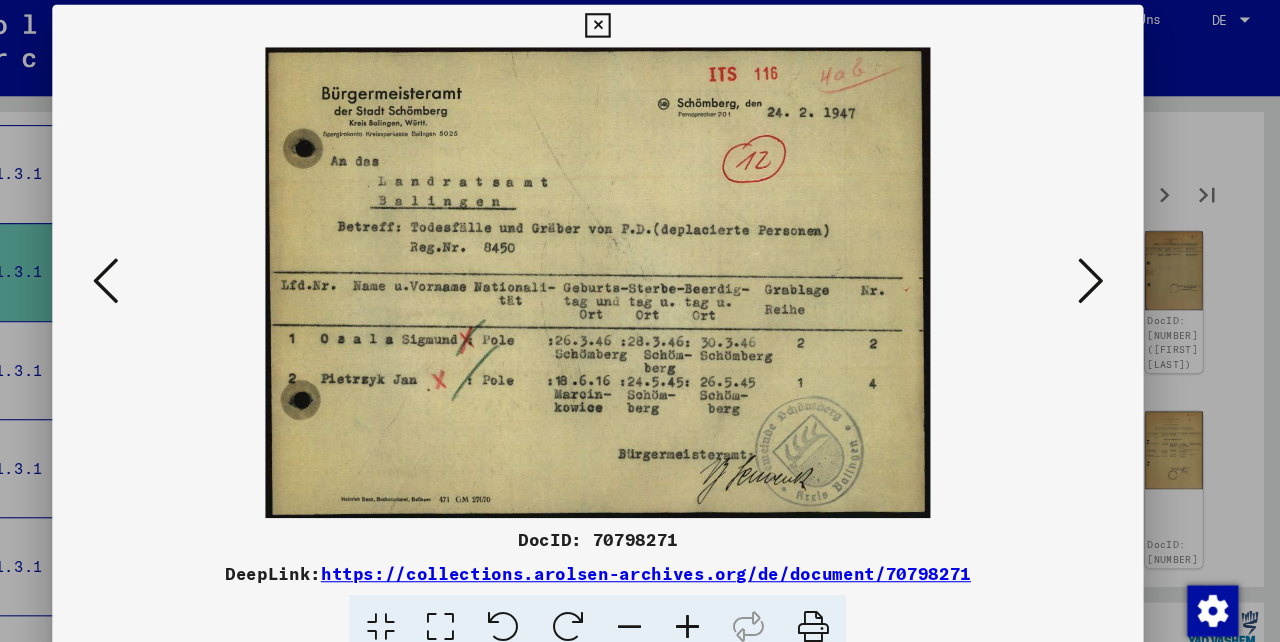 click at bounding box center [639, 30] 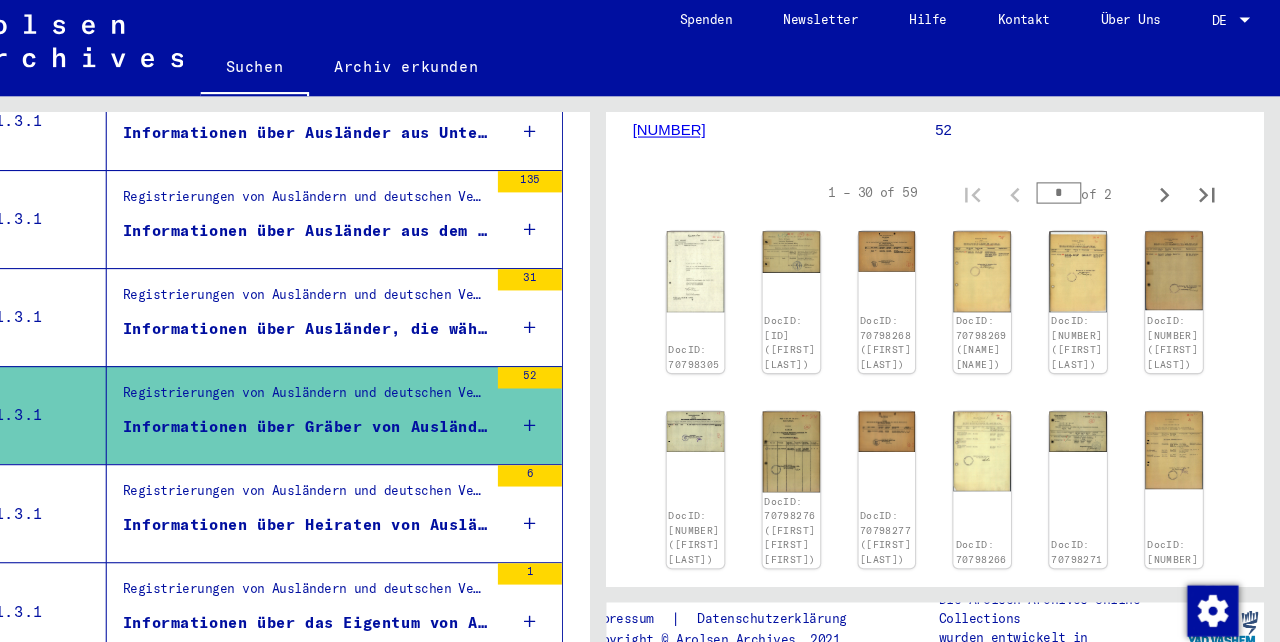 scroll, scrollTop: 1375, scrollLeft: 0, axis: vertical 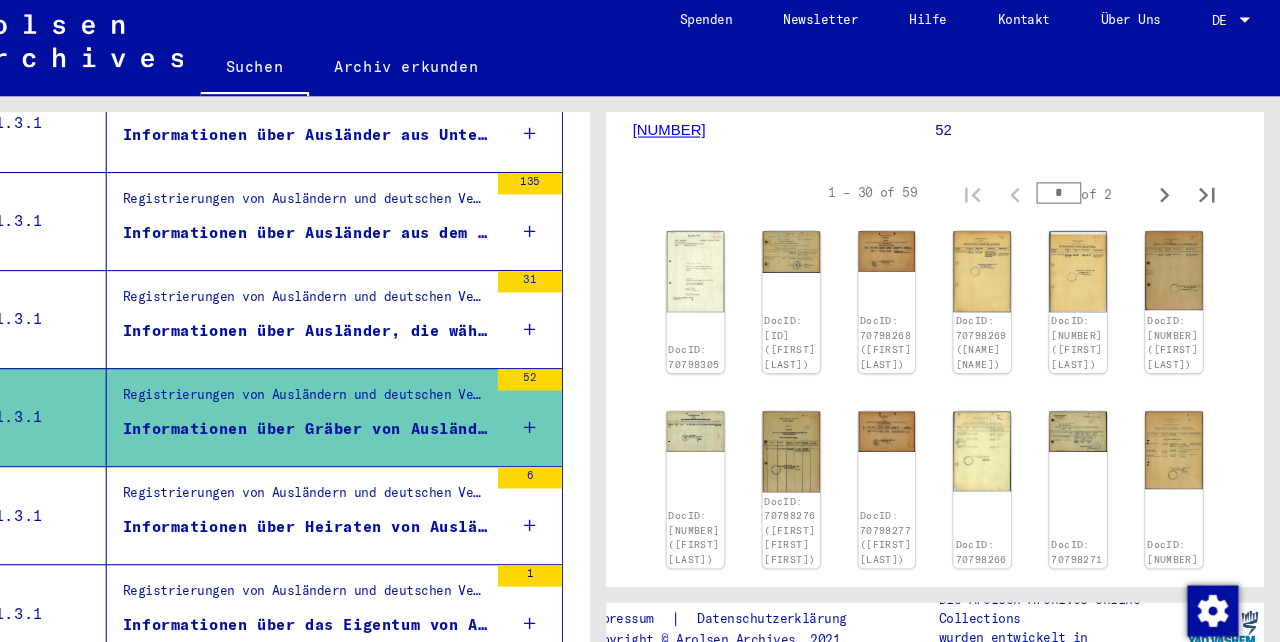 click on "Informationen über Ausländer, die während des Kriegs im Kreis Balingen verstorben sind" at bounding box center (365, 316) 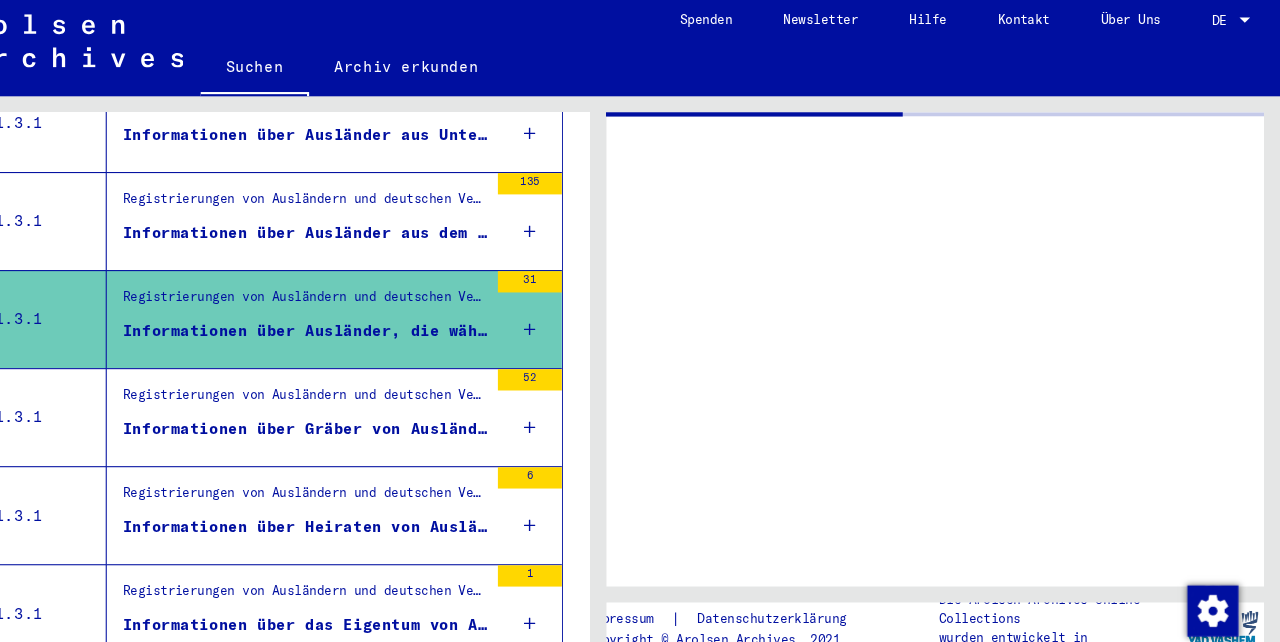scroll, scrollTop: 0, scrollLeft: 0, axis: both 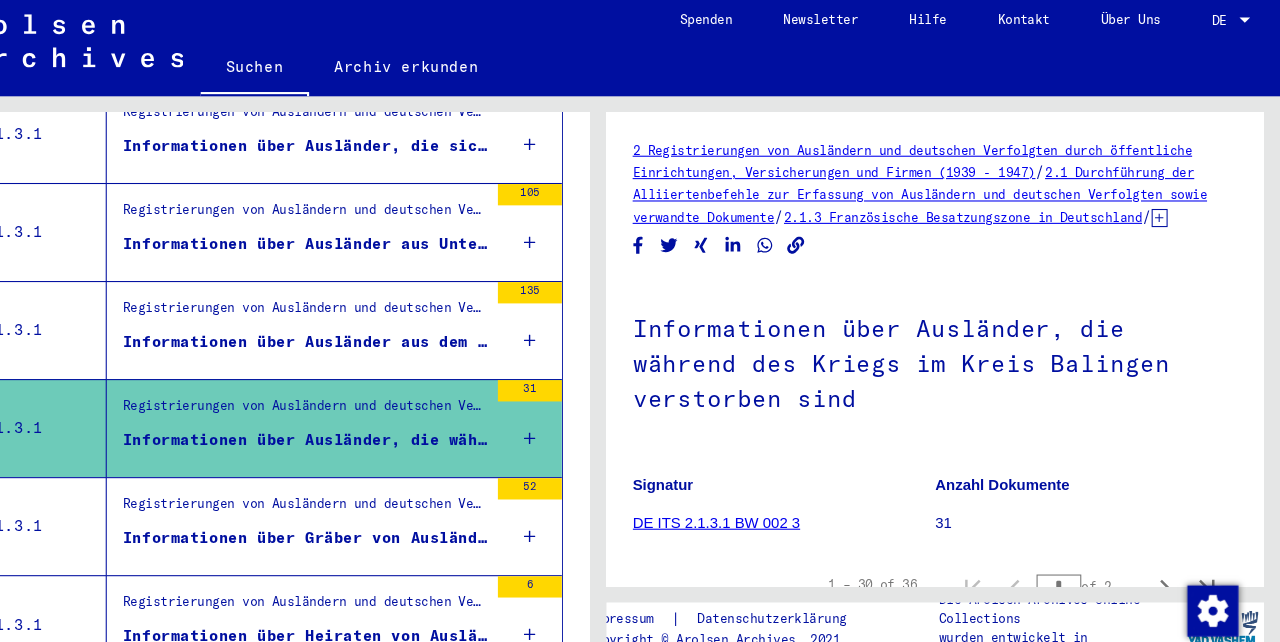 click on "Registrierungen von Ausländern und deutschen Verfolgten durch öffentliche Einrichtungen, Versicherungen und Firmen (1939 - 1947) > Durchführung der Alliiertenbefehle zur Erfassung von Ausländern und deutschen Verfolgten sowie verwandte Dokumente > Französische Besatzungszone in Deutschland > Listen von Angehörigen der Vereinten Nationen, anderer Ausländer, deutscher Juden und Staatenloser, französische Zone > Unterlagen aus Baden-Württemberg > Dokumente aus dem Landkreis Balingen" at bounding box center (365, 299) 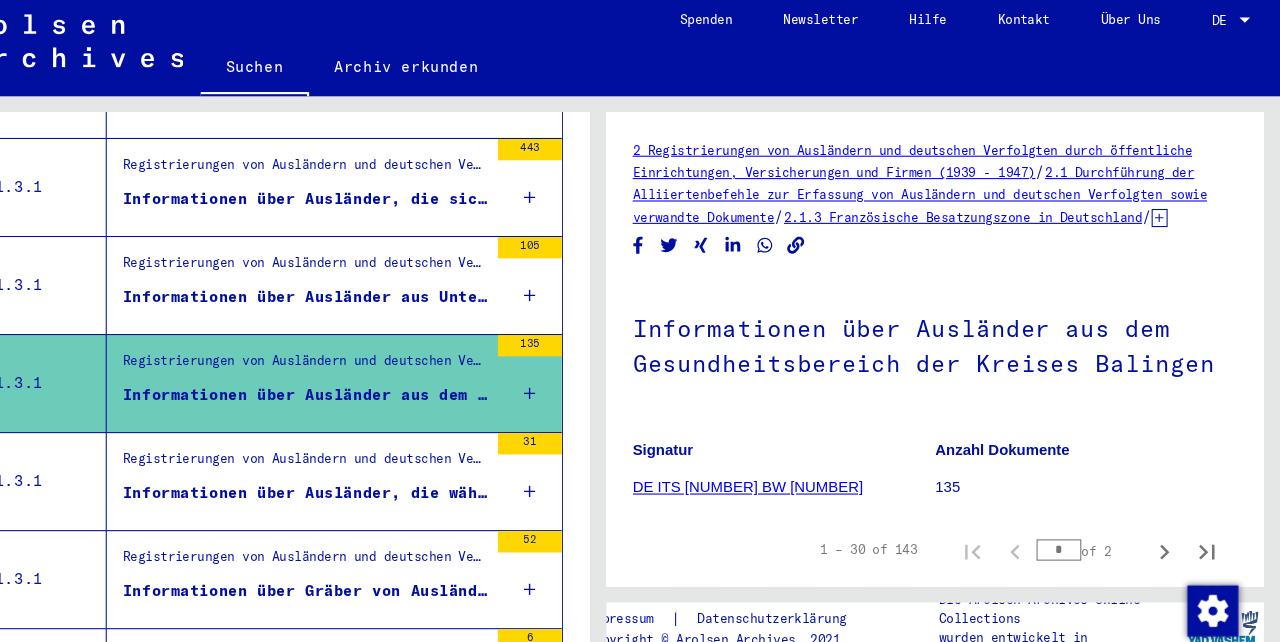 scroll, scrollTop: 1224, scrollLeft: 0, axis: vertical 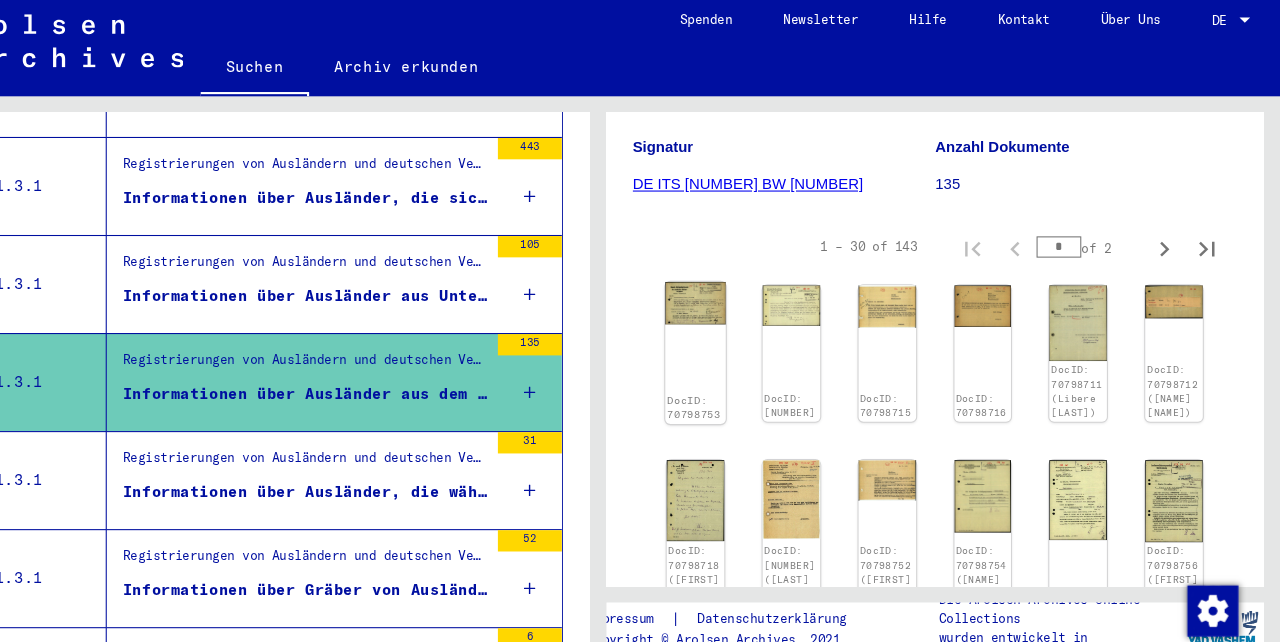 click 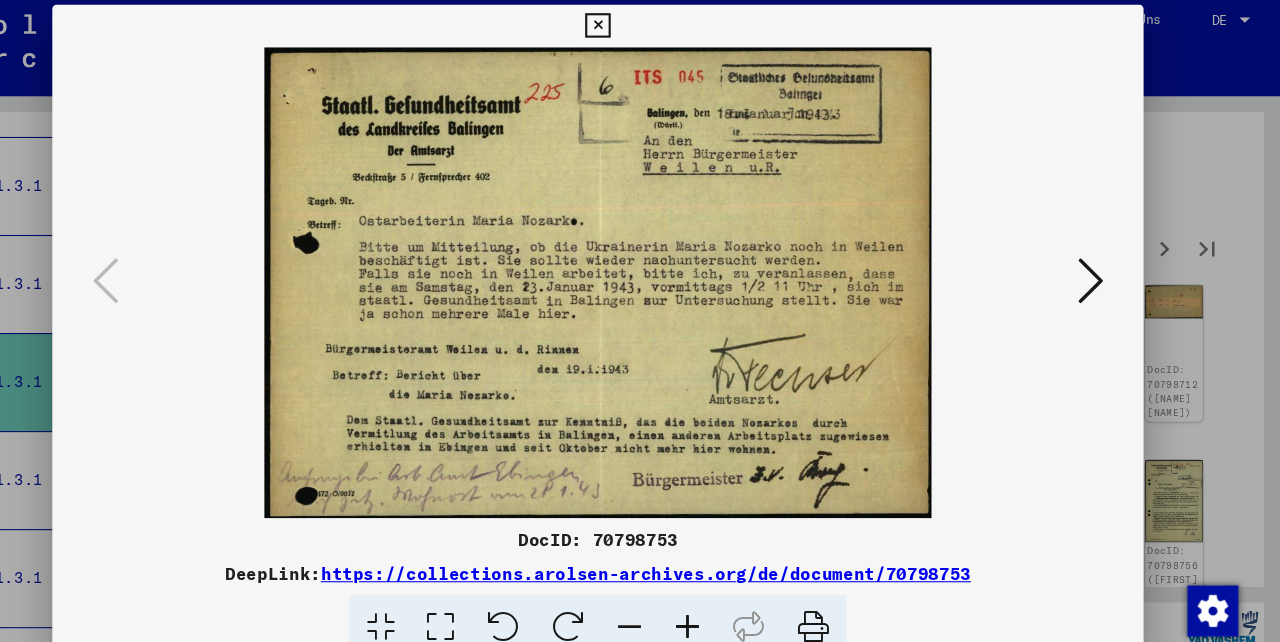 click at bounding box center (1102, 269) 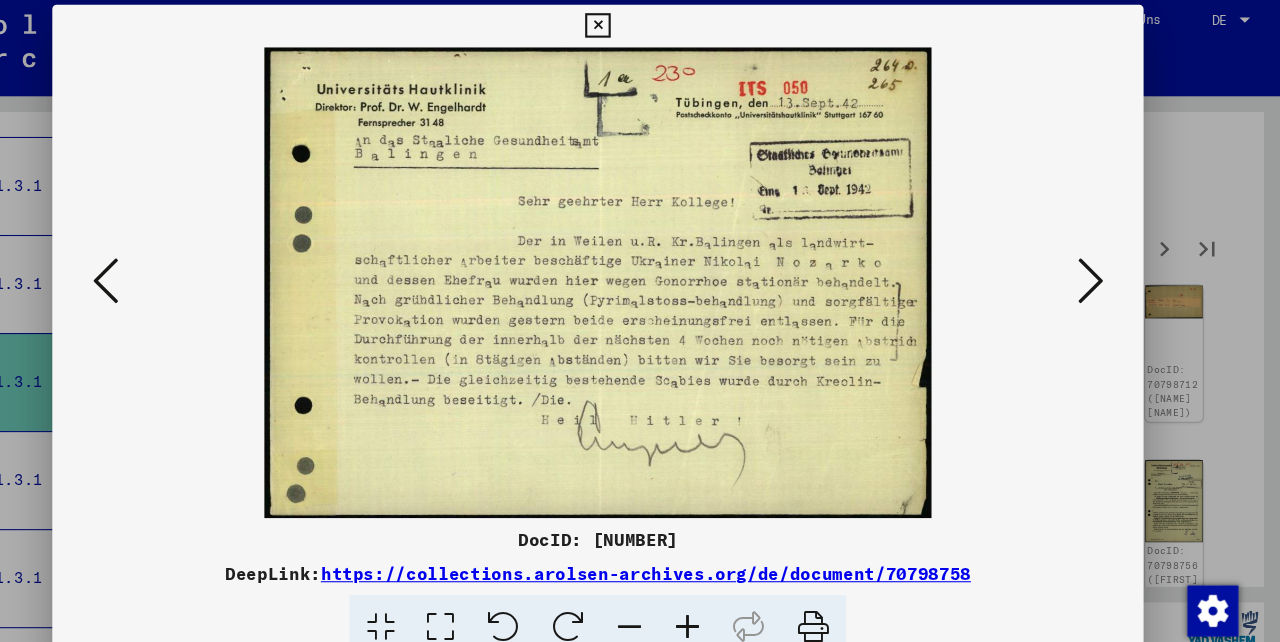 click at bounding box center (1102, 269) 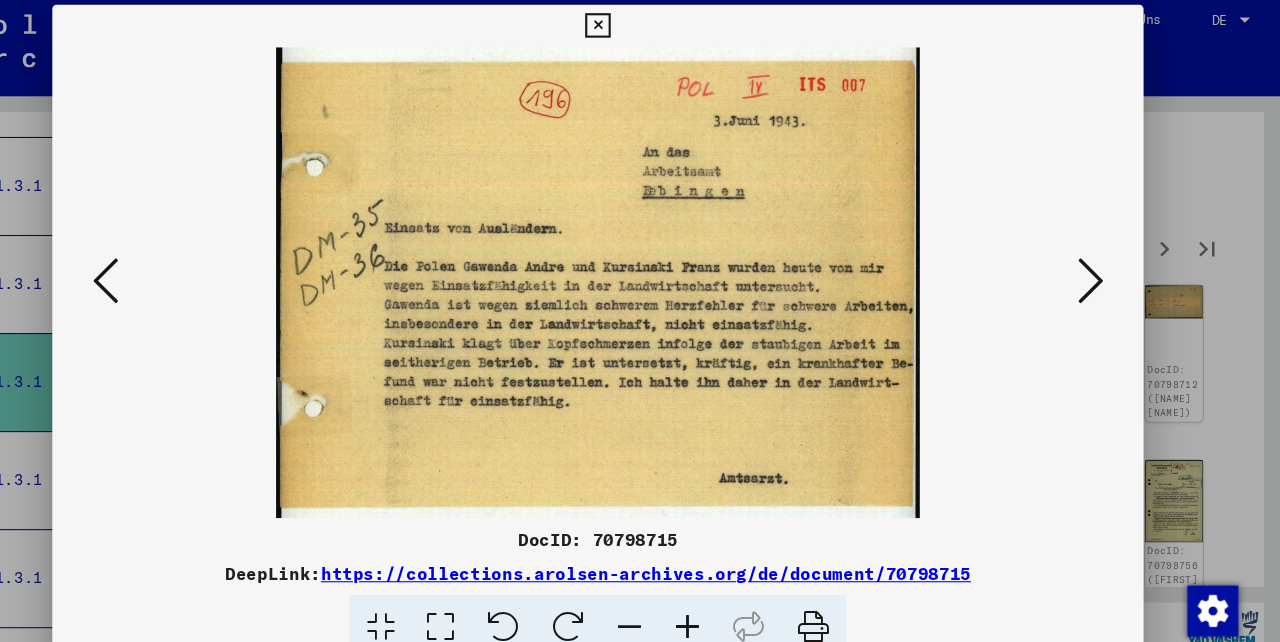 click at bounding box center (1102, 269) 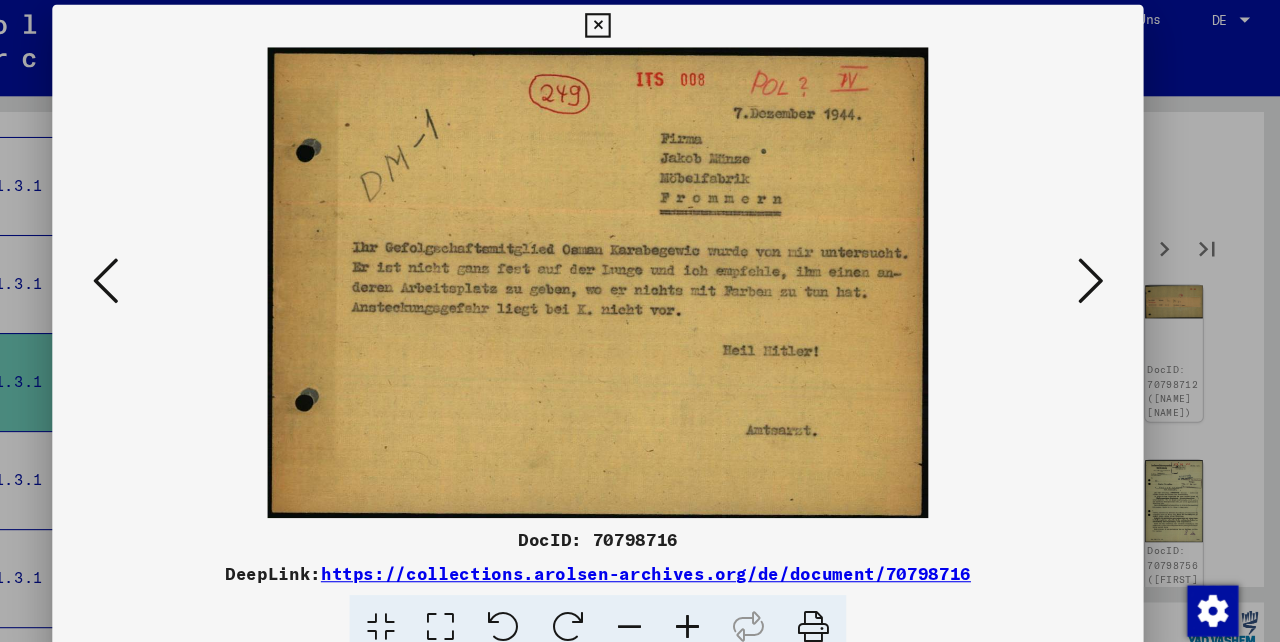 click at bounding box center (1102, 269) 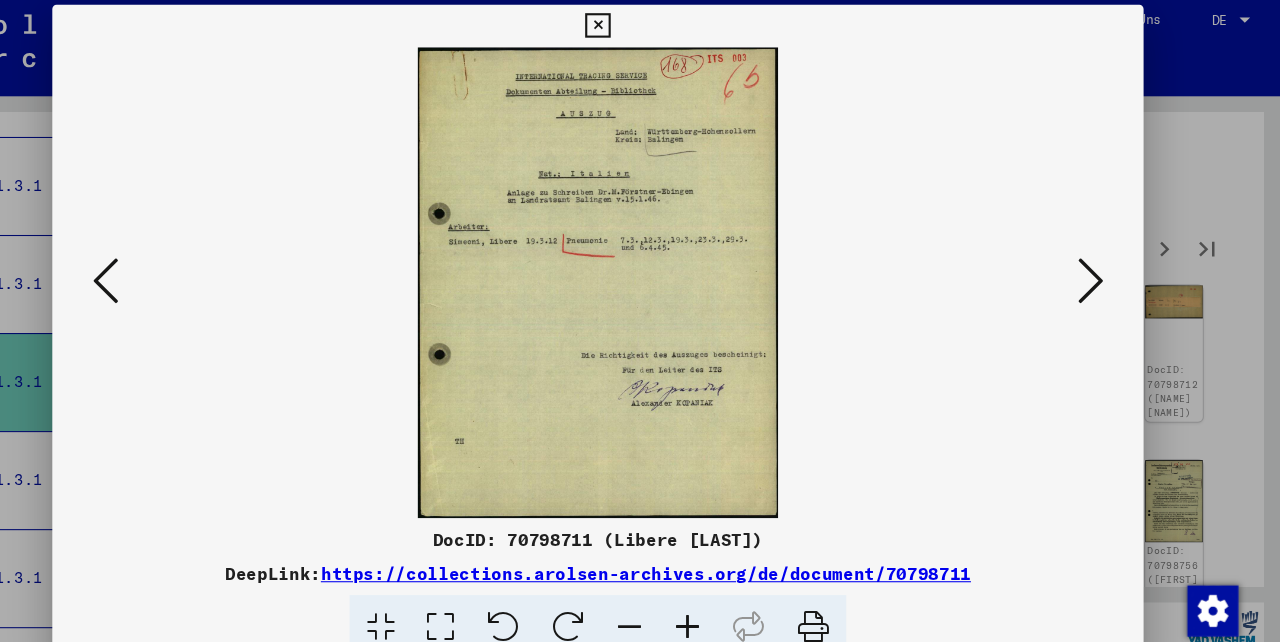 click at bounding box center (1102, 269) 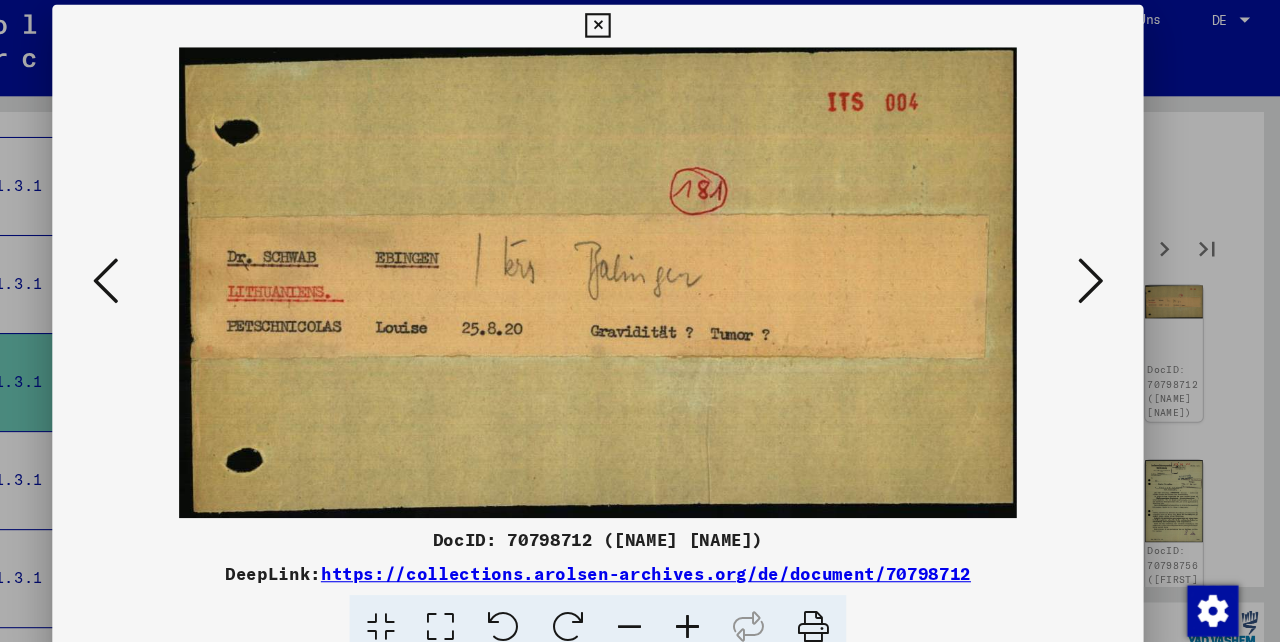 click at bounding box center (1102, 269) 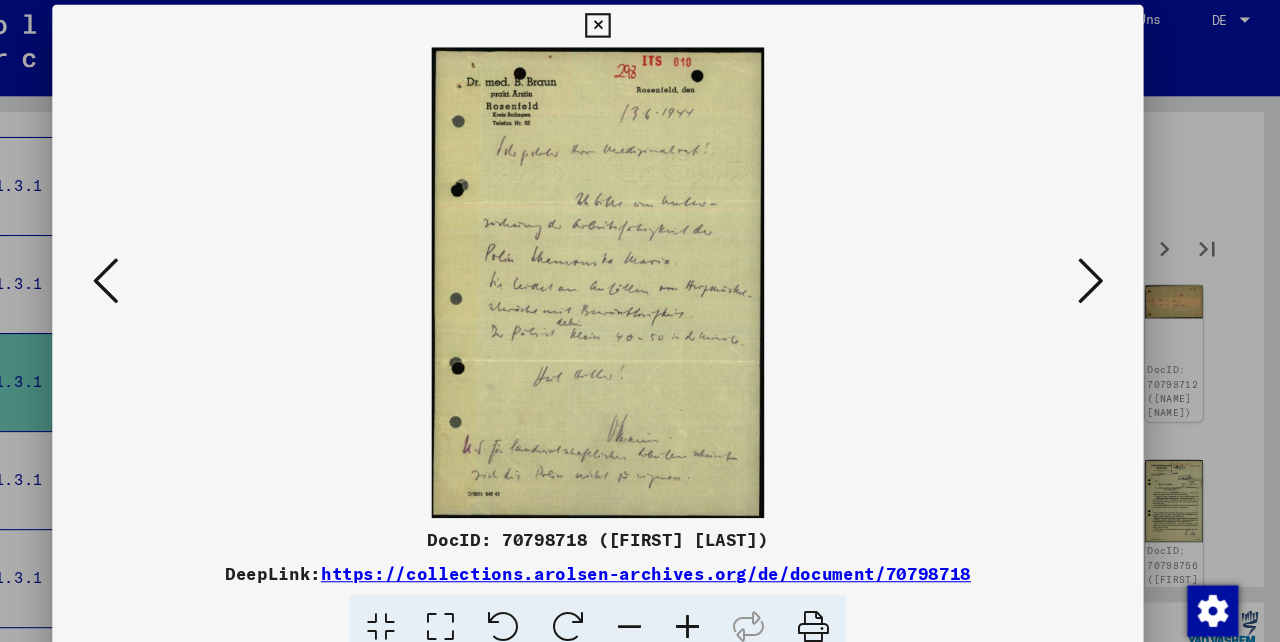 click at bounding box center (1102, 269) 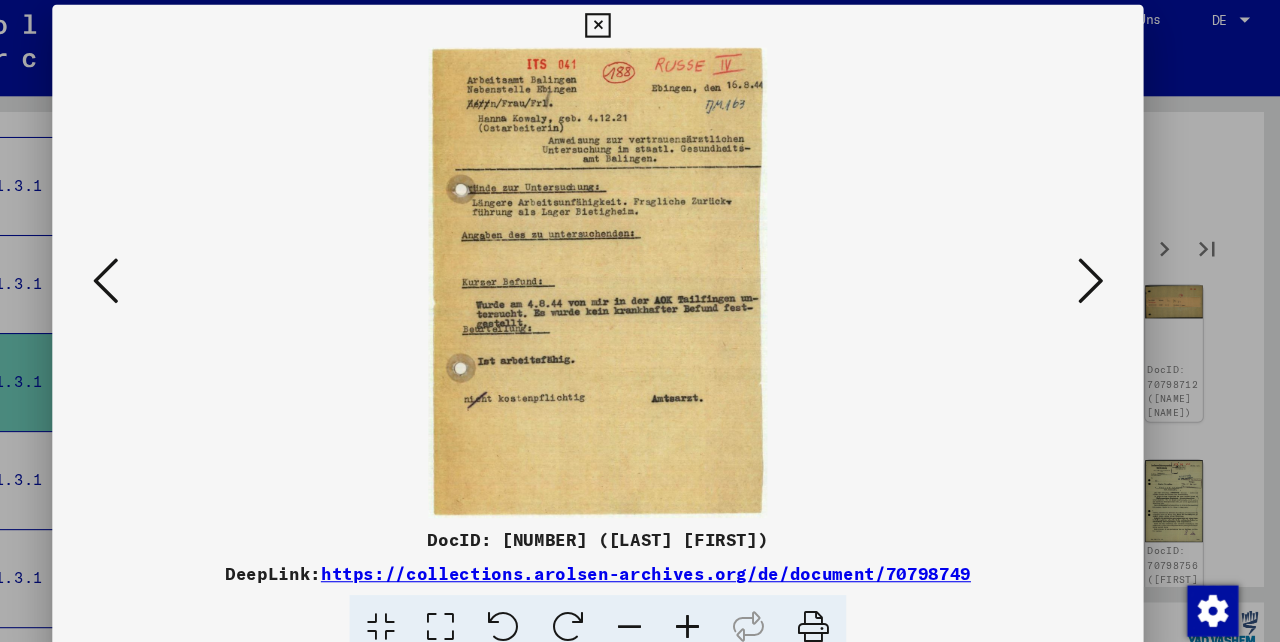 type 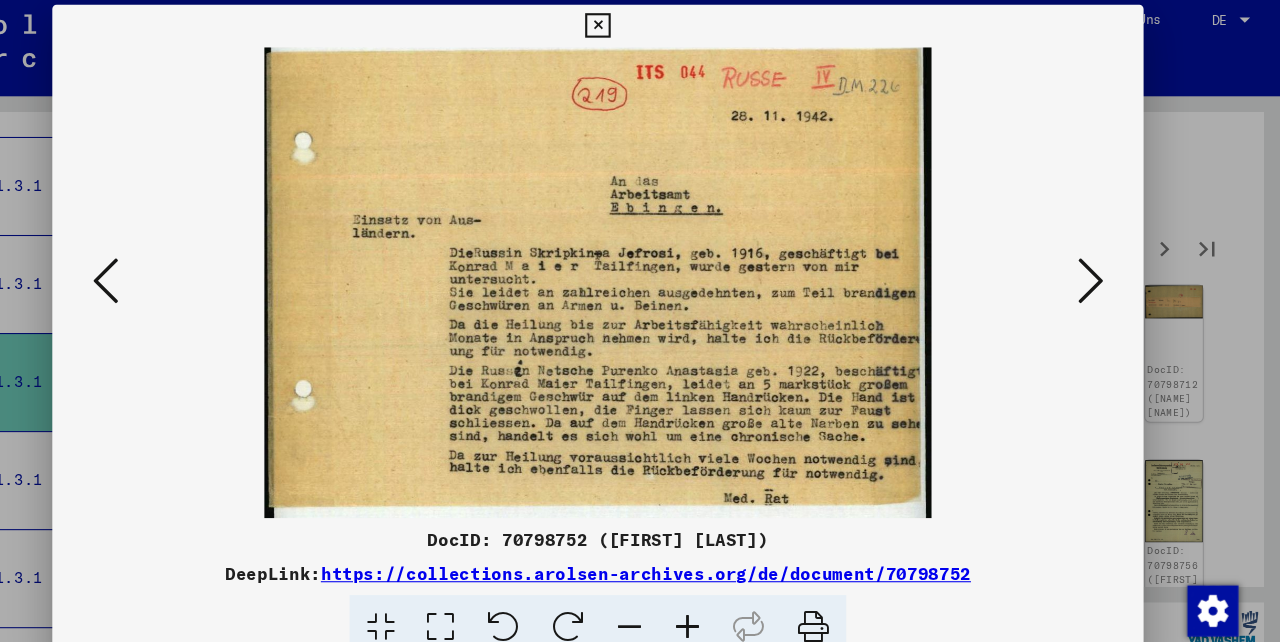 click at bounding box center [1102, 269] 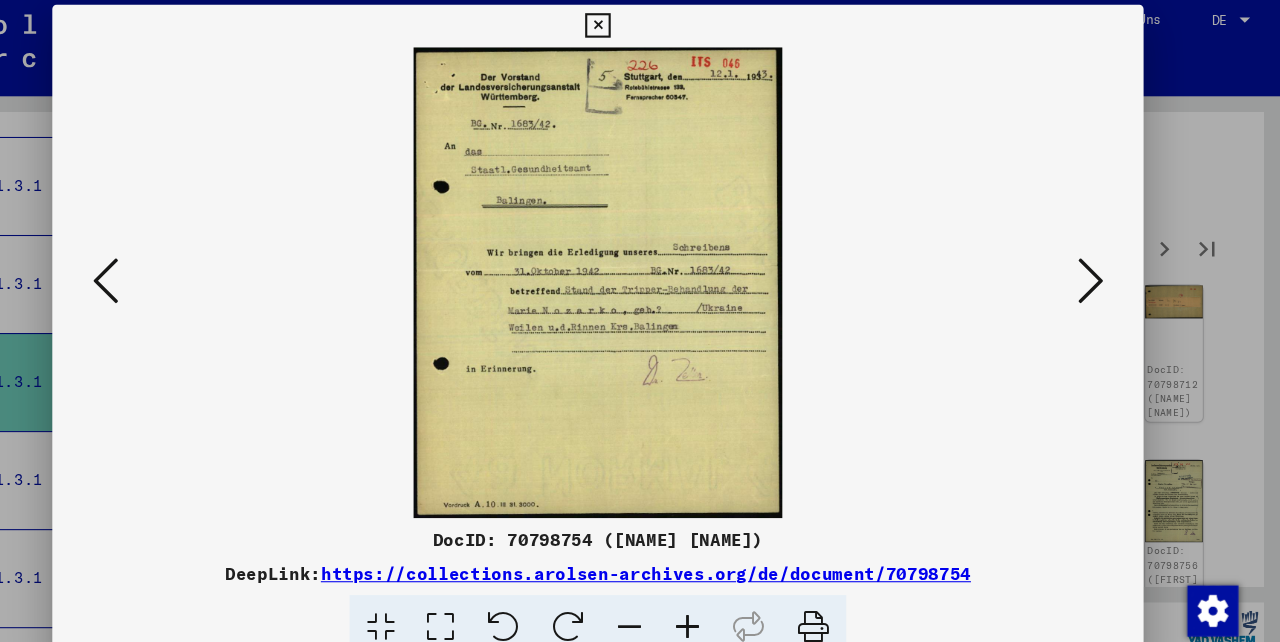 click at bounding box center [1102, 269] 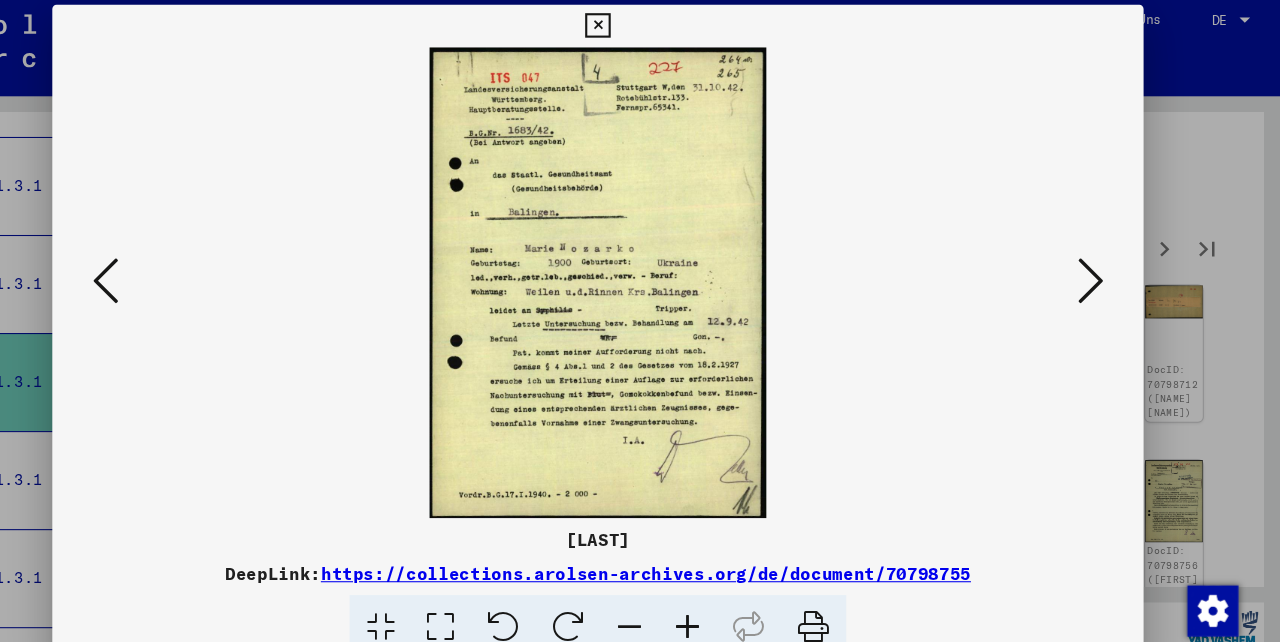 click at bounding box center [1102, 269] 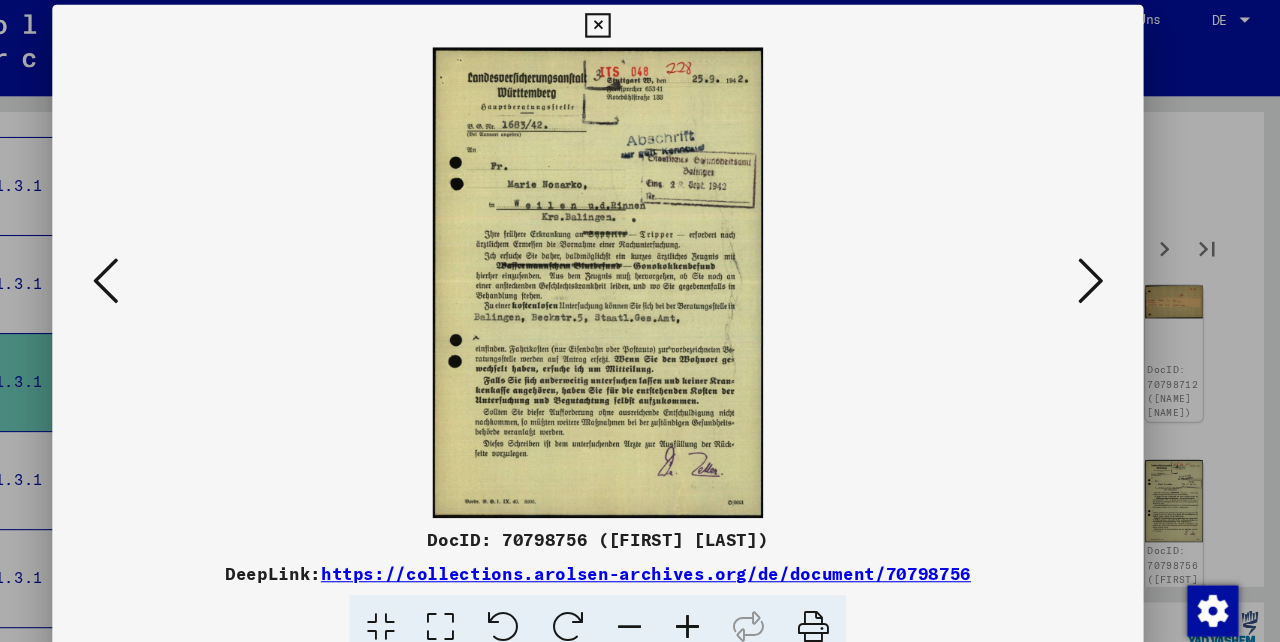 click at bounding box center (1102, 269) 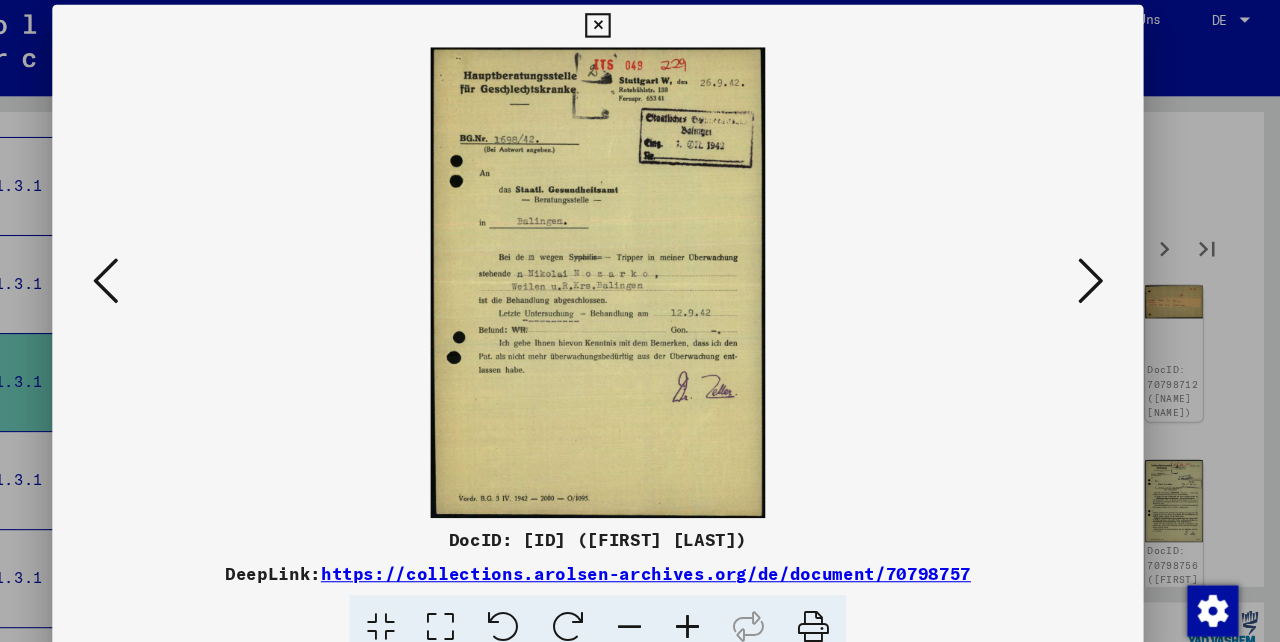 click at bounding box center (1102, 269) 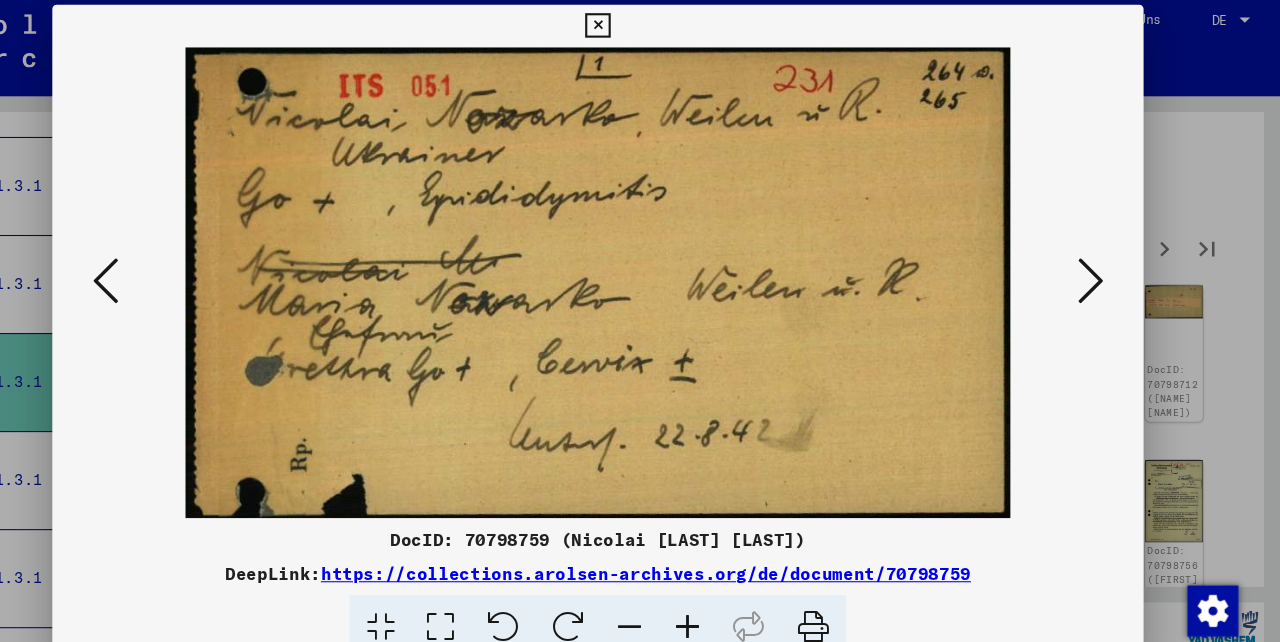 click at bounding box center (1102, 269) 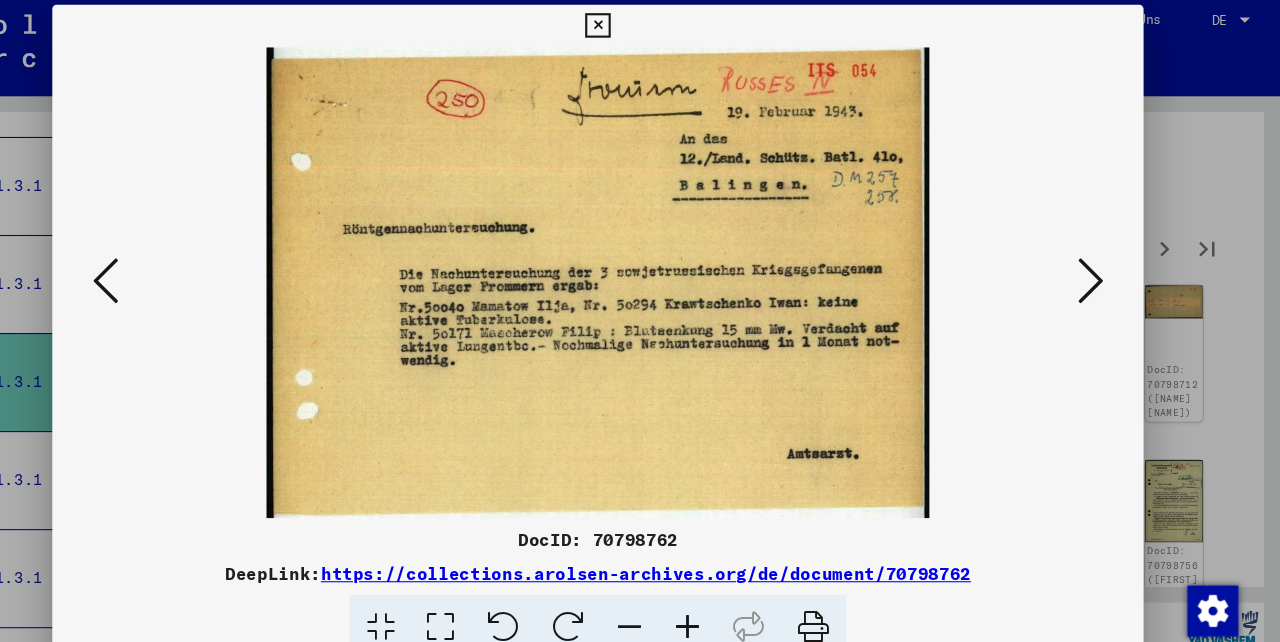 click at bounding box center (1102, 269) 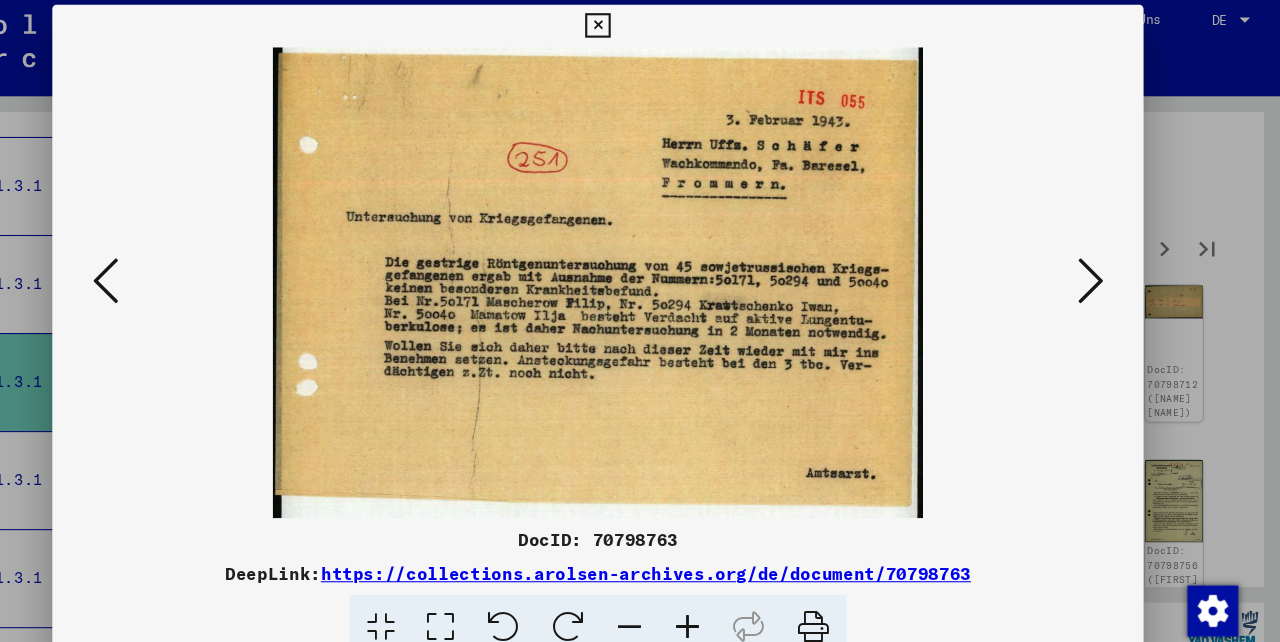 click at bounding box center [1102, 269] 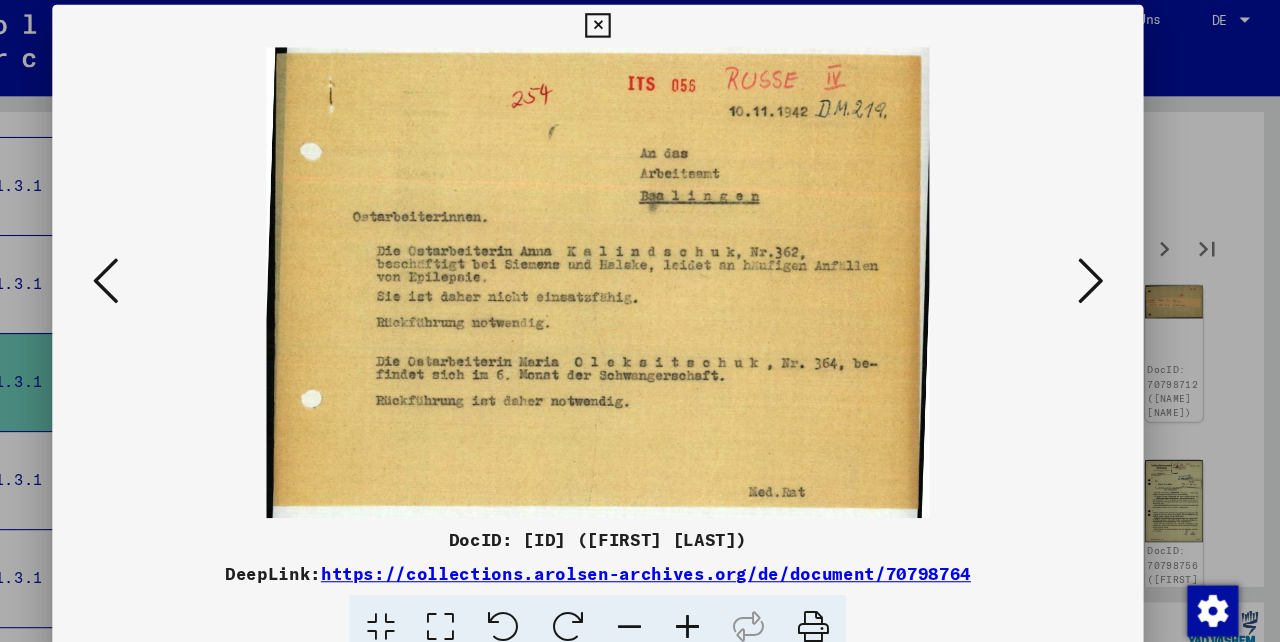 click at bounding box center (1102, 269) 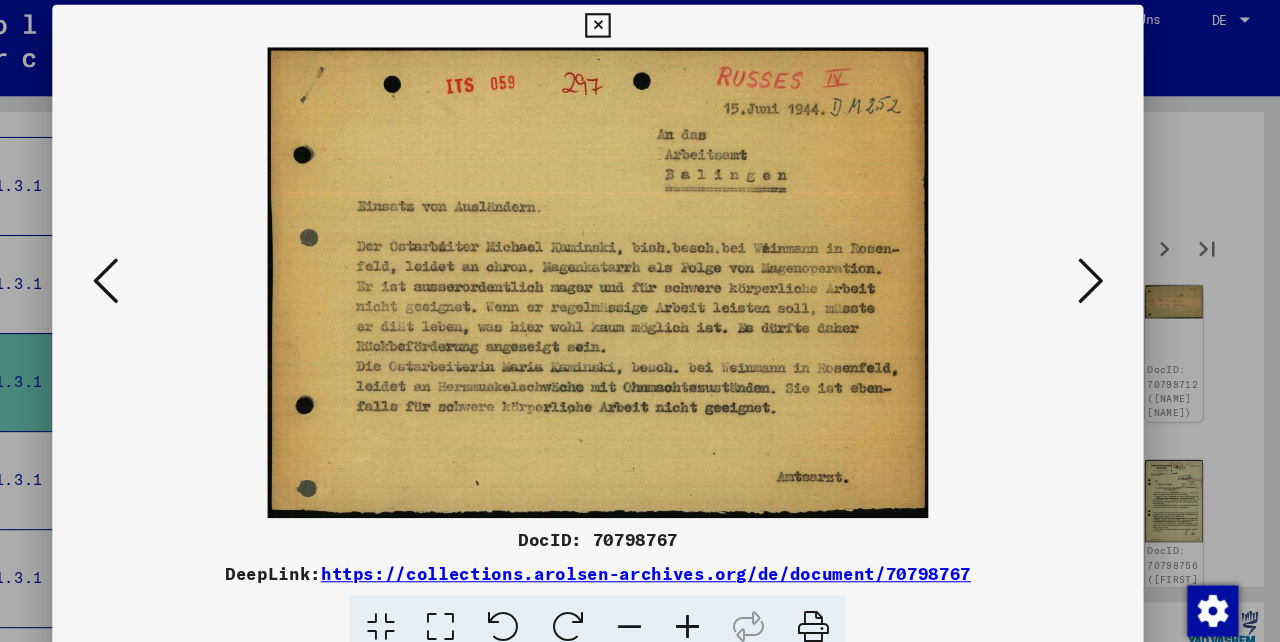 click at bounding box center [1102, 269] 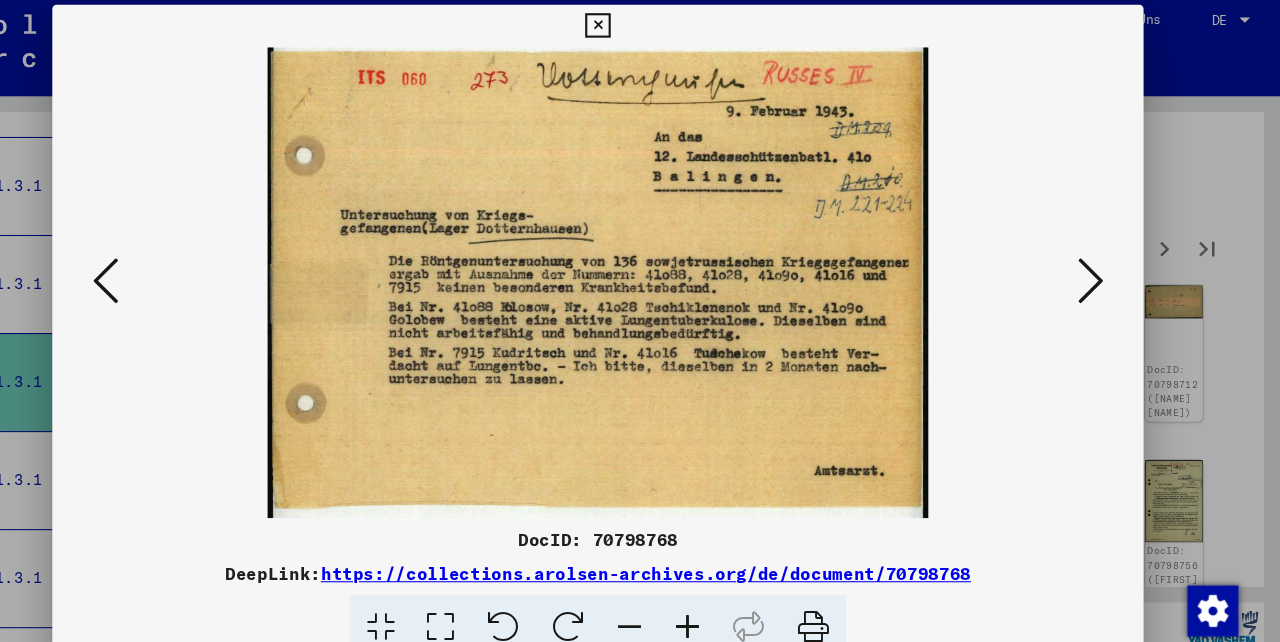click at bounding box center [1102, 269] 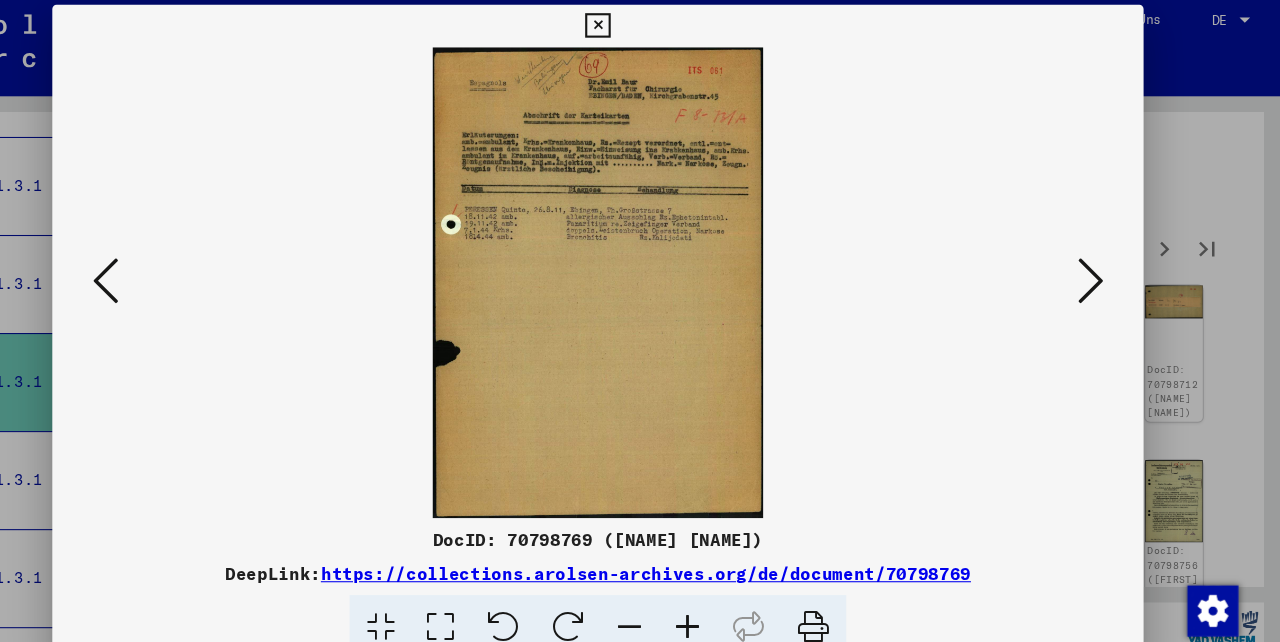 click at bounding box center (1102, 269) 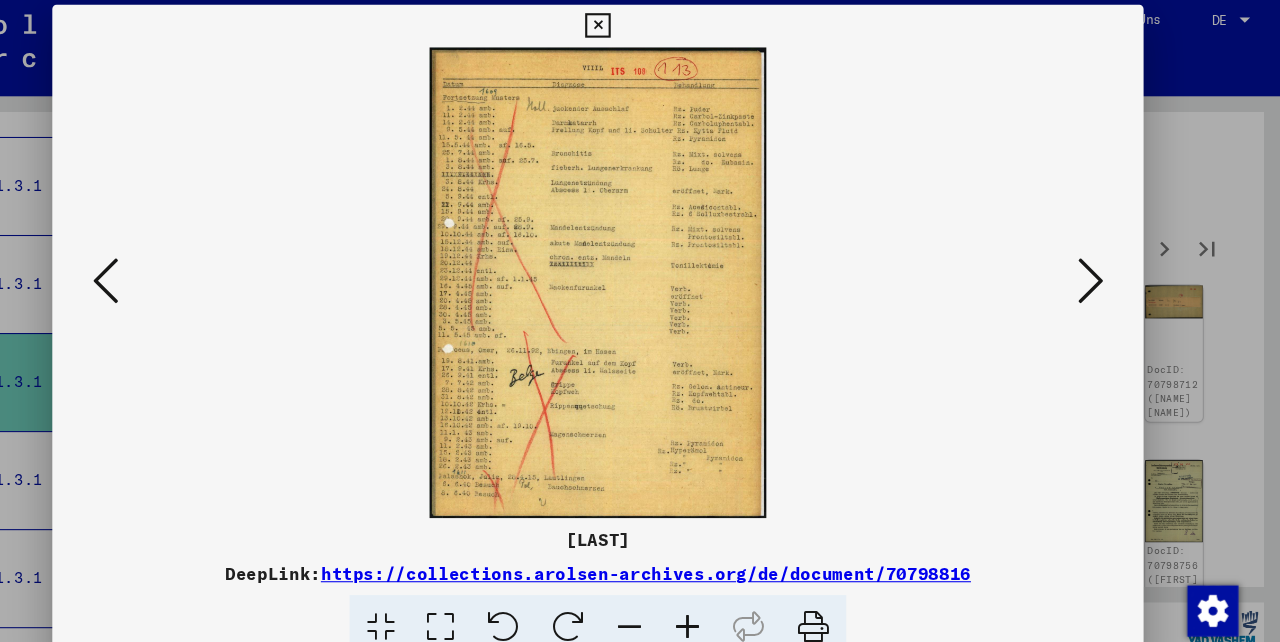 click at bounding box center (1102, 269) 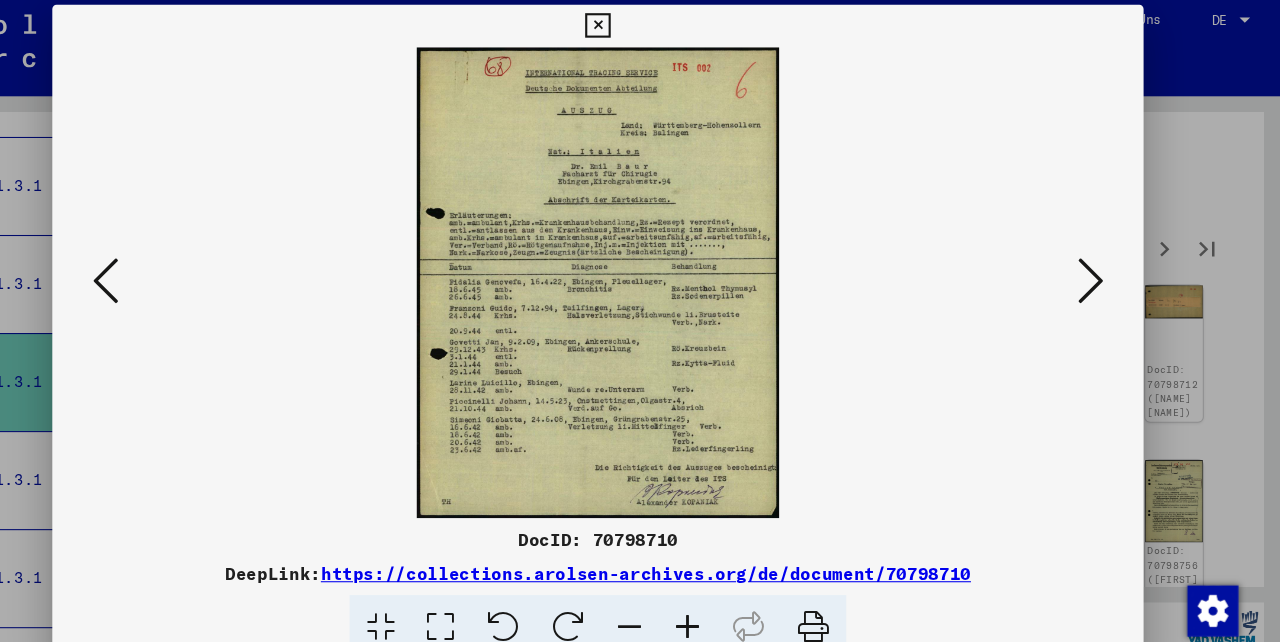 click at bounding box center [1102, 269] 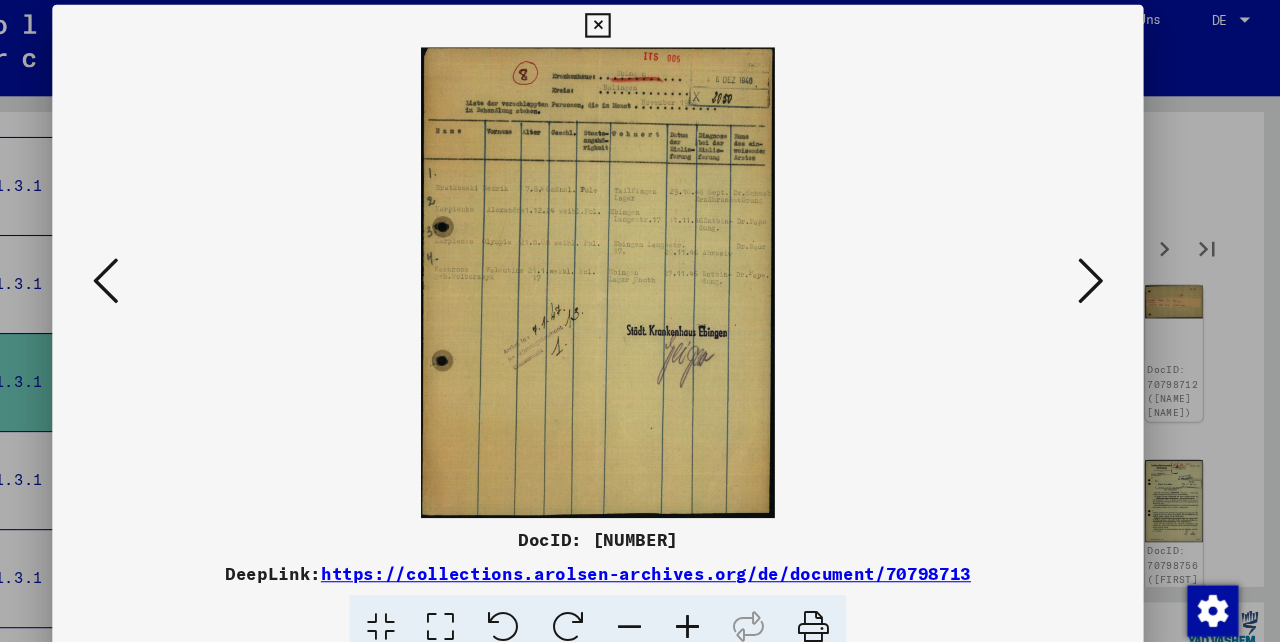 click at bounding box center (1102, 269) 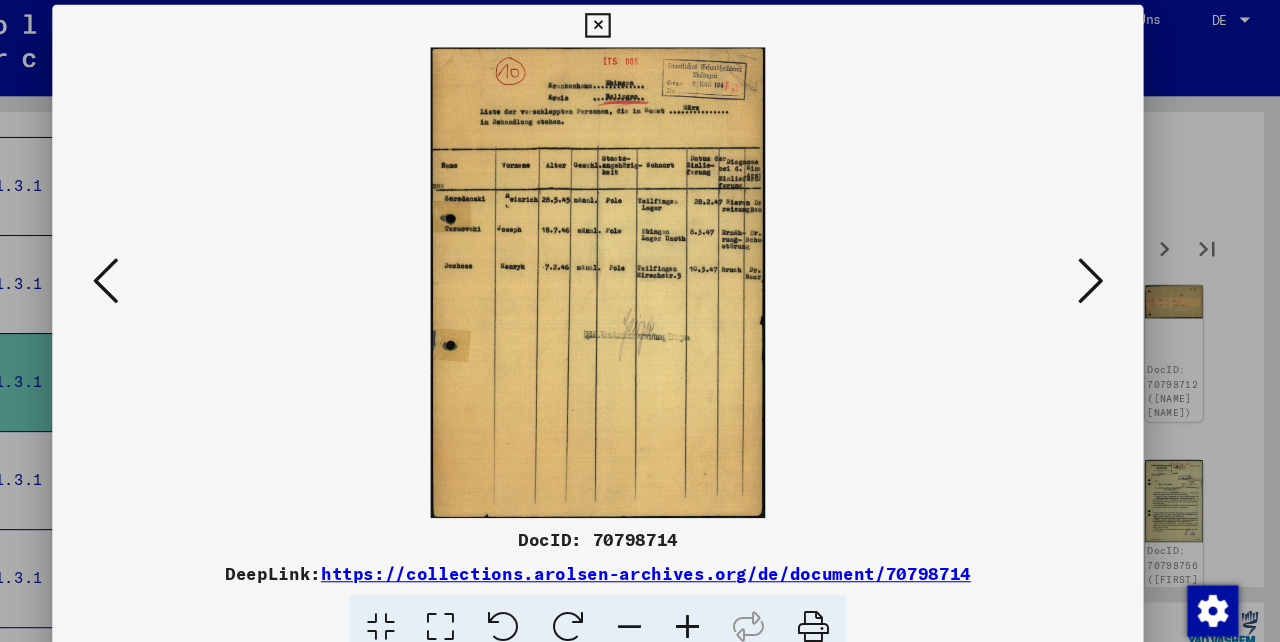 click at bounding box center (1102, 269) 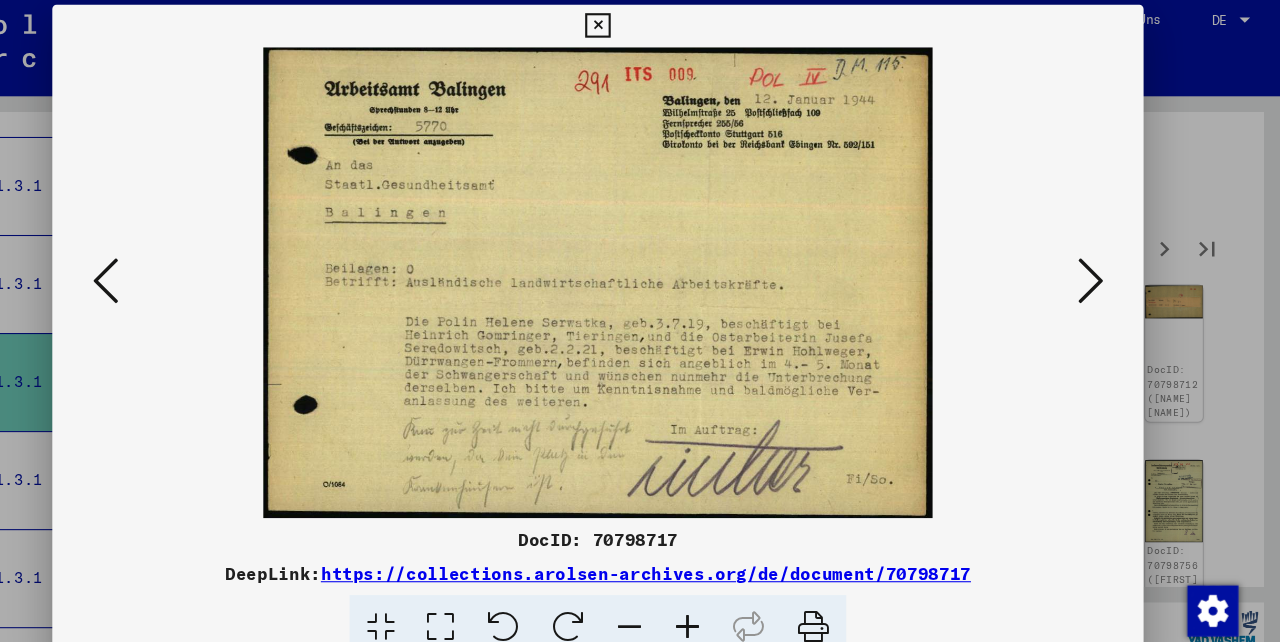 click at bounding box center (1102, 269) 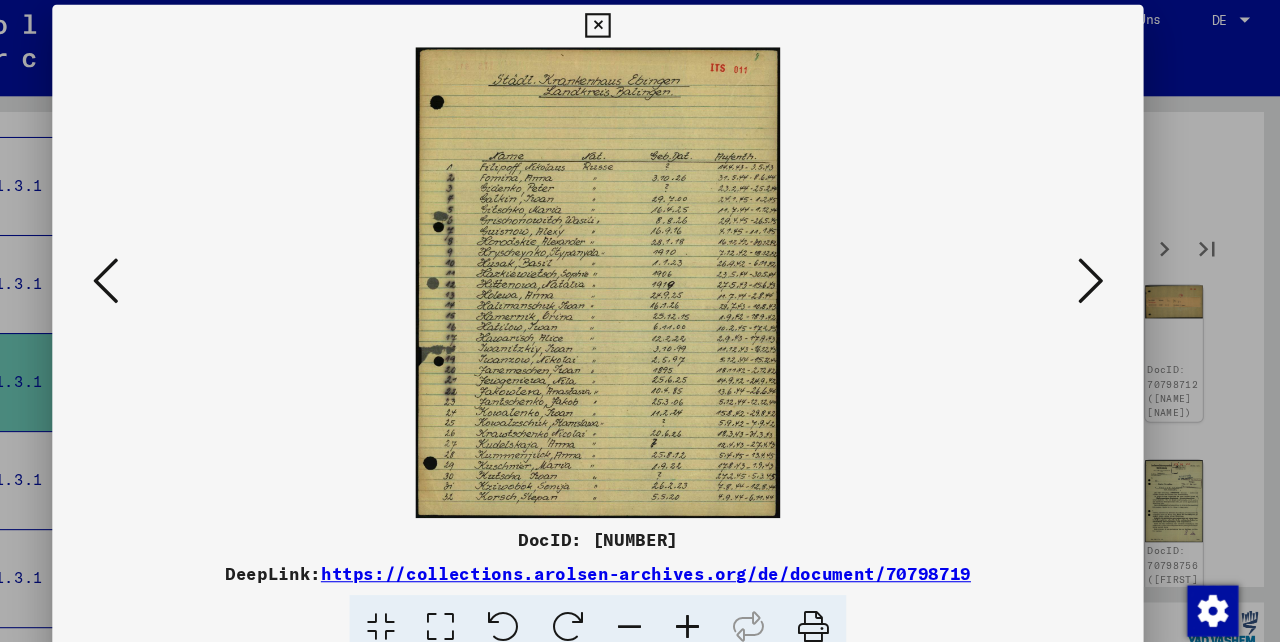 click at bounding box center [1102, 269] 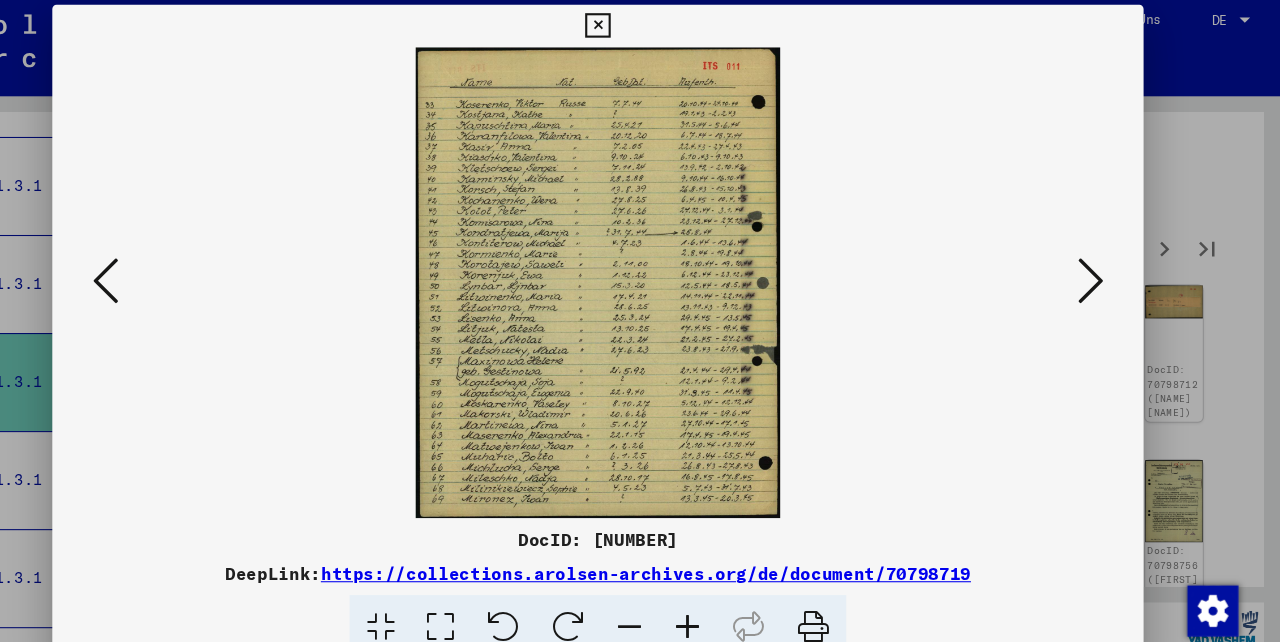 click at bounding box center [1102, 269] 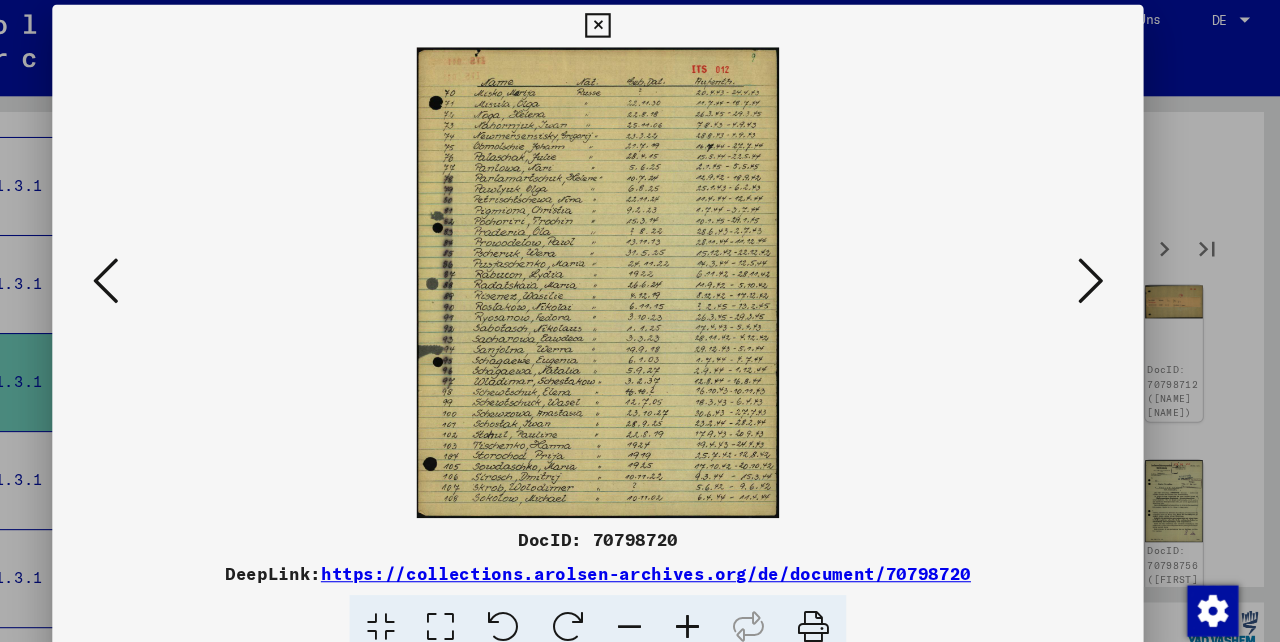 click at bounding box center [1102, 269] 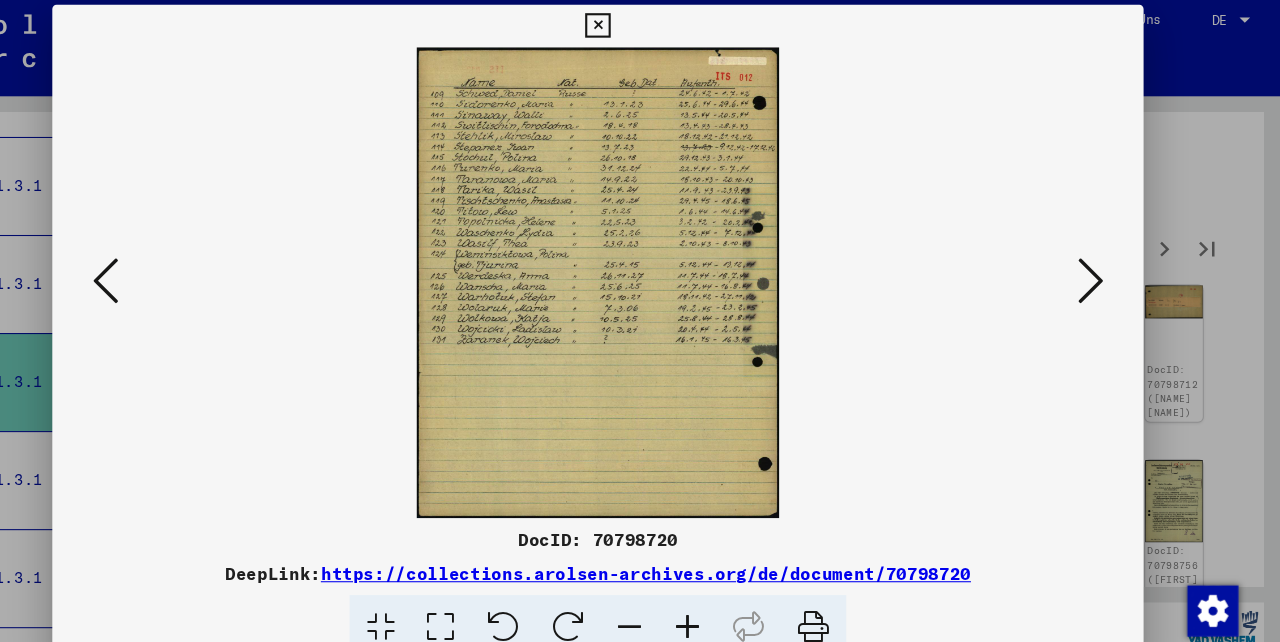 click at bounding box center (178, 269) 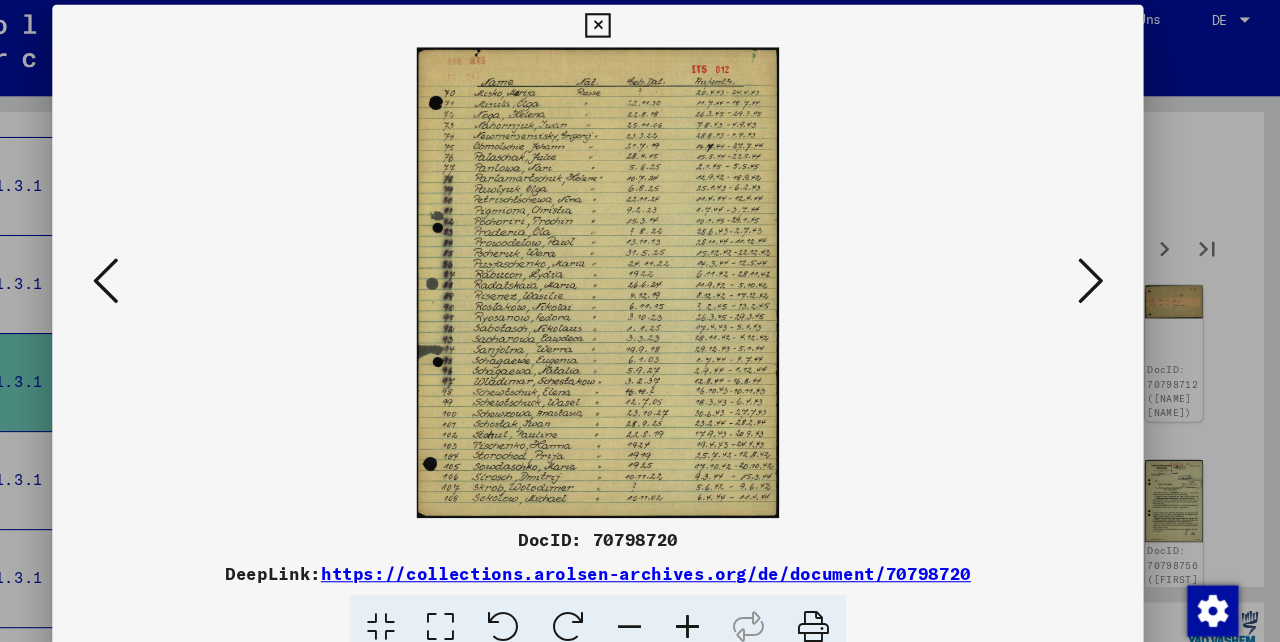 click at bounding box center [178, 269] 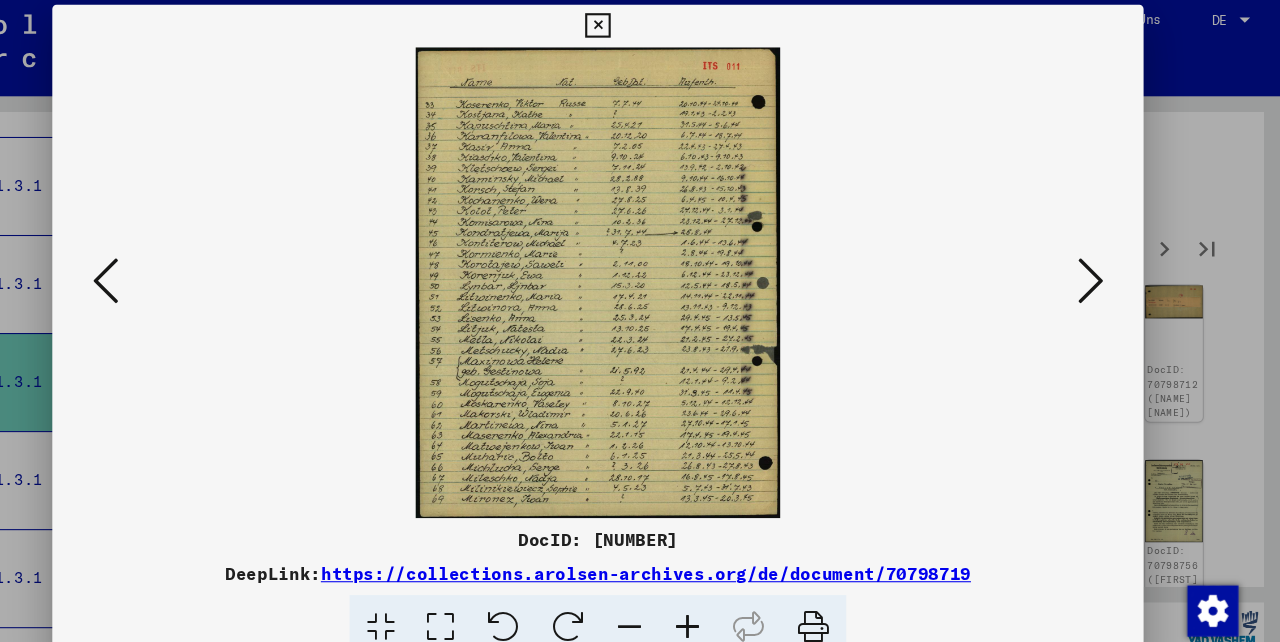 click at bounding box center (178, 269) 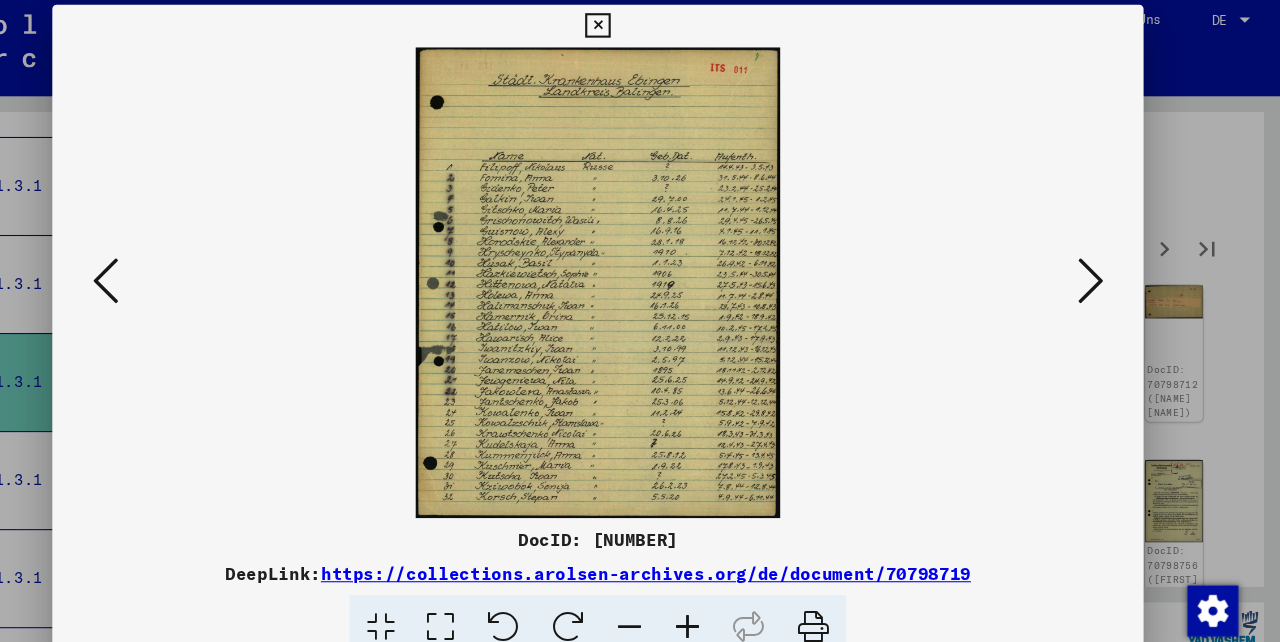 click at bounding box center (640, 271) 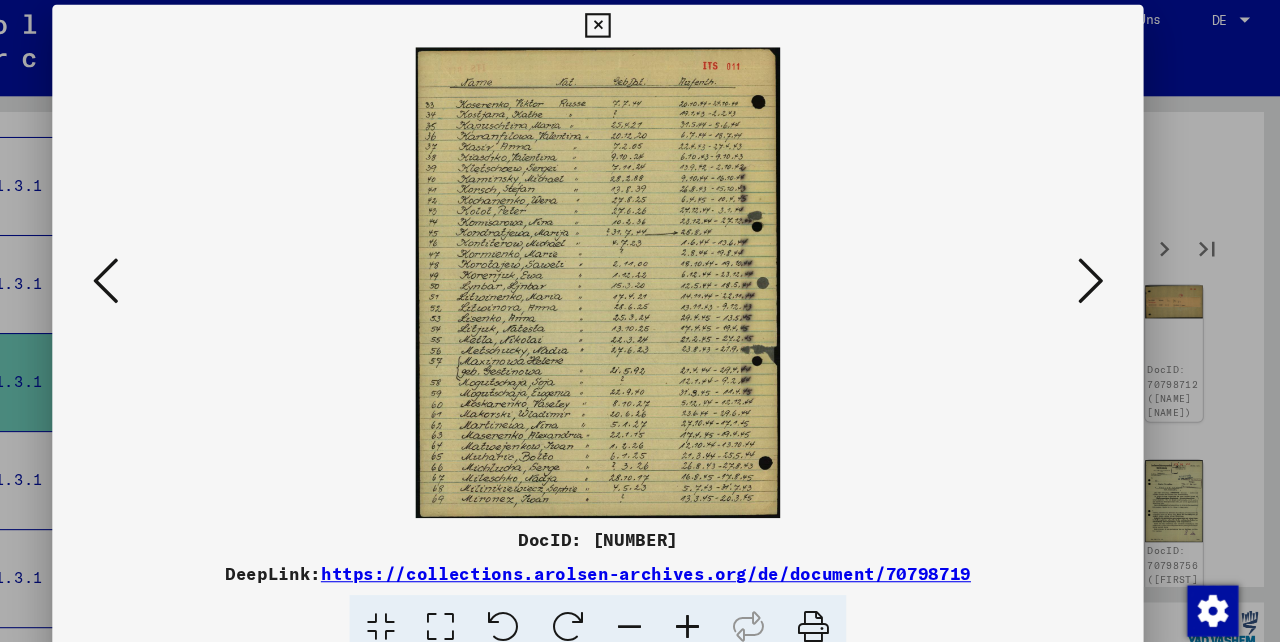 click at bounding box center (1102, 269) 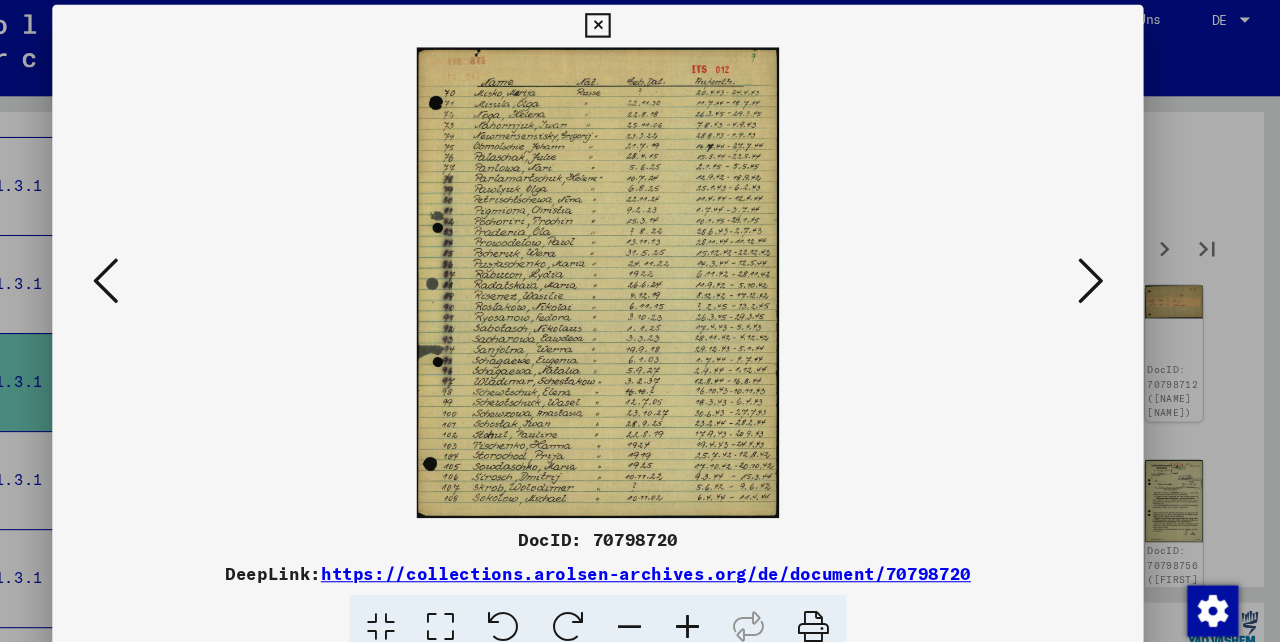 click at bounding box center (1102, 269) 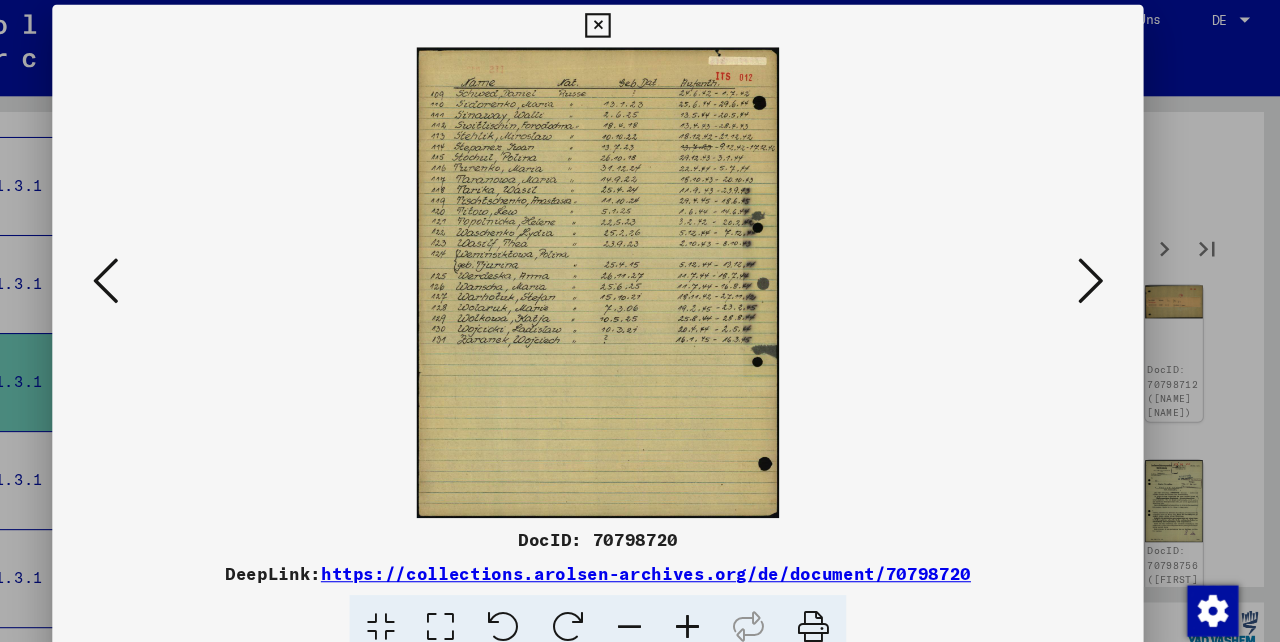 click at bounding box center (1102, 269) 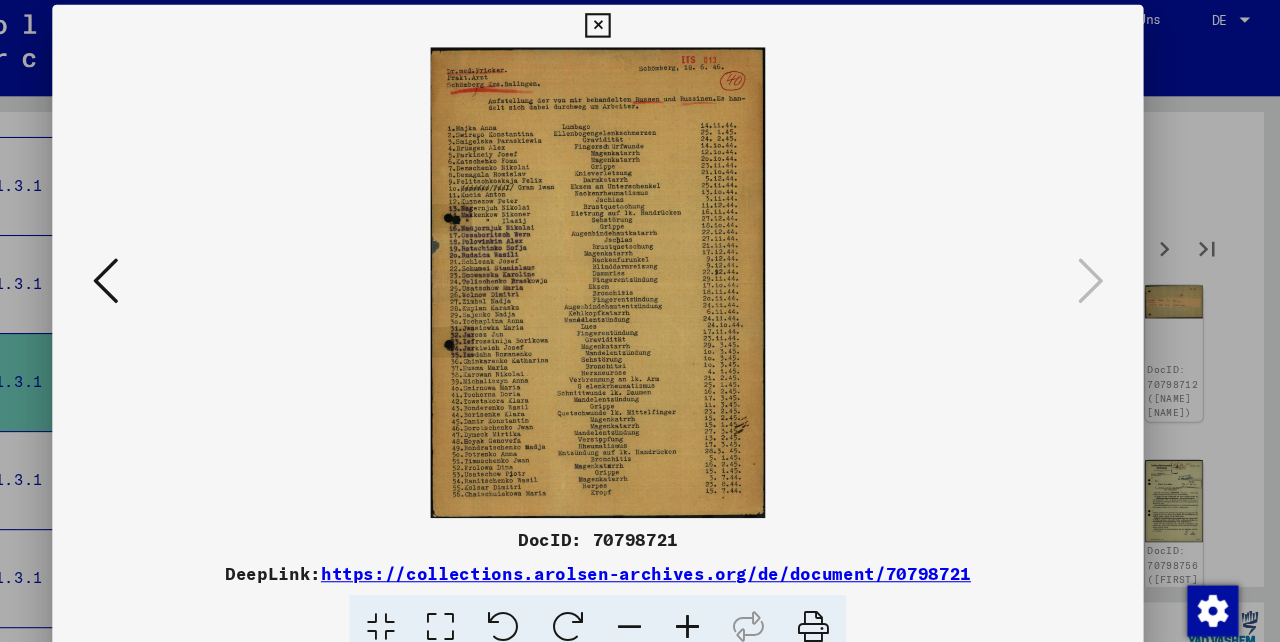 click at bounding box center (639, 30) 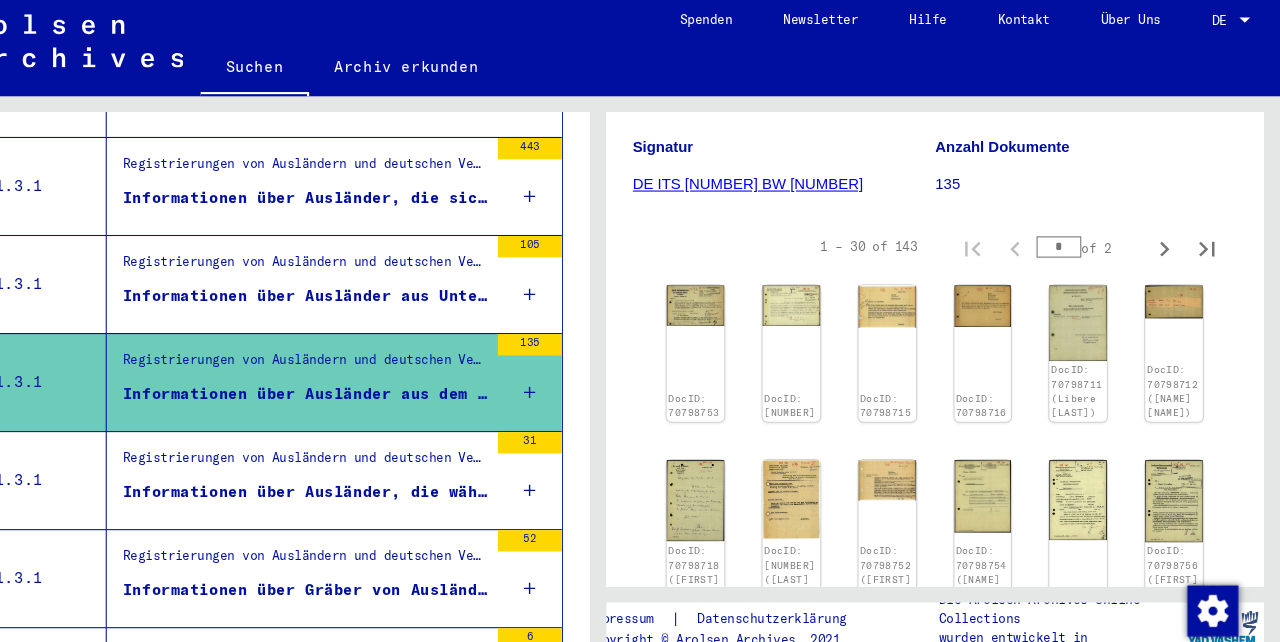 click on "Über Uns" 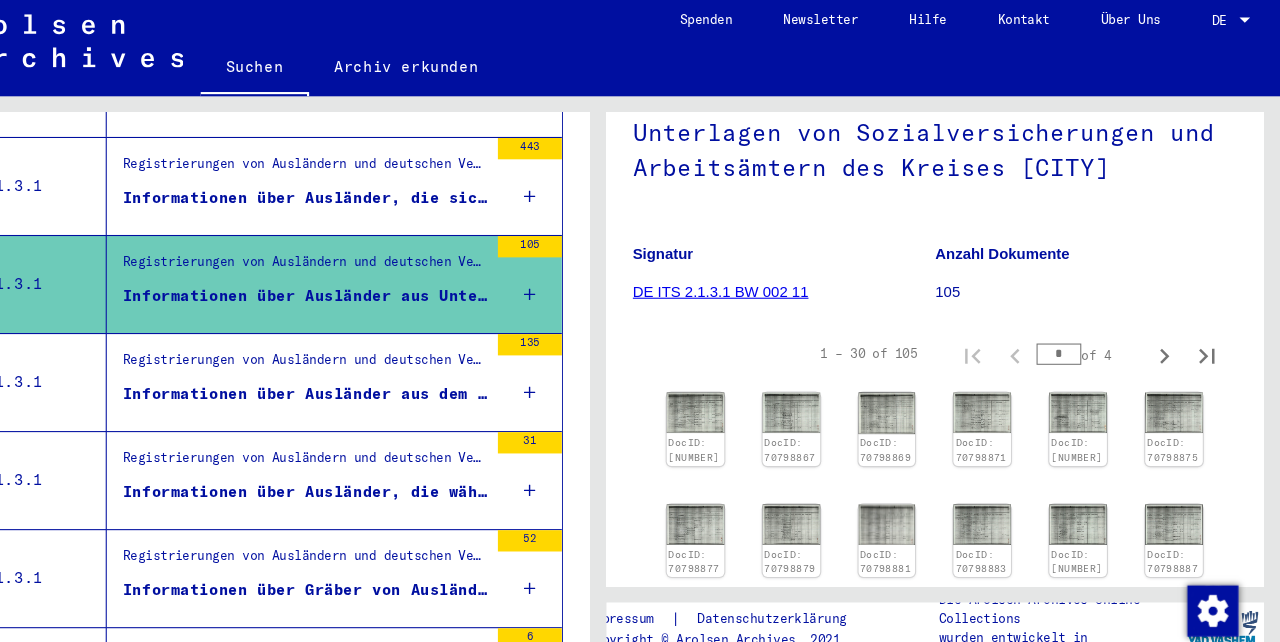 scroll, scrollTop: 120, scrollLeft: 0, axis: vertical 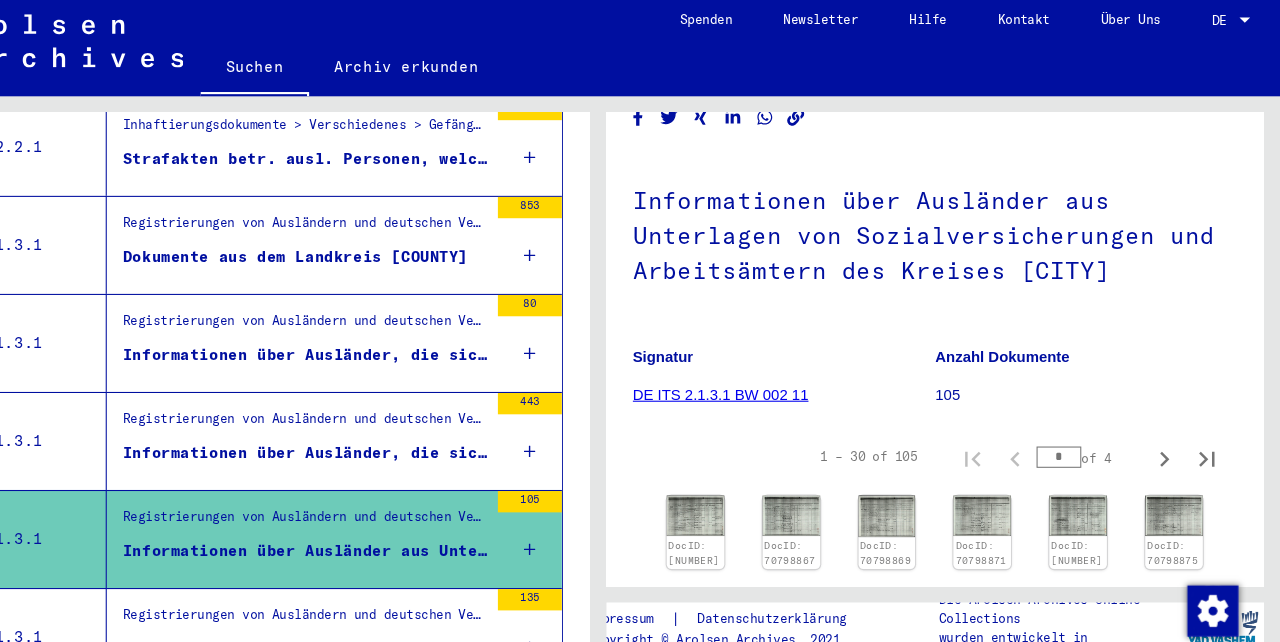 click on "Registrierungen von Ausländern und deutschen Verfolgten durch öffentliche Einrichtungen, Versicherungen und Firmen (1939 - 1947) > Durchführung der Alliiertenbefehle zur Erfassung von Ausländern und deutschen Verfolgten sowie verwandte Dokumente > Französische Besatzungszone in Deutschland > Listen von Angehörigen der Vereinten Nationen, anderer Ausländer, deutscher Juden und Staatenloser, französische Zone > Unterlagen aus Baden-Württemberg > Dokumente aus dem Landkreis Balingen" at bounding box center (365, 403) 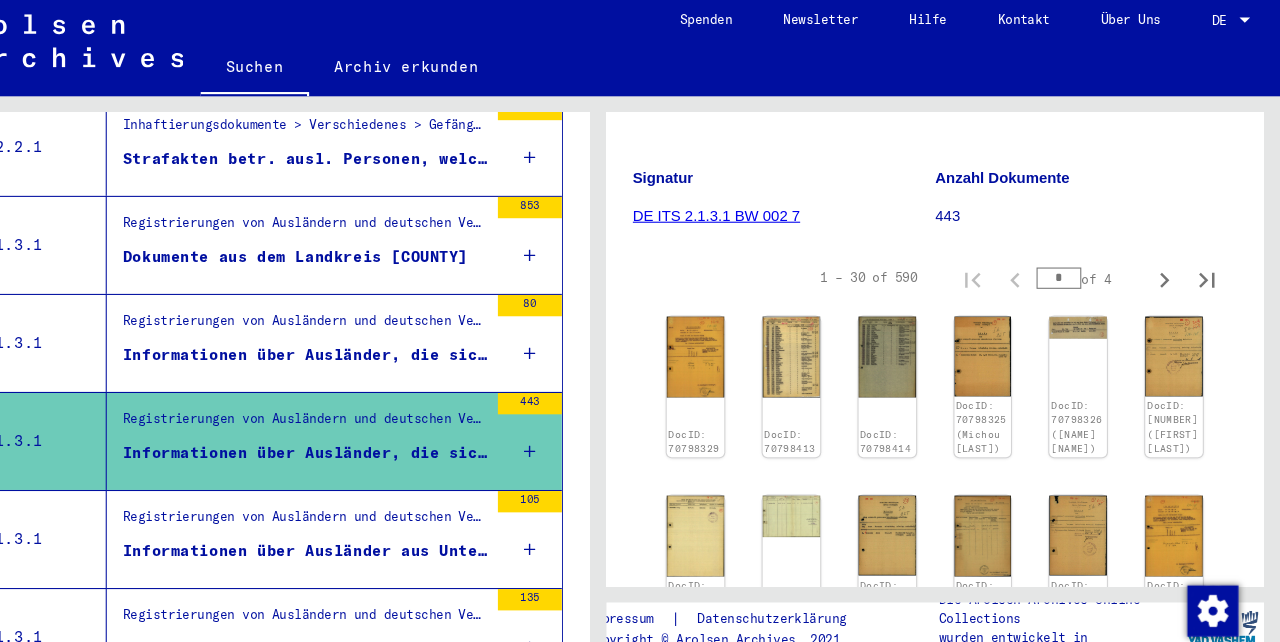 scroll, scrollTop: 398, scrollLeft: 1, axis: both 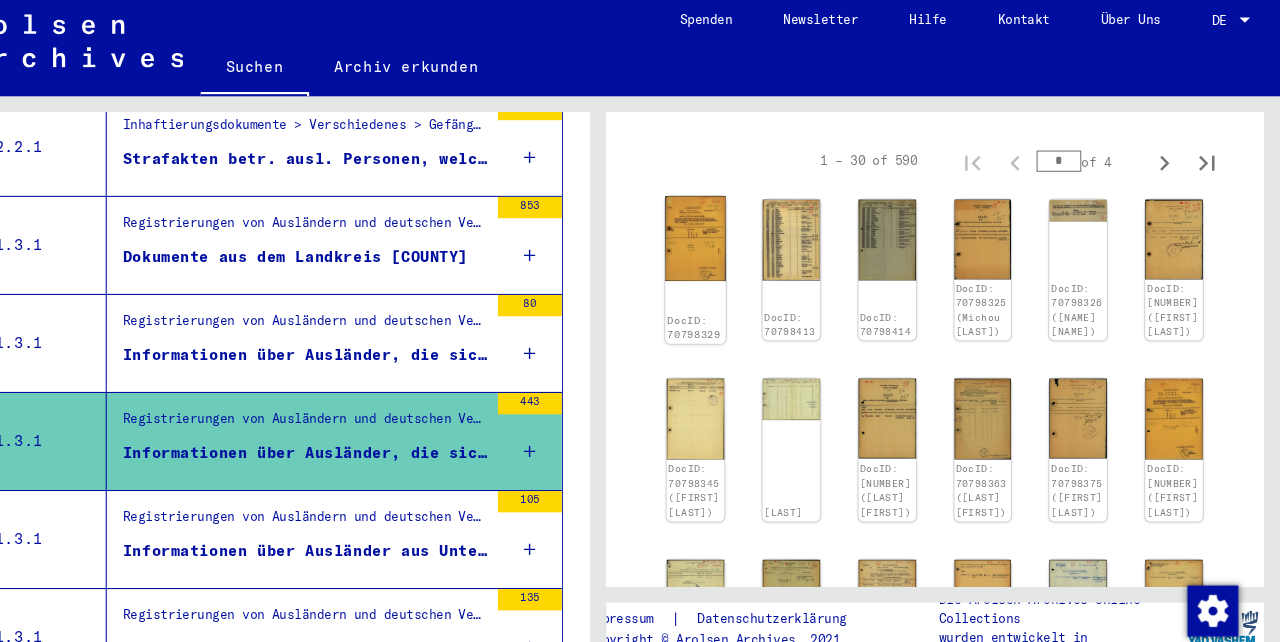 click 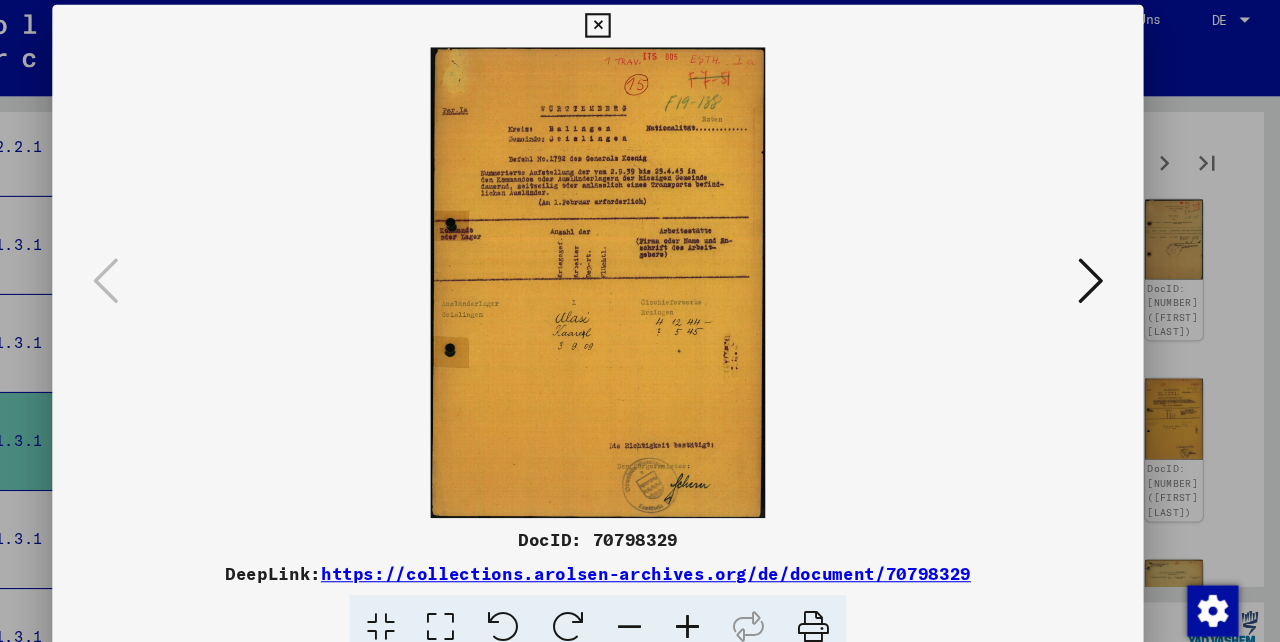 click at bounding box center [1102, 269] 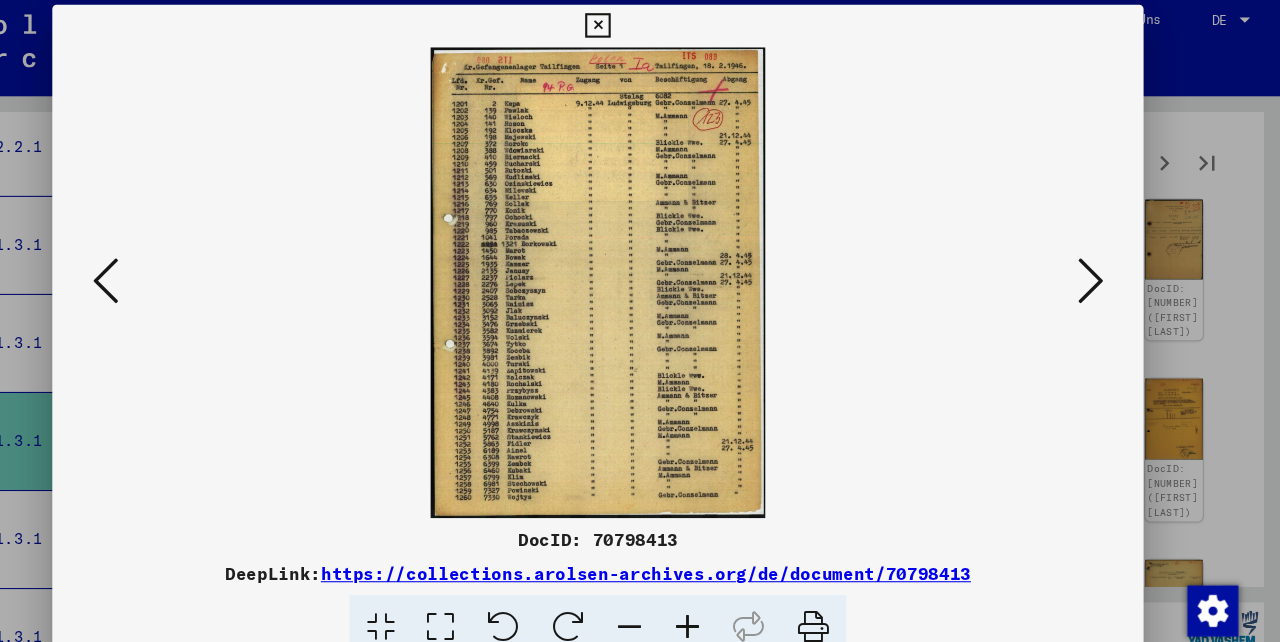 click at bounding box center [1102, 269] 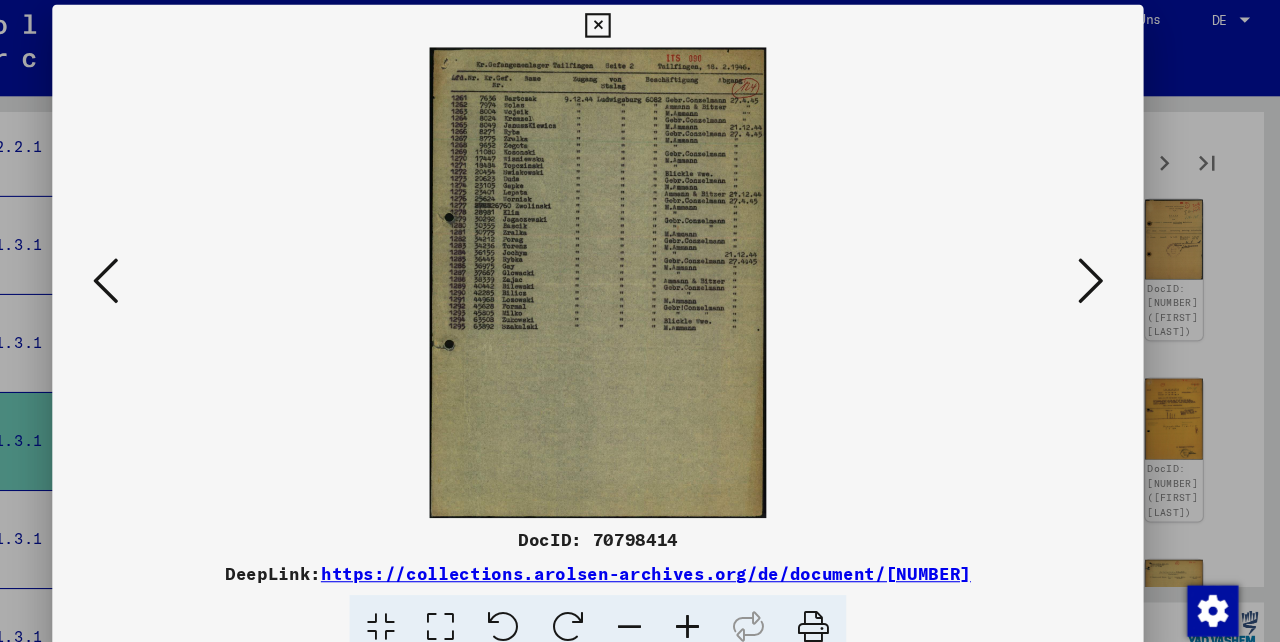 click at bounding box center [1102, 269] 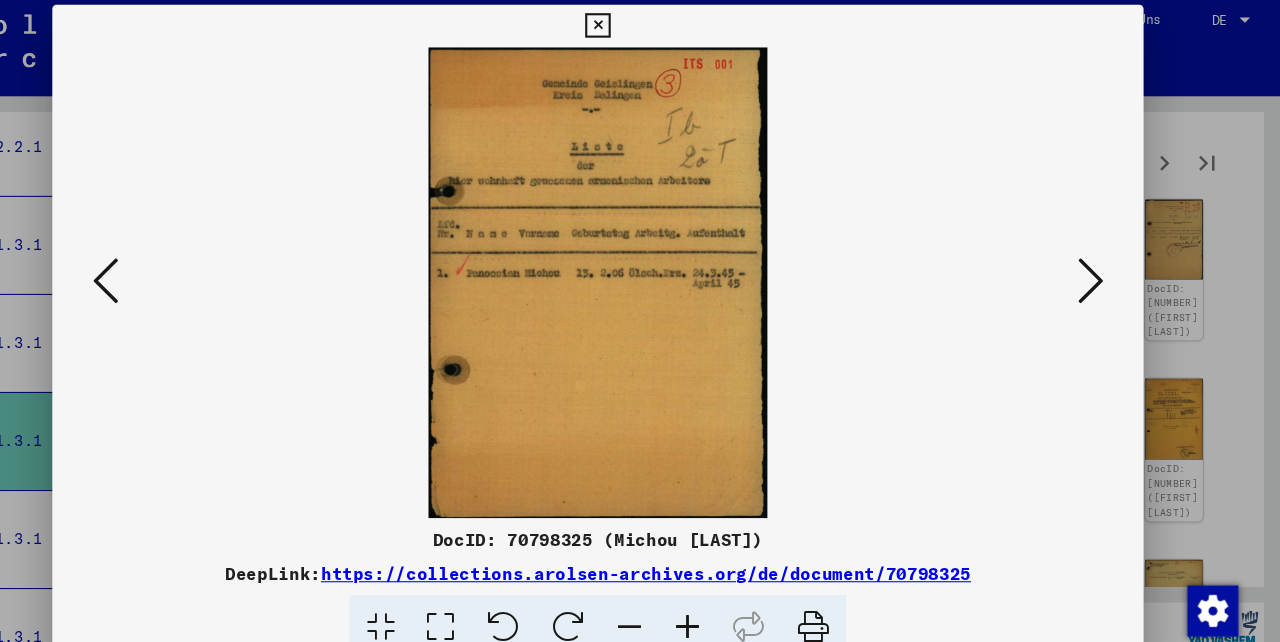 click at bounding box center (1102, 269) 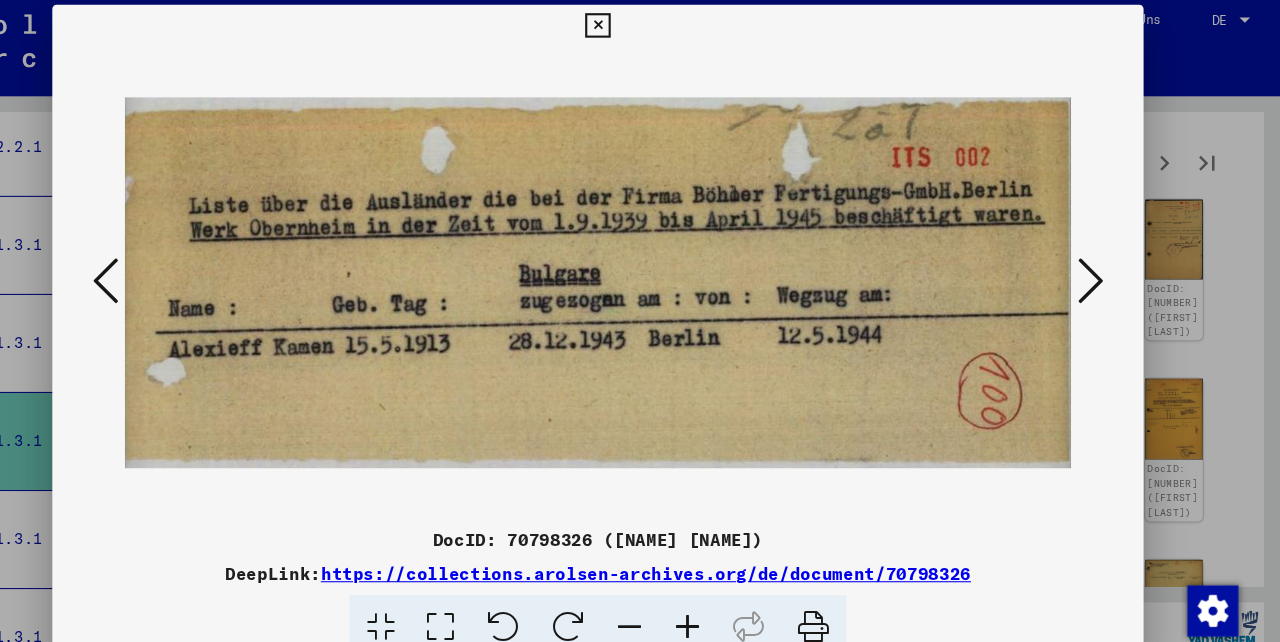 click at bounding box center [1102, 269] 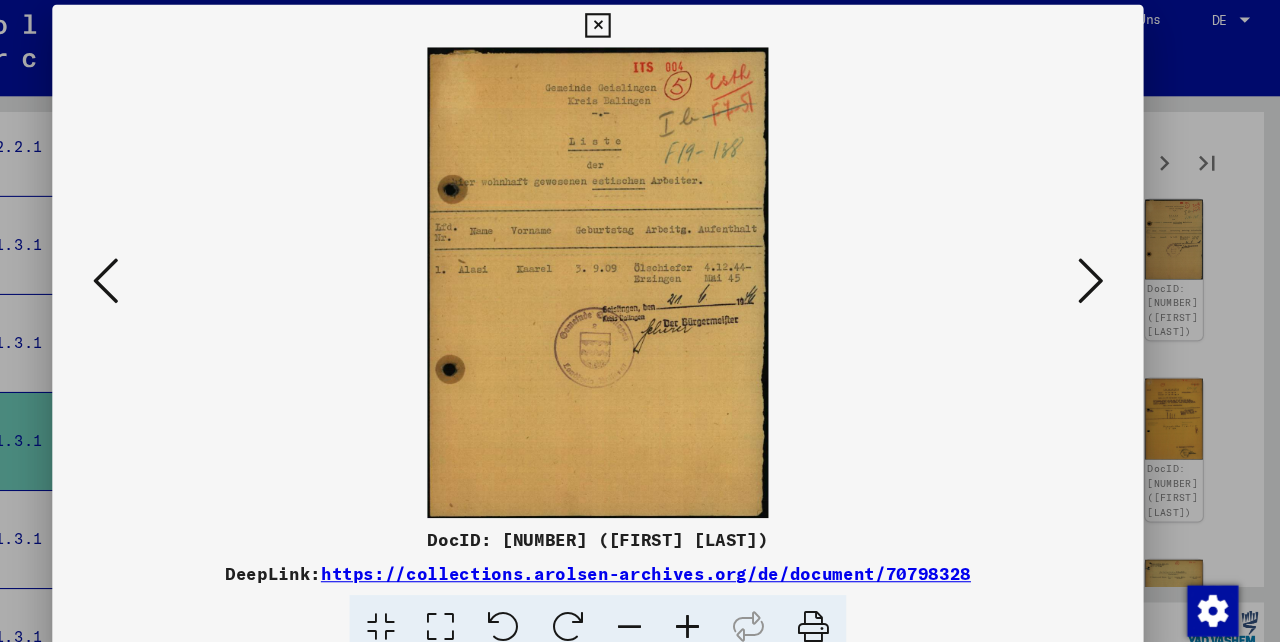 click at bounding box center (1102, 269) 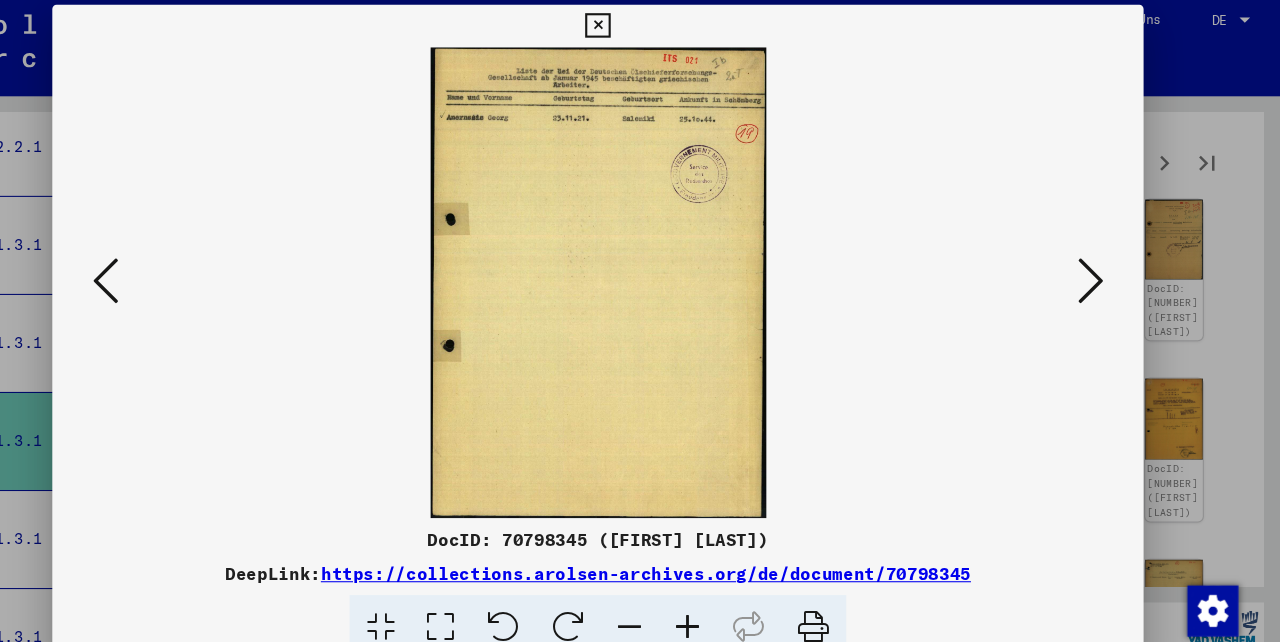 click at bounding box center [1102, 269] 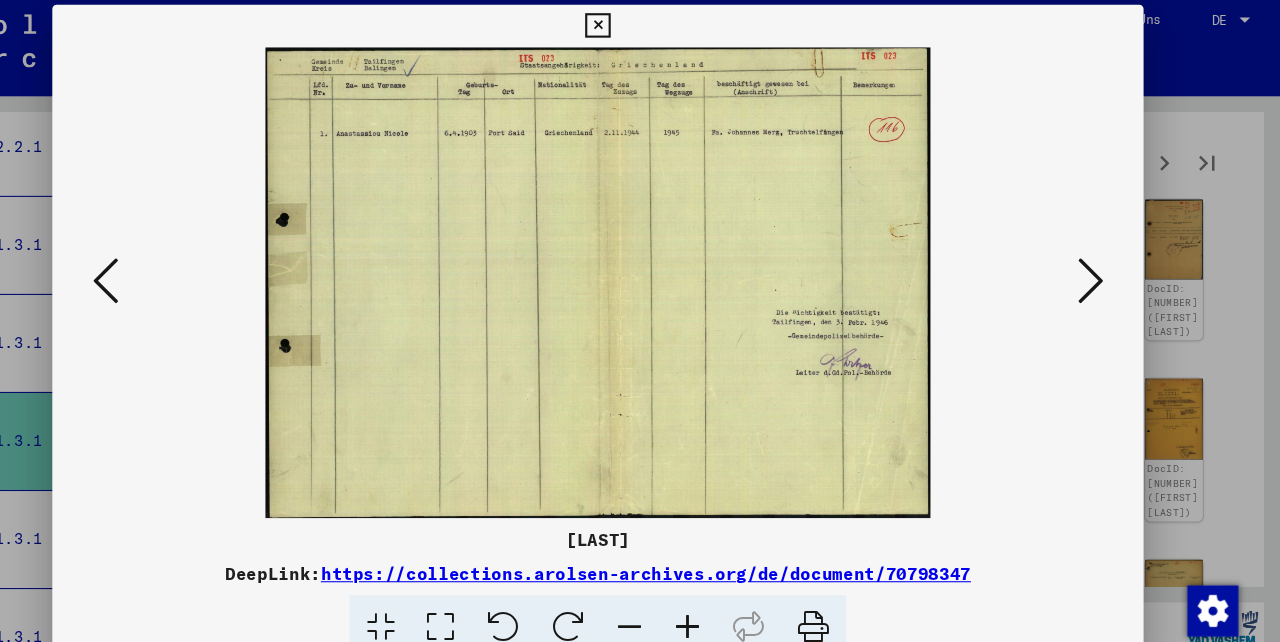 click at bounding box center [1102, 269] 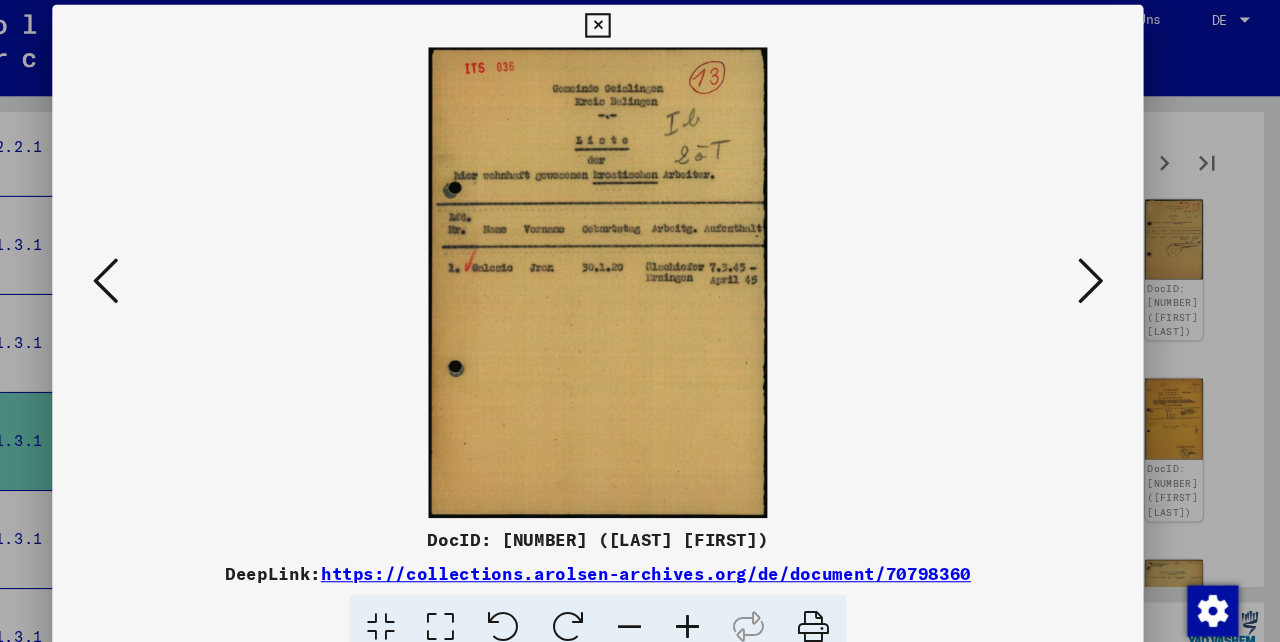 click at bounding box center [1102, 269] 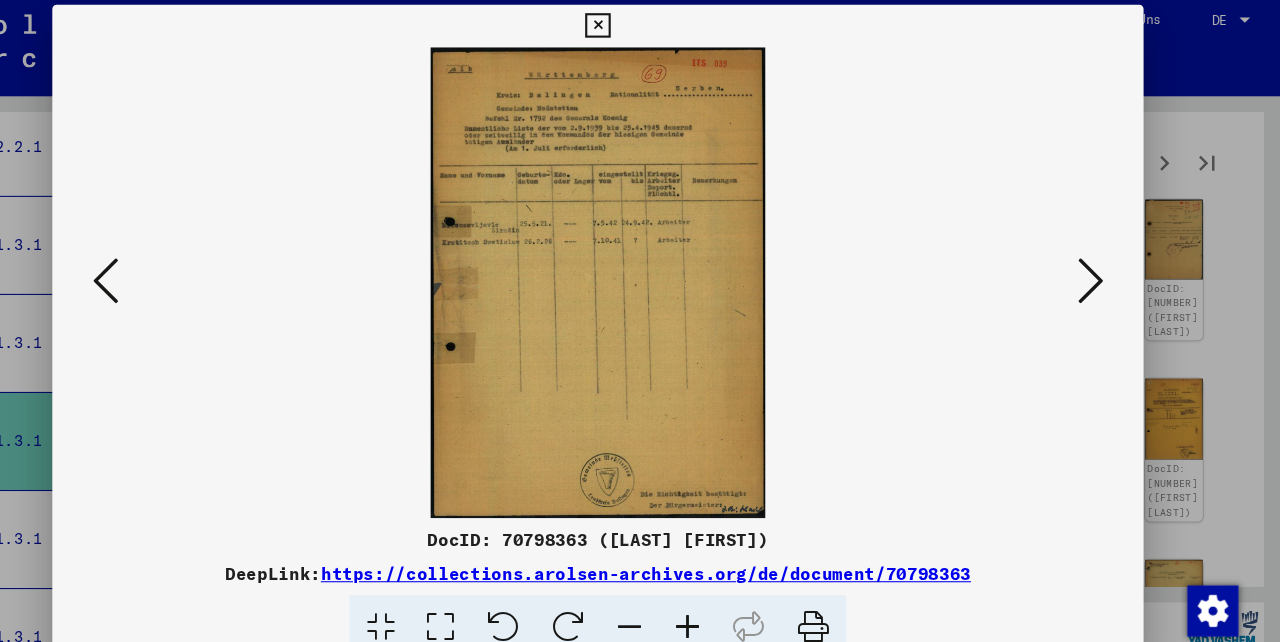 click at bounding box center [1102, 269] 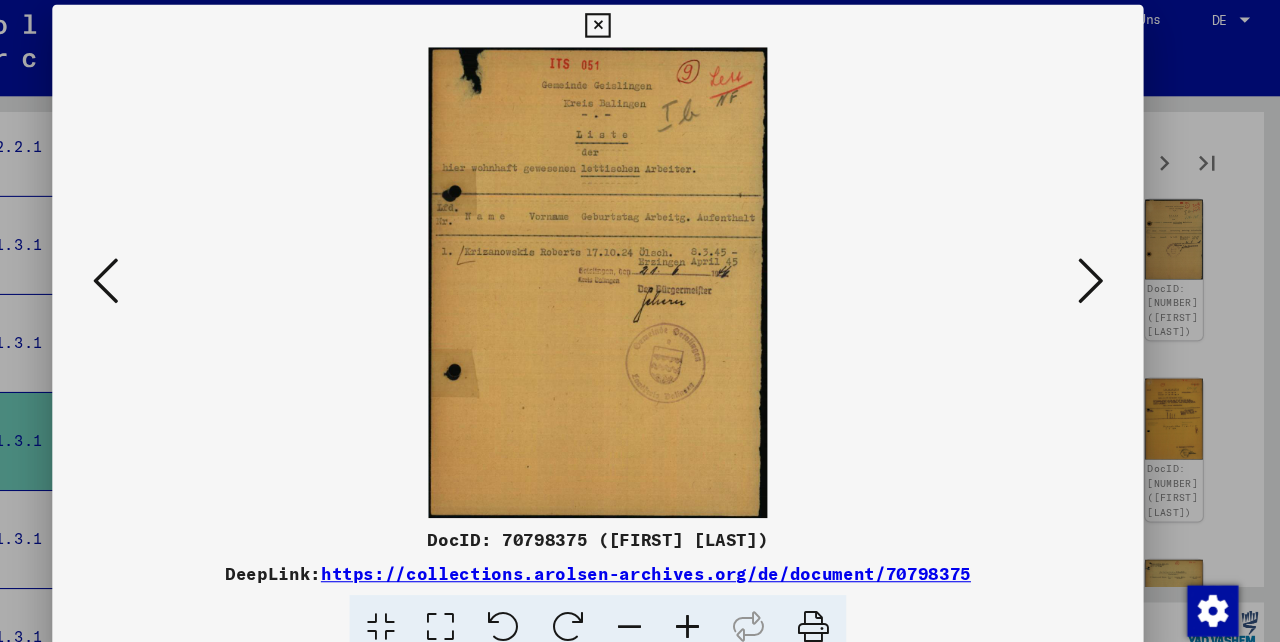 click at bounding box center [639, 30] 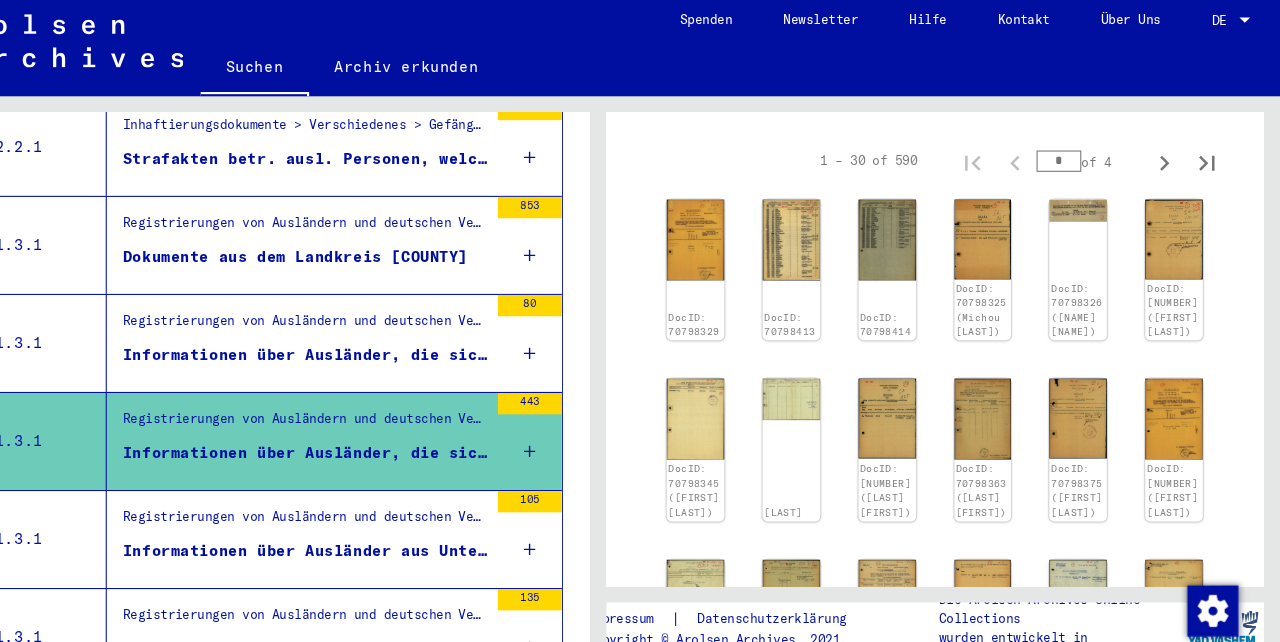 click on "Über Uns" 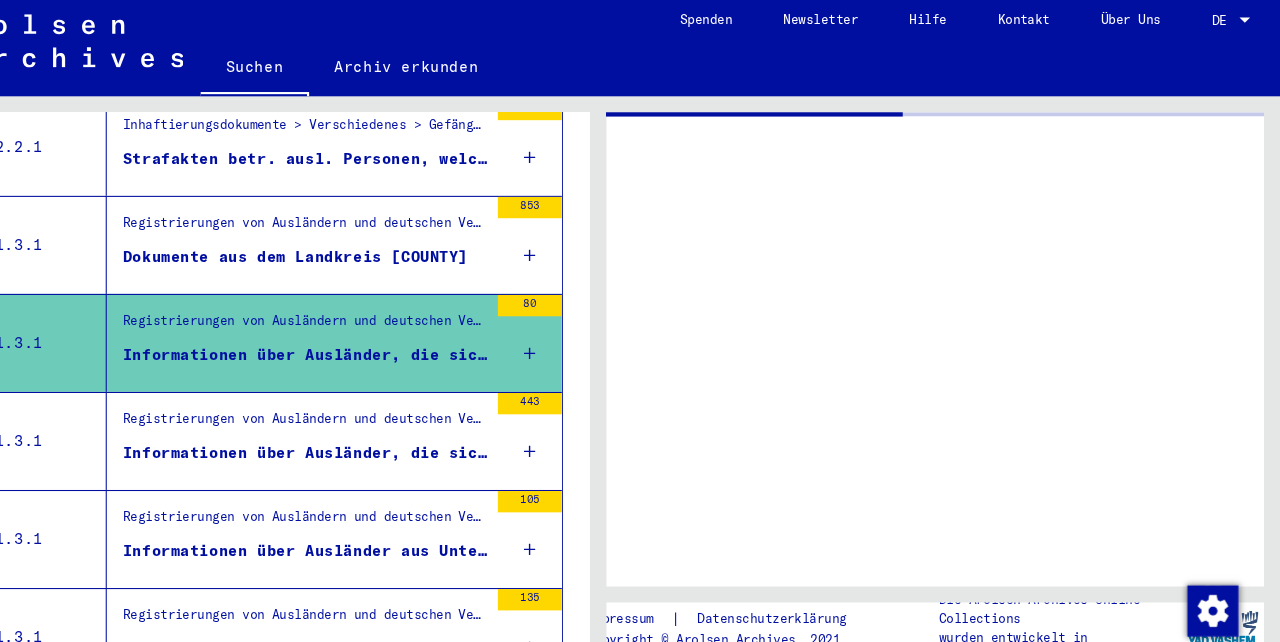 scroll, scrollTop: 0, scrollLeft: 0, axis: both 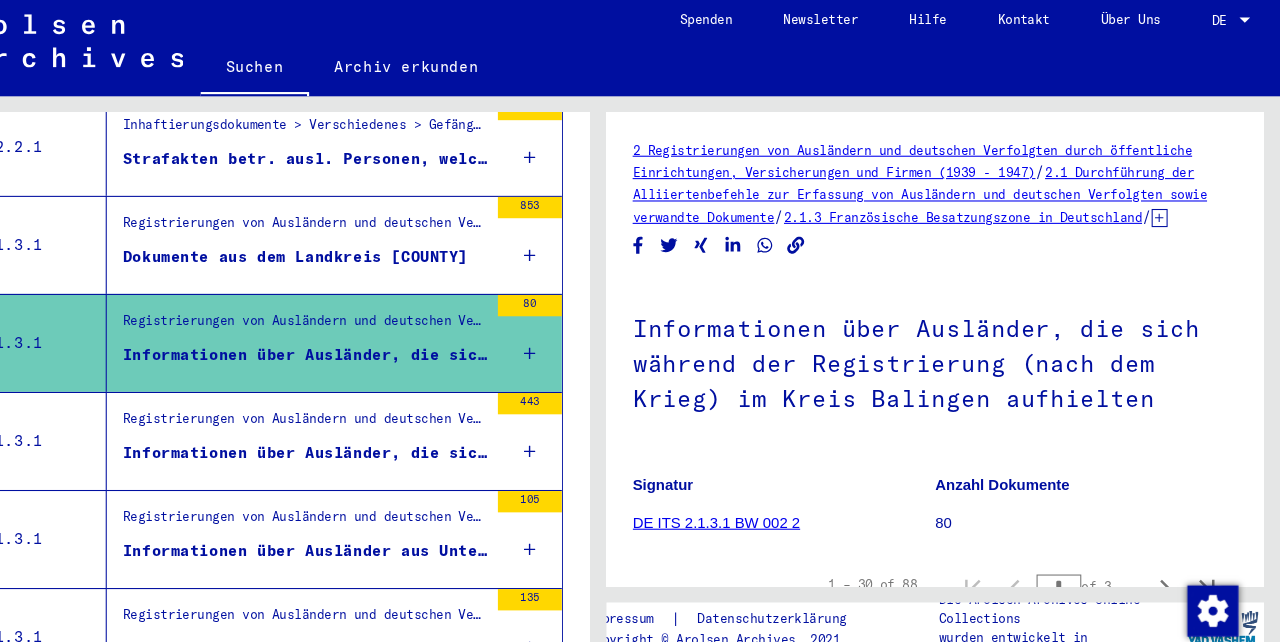 click on "Dokumente aus dem Landkreis [COUNTY]" at bounding box center [365, 251] 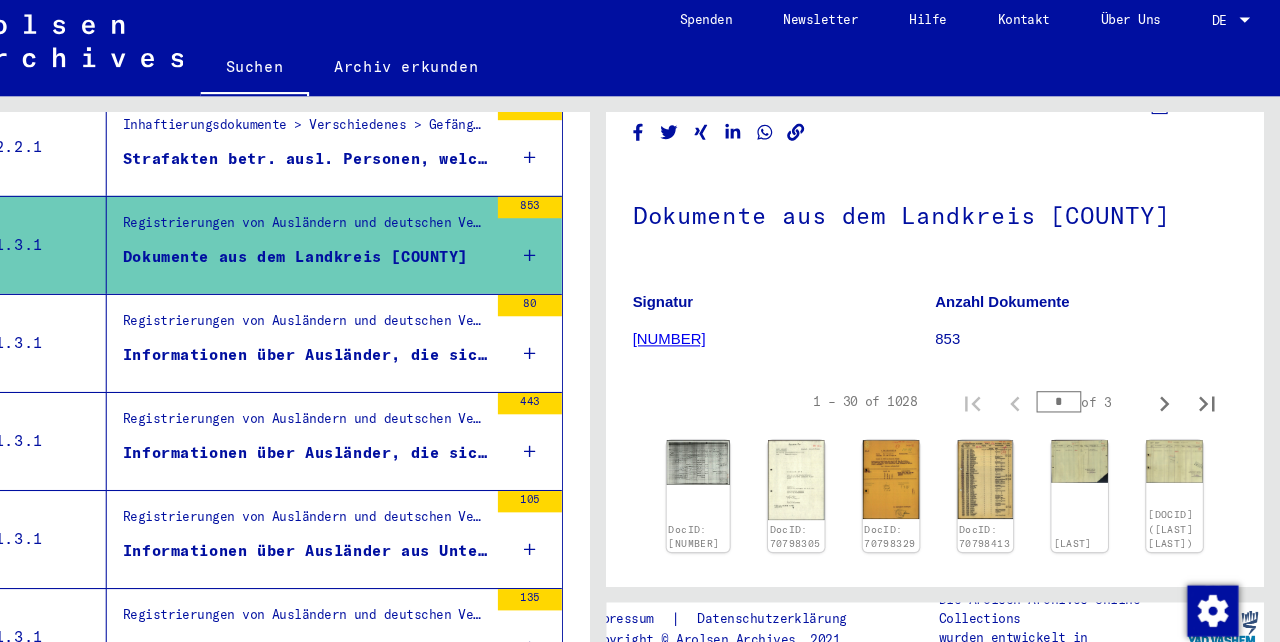 scroll, scrollTop: 127, scrollLeft: 0, axis: vertical 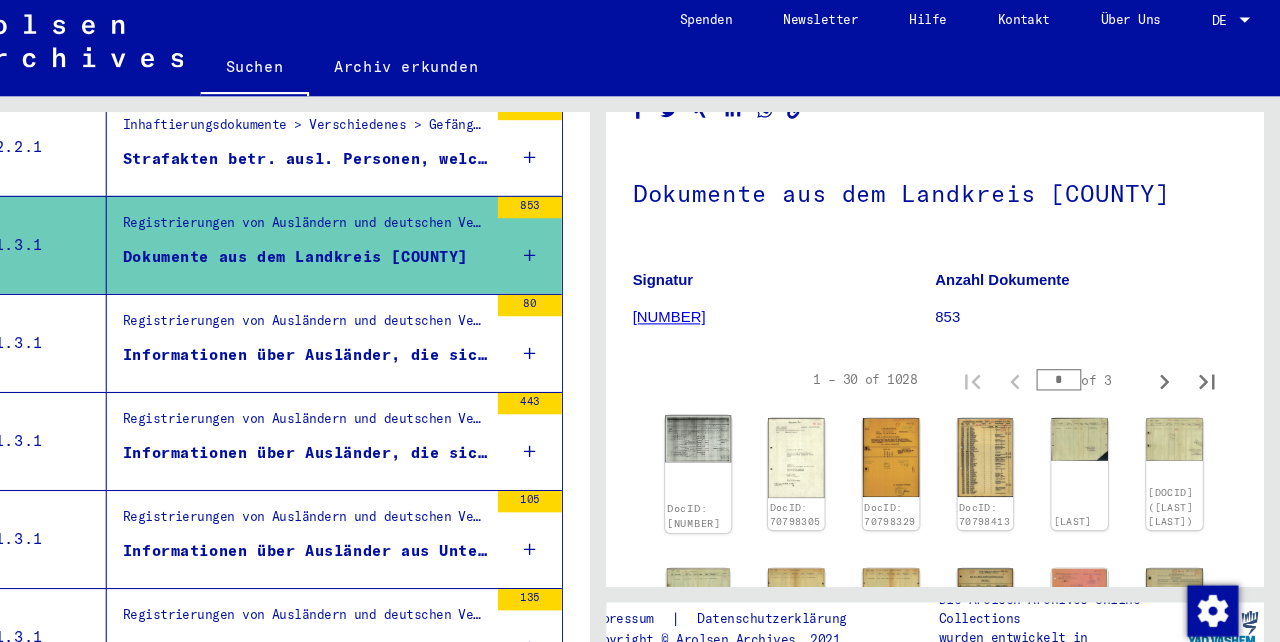 click 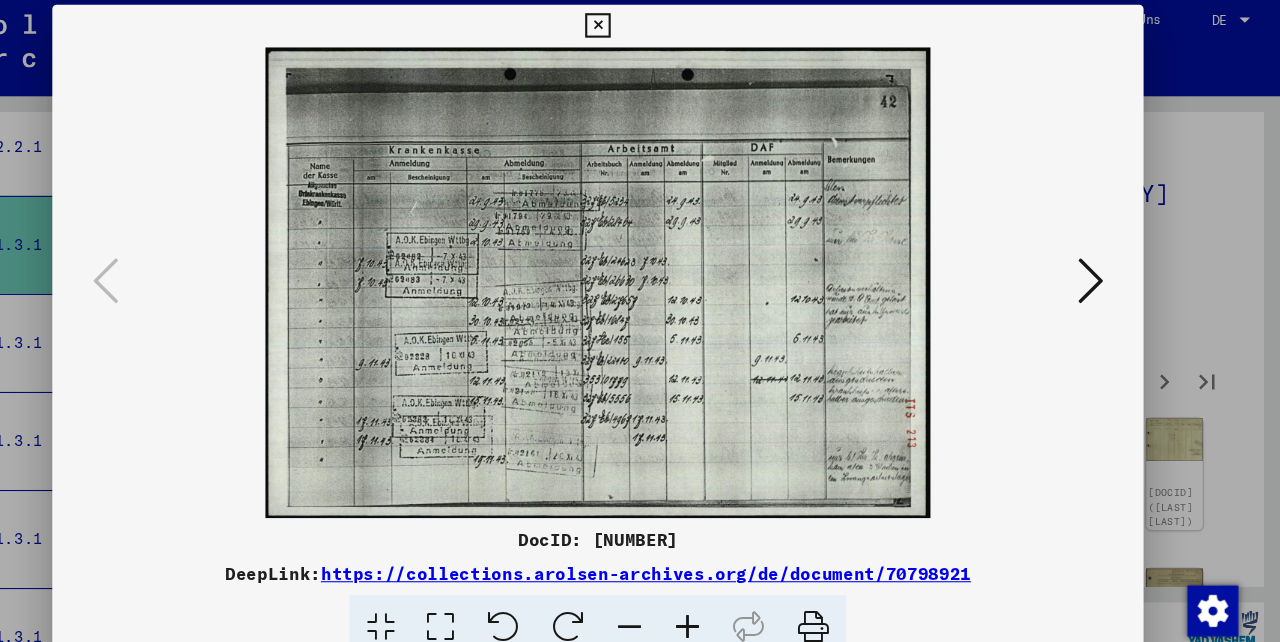 click at bounding box center (1102, 269) 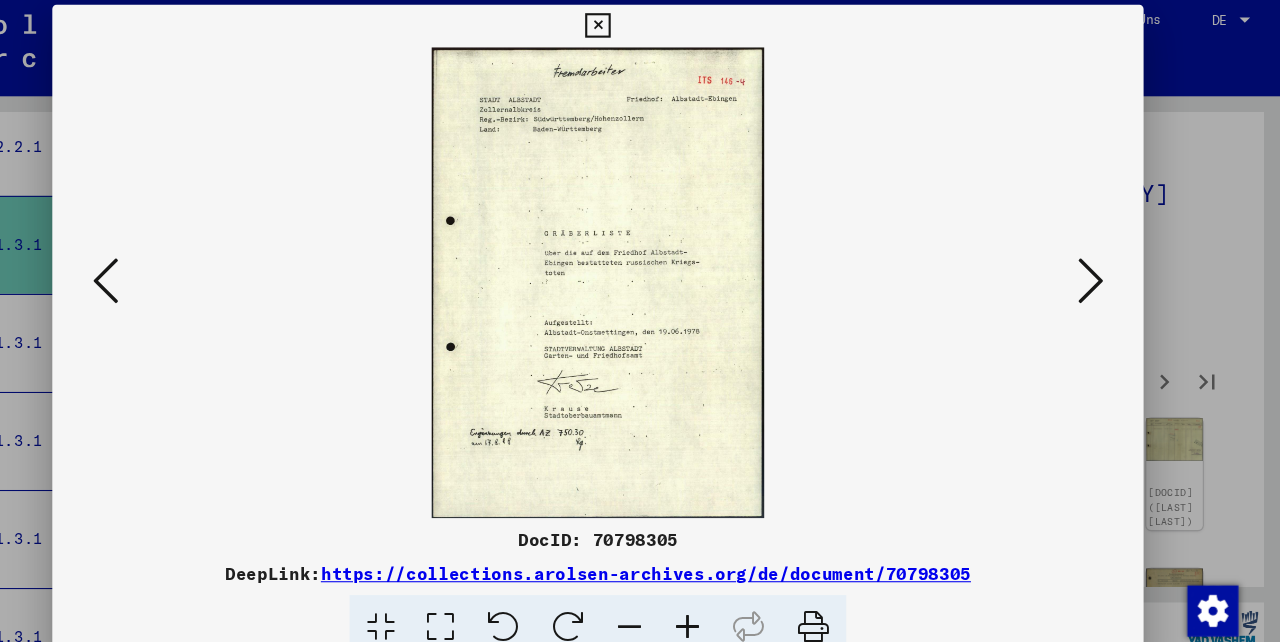 click at bounding box center (1102, 270) 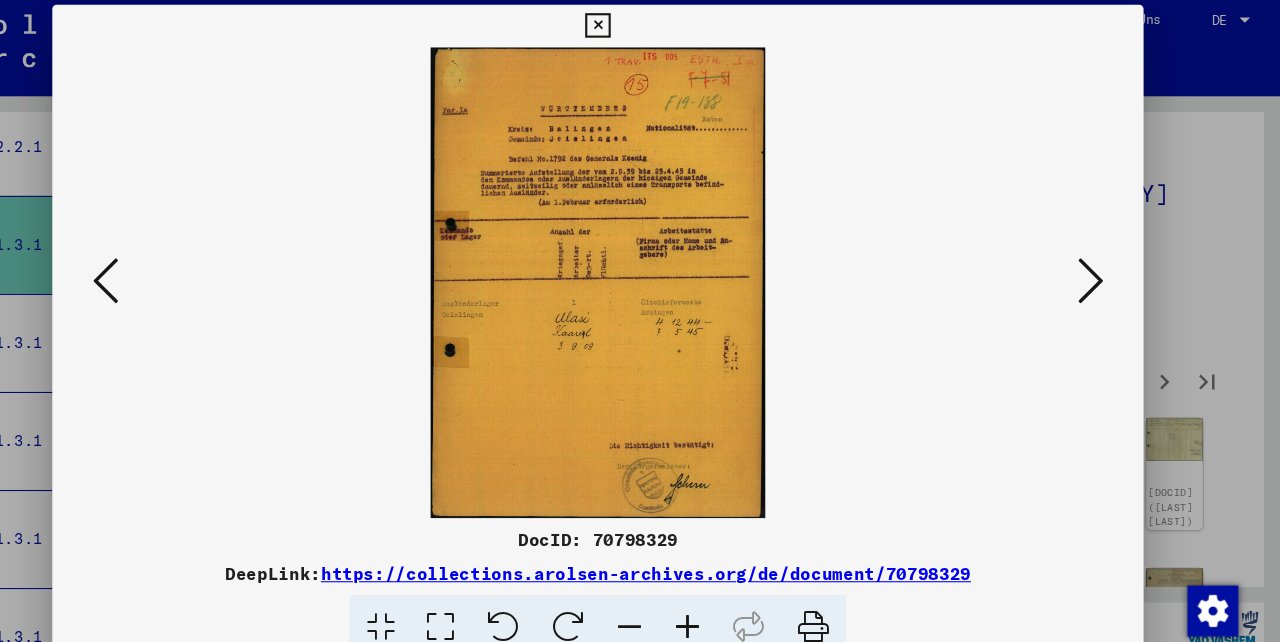 click at bounding box center (1102, 270) 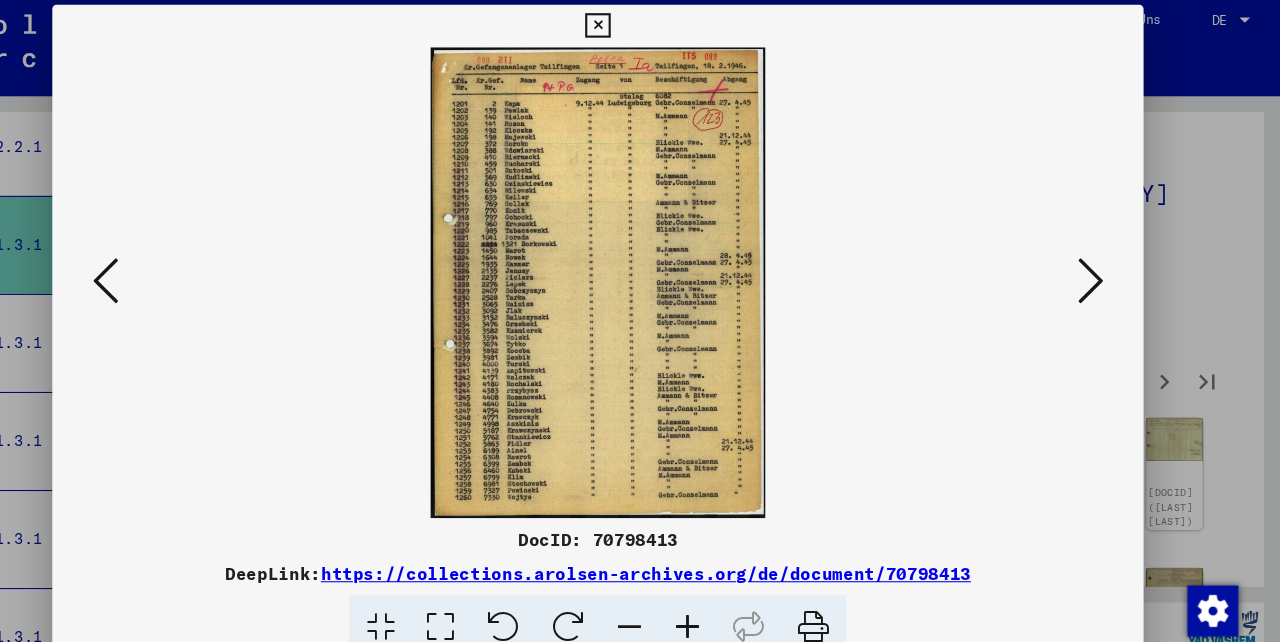 click at bounding box center (1102, 270) 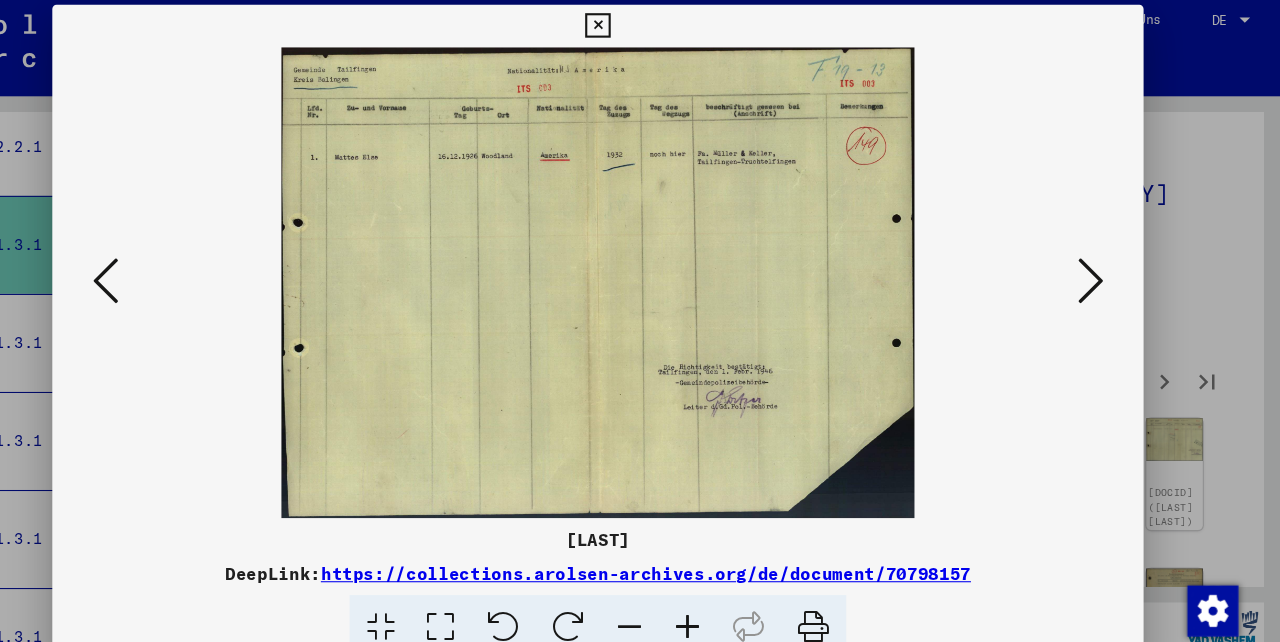 click at bounding box center [1102, 270] 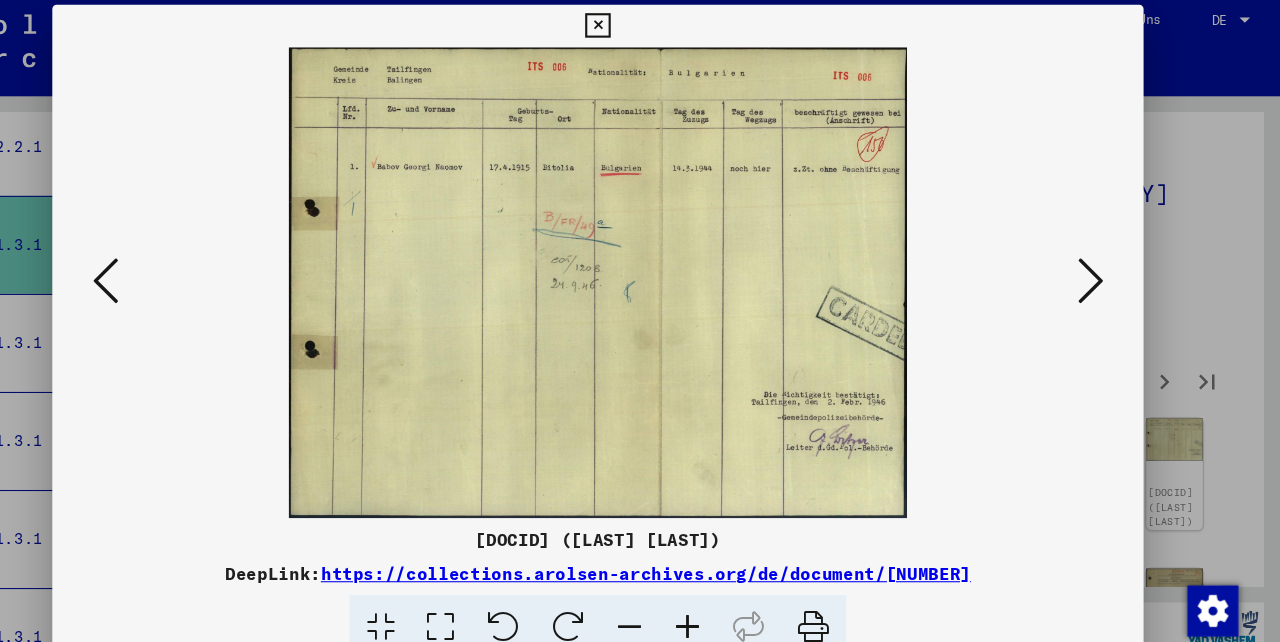click at bounding box center (1102, 269) 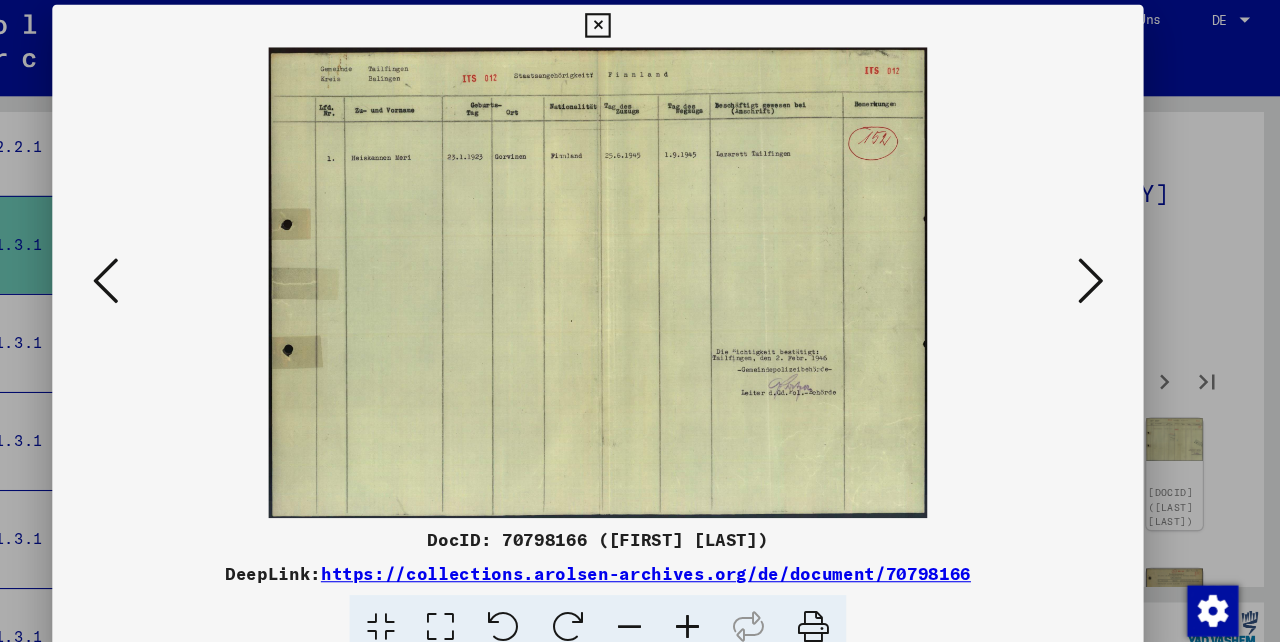 click at bounding box center [1102, 269] 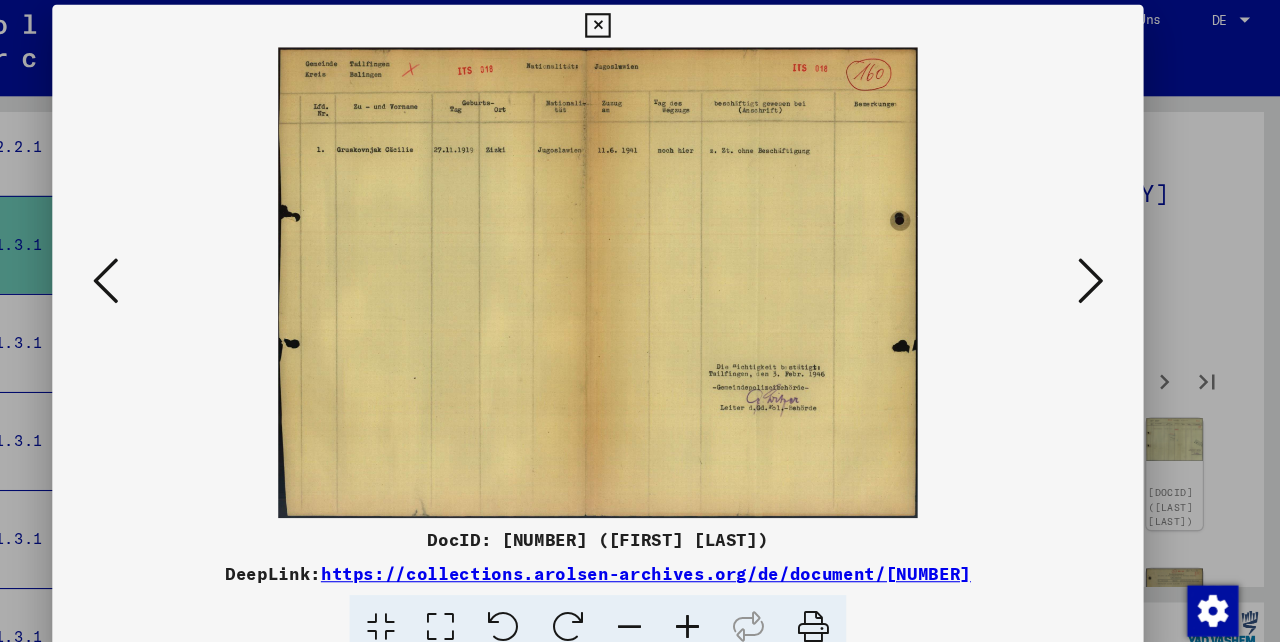 click at bounding box center (1102, 269) 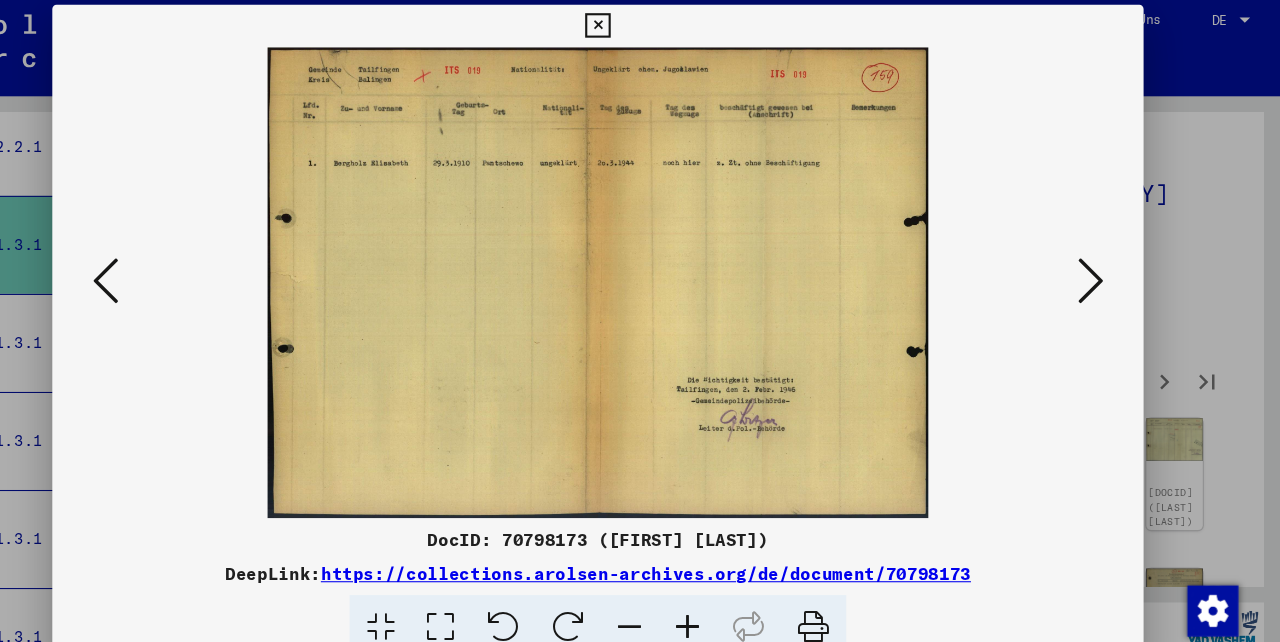 click at bounding box center (1102, 269) 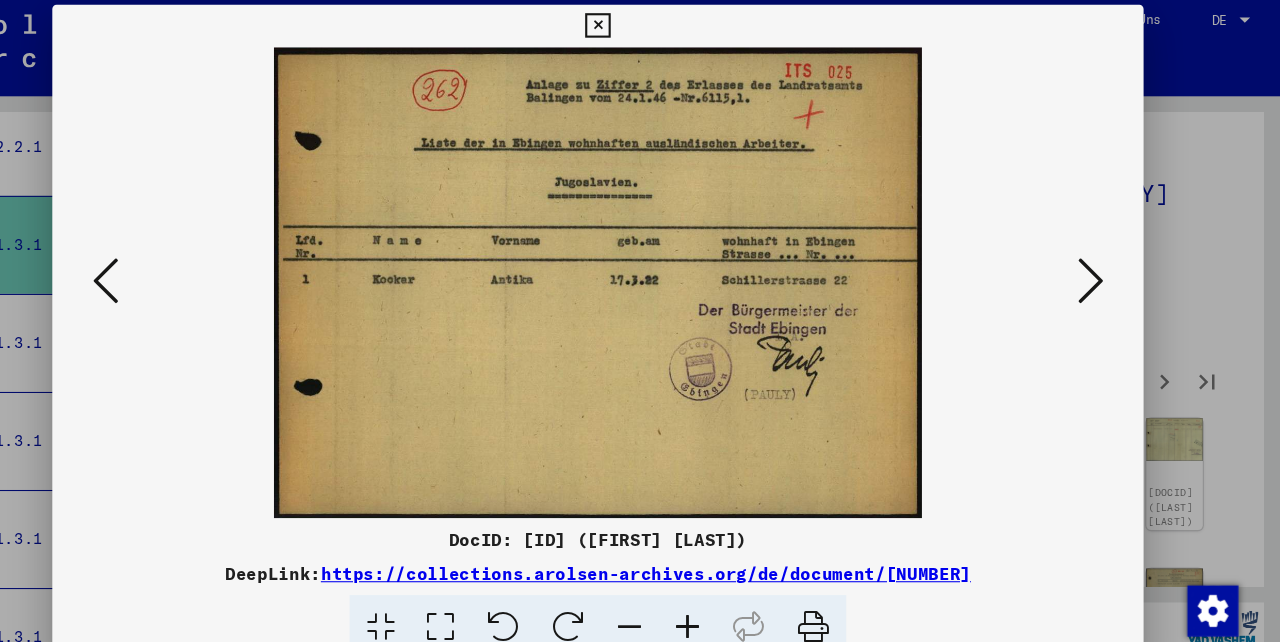 click at bounding box center (1102, 269) 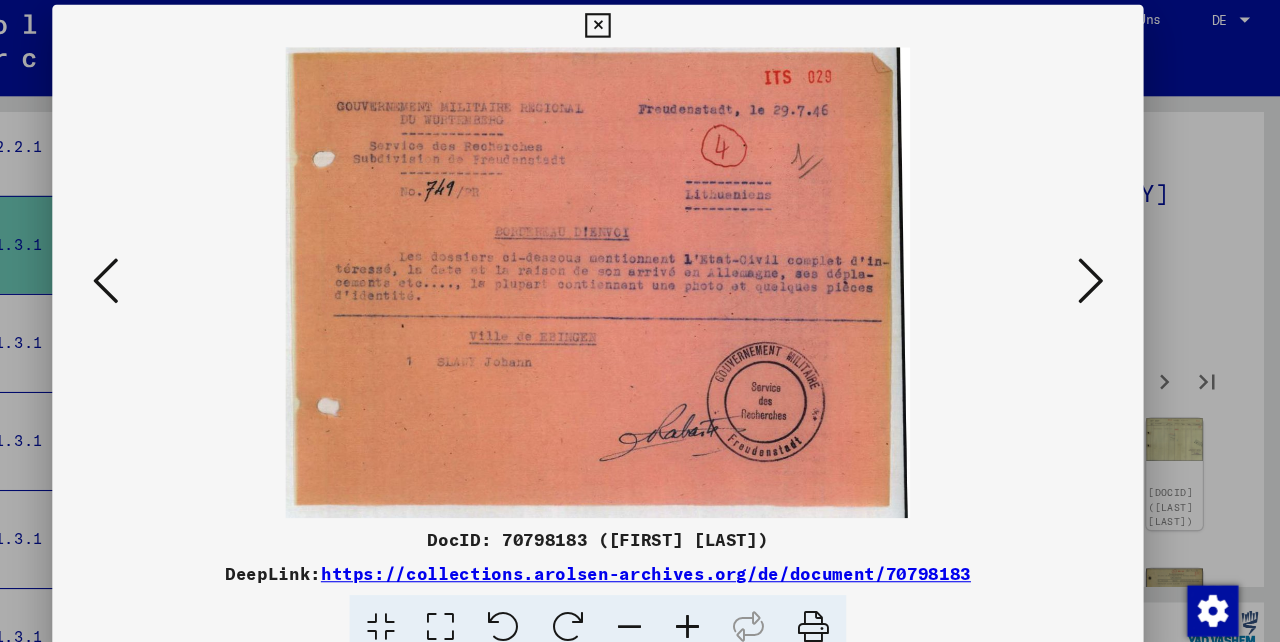 click at bounding box center (1102, 269) 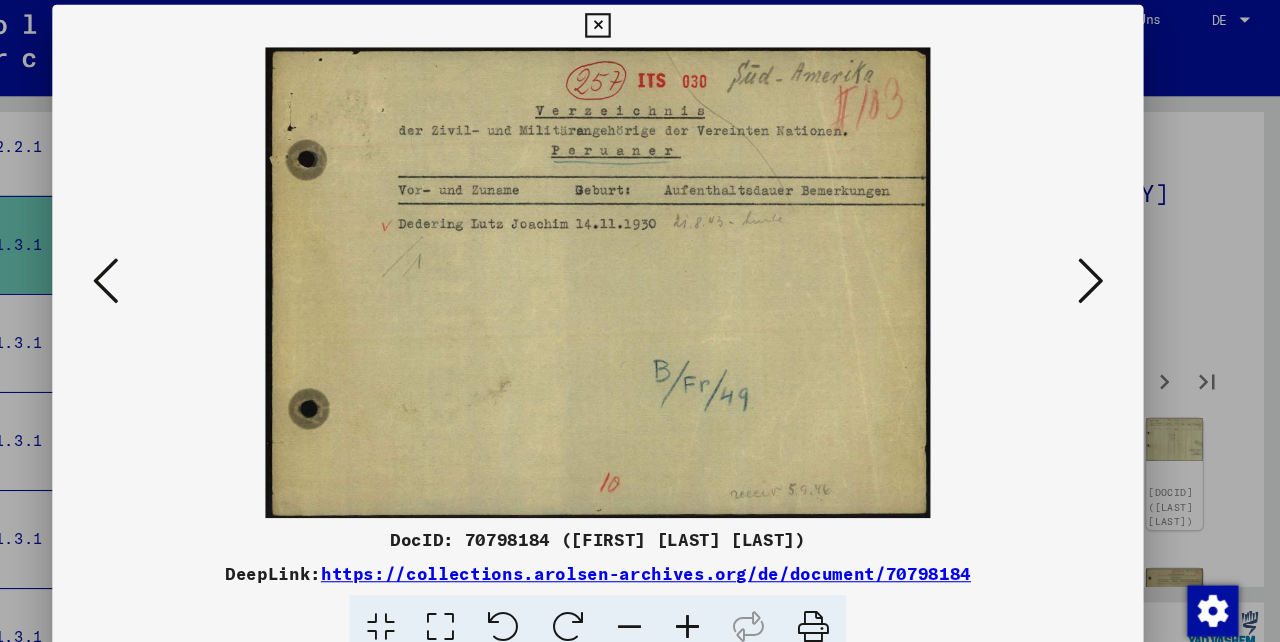 click at bounding box center [1102, 269] 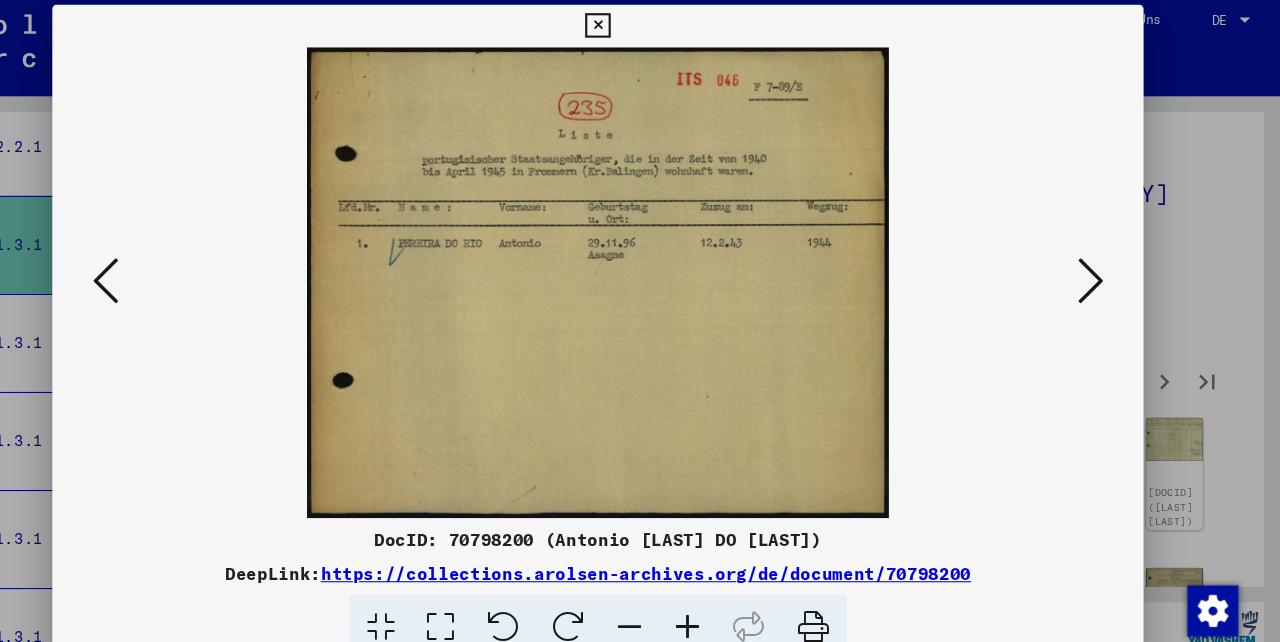 click at bounding box center [1102, 269] 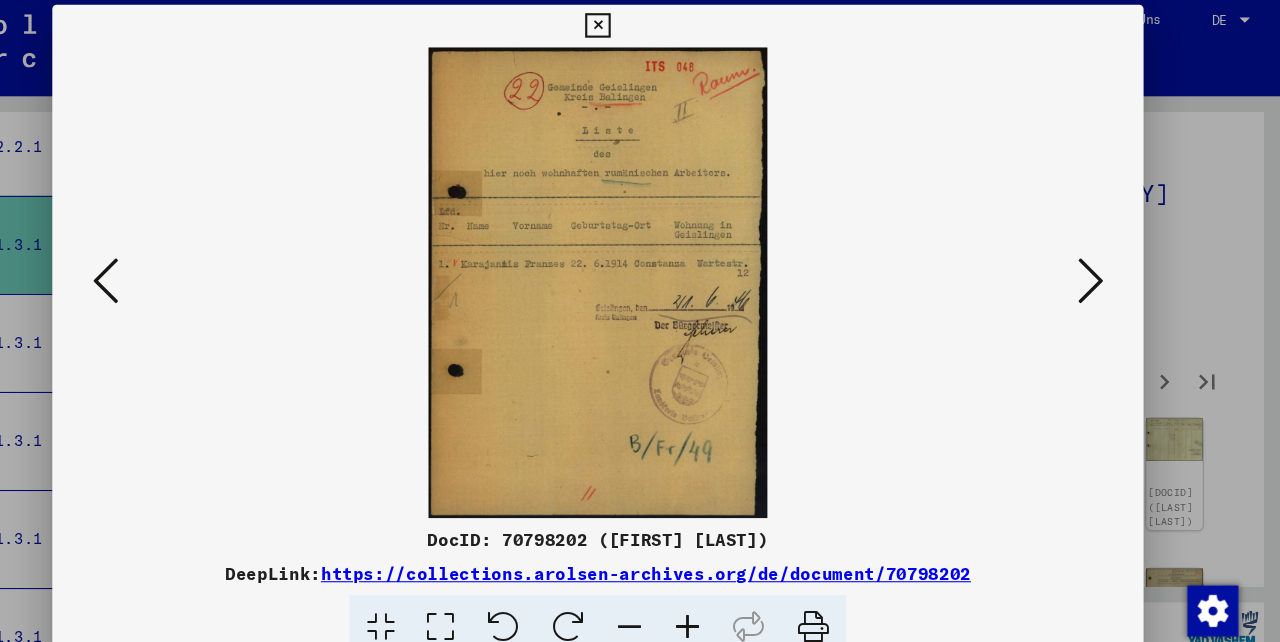 click at bounding box center [1102, 269] 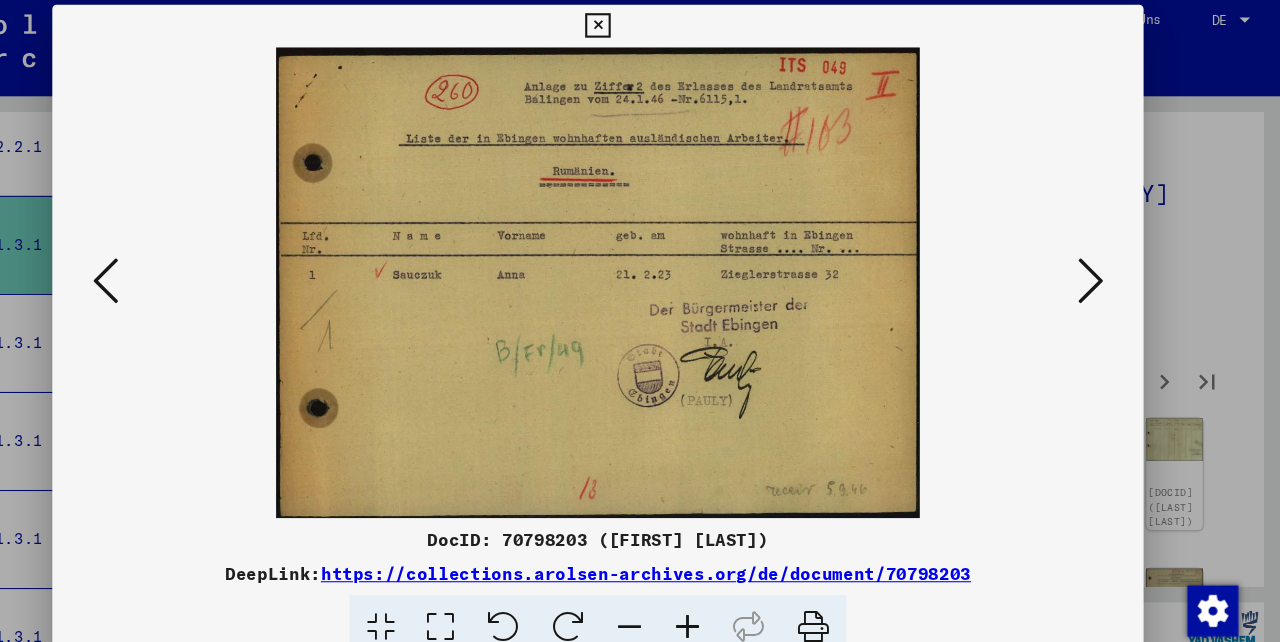 click at bounding box center (1102, 269) 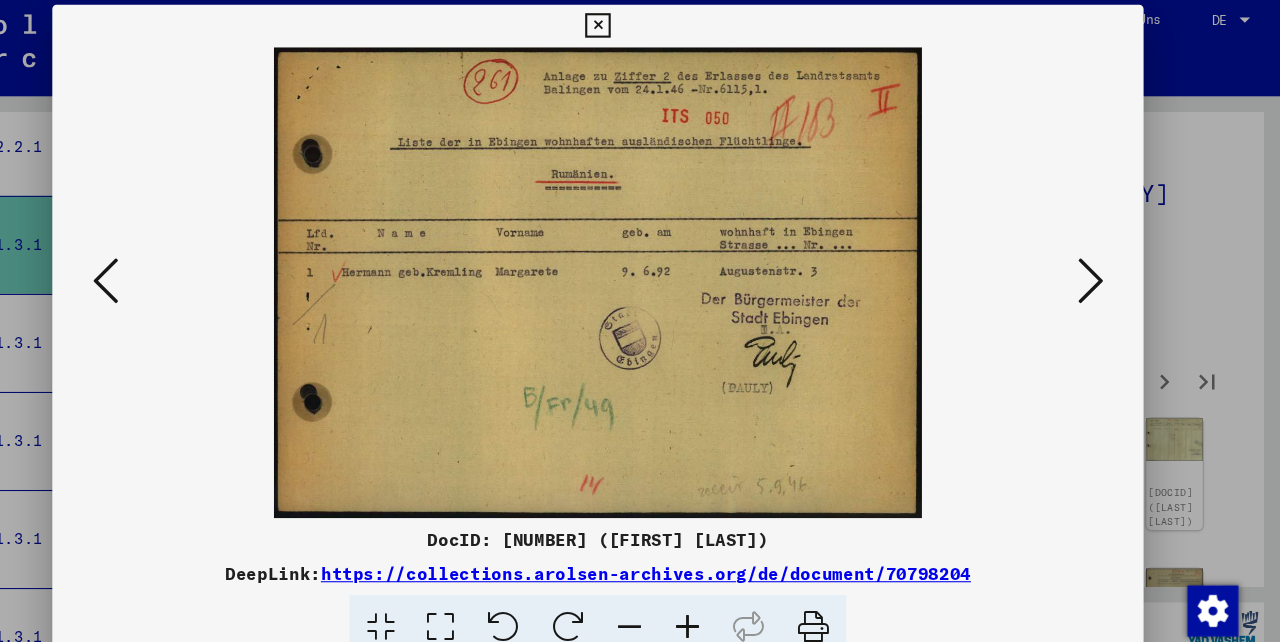 click at bounding box center (1102, 269) 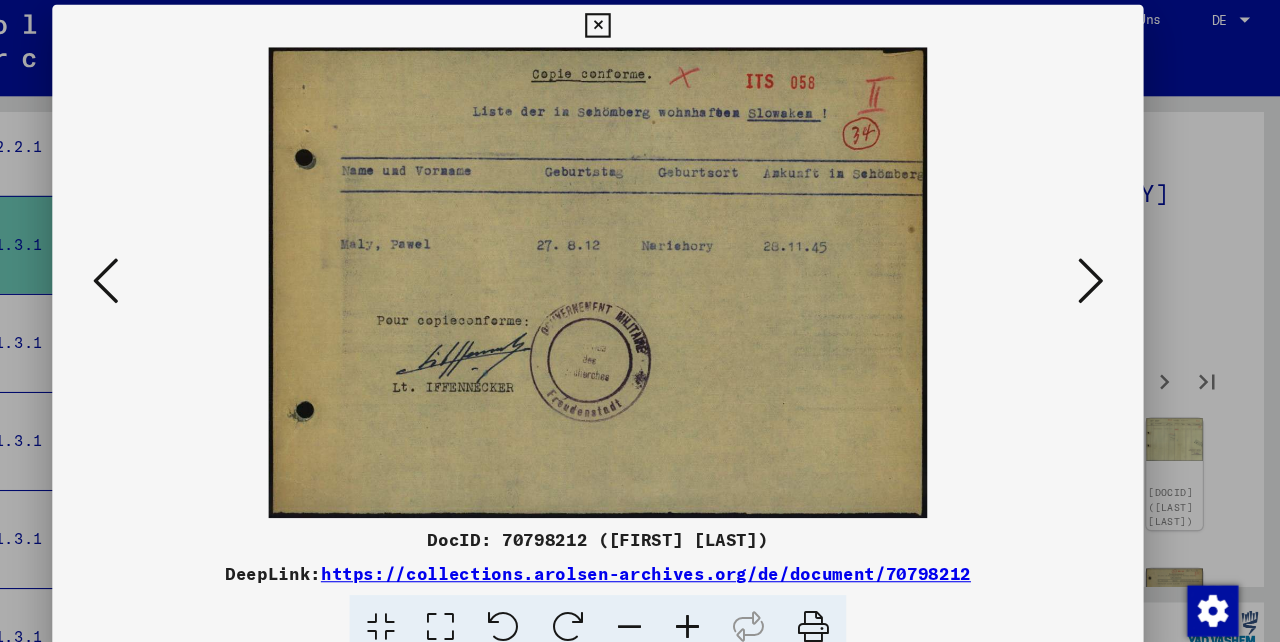 click at bounding box center (1102, 269) 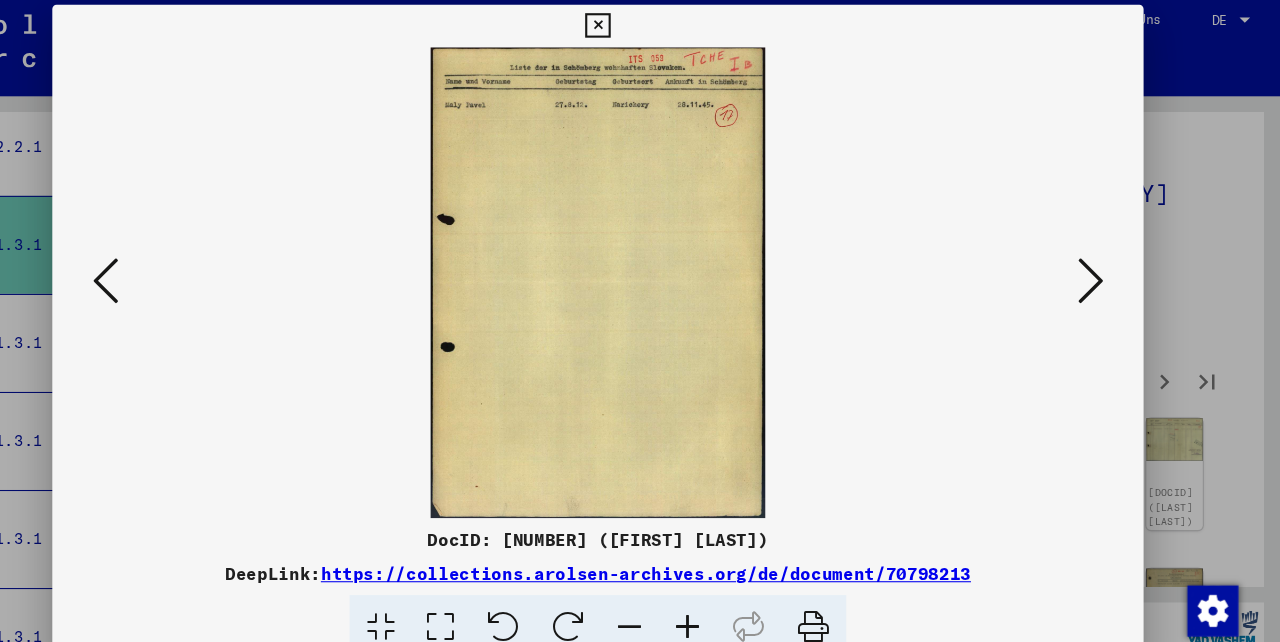 click at bounding box center [1102, 269] 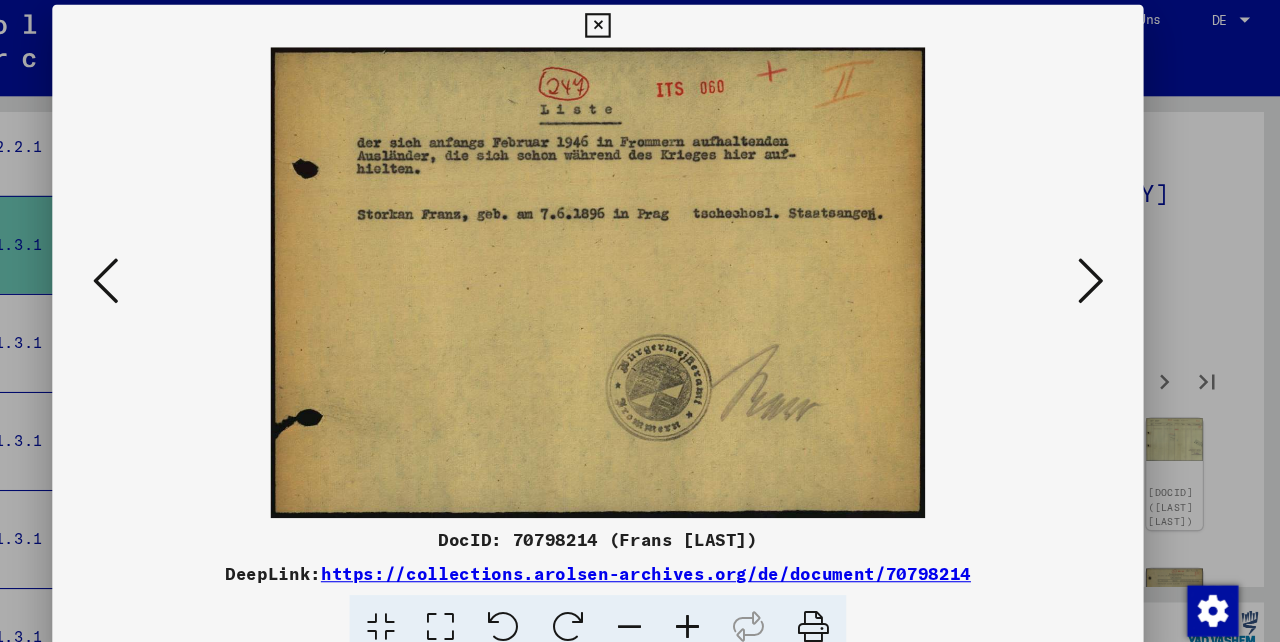 click at bounding box center (1102, 269) 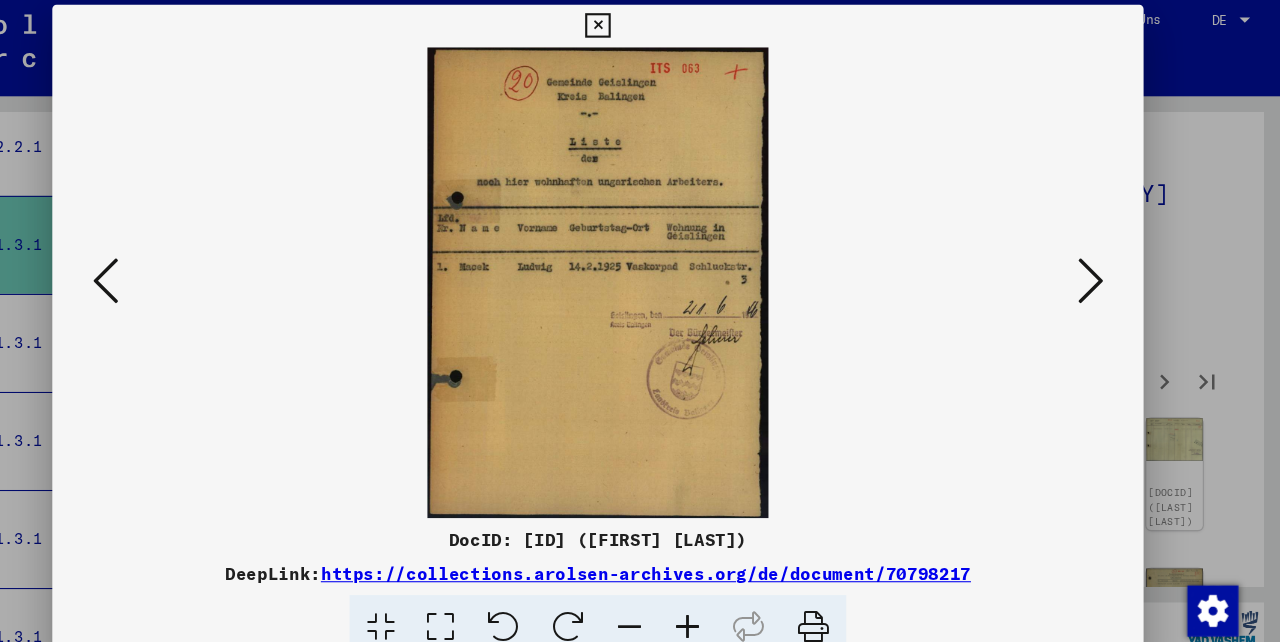 click at bounding box center (1102, 269) 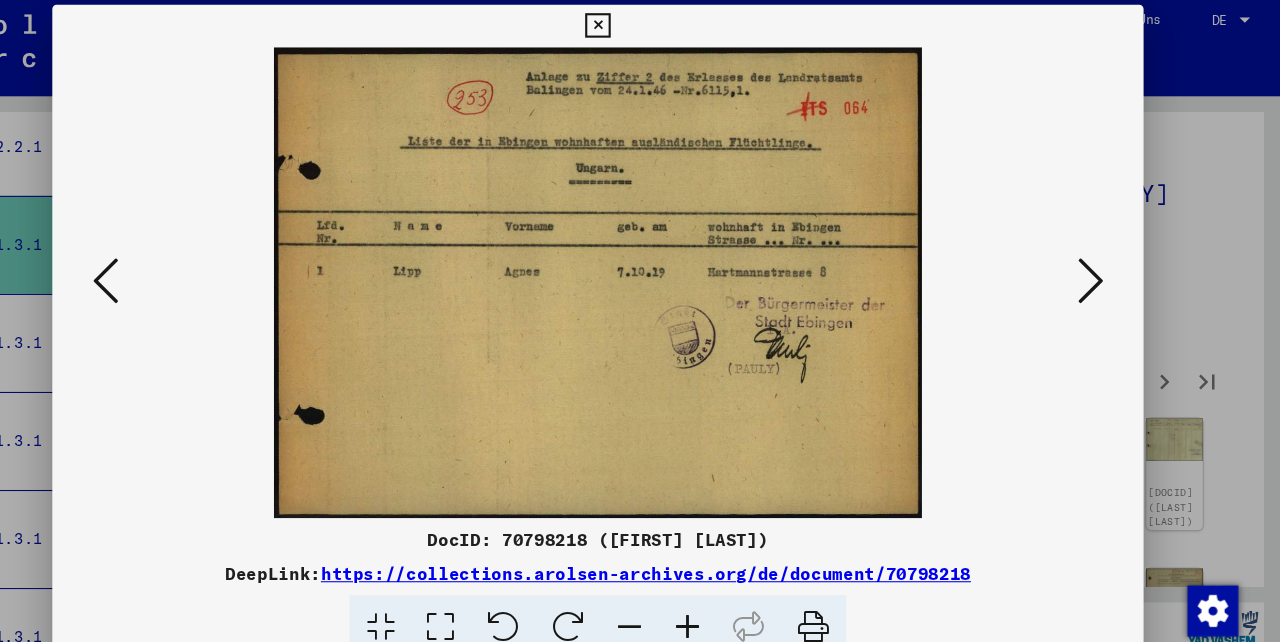 click at bounding box center (1102, 269) 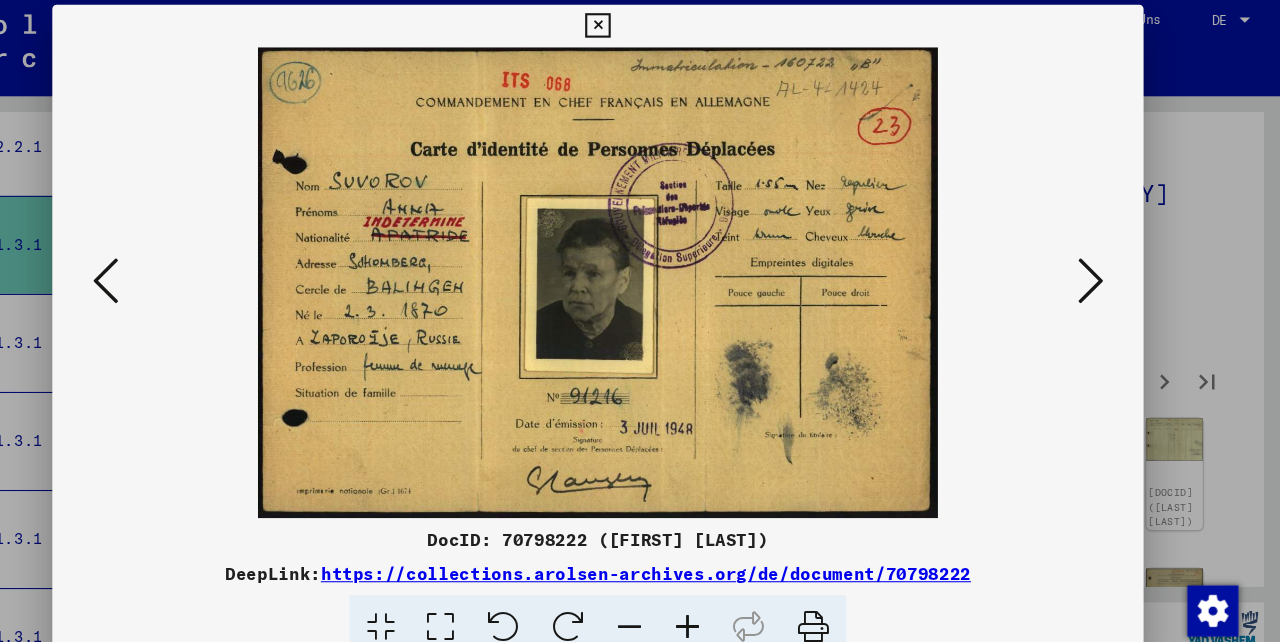 click at bounding box center (1102, 269) 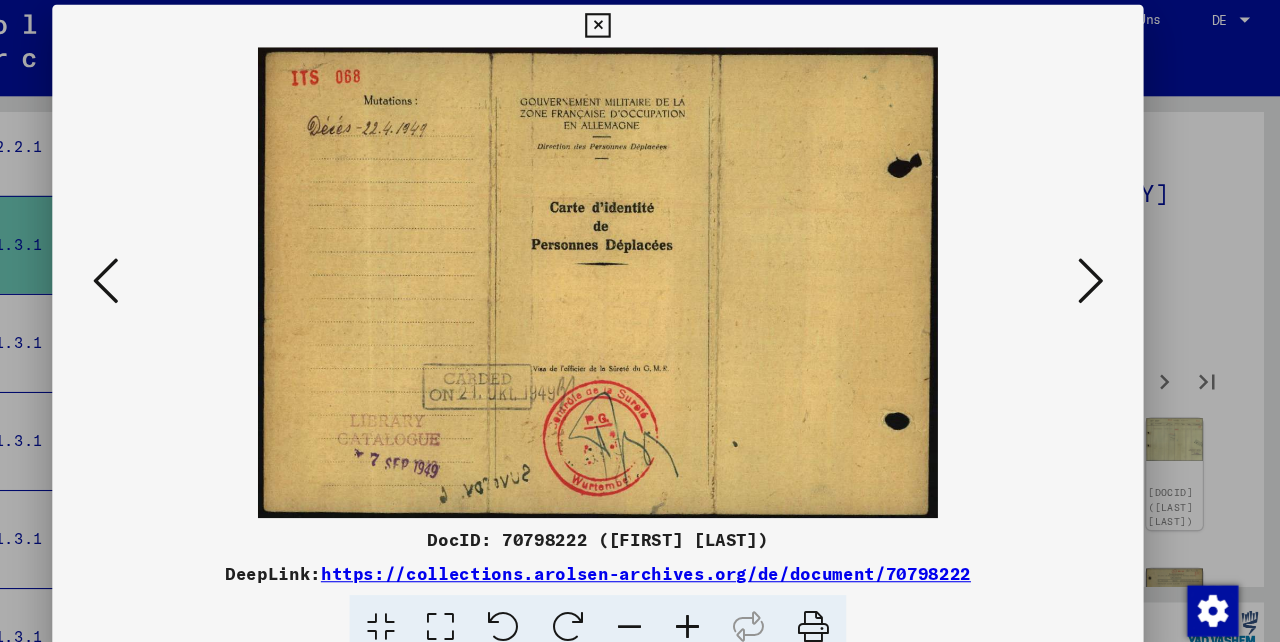 click at bounding box center (1102, 269) 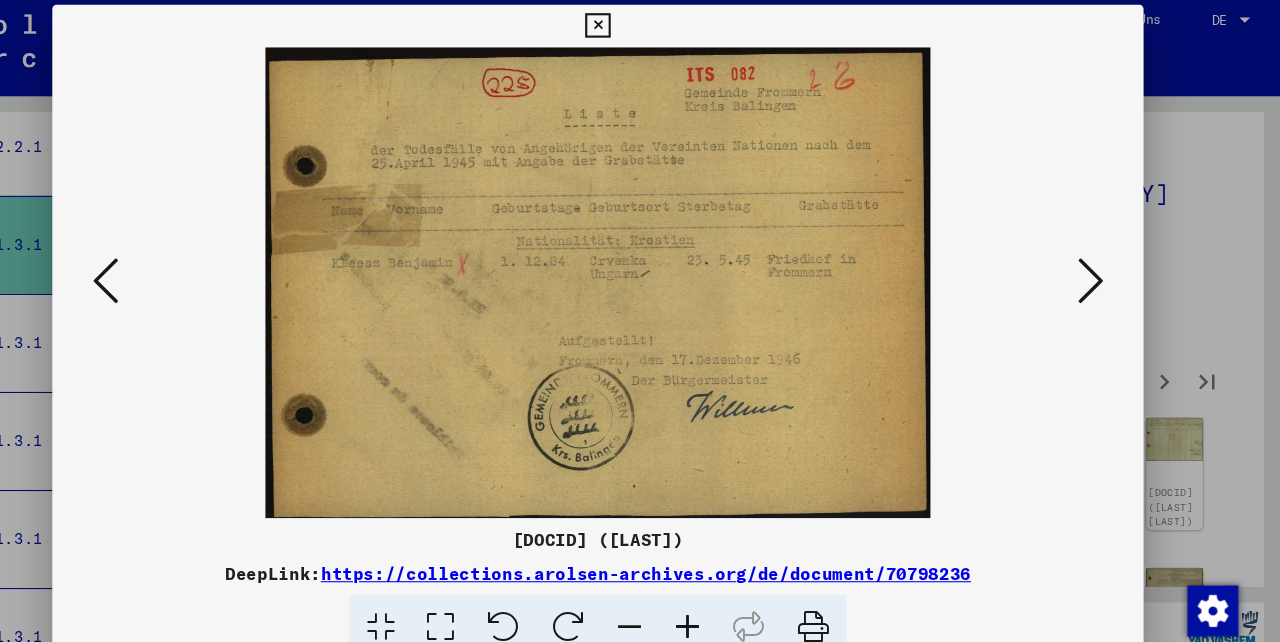 click at bounding box center (1102, 269) 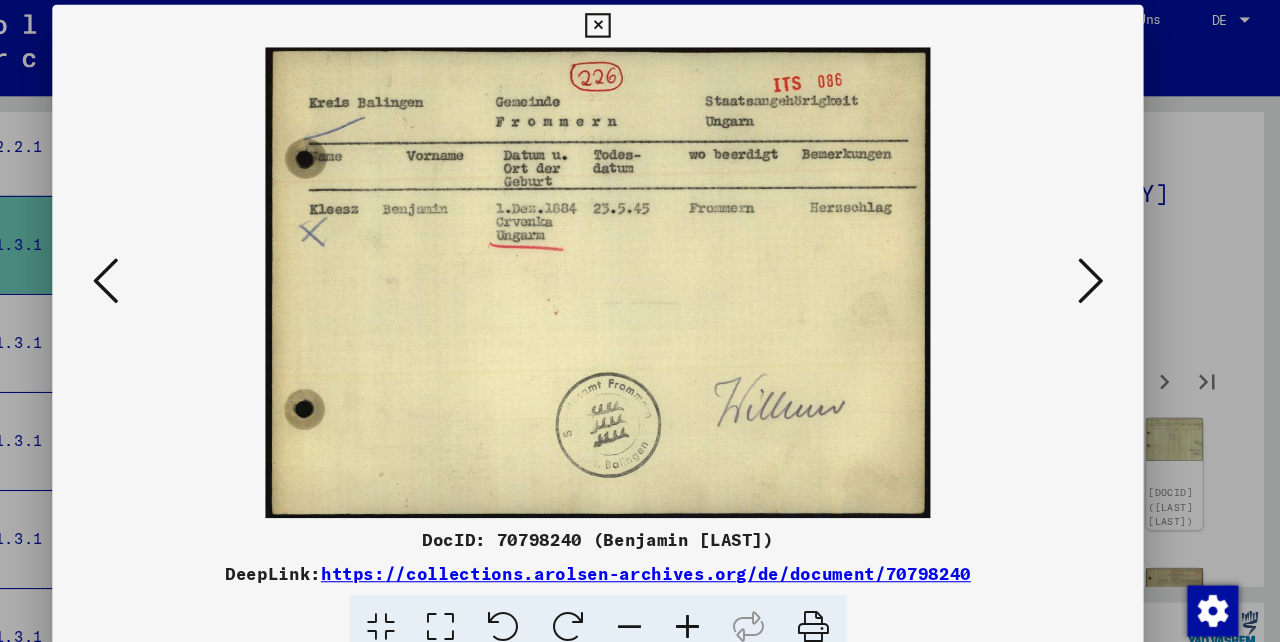 click at bounding box center (1102, 269) 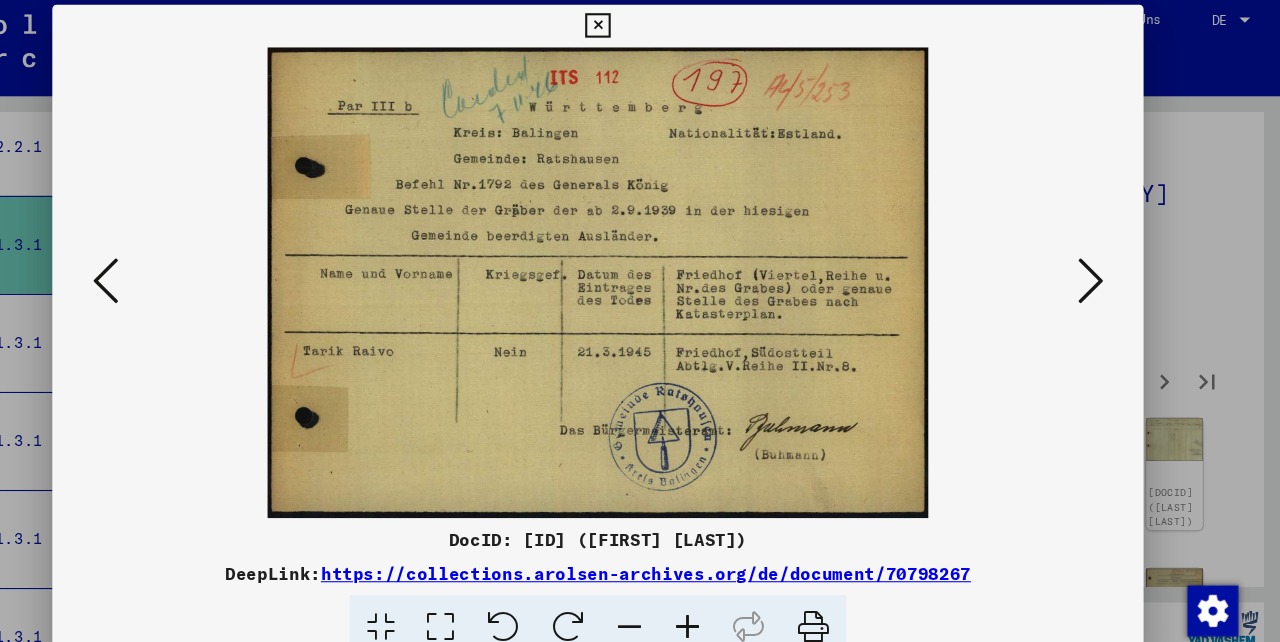 click at bounding box center (1102, 269) 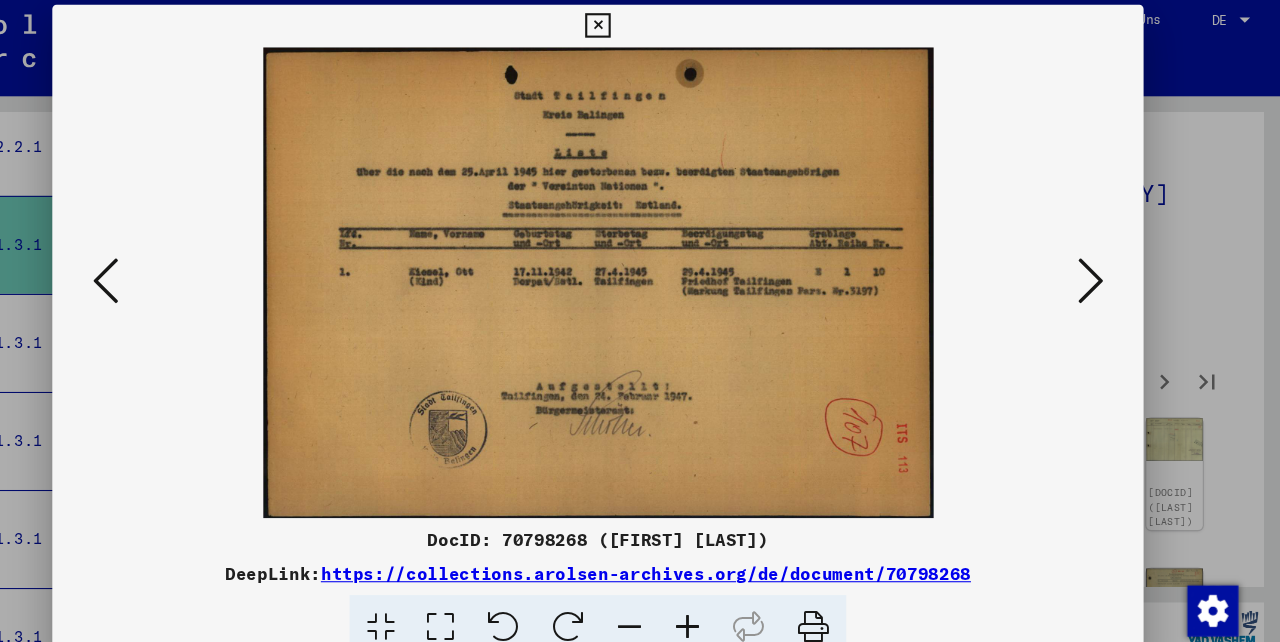 click at bounding box center [1102, 269] 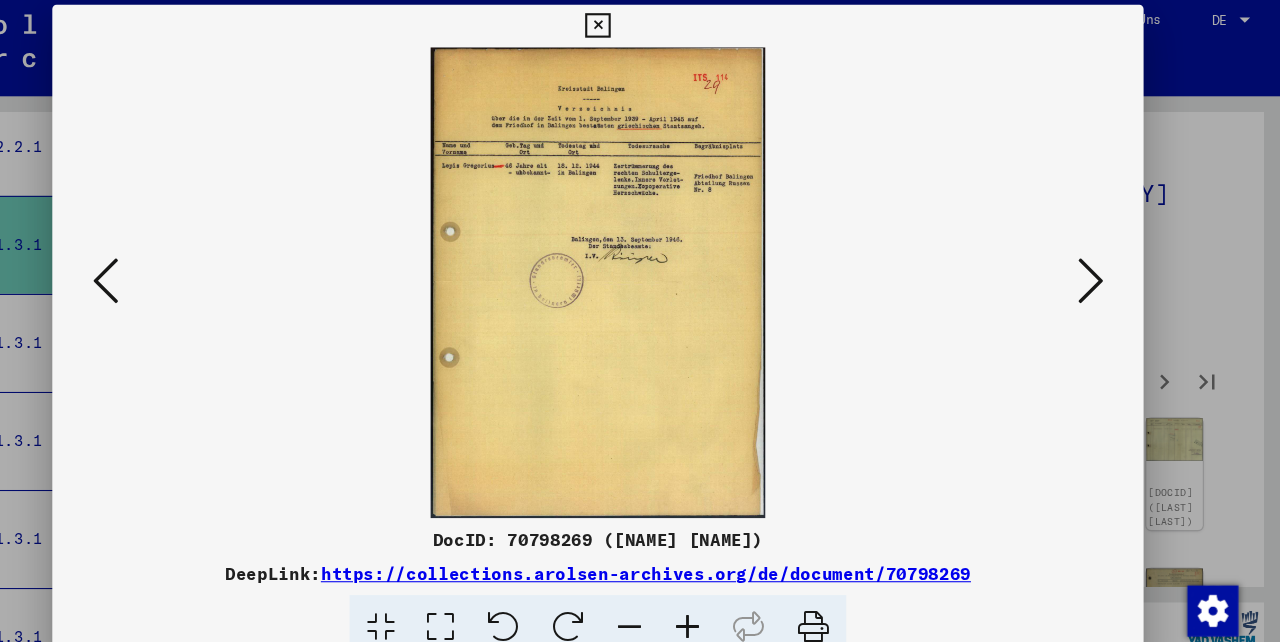 click at bounding box center [1102, 269] 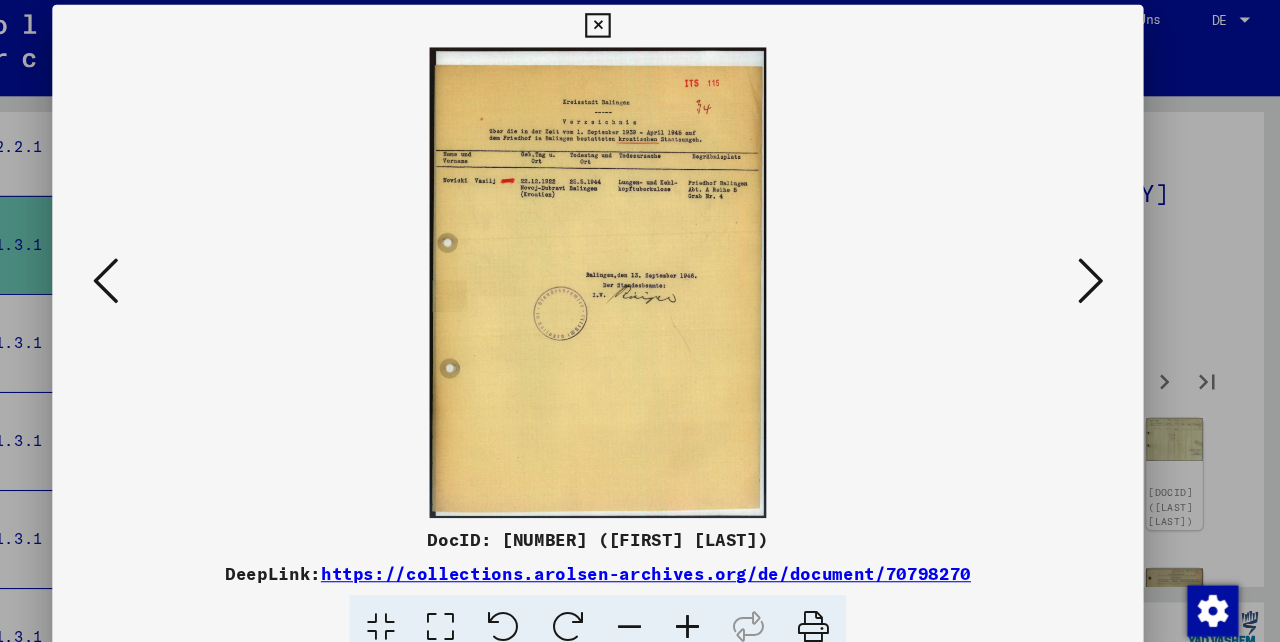 click at bounding box center (1102, 269) 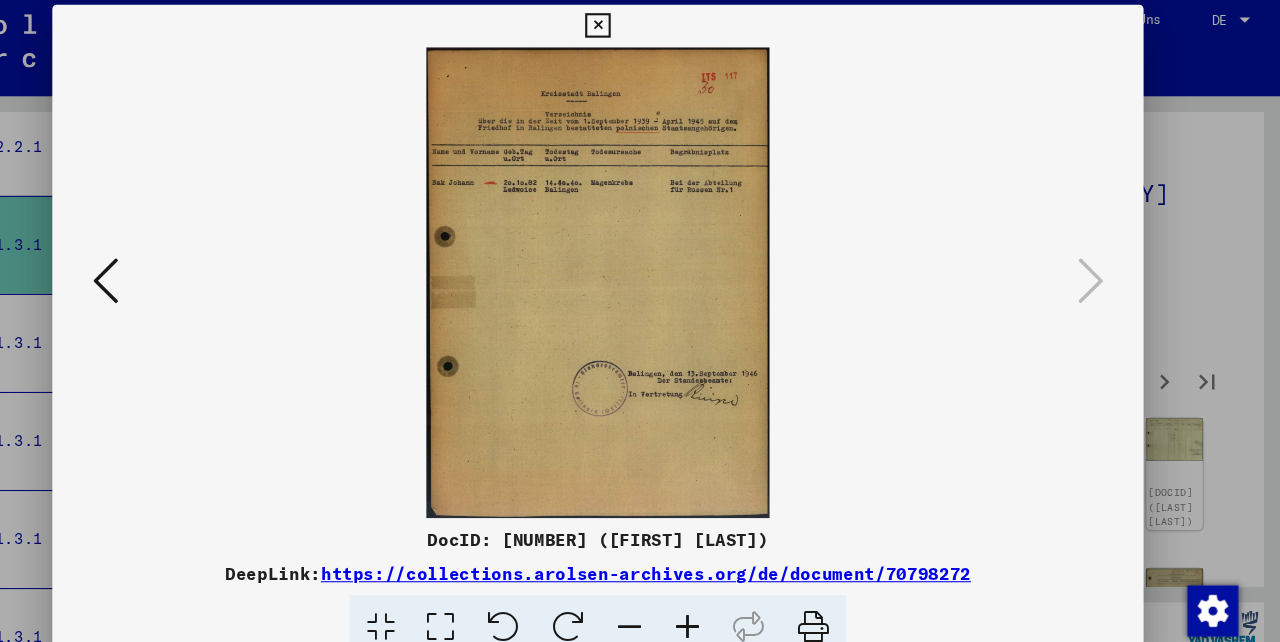 click at bounding box center [639, 30] 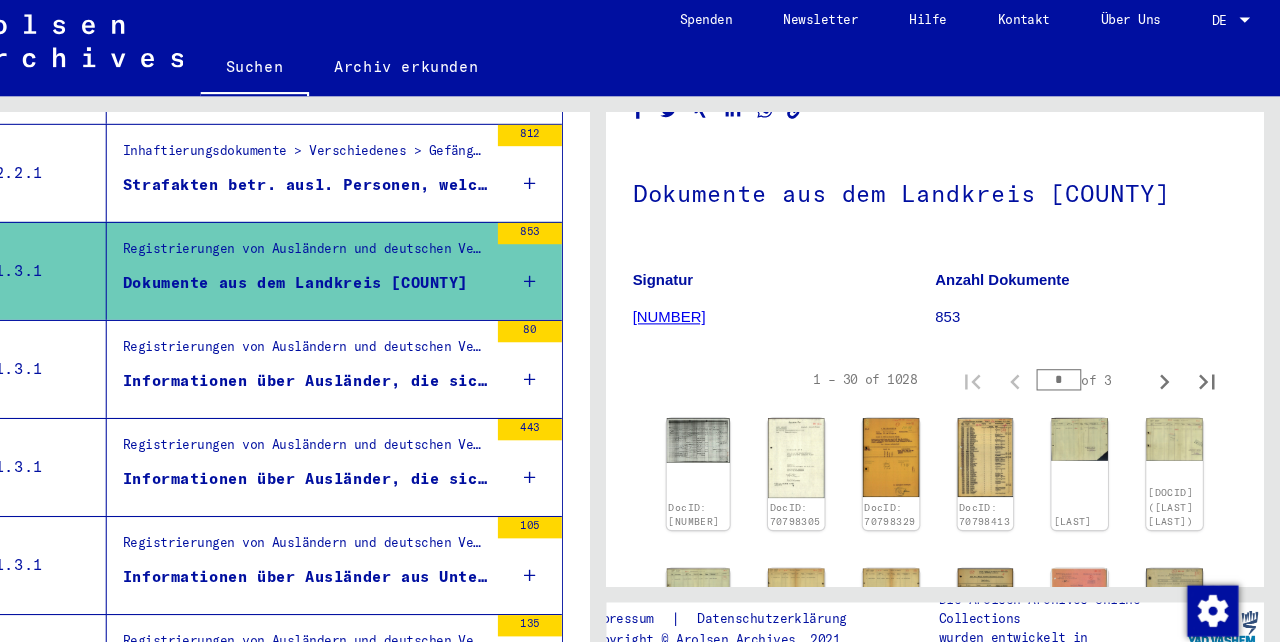 scroll, scrollTop: 973, scrollLeft: 0, axis: vertical 